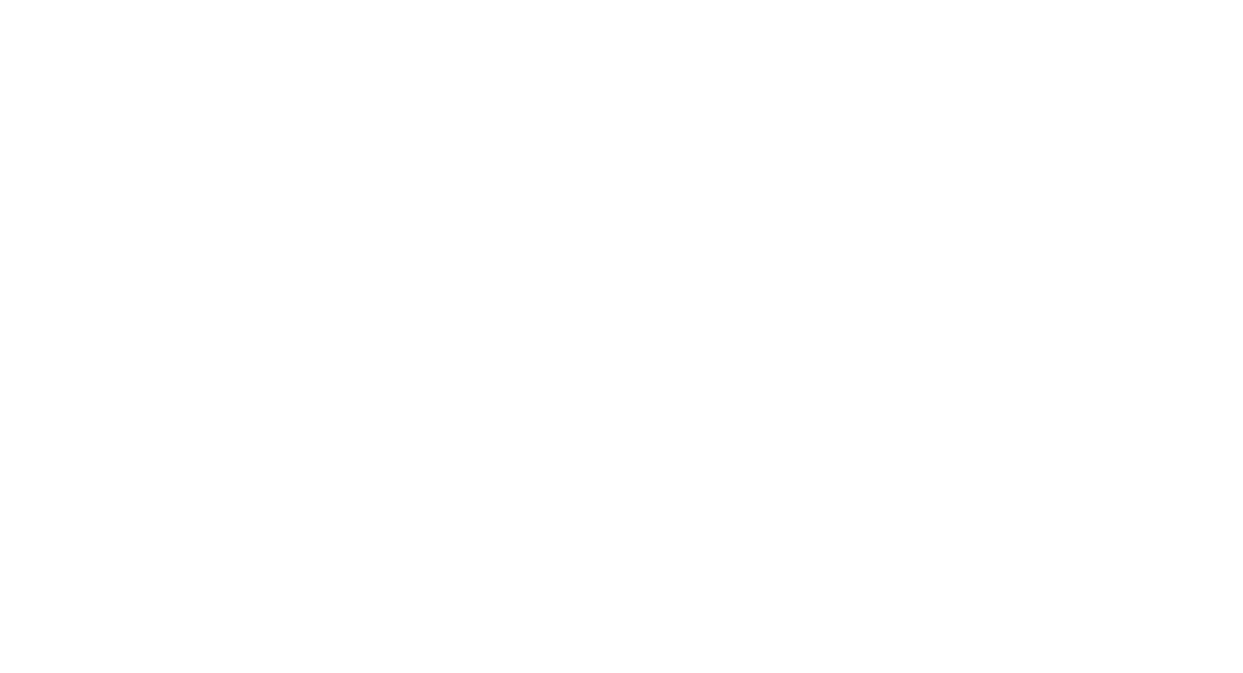 scroll, scrollTop: 0, scrollLeft: 0, axis: both 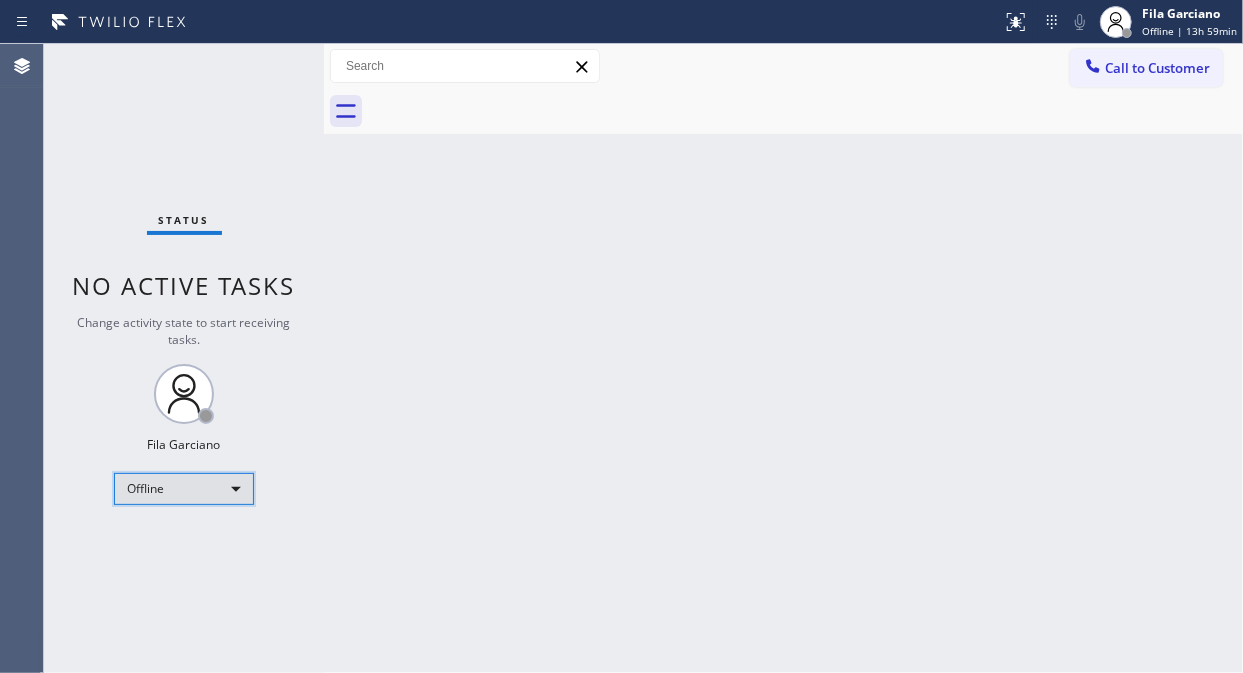 click on "Offline" at bounding box center (184, 489) 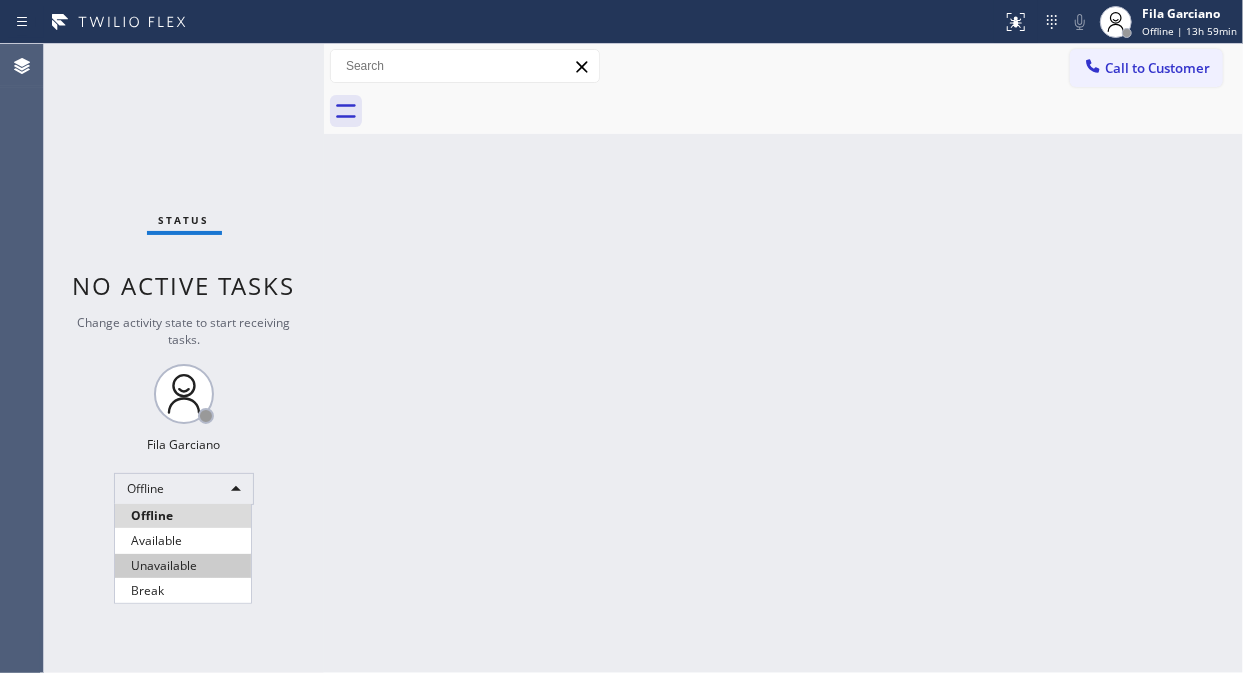 click on "Unavailable" at bounding box center (183, 566) 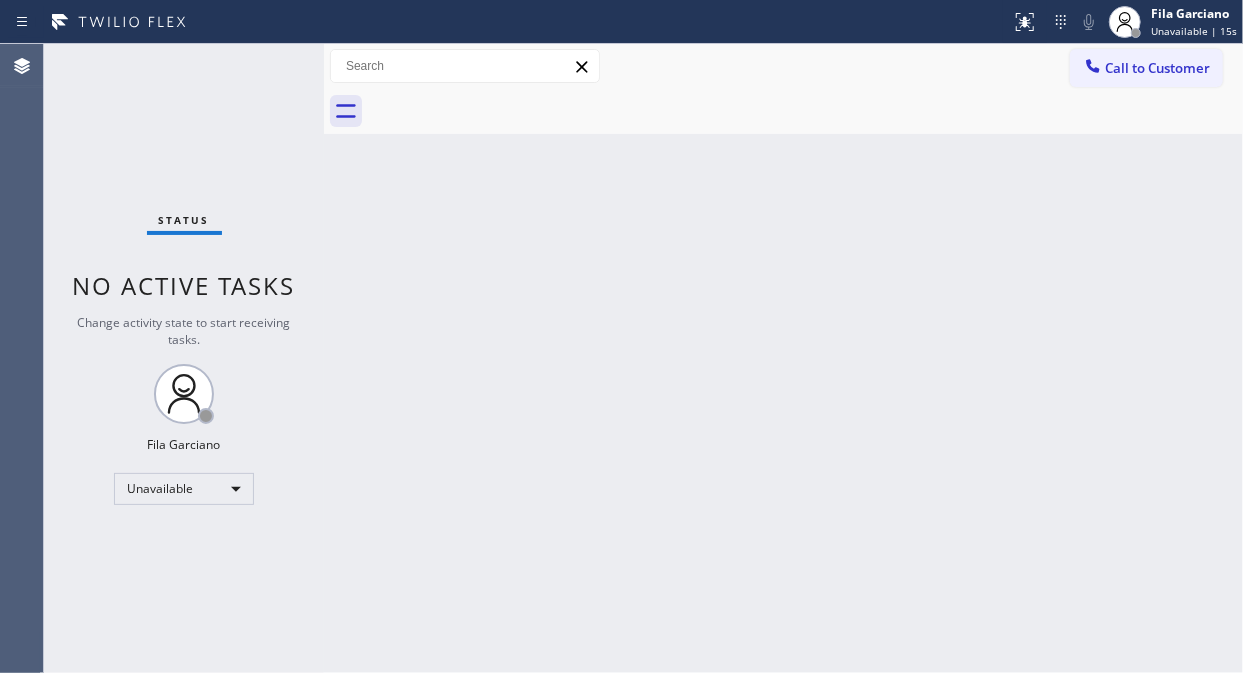 click on "Status   No active tasks     Change activity state to start receiving tasks.   [FIRST] [LAST] Unavailable" at bounding box center (184, 358) 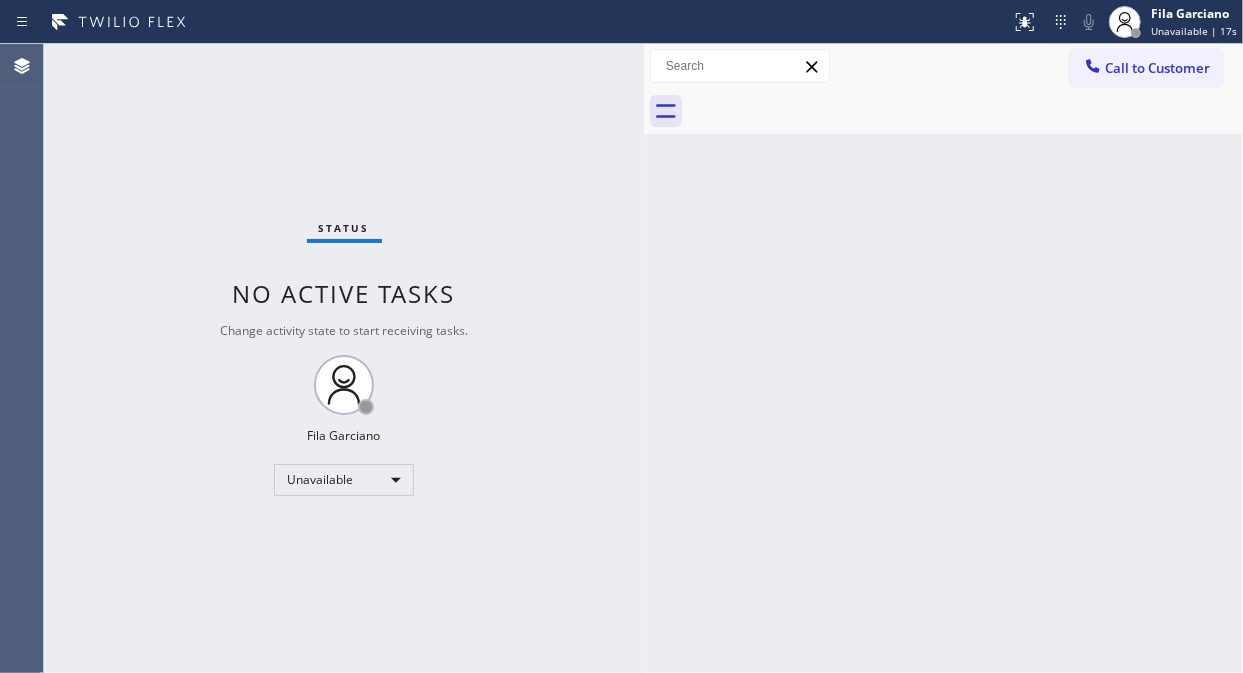 drag, startPoint x: 325, startPoint y: 187, endPoint x: 712, endPoint y: 318, distance: 408.57068 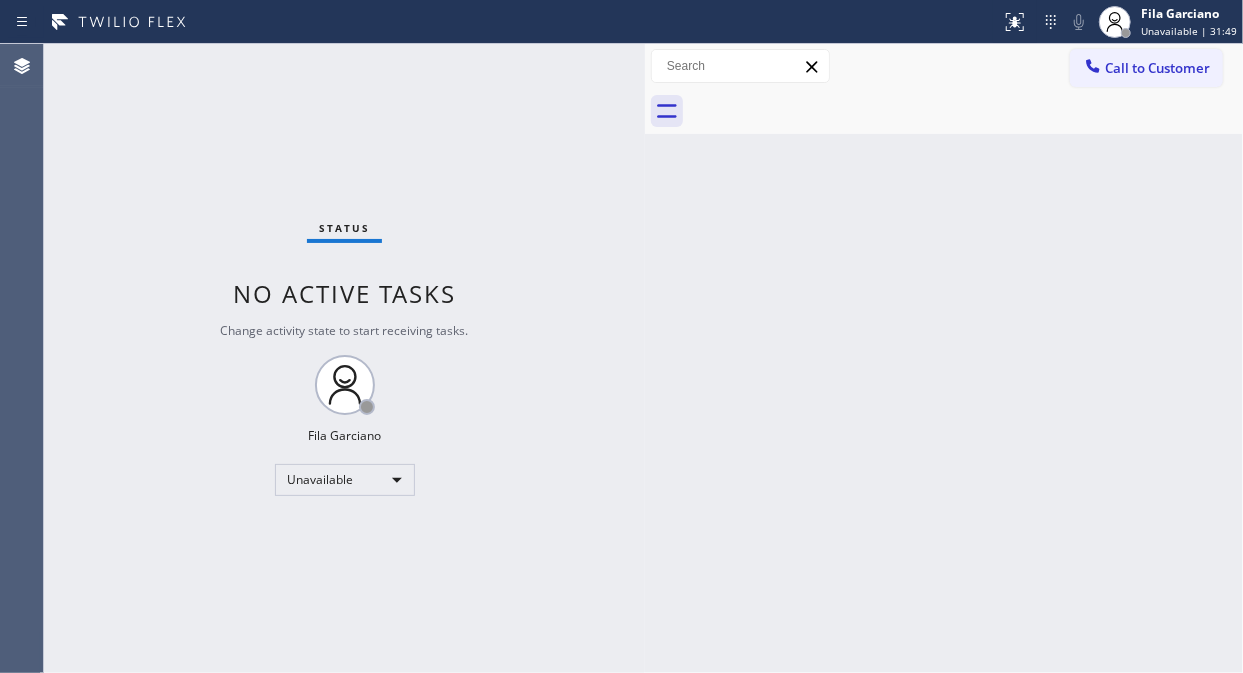 click on "Status   No active tasks     Change activity state to start receiving tasks.   [FIRST] [LAST] Unavailable" at bounding box center [344, 358] 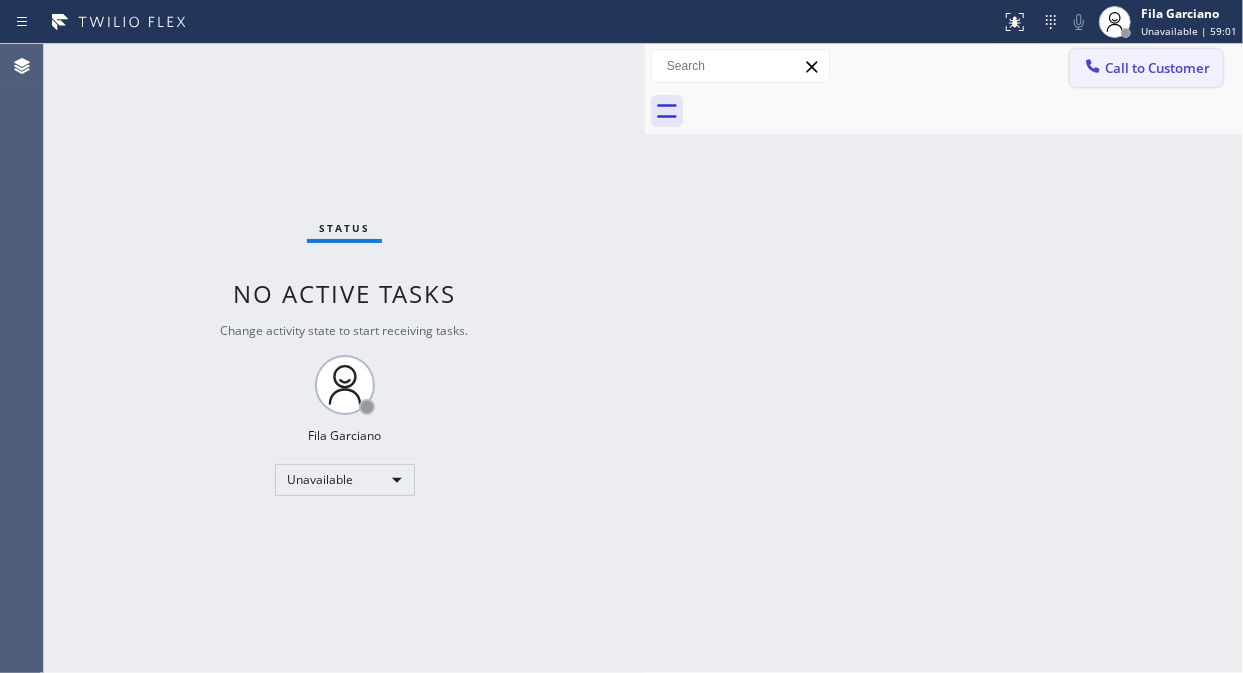click 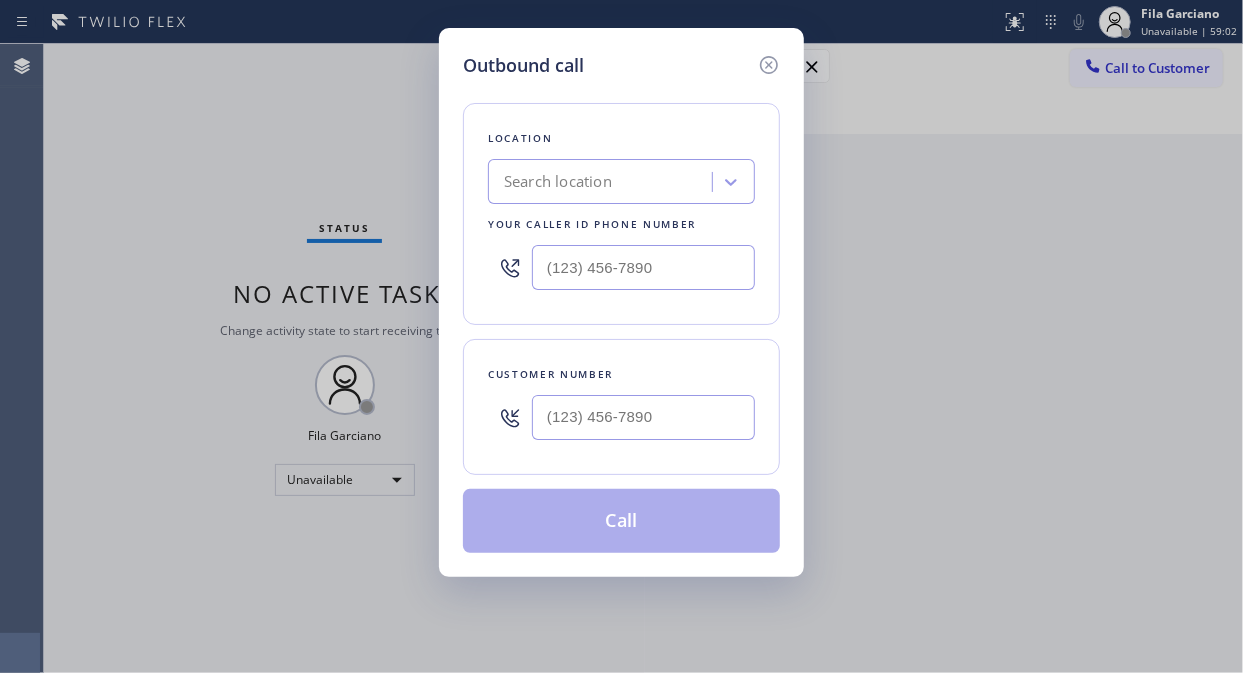 click on "Search location" at bounding box center [603, 182] 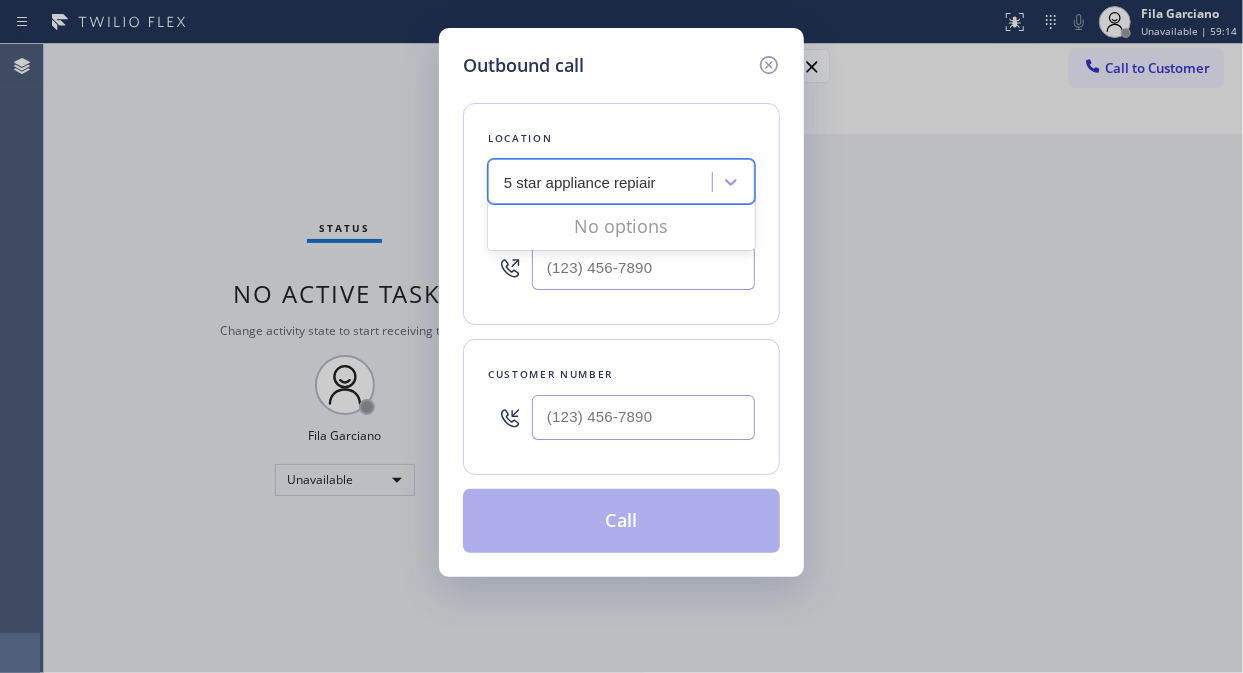 click on "5 star appliance repiair" at bounding box center [581, 182] 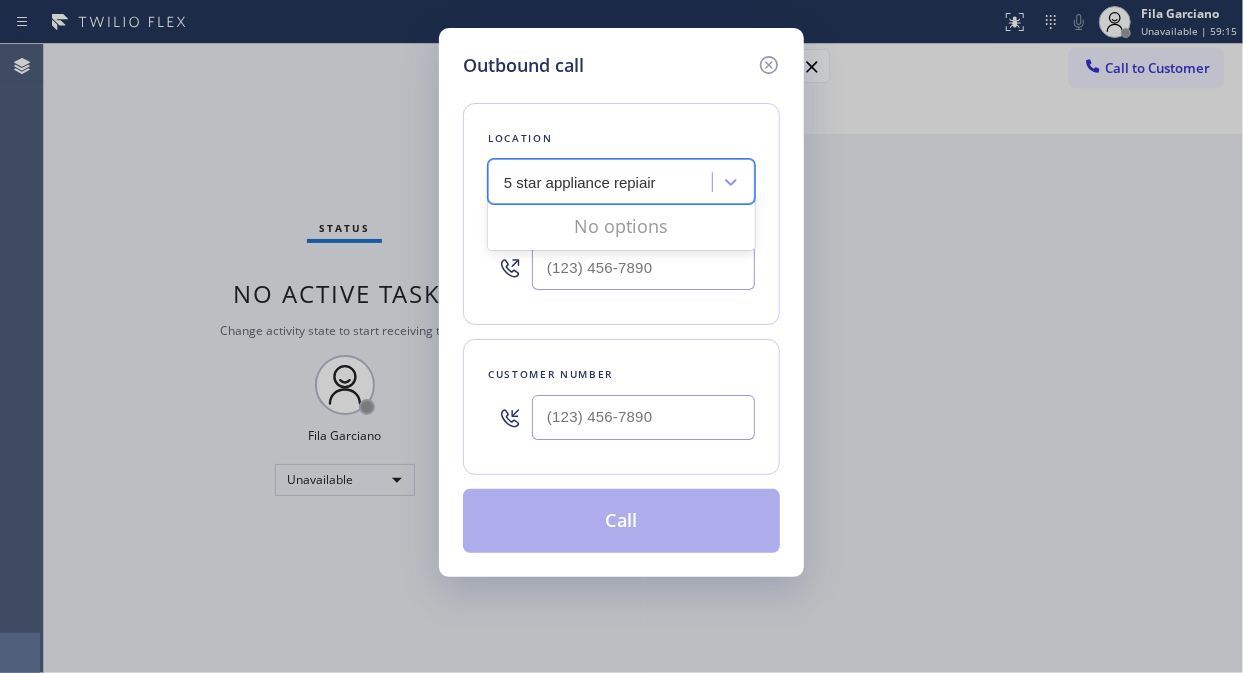 type on "5 star appliance repair" 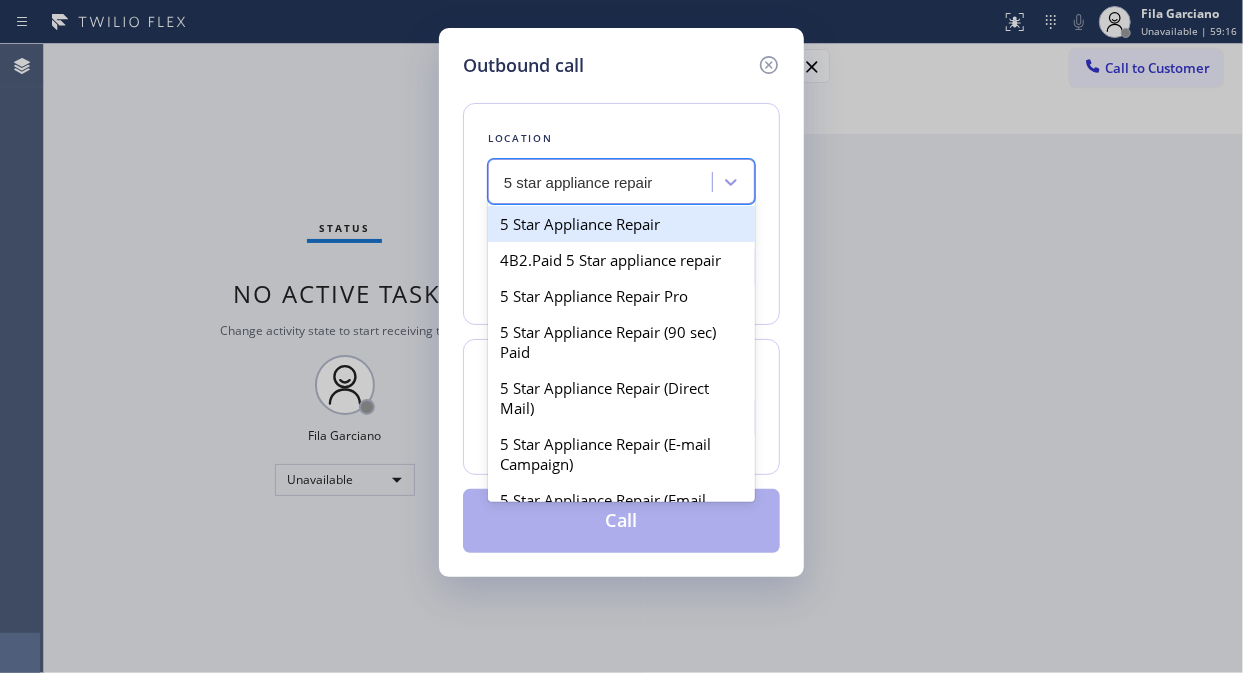 click on "5 Star Appliance Repair" at bounding box center (621, 224) 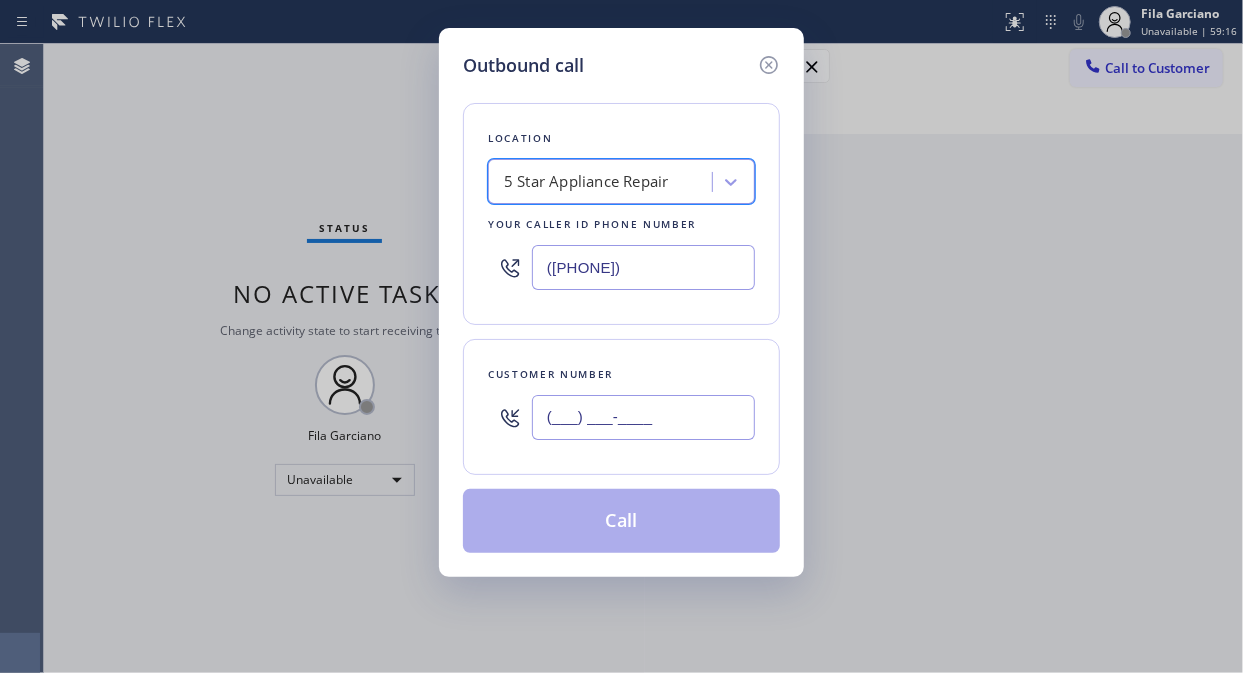 click on "(___) ___-____" at bounding box center [643, 417] 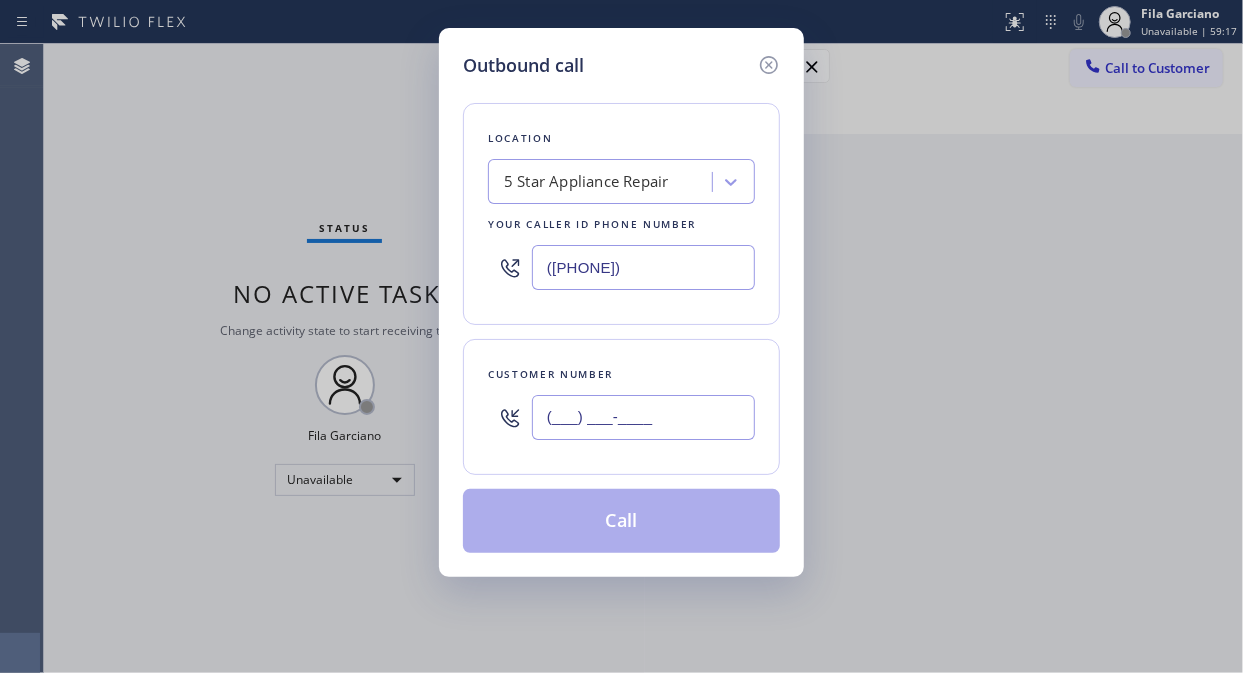 paste on "[PHONE]" 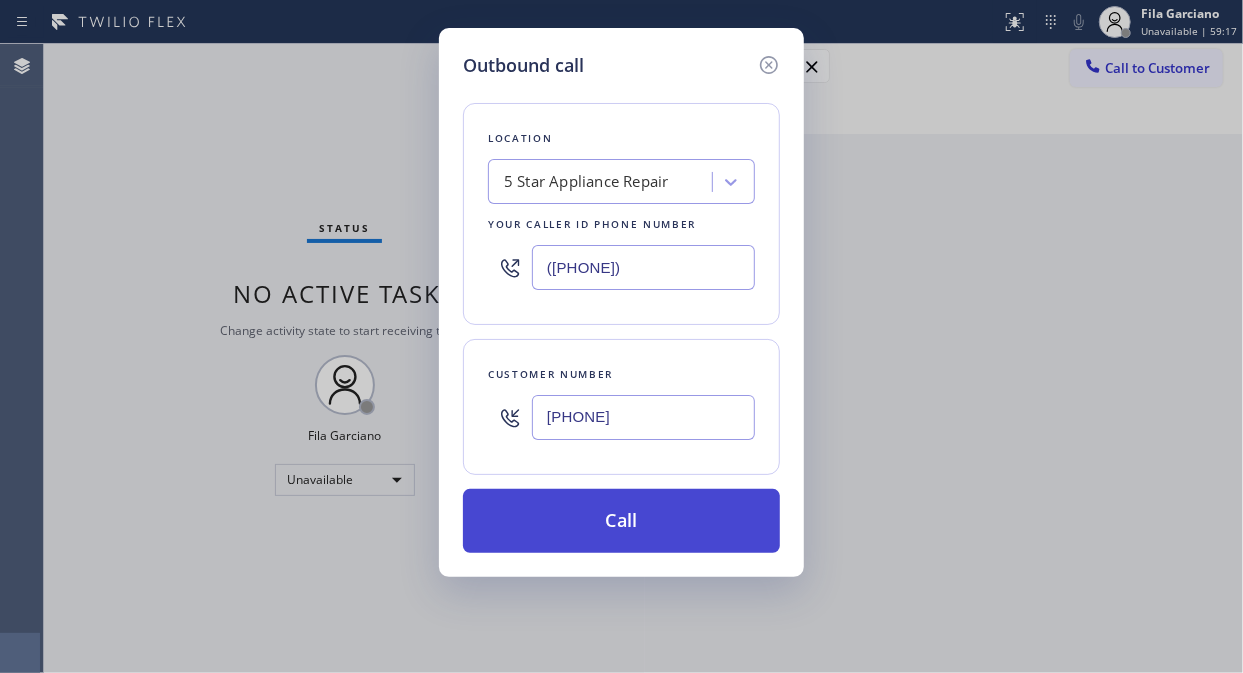 type on "[PHONE]" 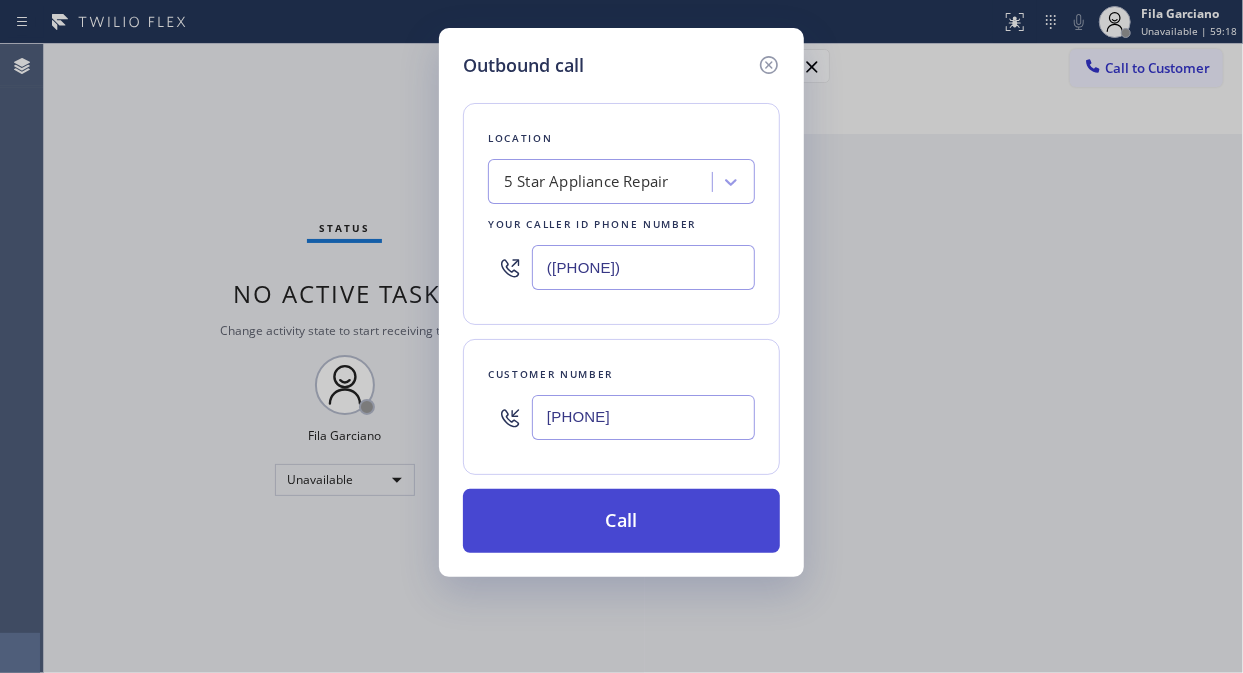 click on "Call" at bounding box center (621, 521) 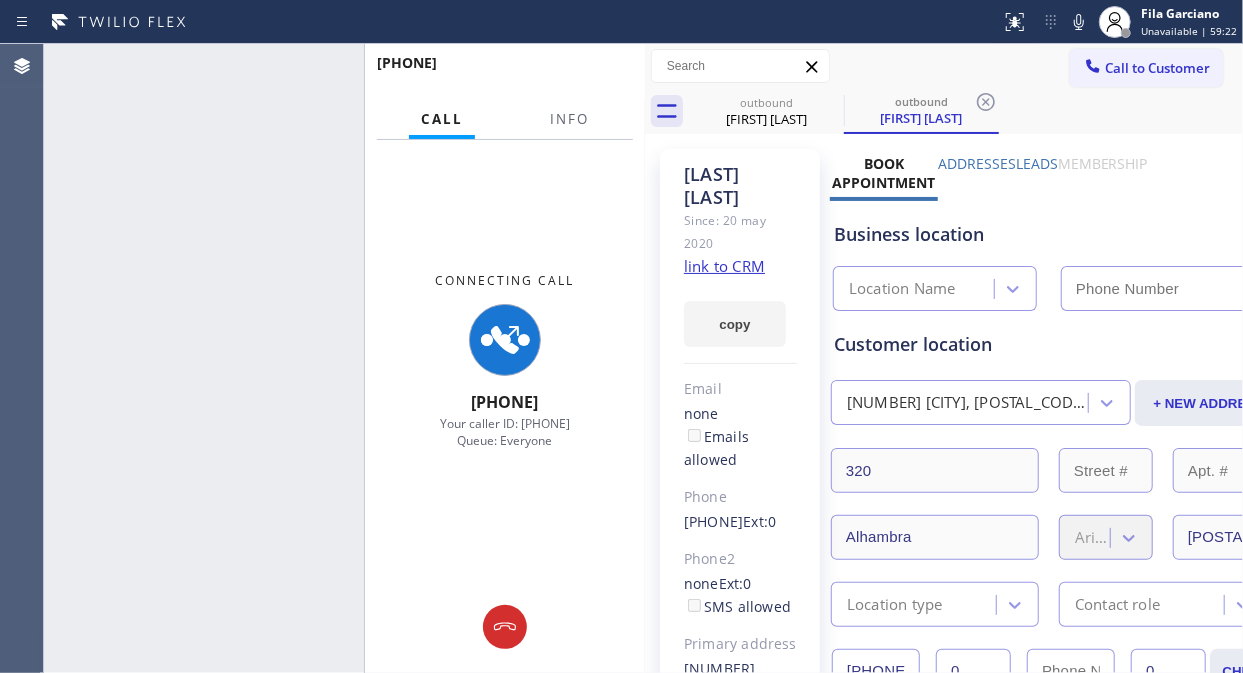 type on "([PHONE])" 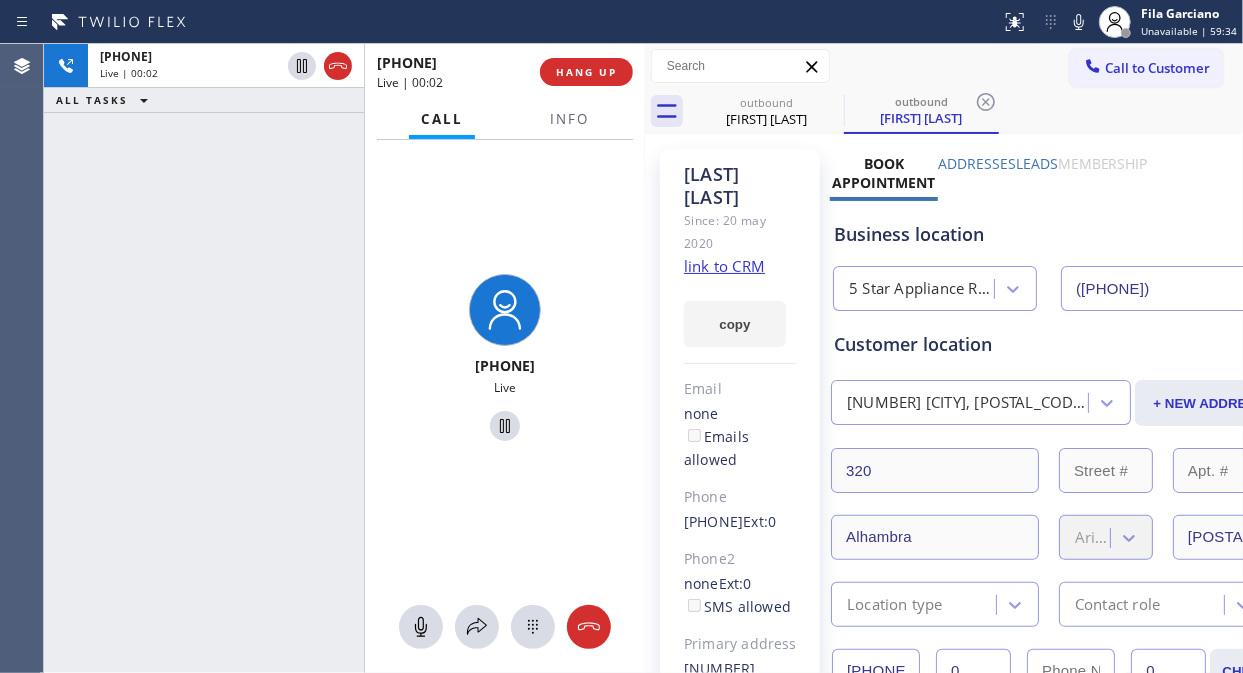 click on "[PHONE] Live | 00:02 HANG UP" at bounding box center [505, 72] 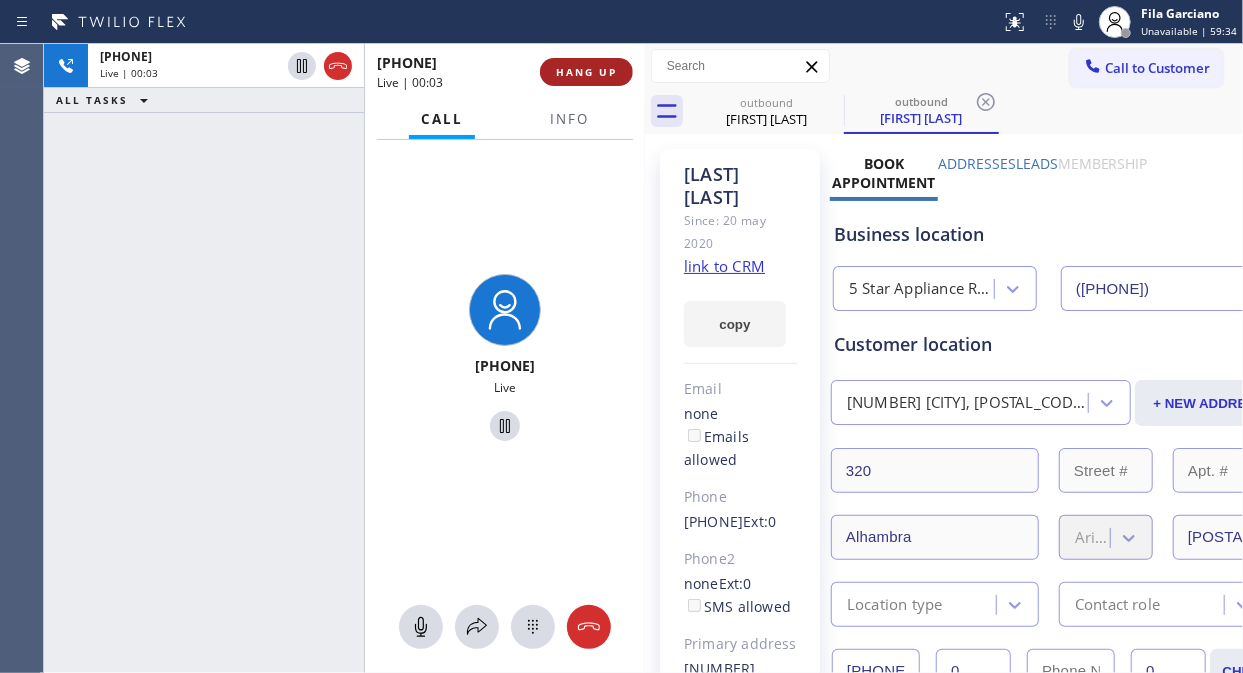 click on "HANG UP" at bounding box center [586, 72] 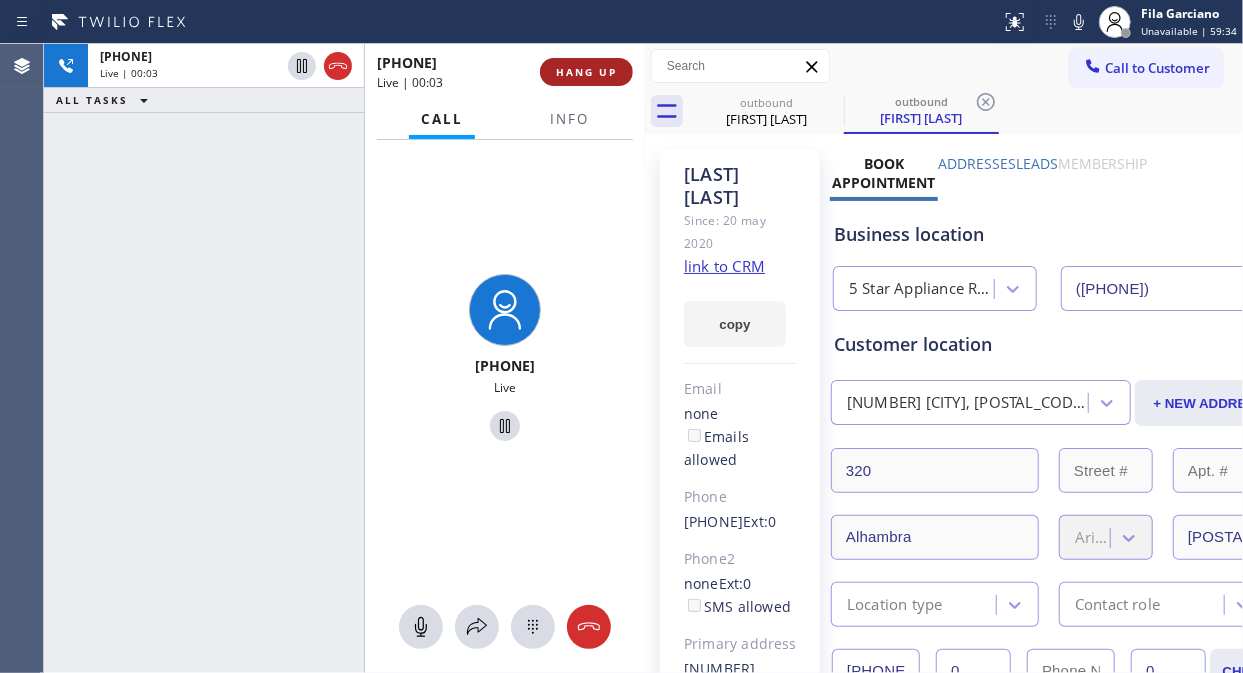 click on "HANG UP" at bounding box center (586, 72) 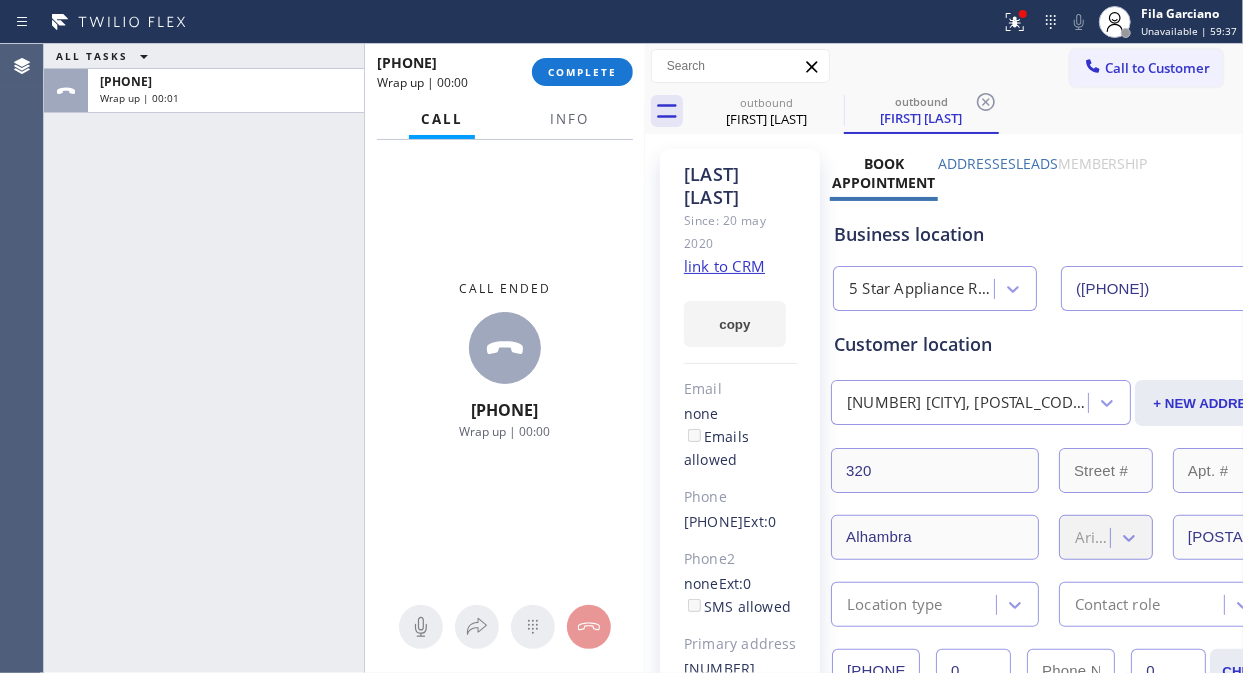click on "[PHONE] Wrap up | 00:00 COMPLETE" at bounding box center [505, 72] 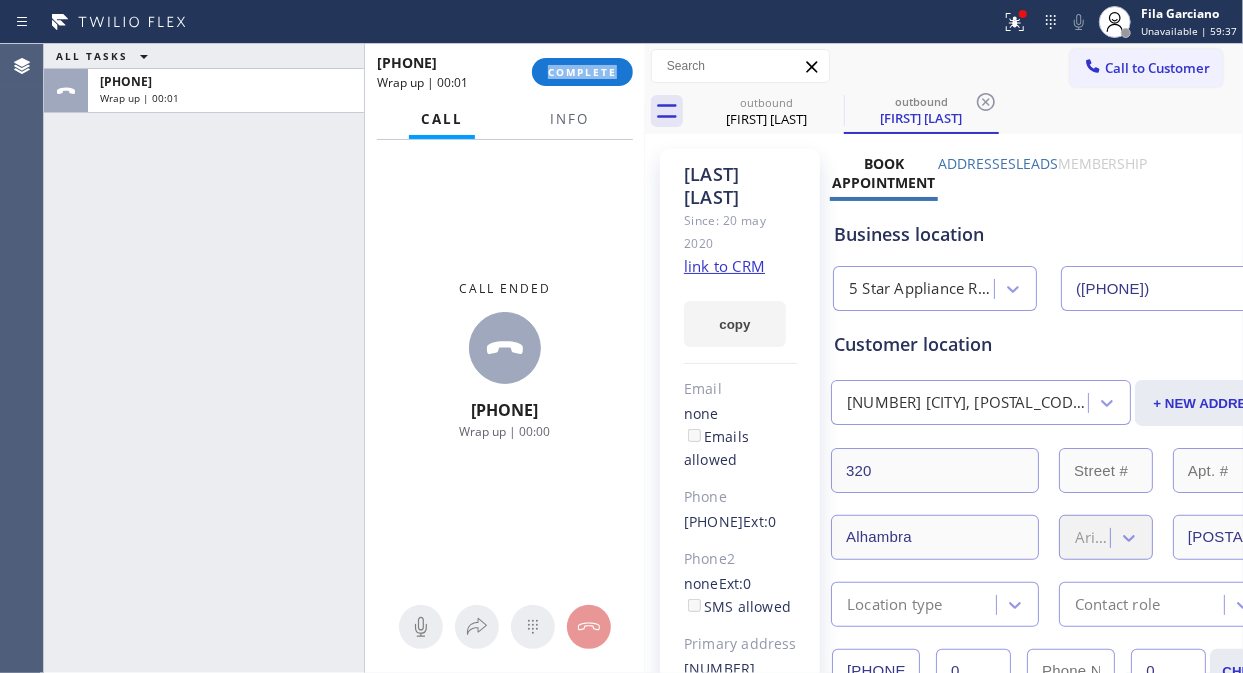 click on "+1[PHONE] Wrap up | 00:01 COMPLETE" at bounding box center (505, 72) 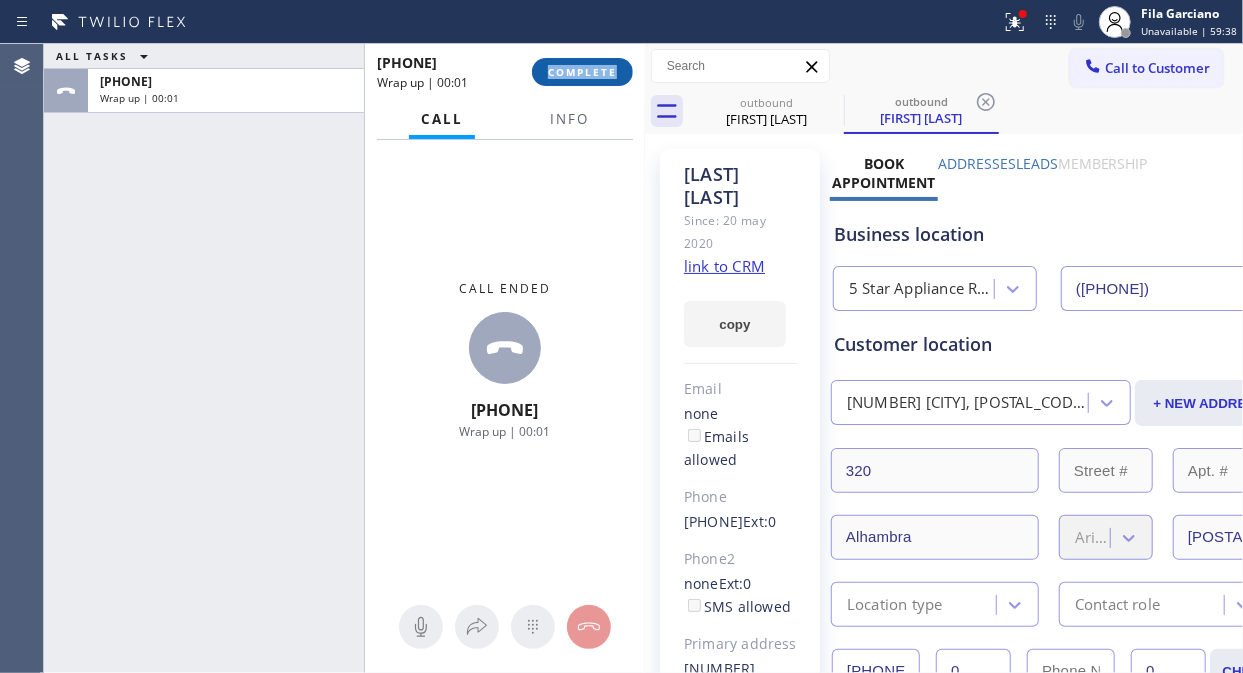 click on "COMPLETE" at bounding box center (582, 72) 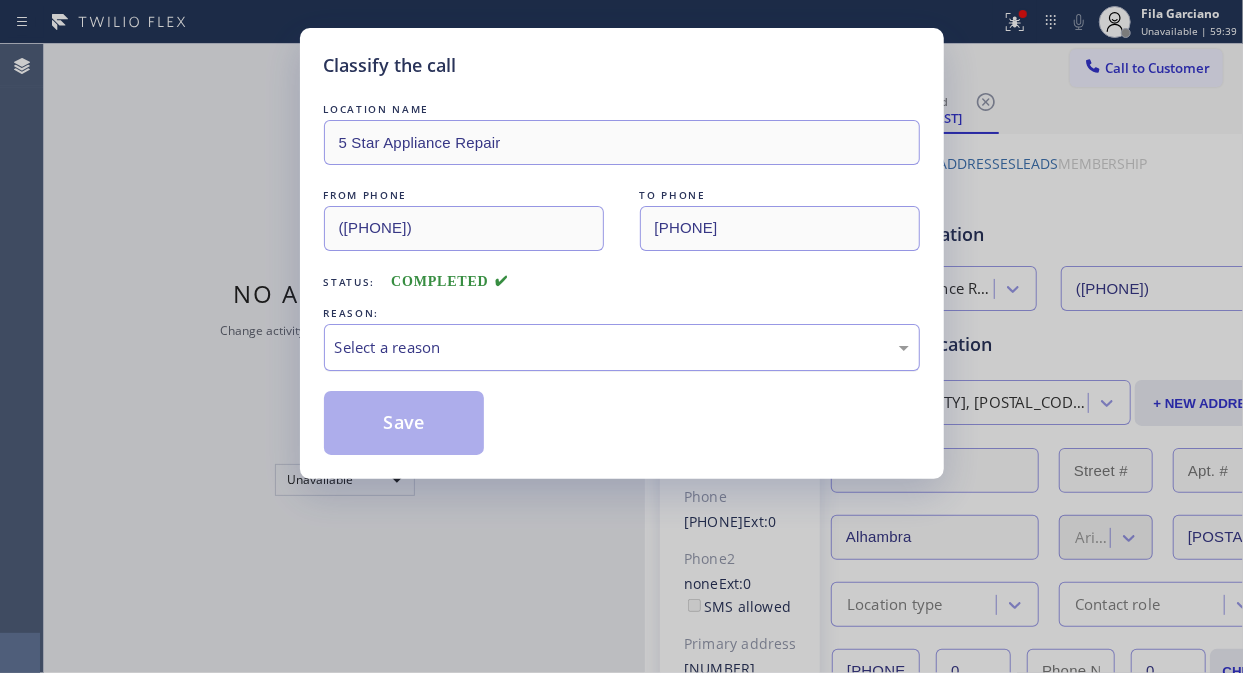 click on "Select a reason" at bounding box center (622, 347) 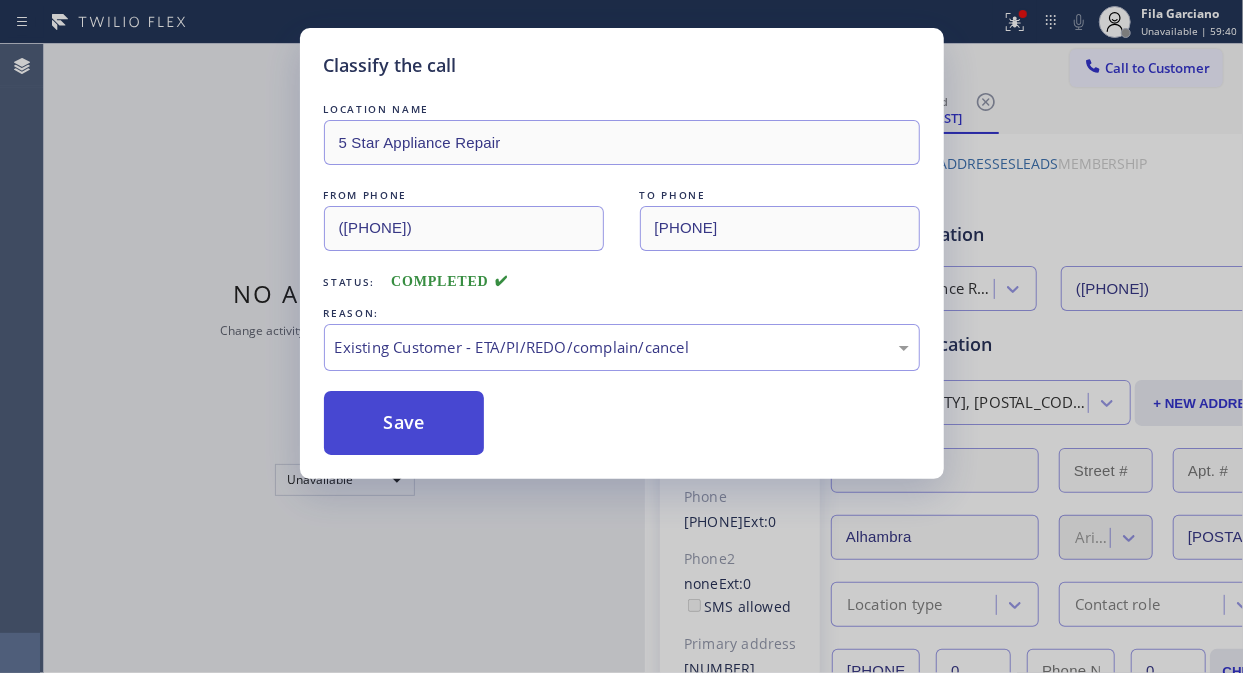 click on "Save" at bounding box center (404, 423) 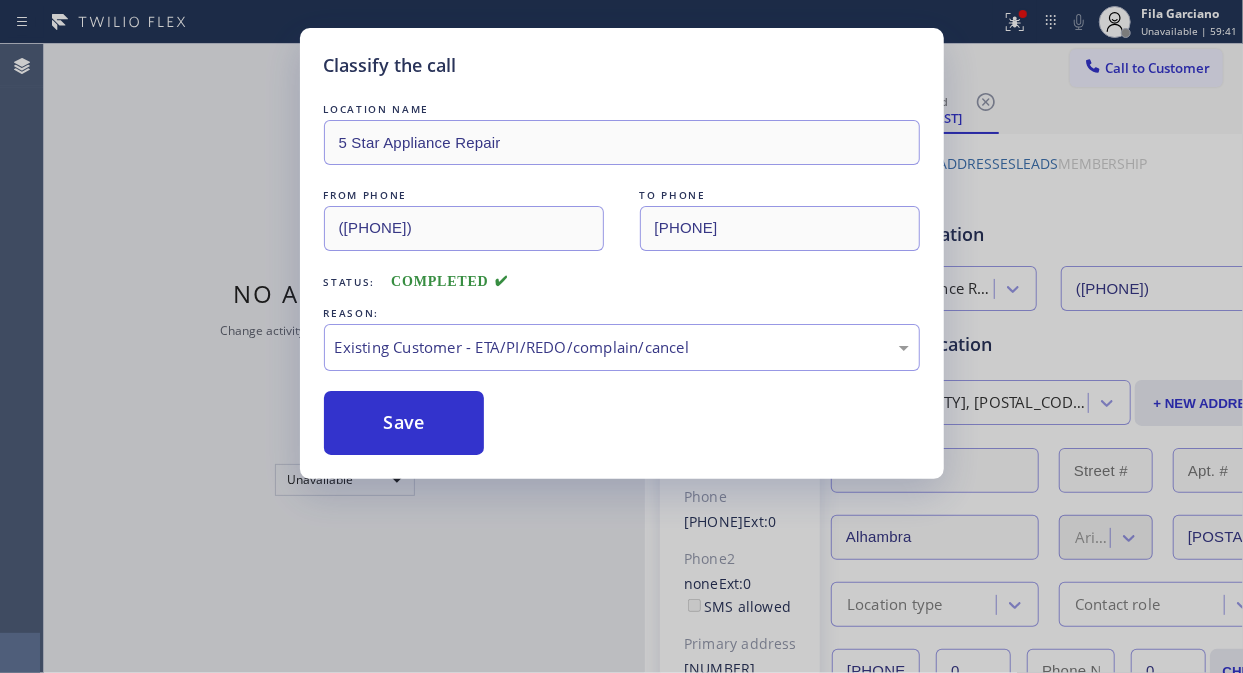 click on "Call to Customer" at bounding box center [1157, 68] 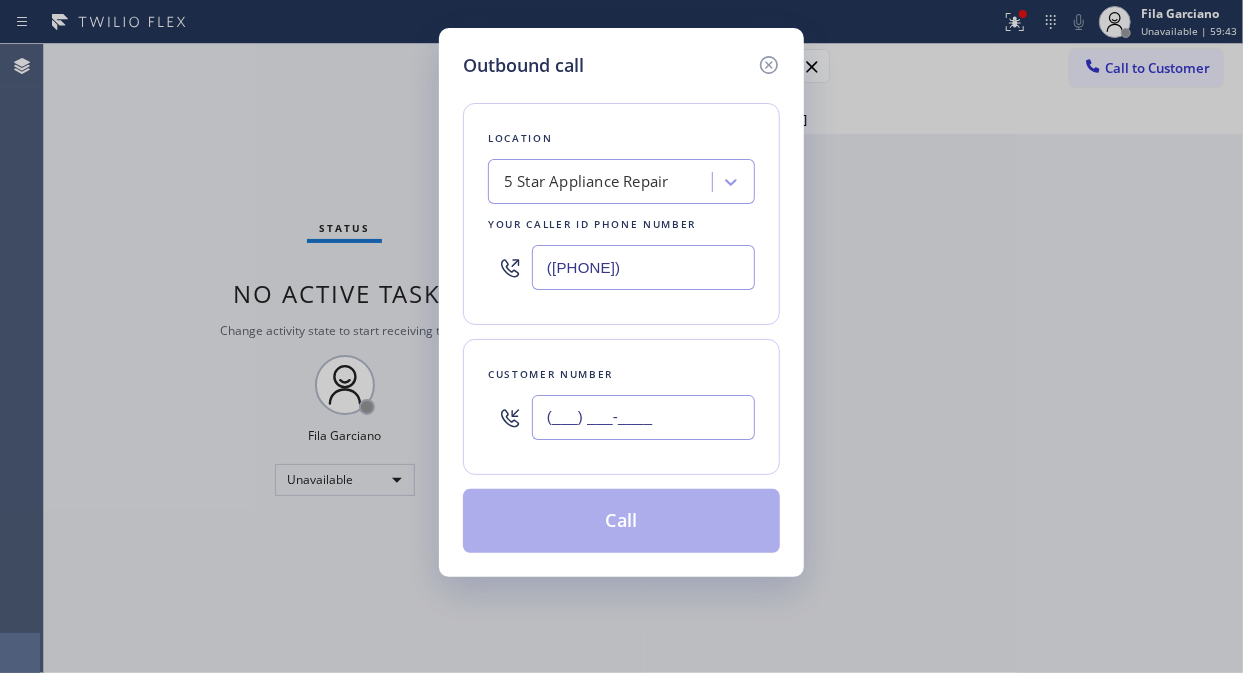 click on "(___) ___-____" at bounding box center (643, 417) 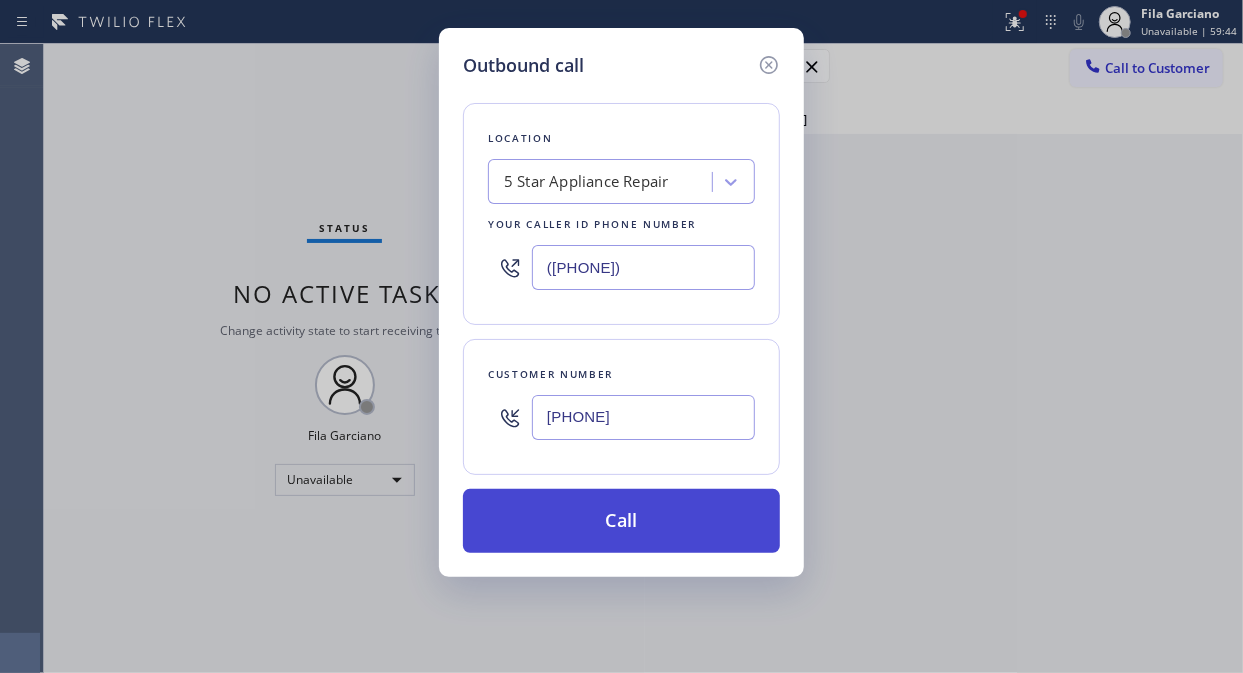 type on "[PHONE]" 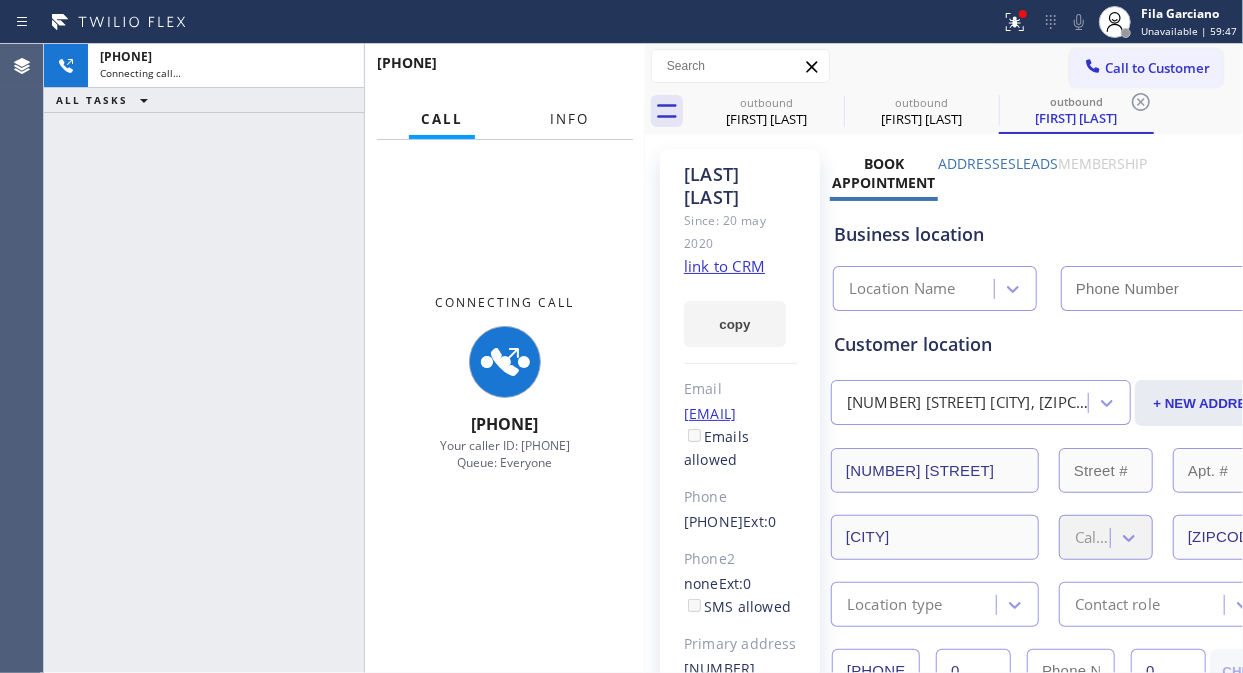 click on "Info" at bounding box center (569, 119) 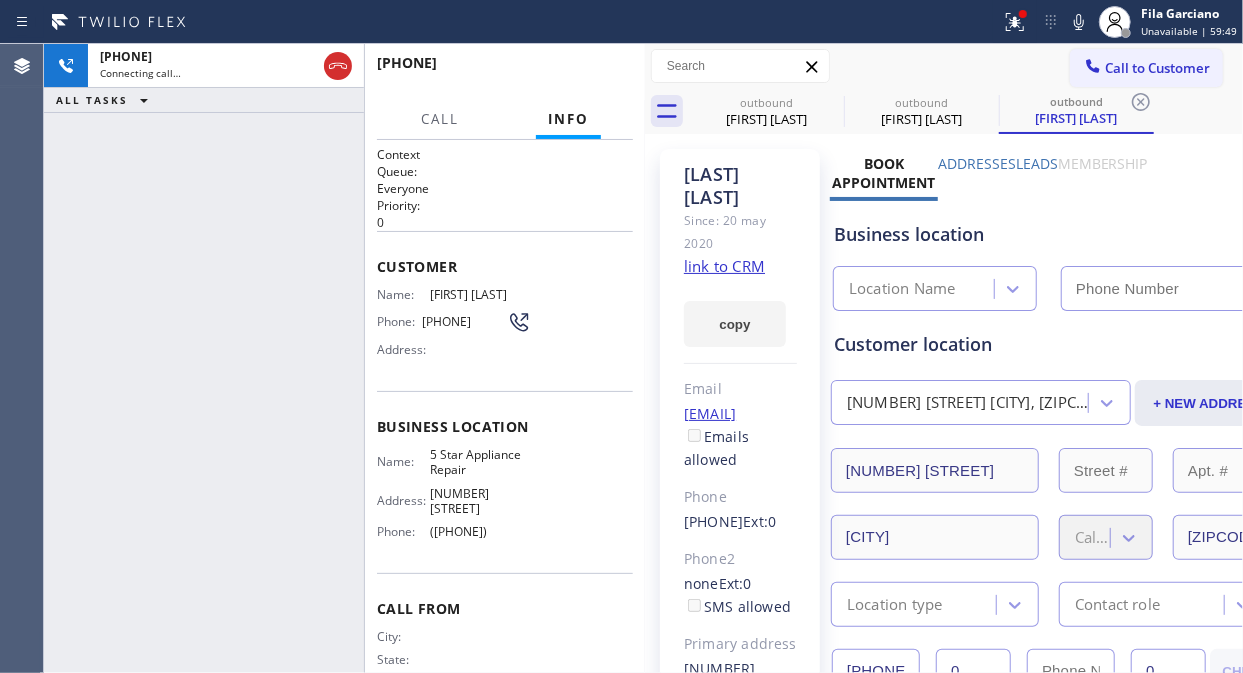 type on "([PHONE])" 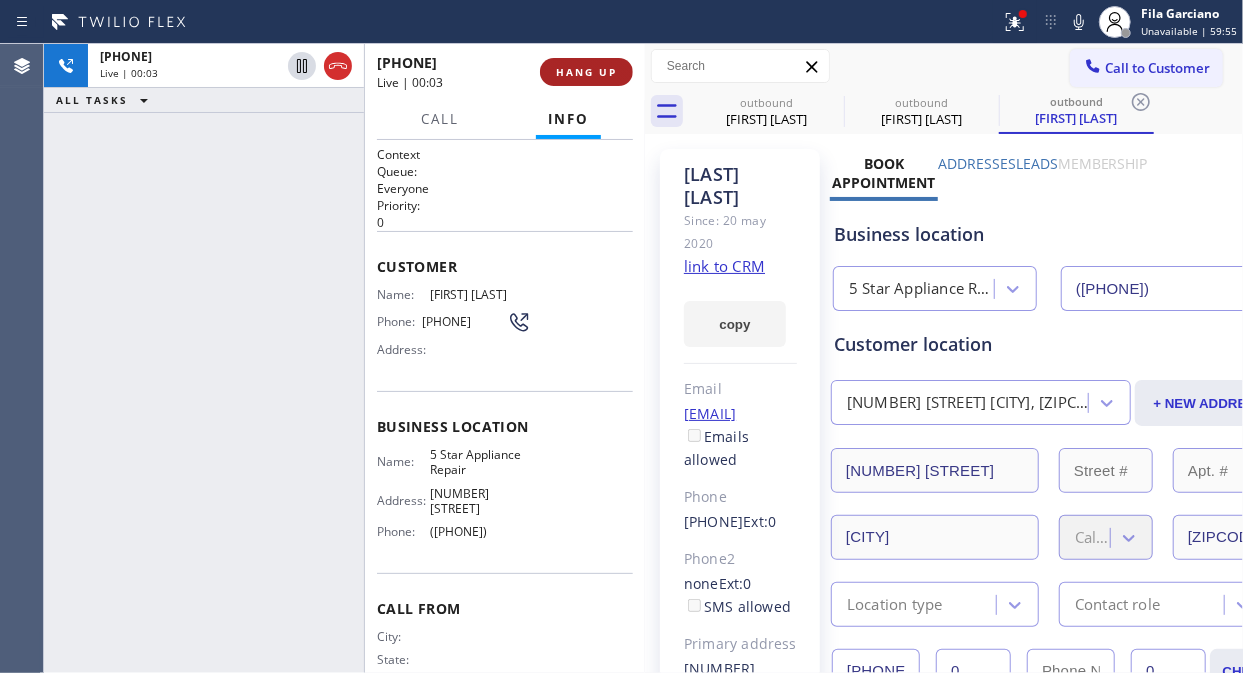 click on "HANG UP" at bounding box center [586, 72] 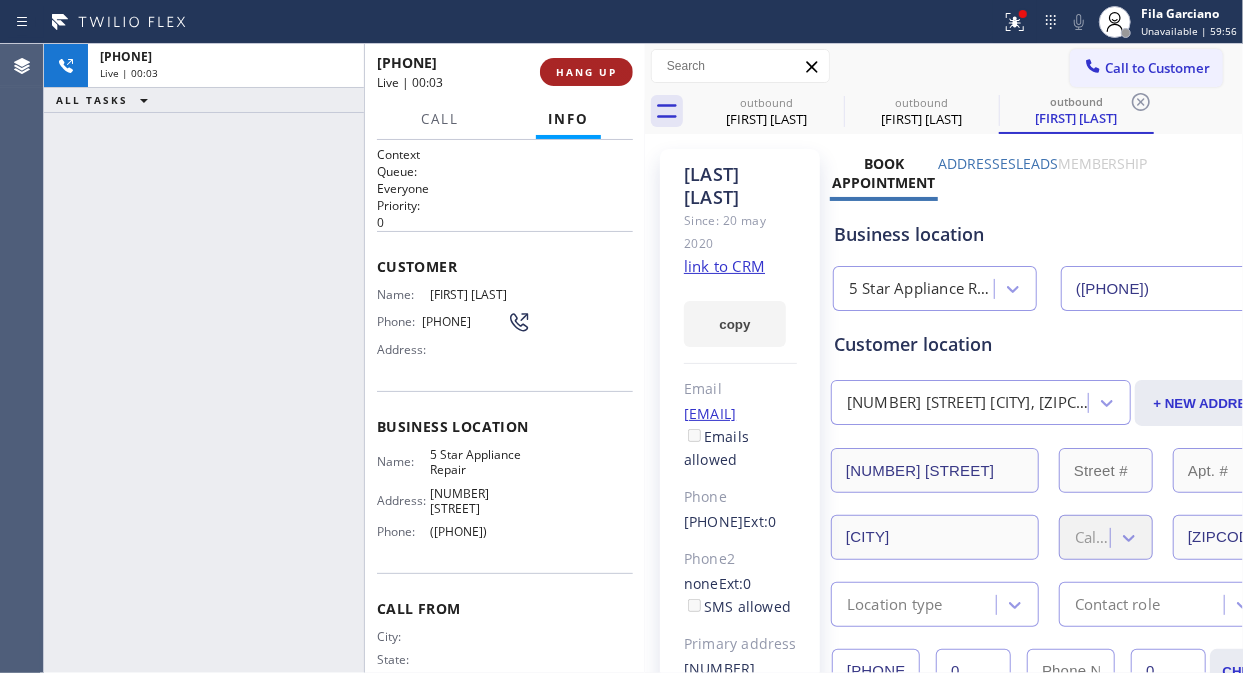 click on "HANG UP" at bounding box center (586, 72) 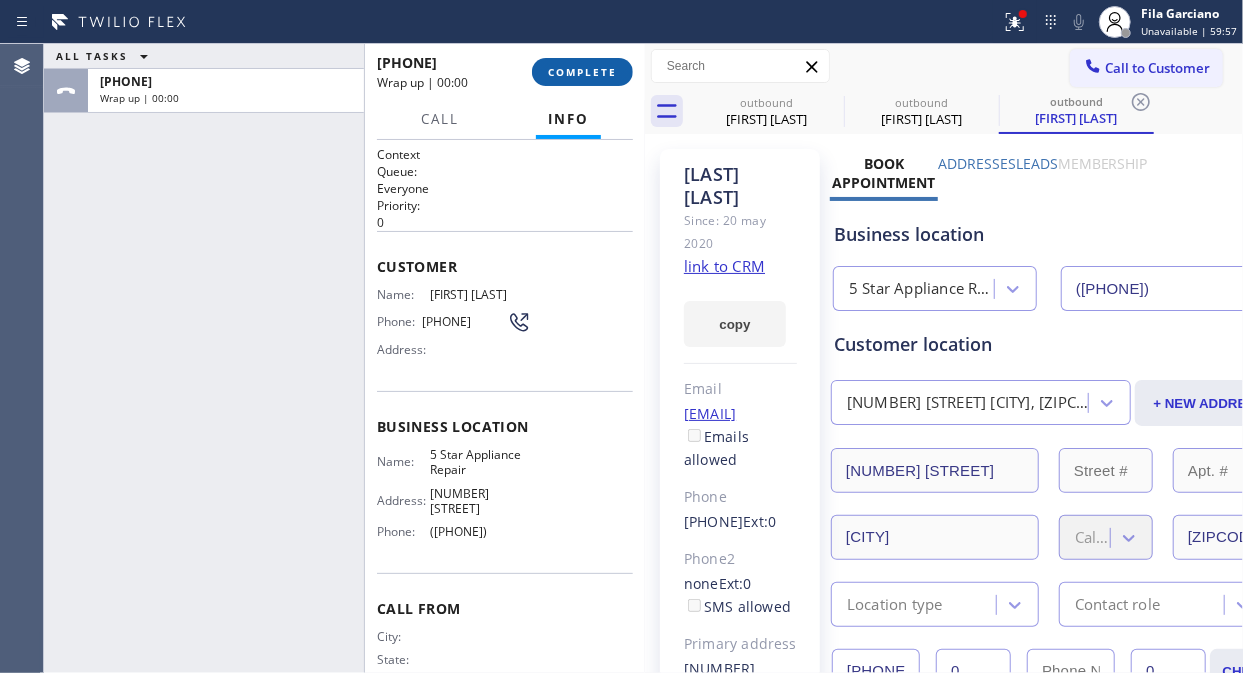 click on "COMPLETE" at bounding box center (582, 72) 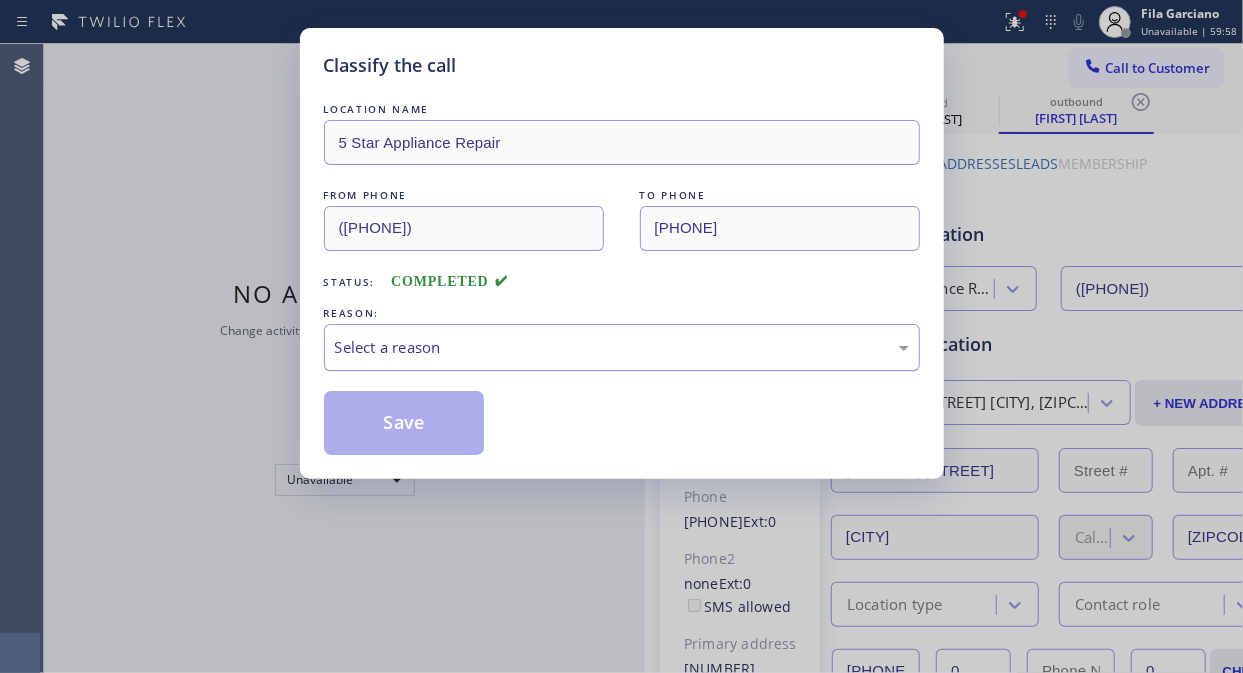 click on "Select a reason" at bounding box center (622, 347) 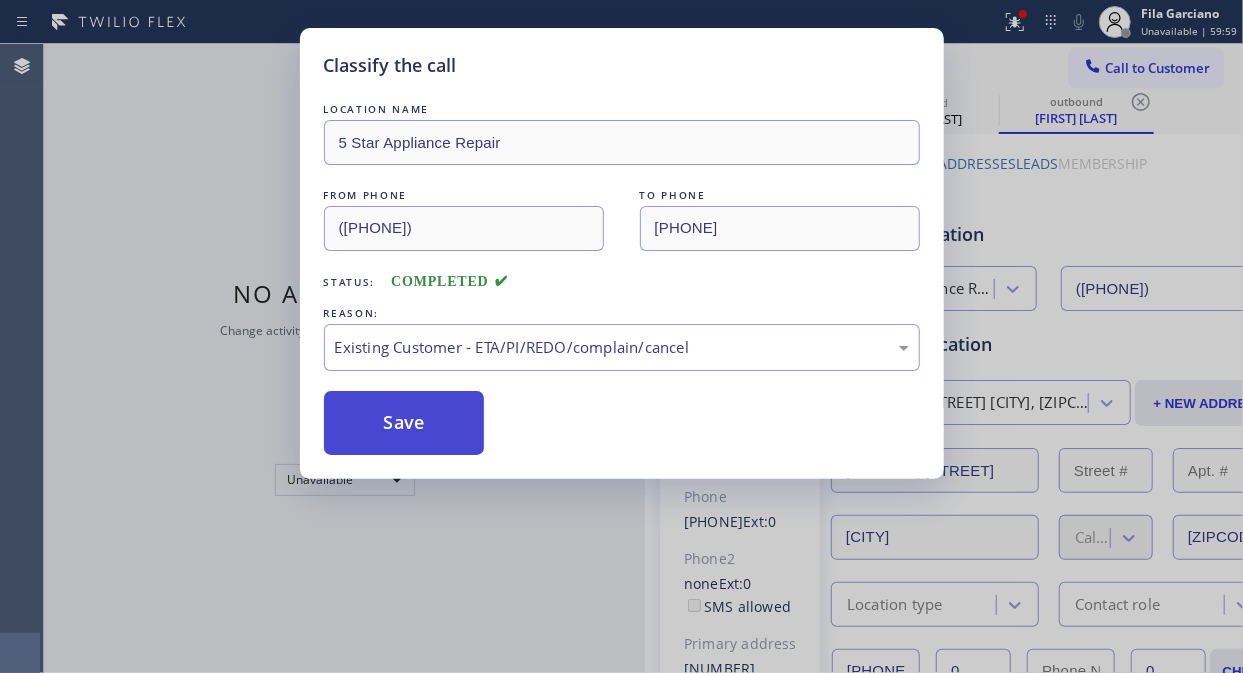 click on "Save" at bounding box center (404, 423) 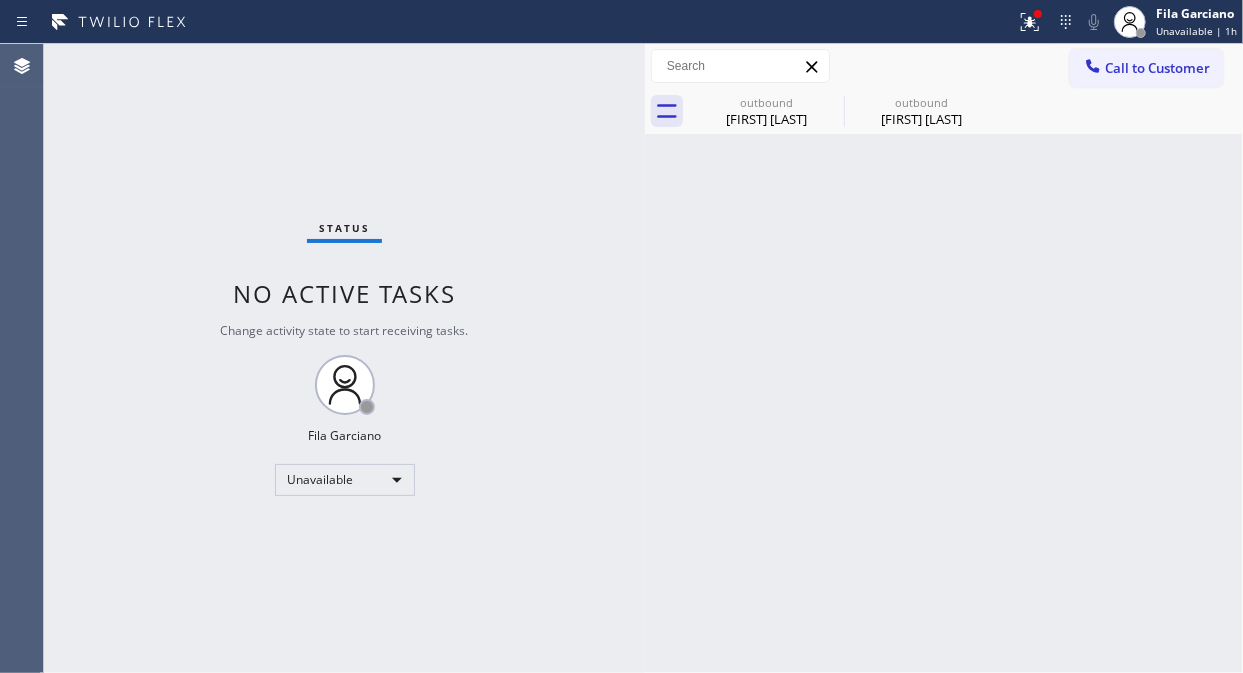 click 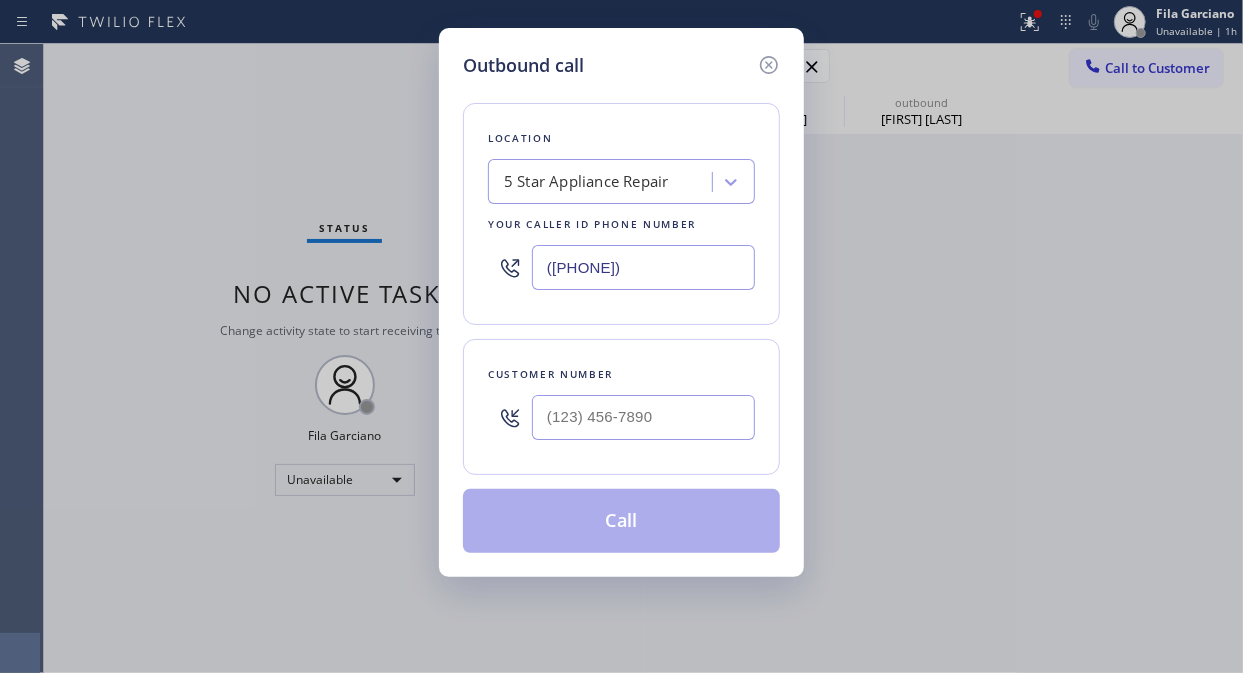 click at bounding box center (643, 417) 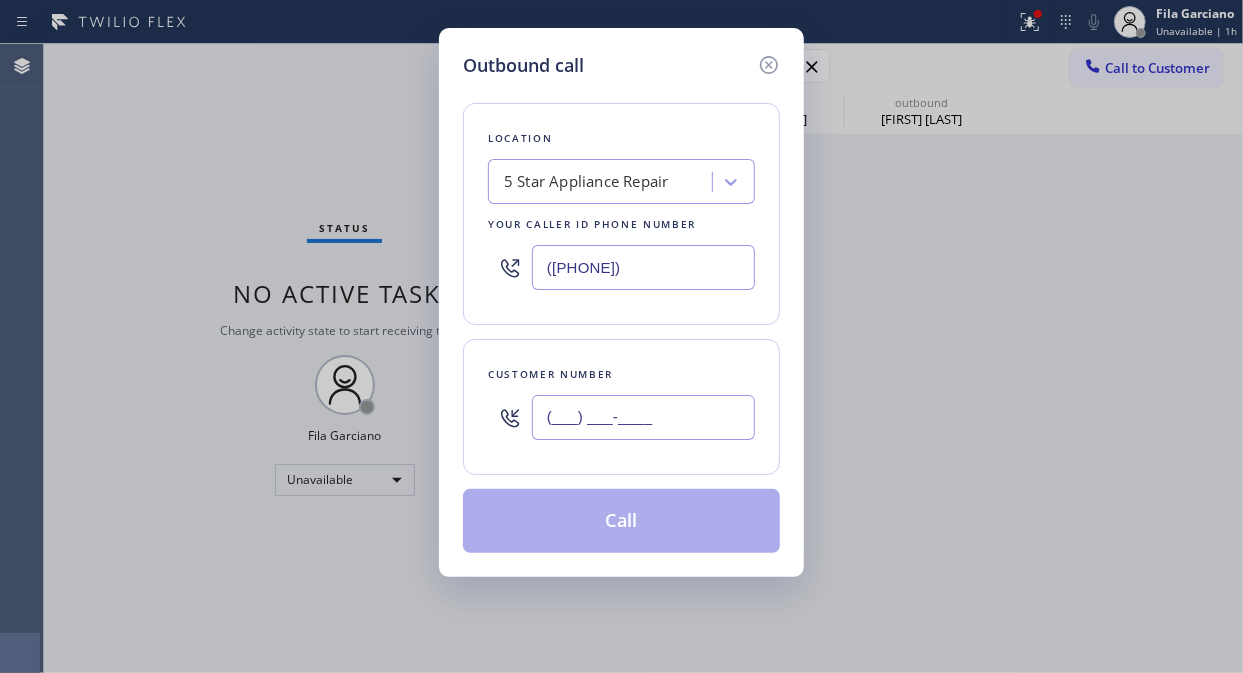 click on "(___) ___-____" at bounding box center (643, 417) 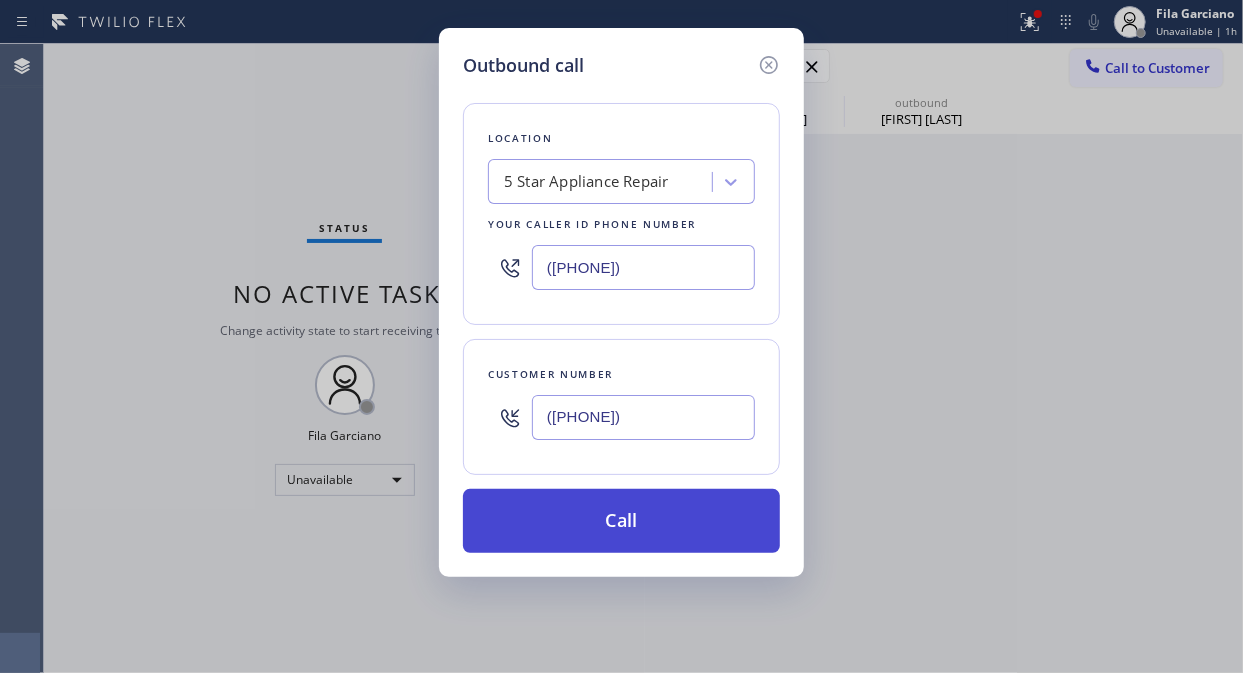 type on "([PHONE])" 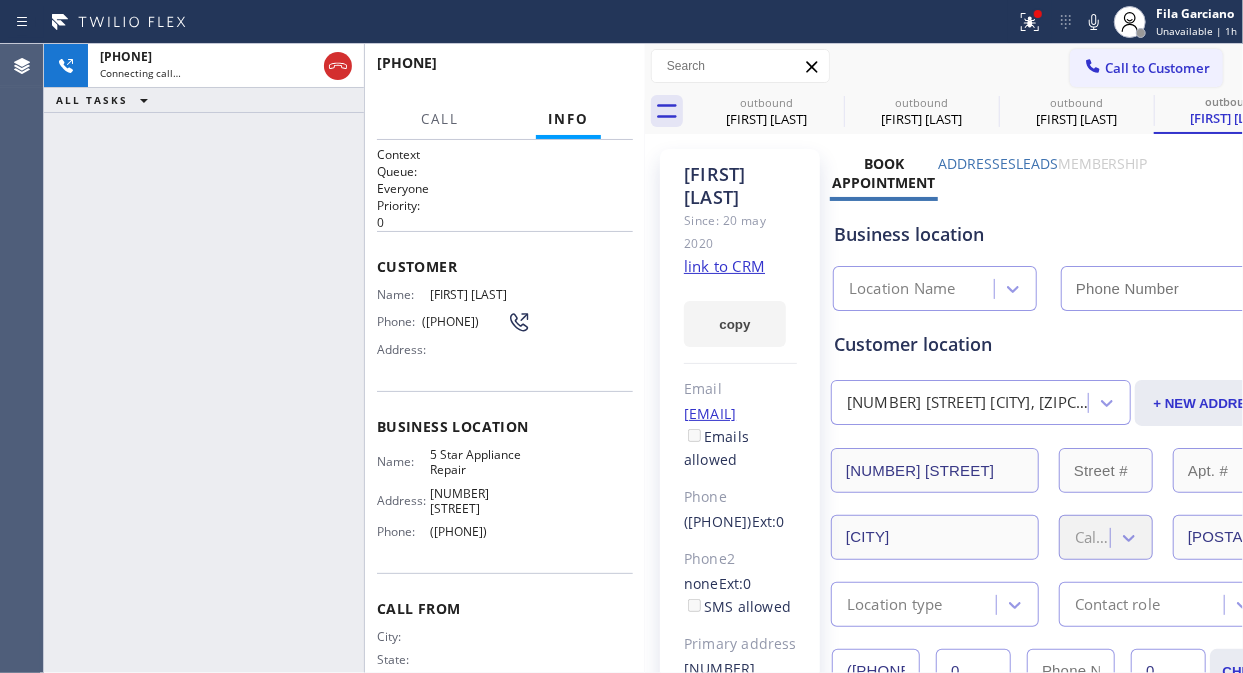 type on "([PHONE])" 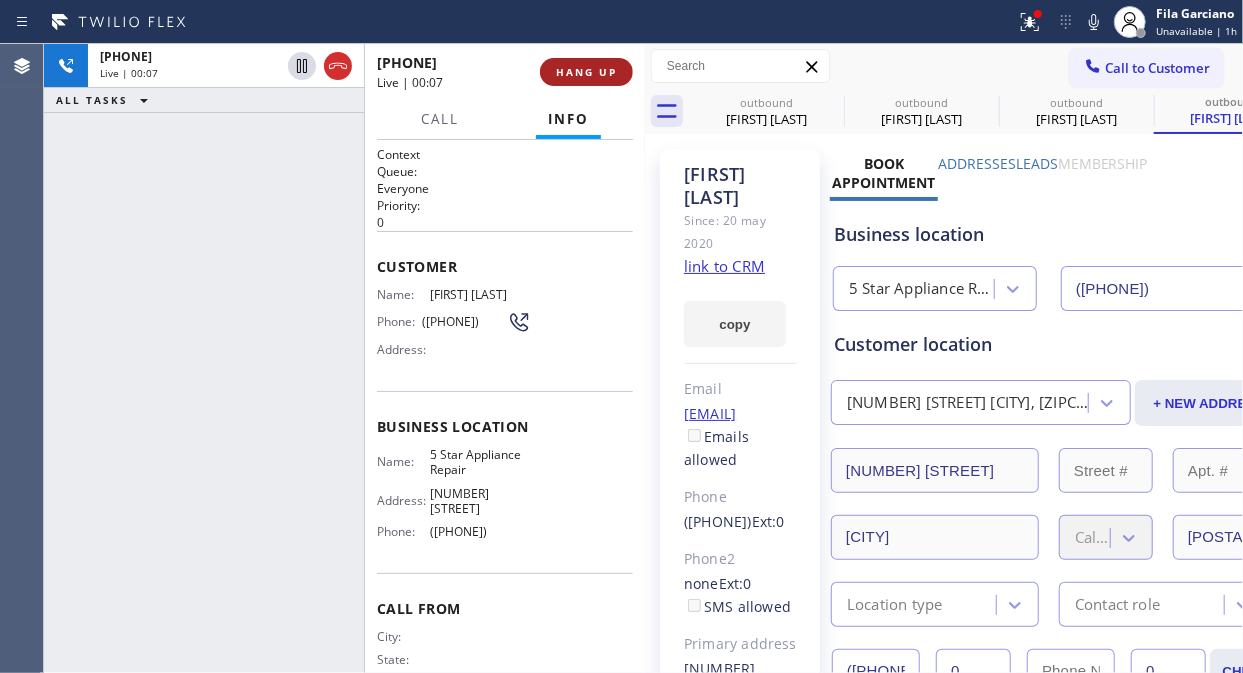 click on "HANG UP" at bounding box center (586, 72) 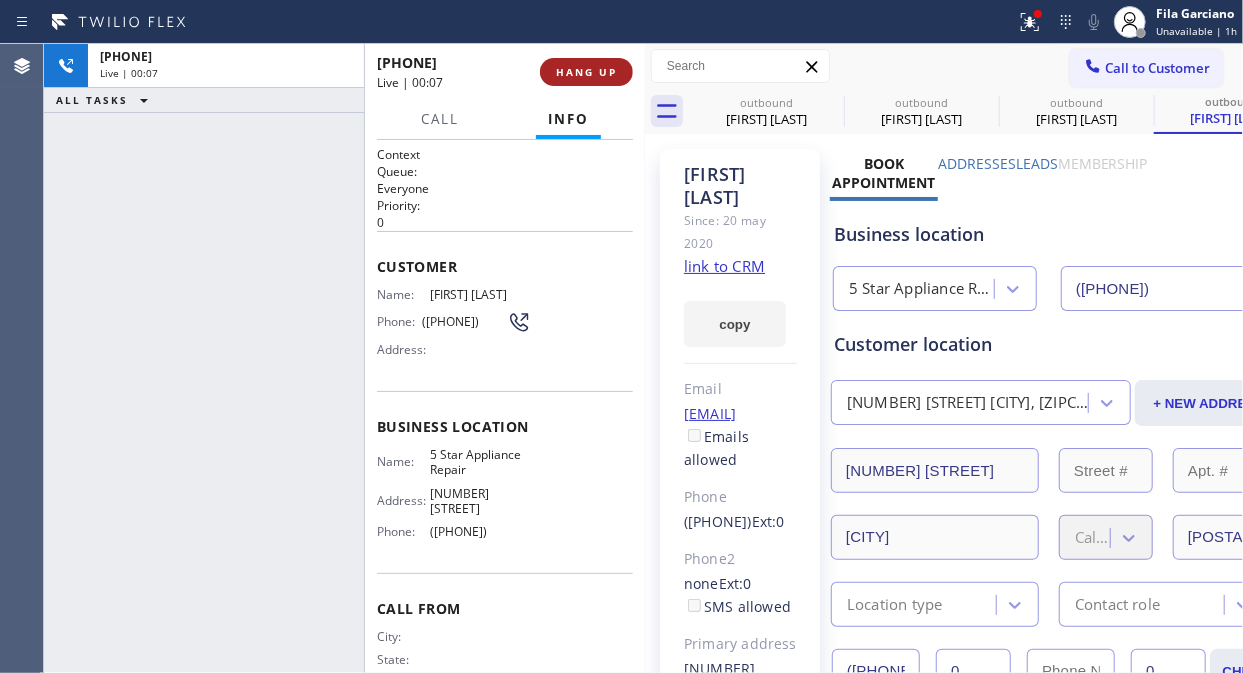 click on "HANG UP" at bounding box center [586, 72] 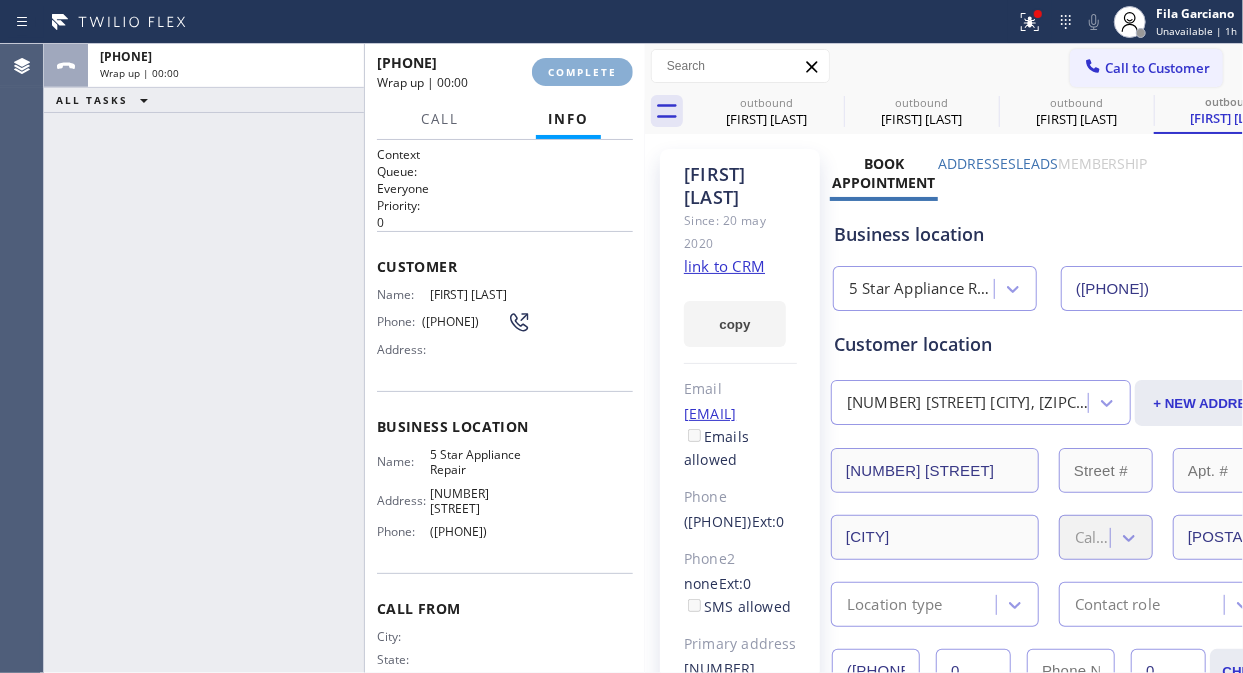 click on "COMPLETE" at bounding box center (582, 72) 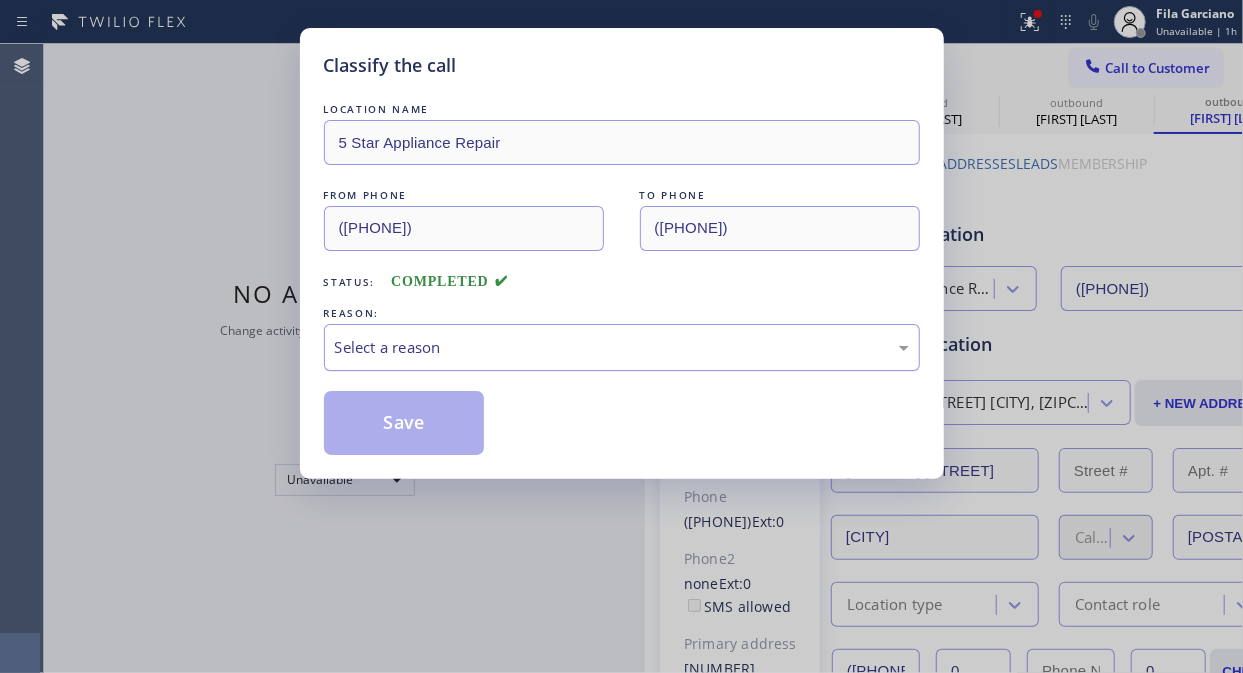 click on "Select a reason" at bounding box center [622, 347] 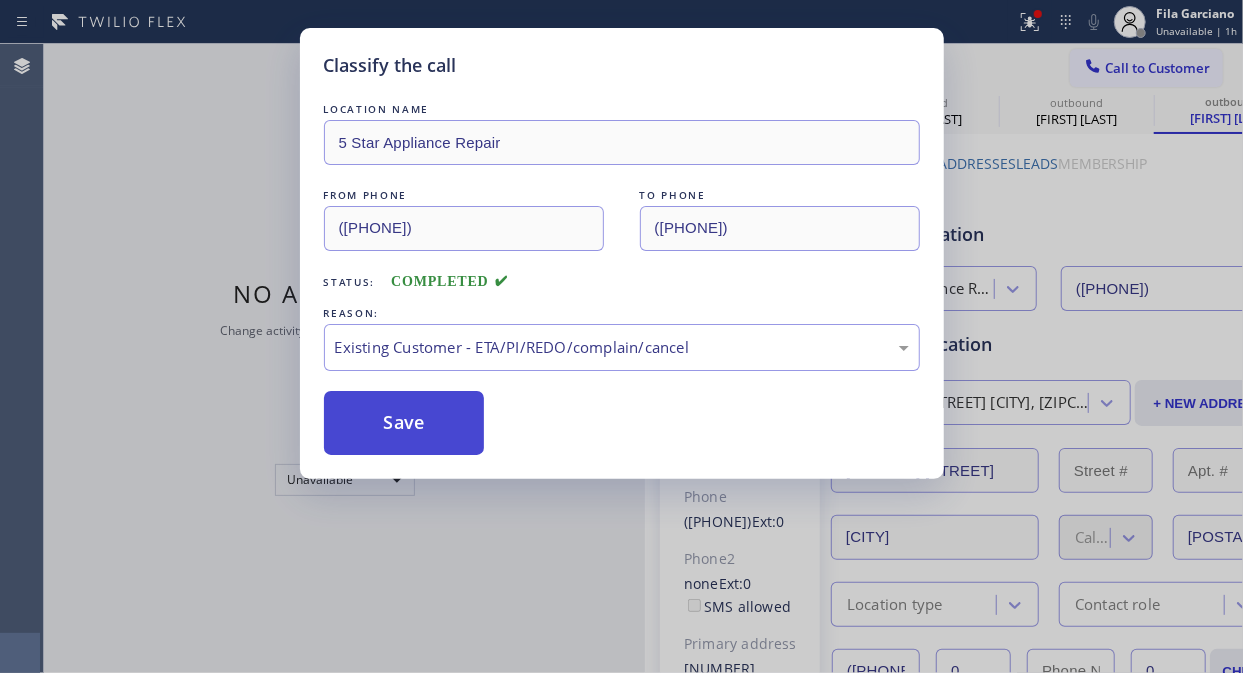click on "Save" at bounding box center (404, 423) 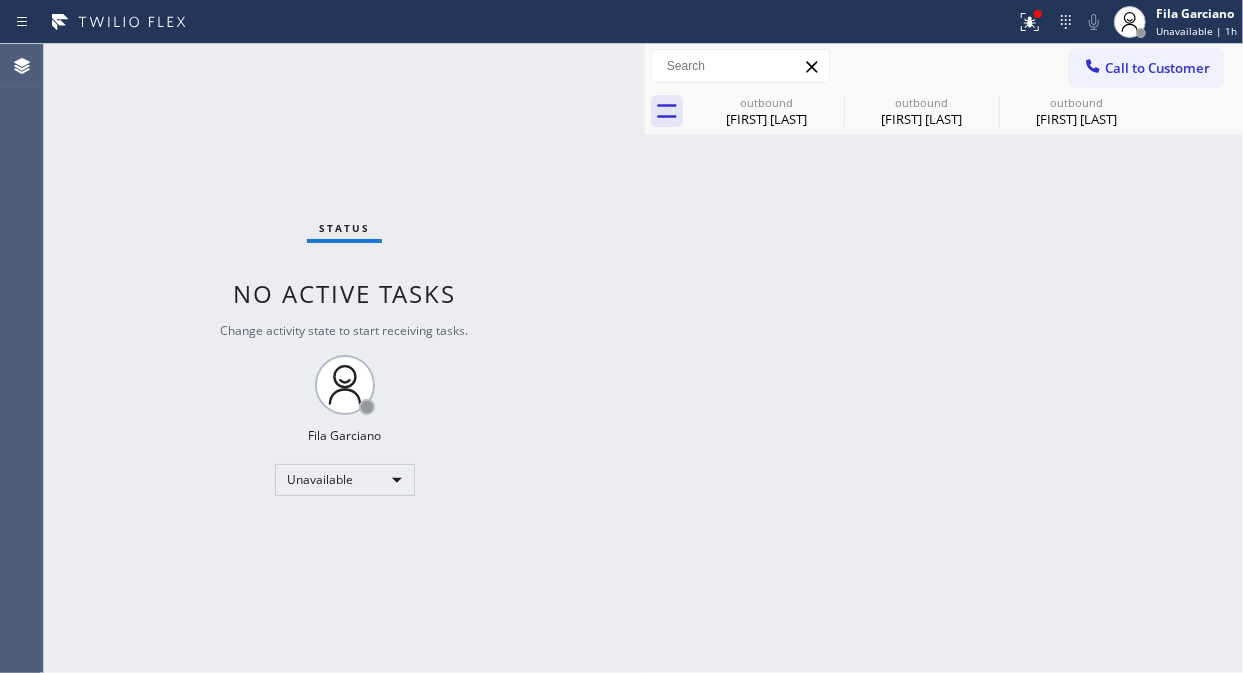 click on "Call to Customer" at bounding box center [1157, 68] 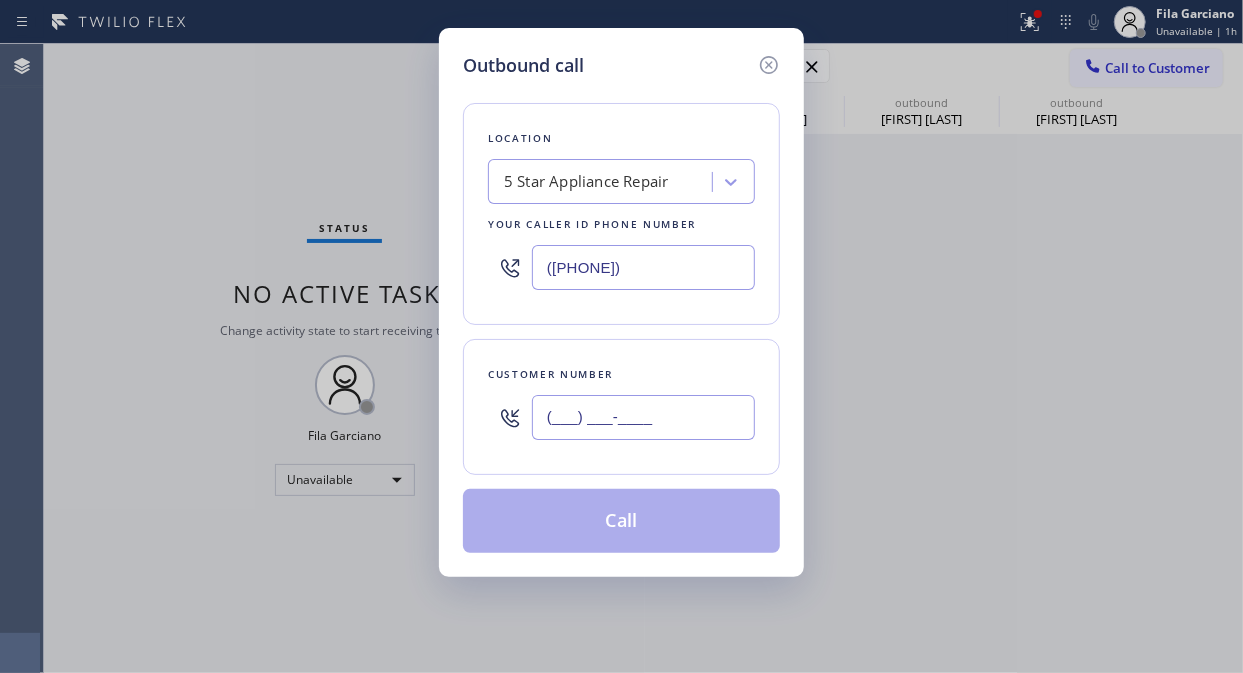 click on "(___) ___-____" at bounding box center [643, 417] 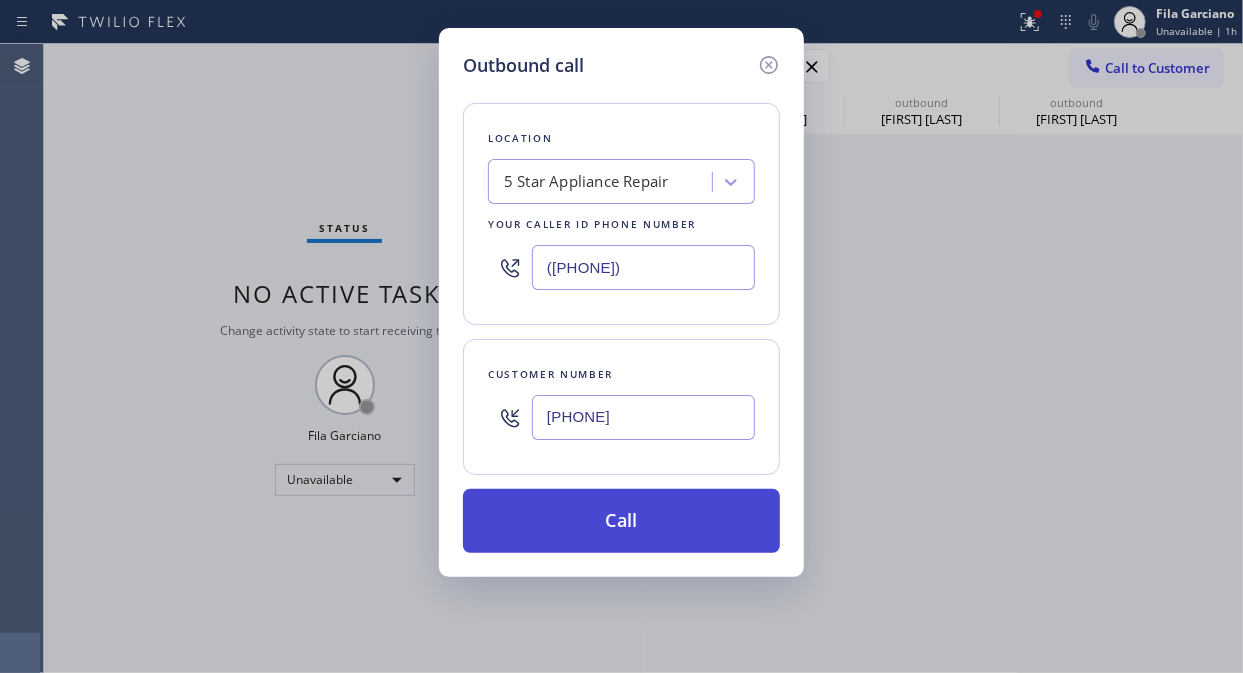 type on "[PHONE]" 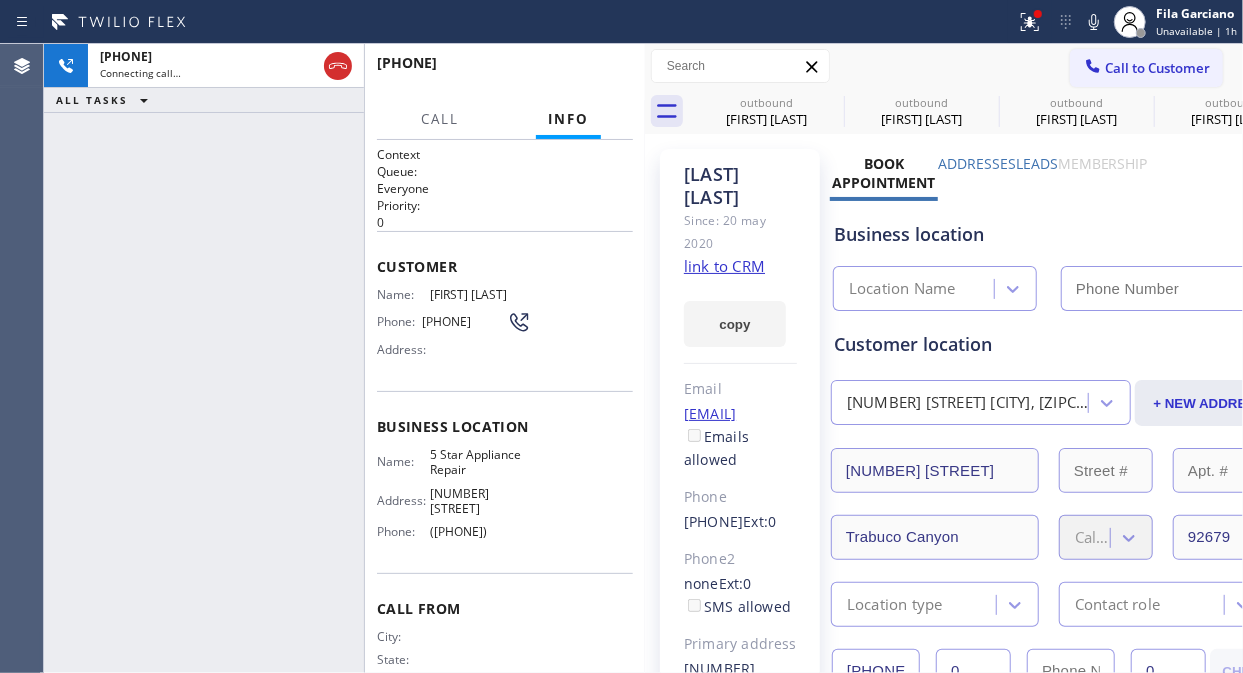 type on "([PHONE])" 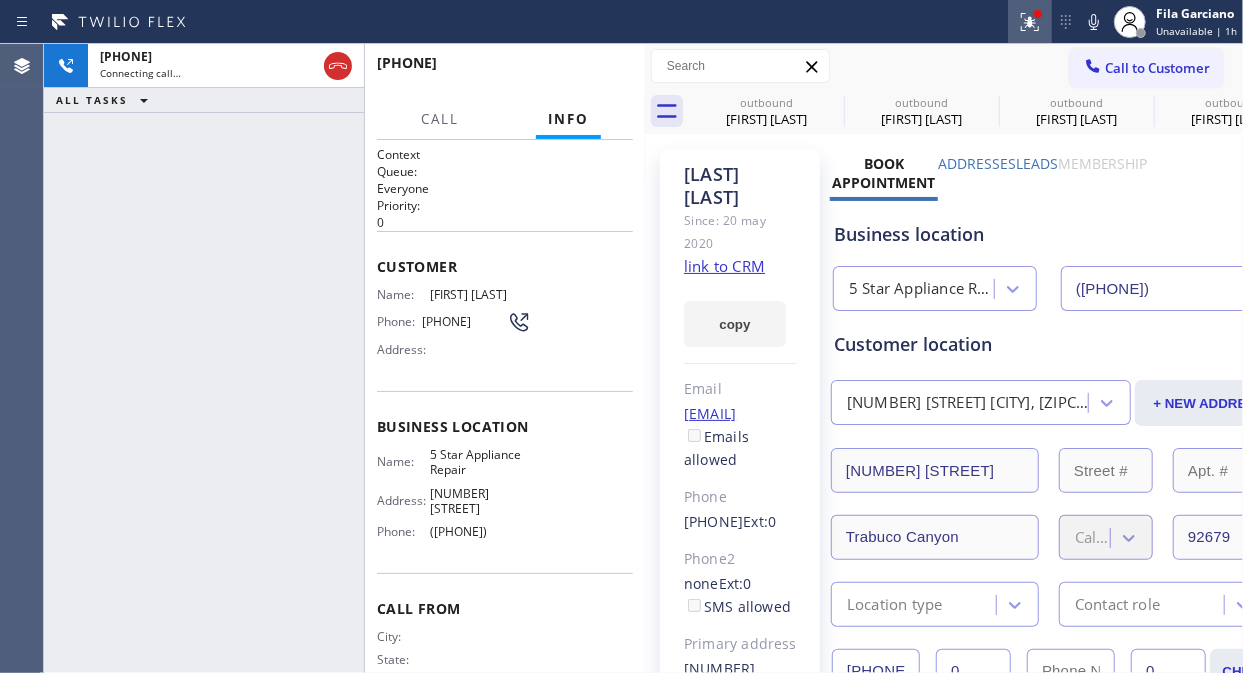 click 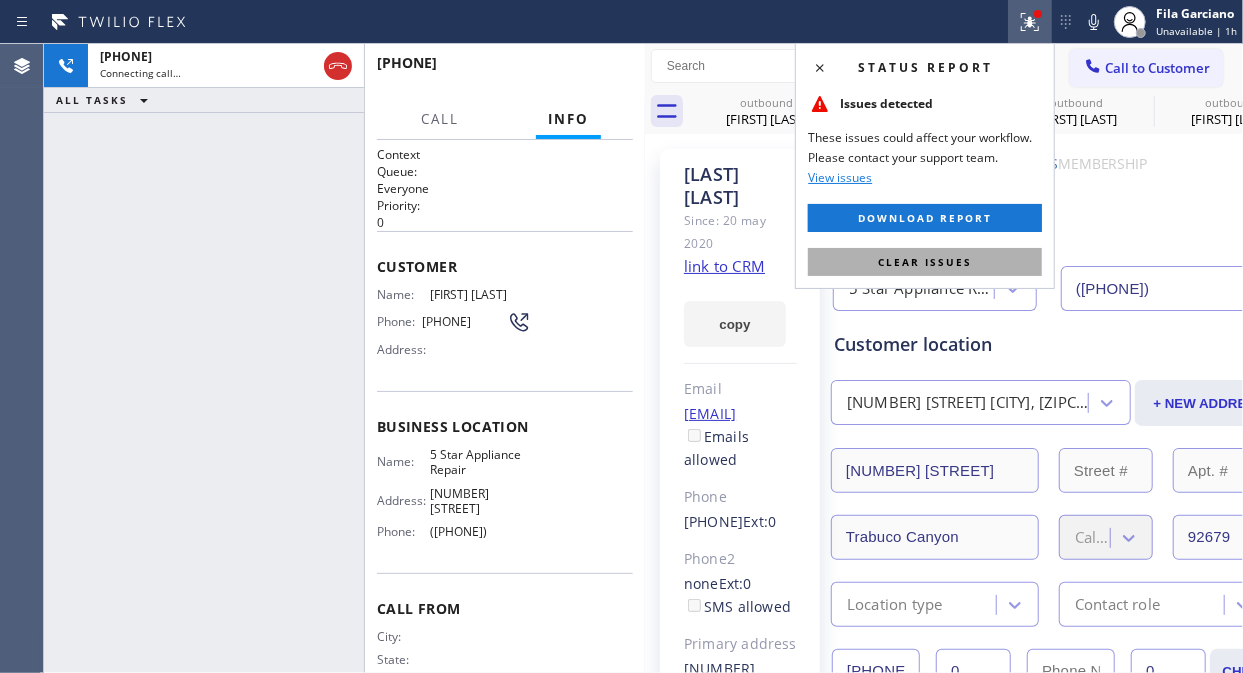 click on "Clear issues" at bounding box center [925, 262] 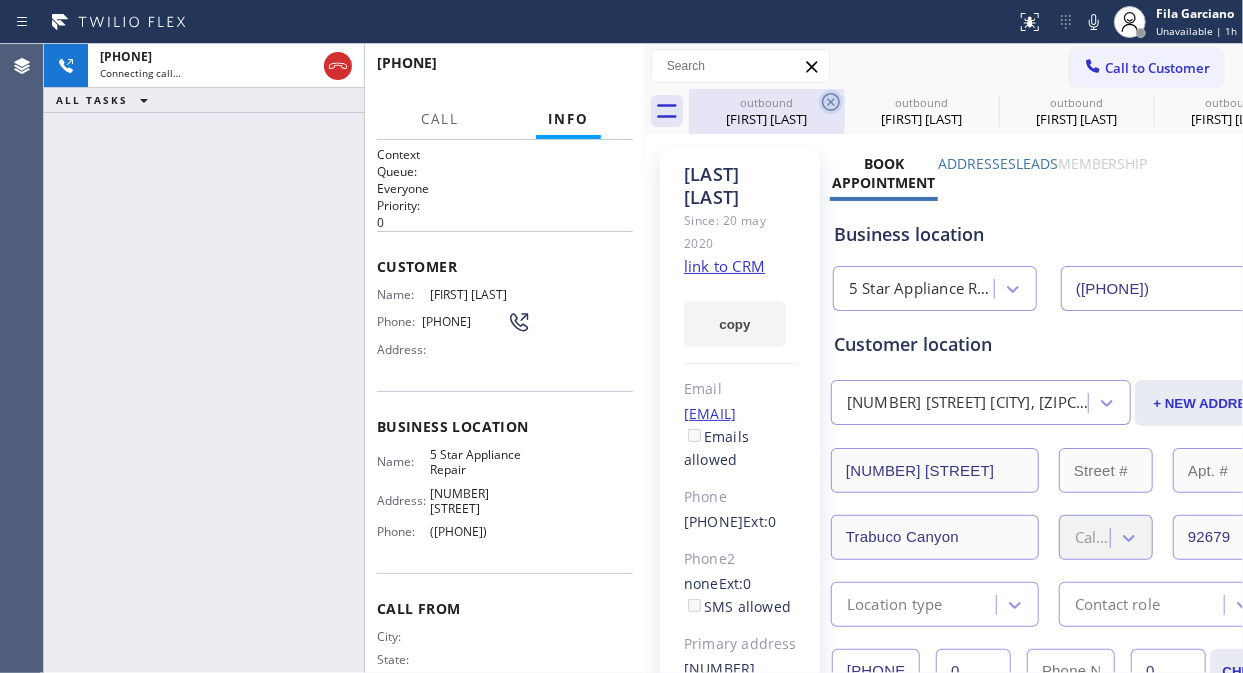 click 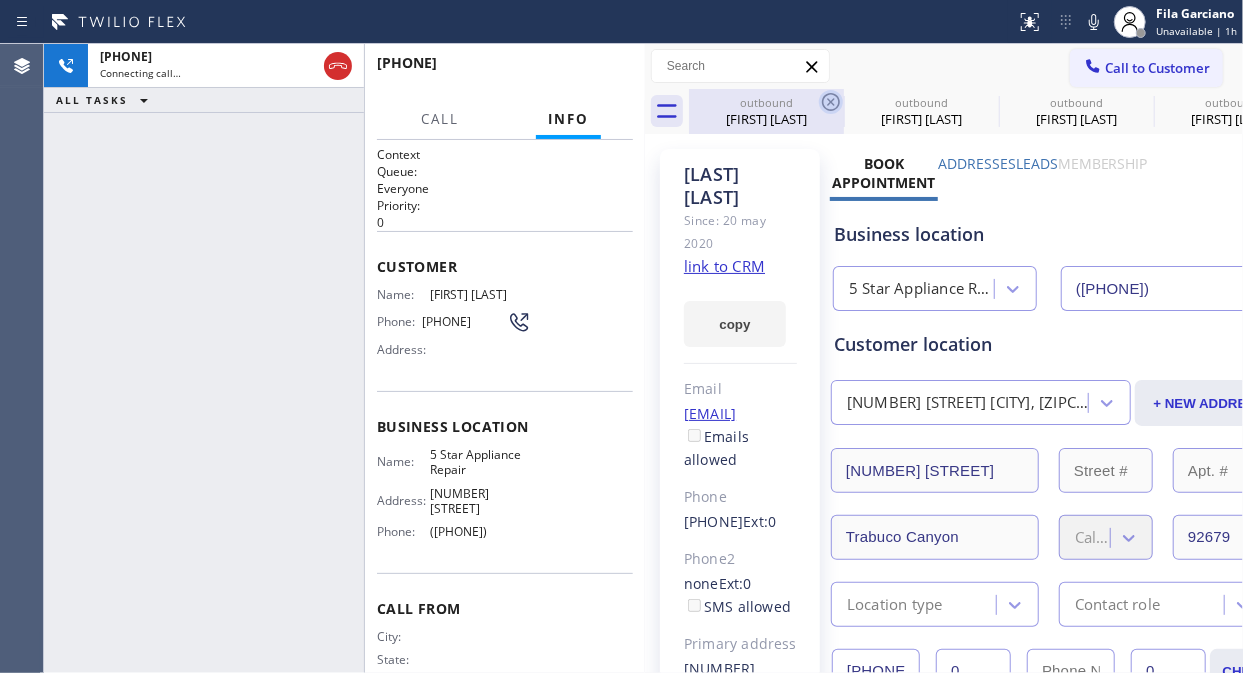 click 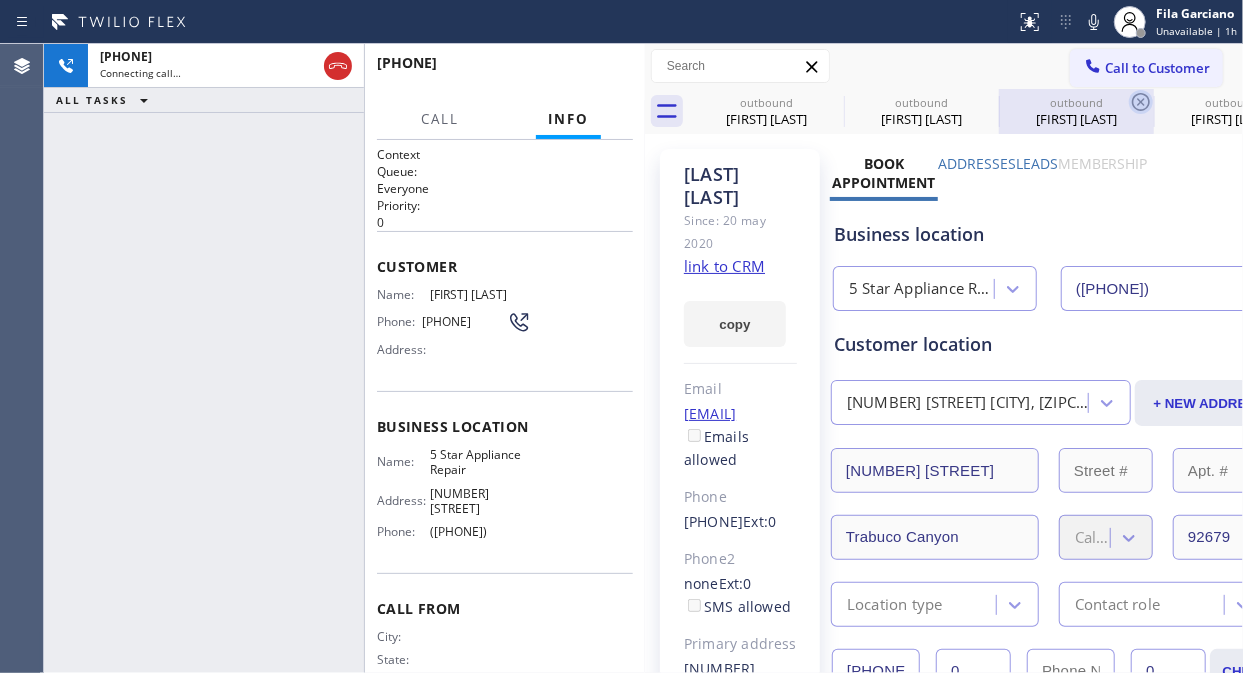 click 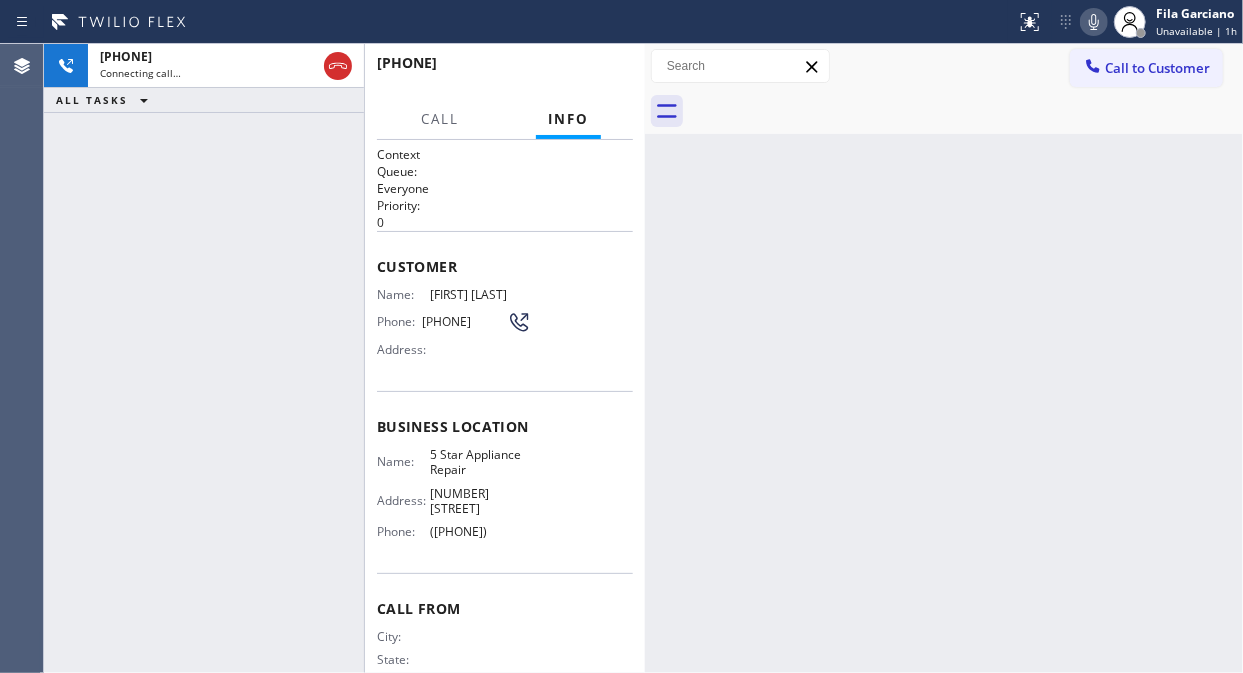 click 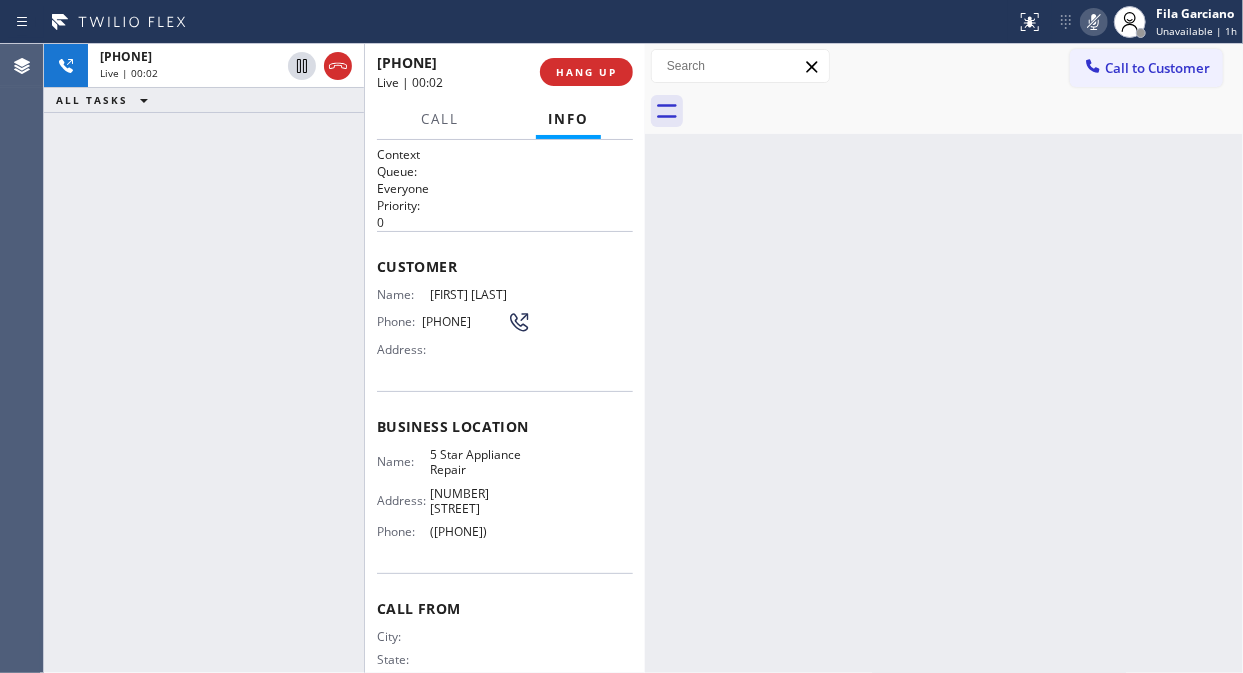 click 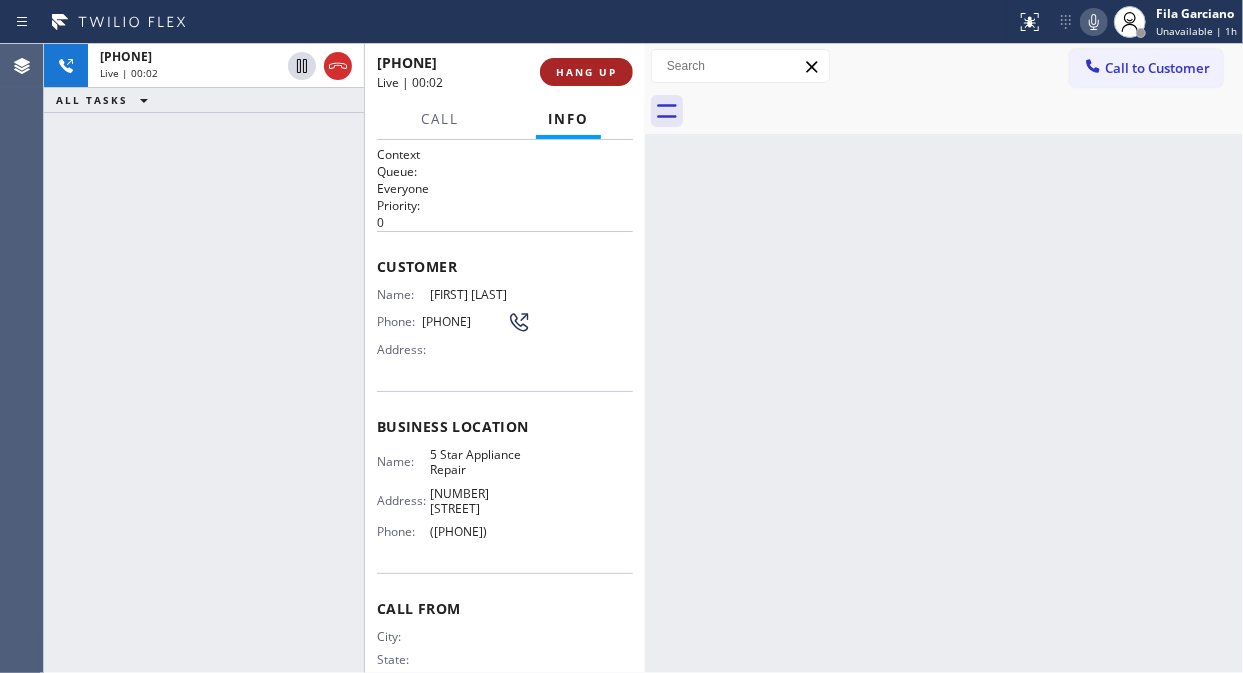 click on "HANG UP" at bounding box center (586, 72) 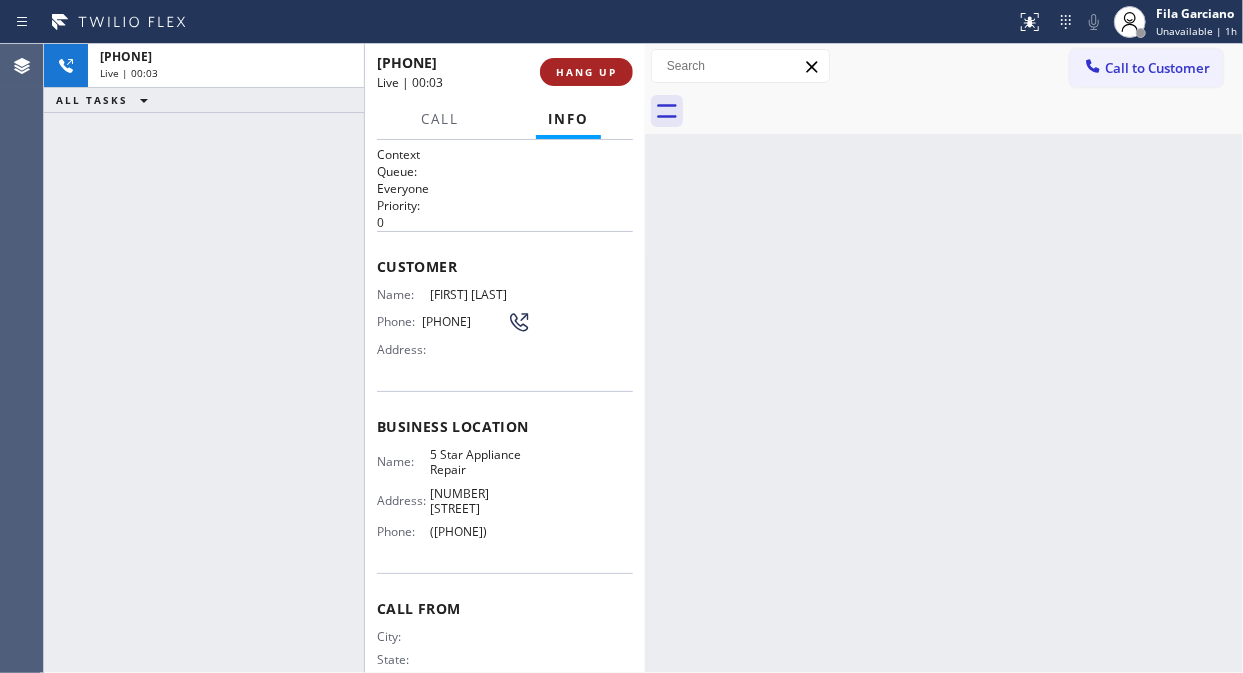 click on "HANG UP" at bounding box center (586, 72) 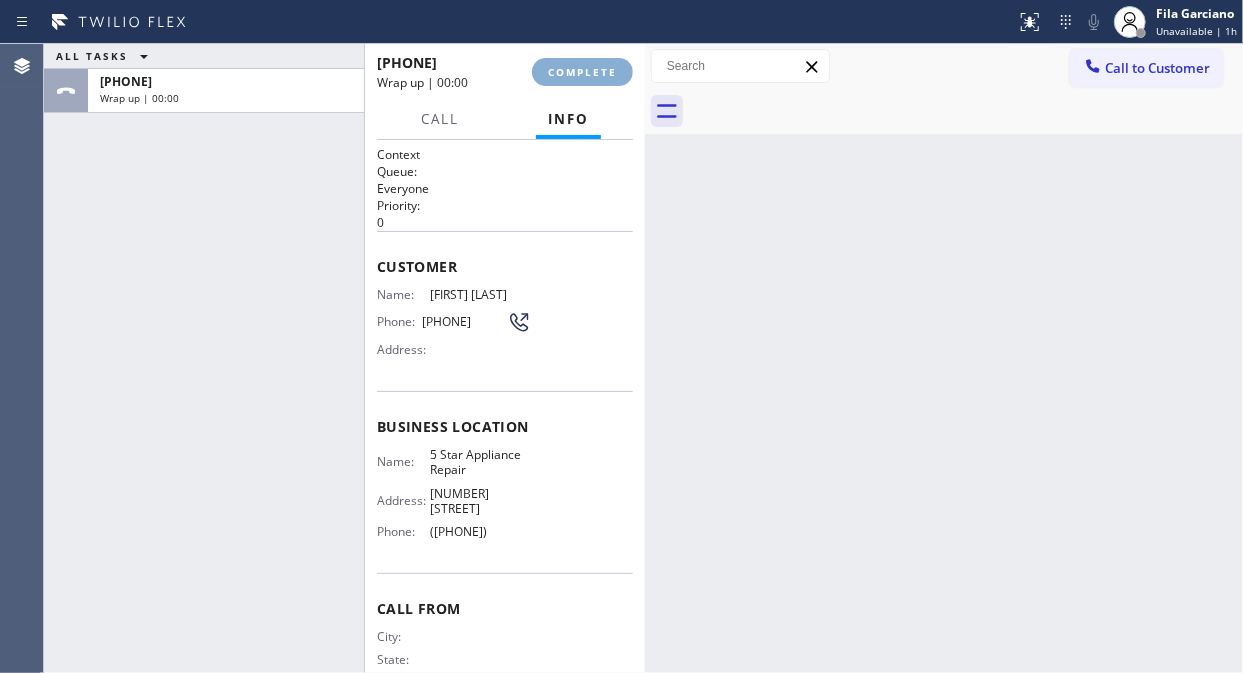 click on "COMPLETE" at bounding box center (582, 72) 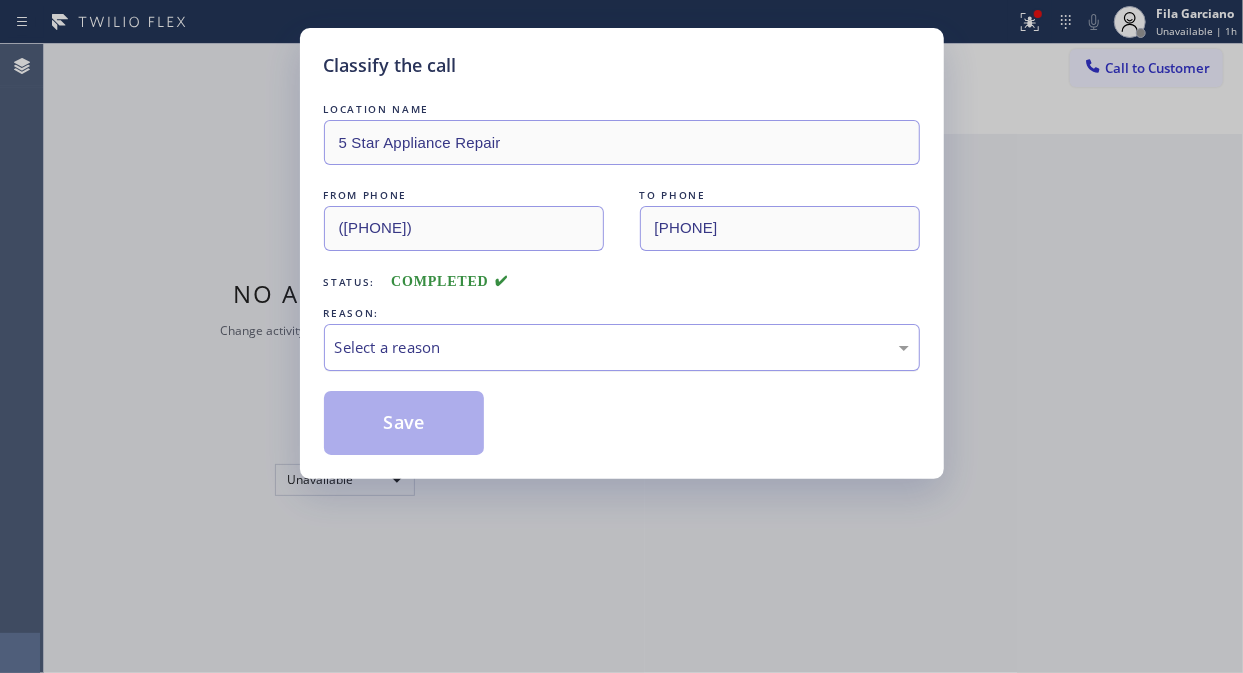 click on "Select a reason" at bounding box center [622, 347] 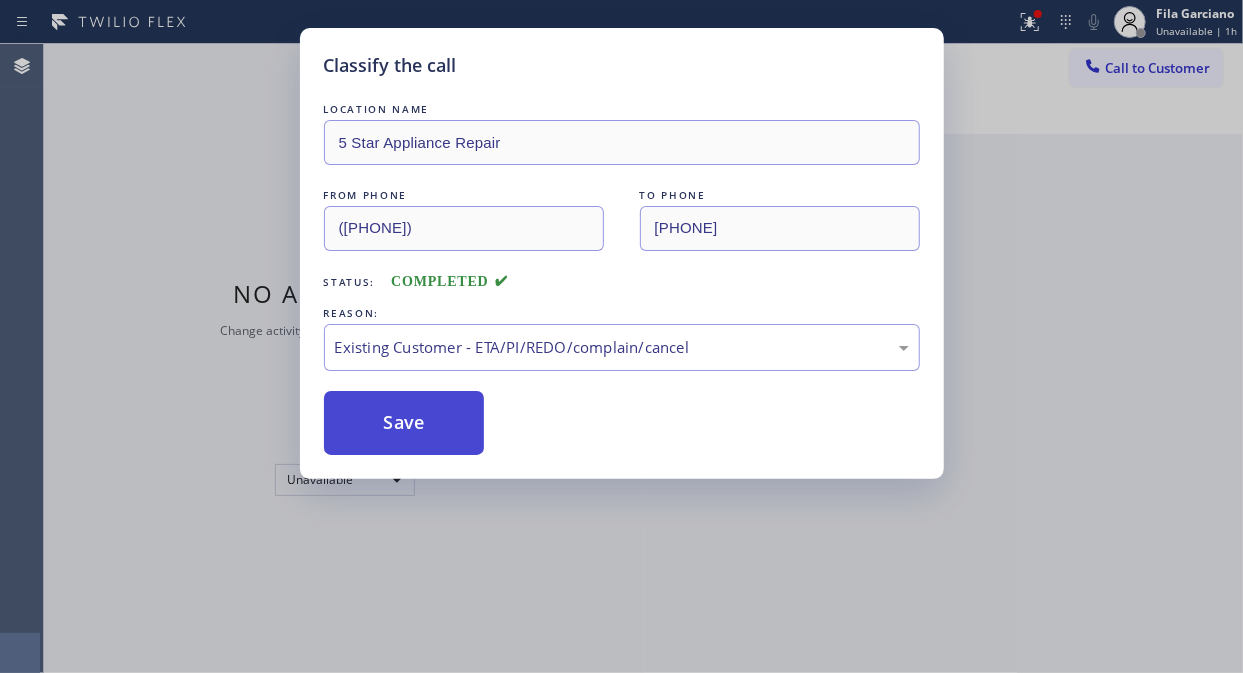 click on "Save" at bounding box center [404, 423] 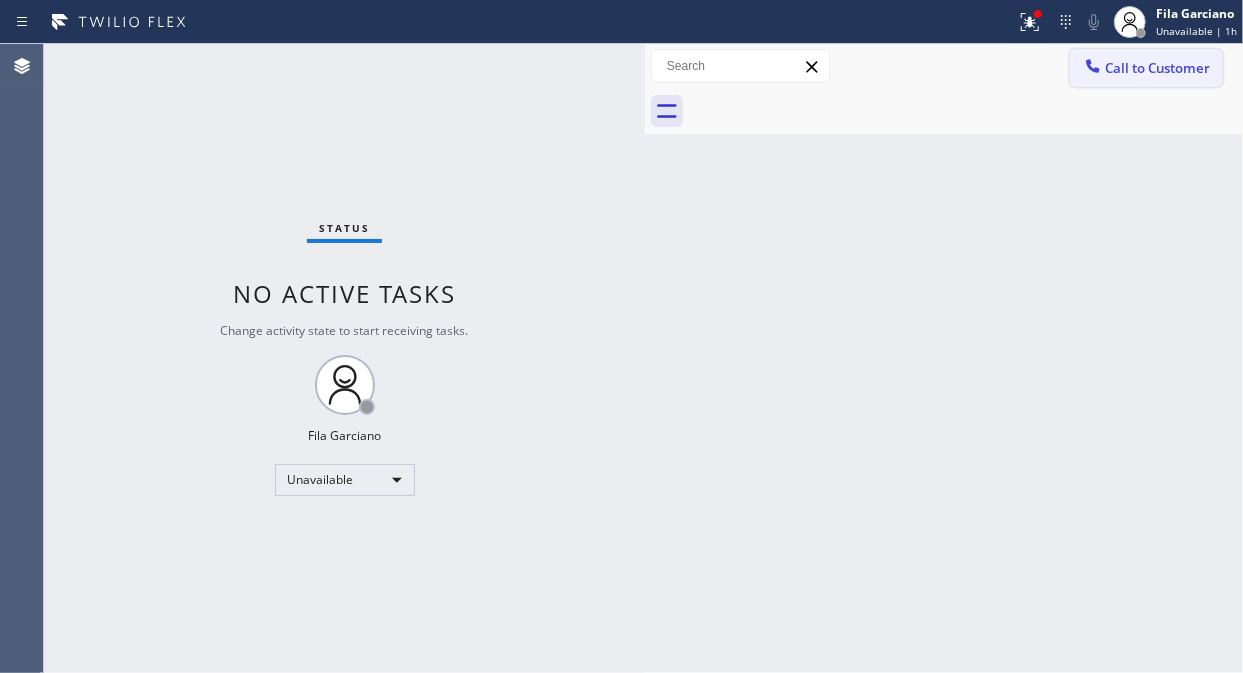 click on "Call to Customer" at bounding box center (1157, 68) 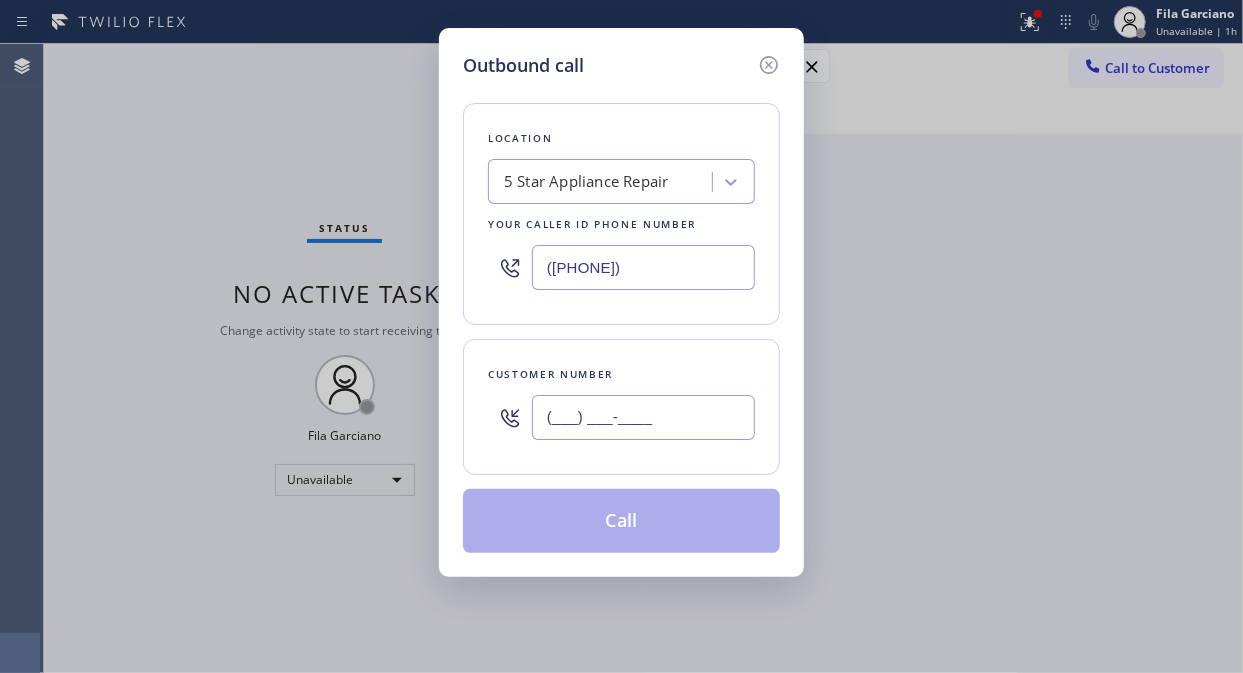 click on "(___) ___-____" at bounding box center (643, 417) 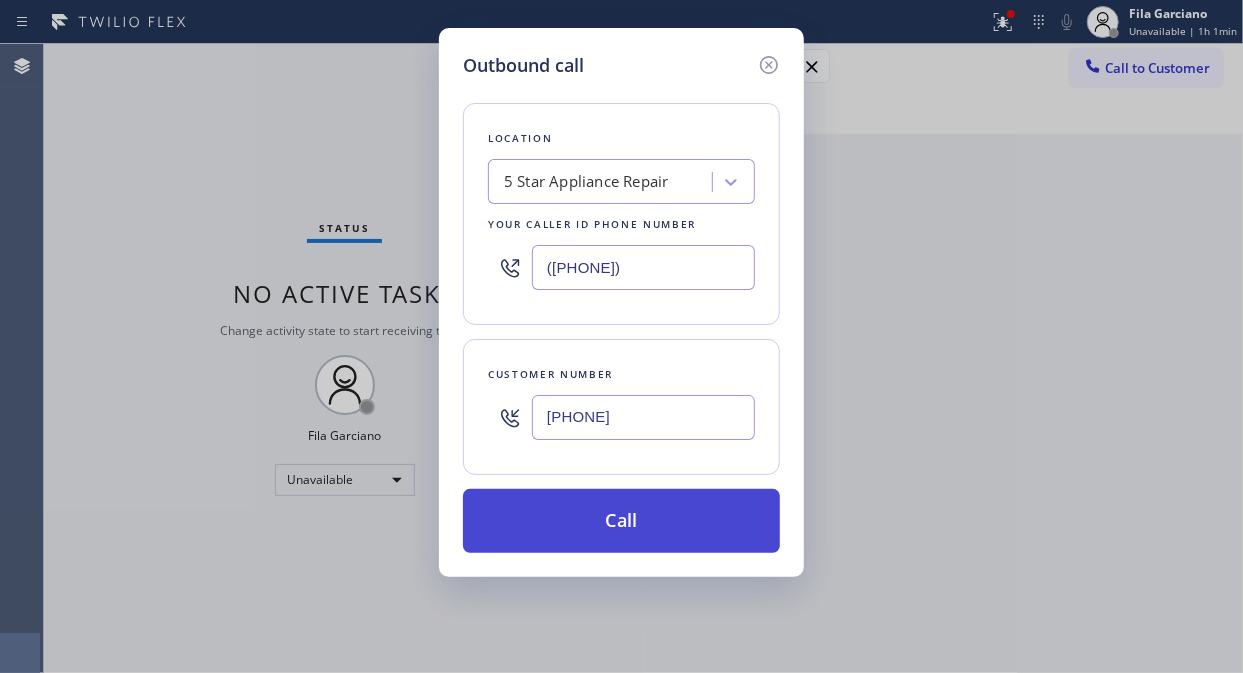 type on "[PHONE]" 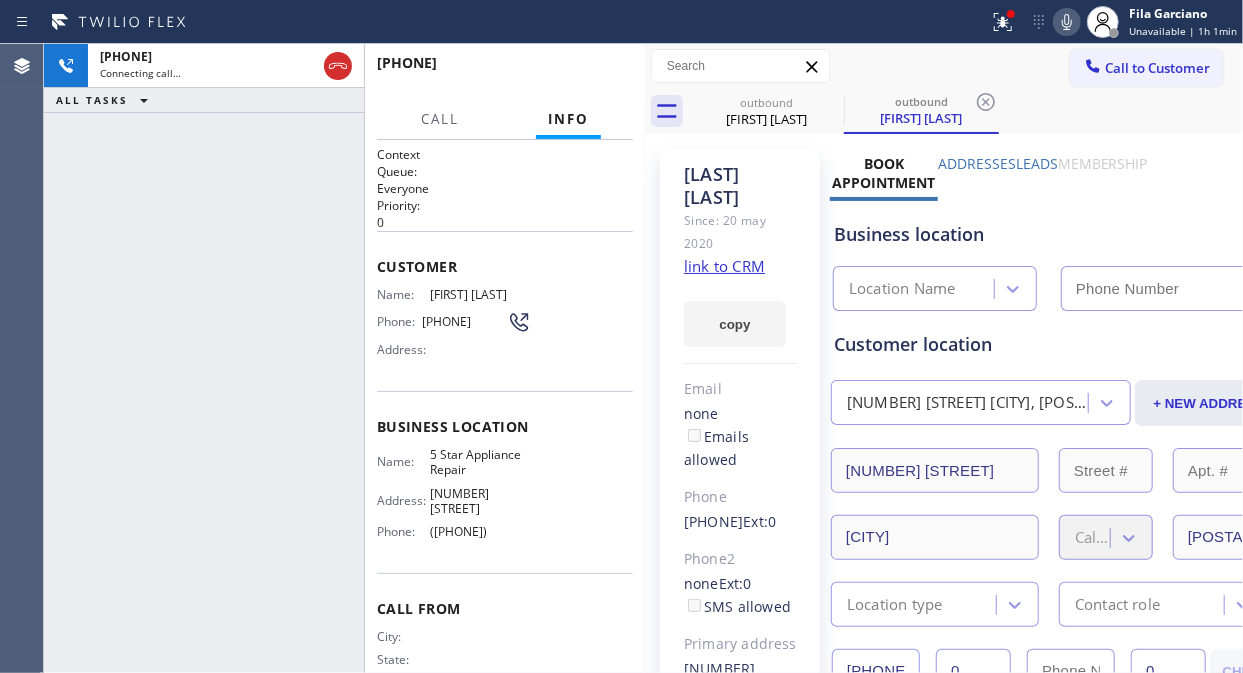 type on "([PHONE])" 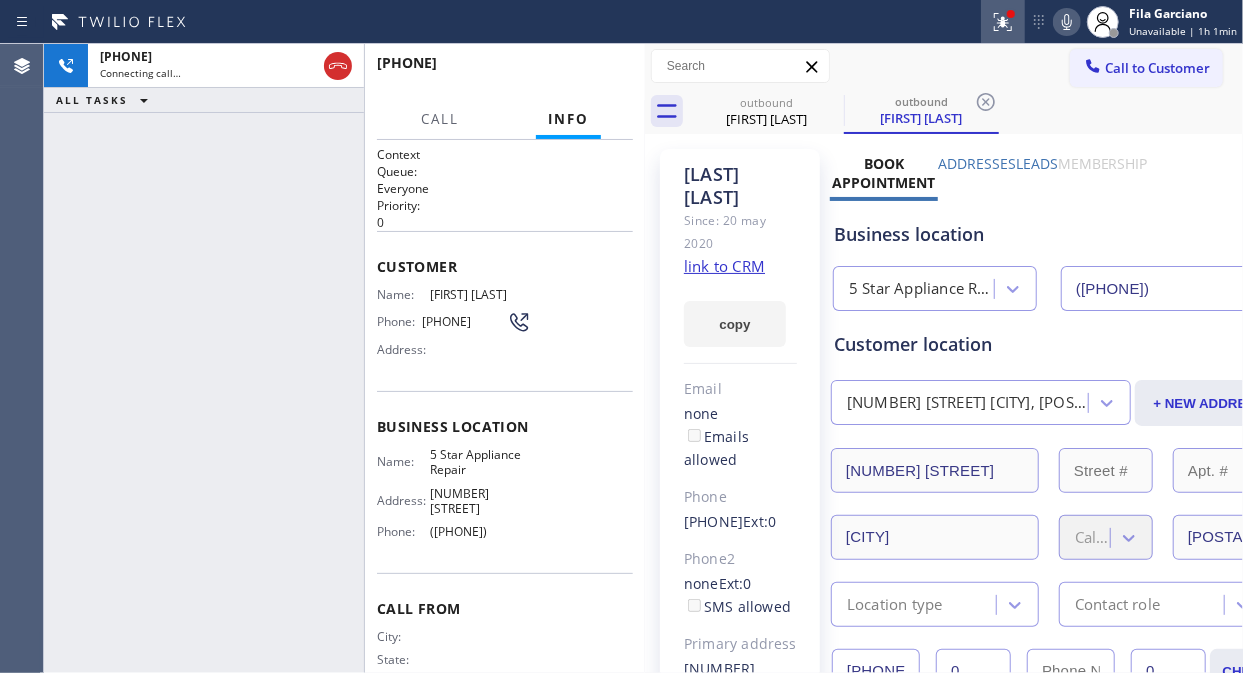 click 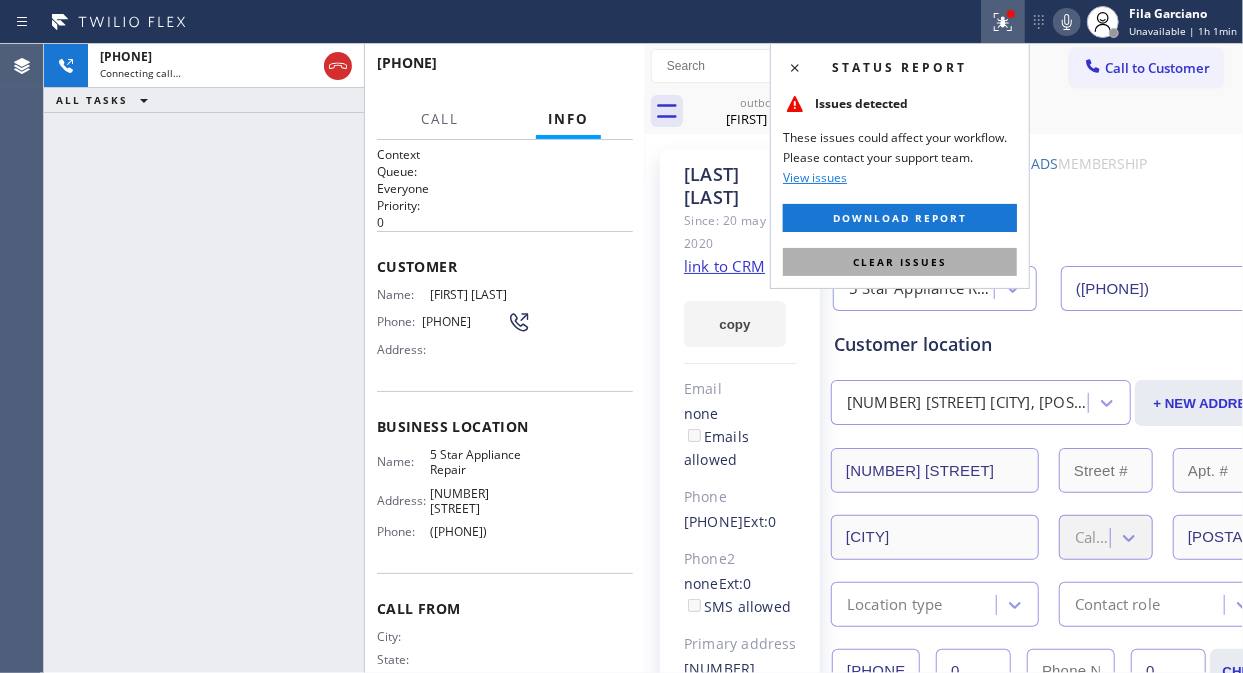 click on "Clear issues" at bounding box center (900, 262) 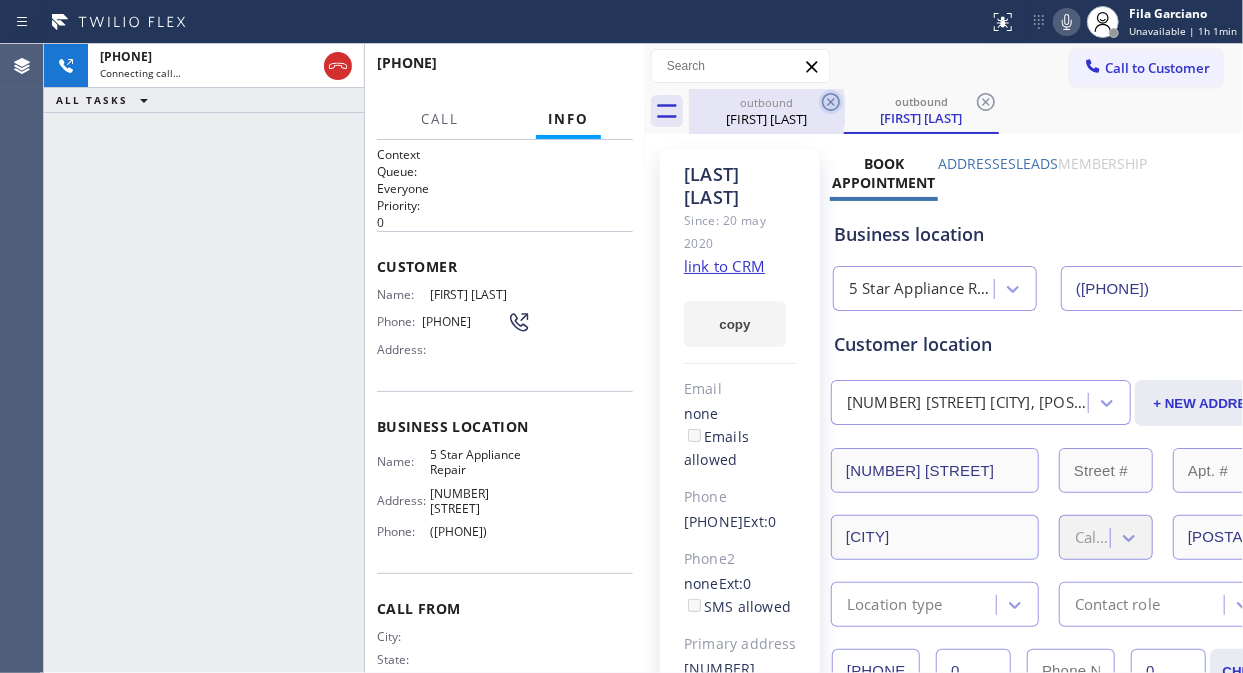 click 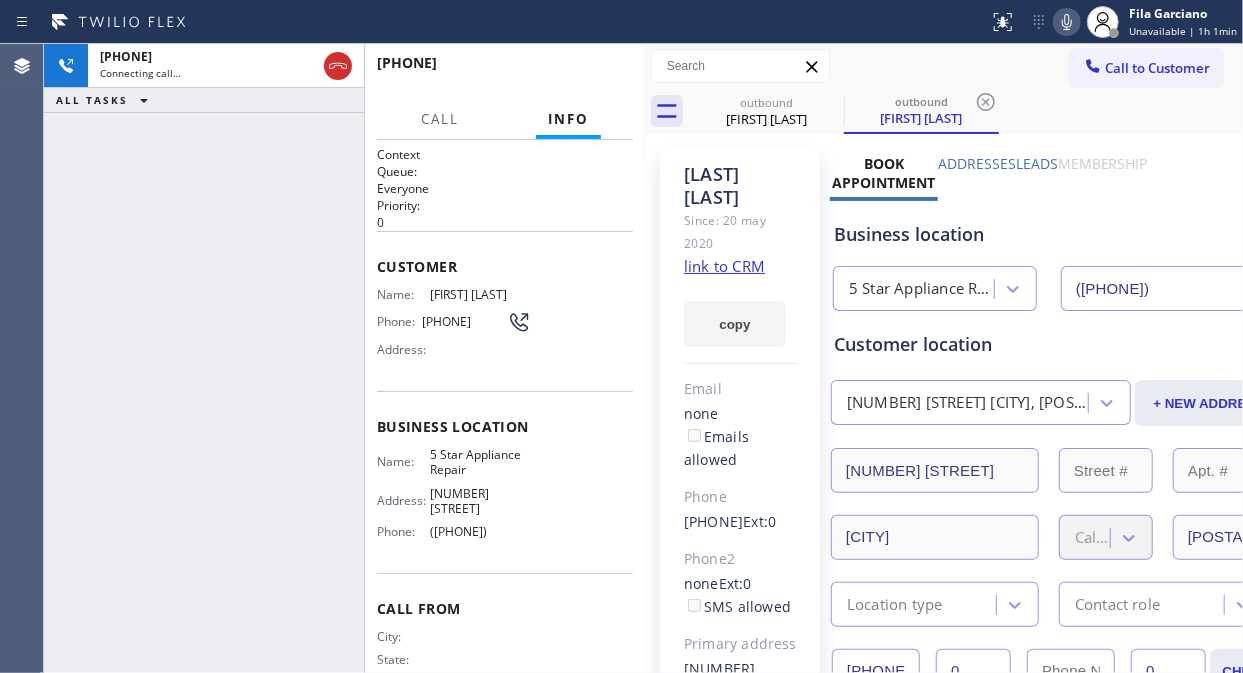 click on "[PHONE] Connecting call… ALL TASKS ALL TASKS ACTIVE TASKS TASKS IN WRAP UP" at bounding box center [204, 358] 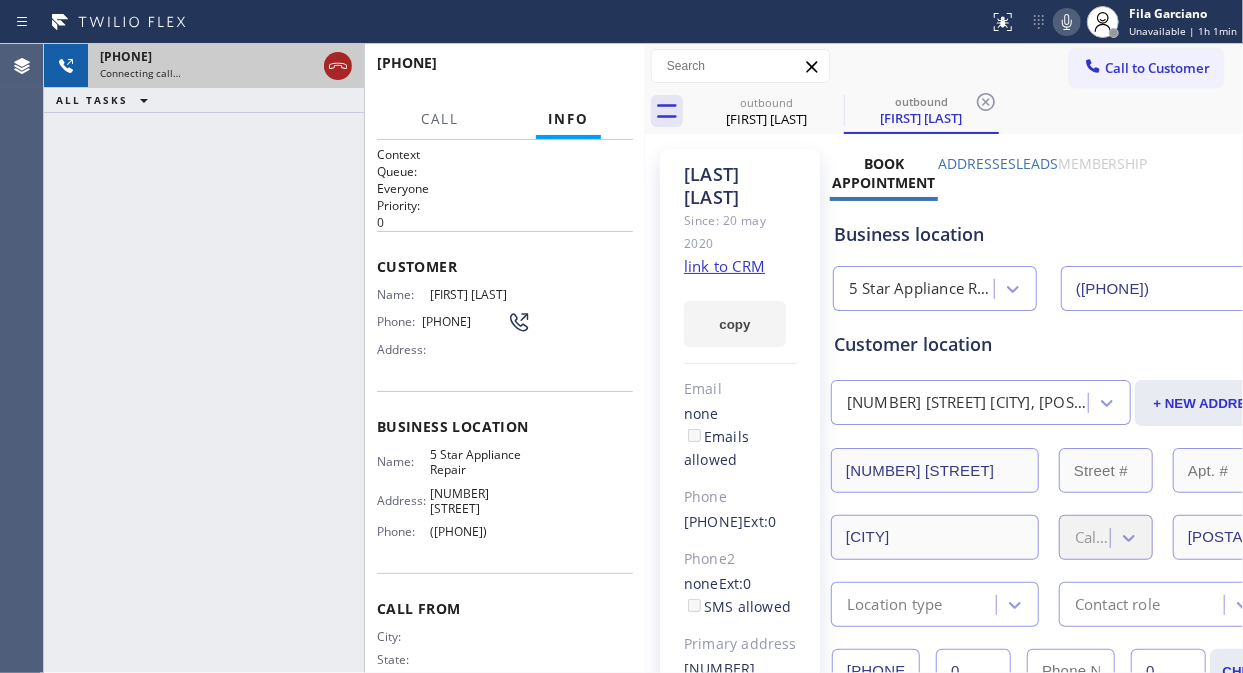 click 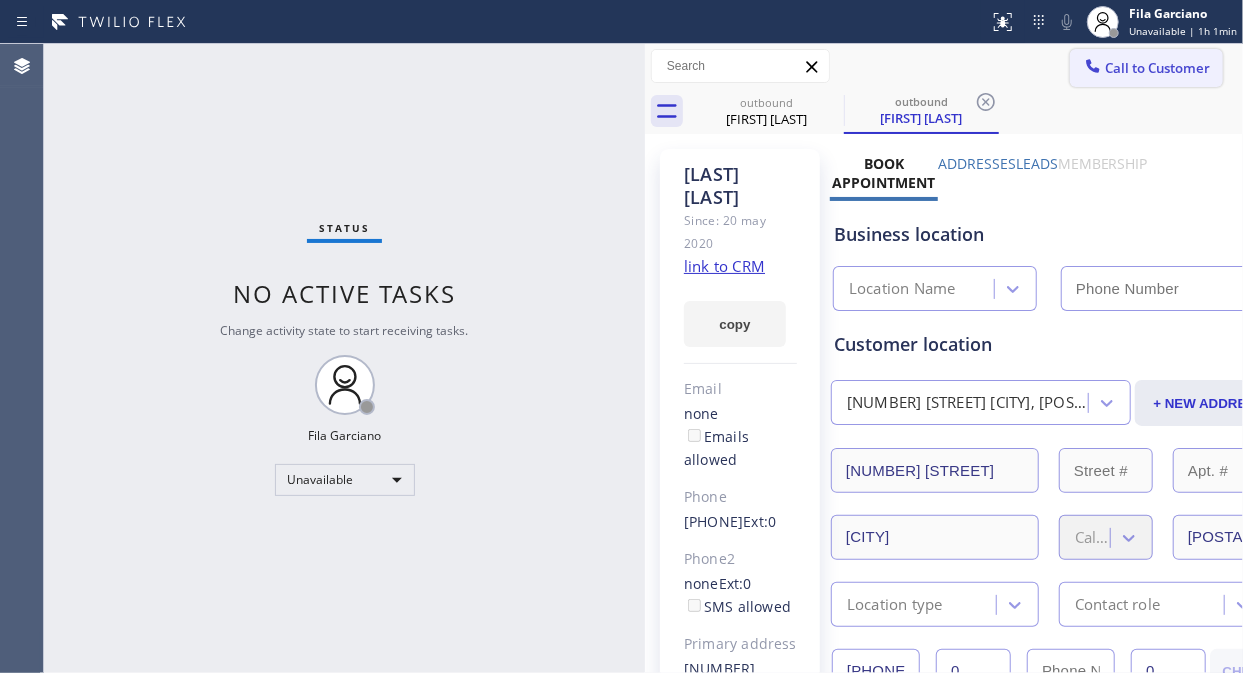 click on "Call to Customer" at bounding box center (1146, 68) 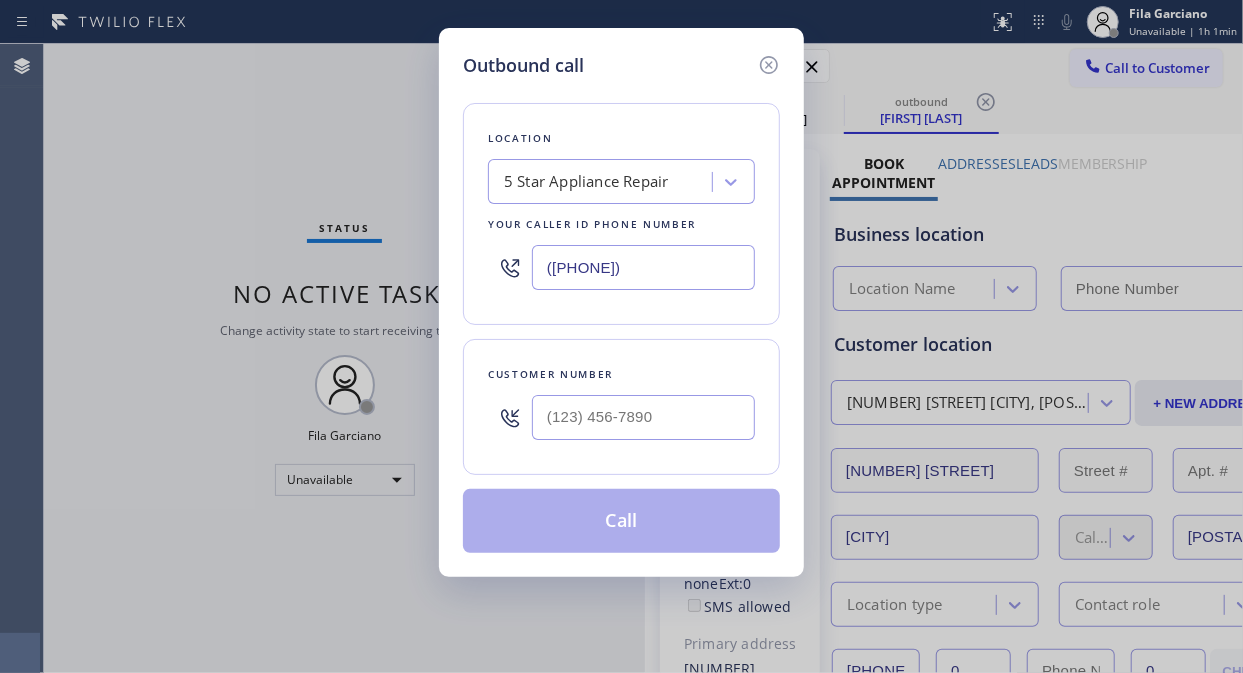 type on "([PHONE])" 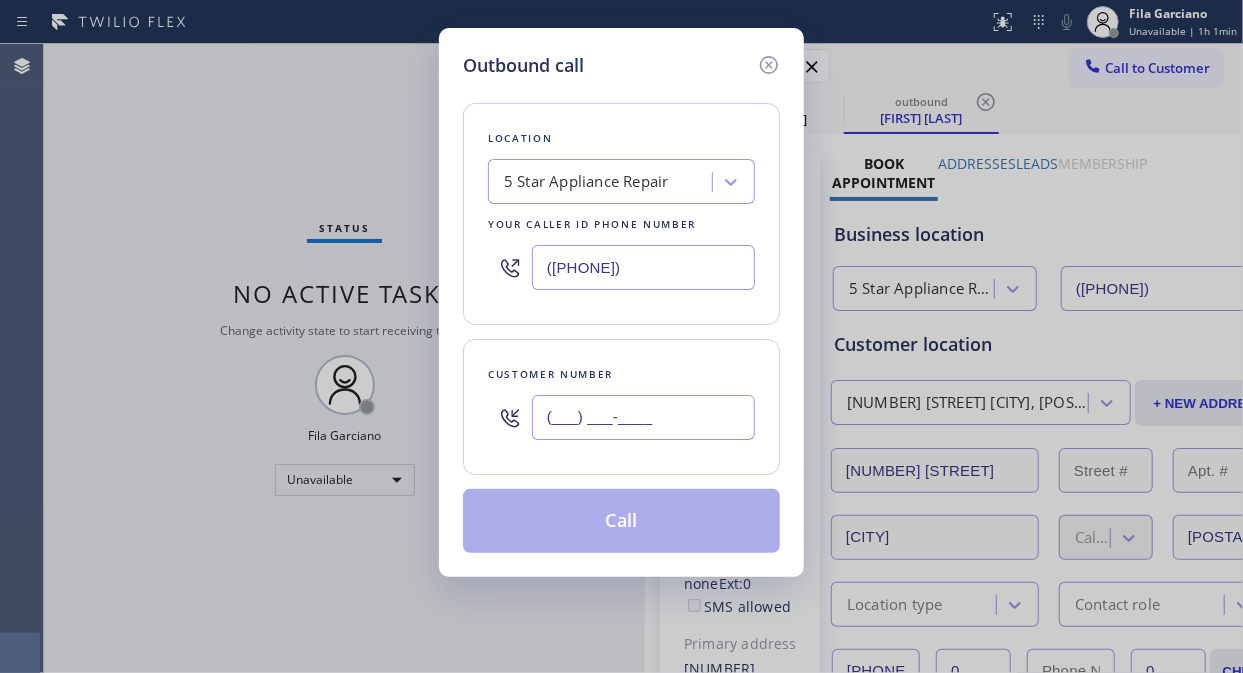 click on "(___) ___-____" at bounding box center (643, 417) 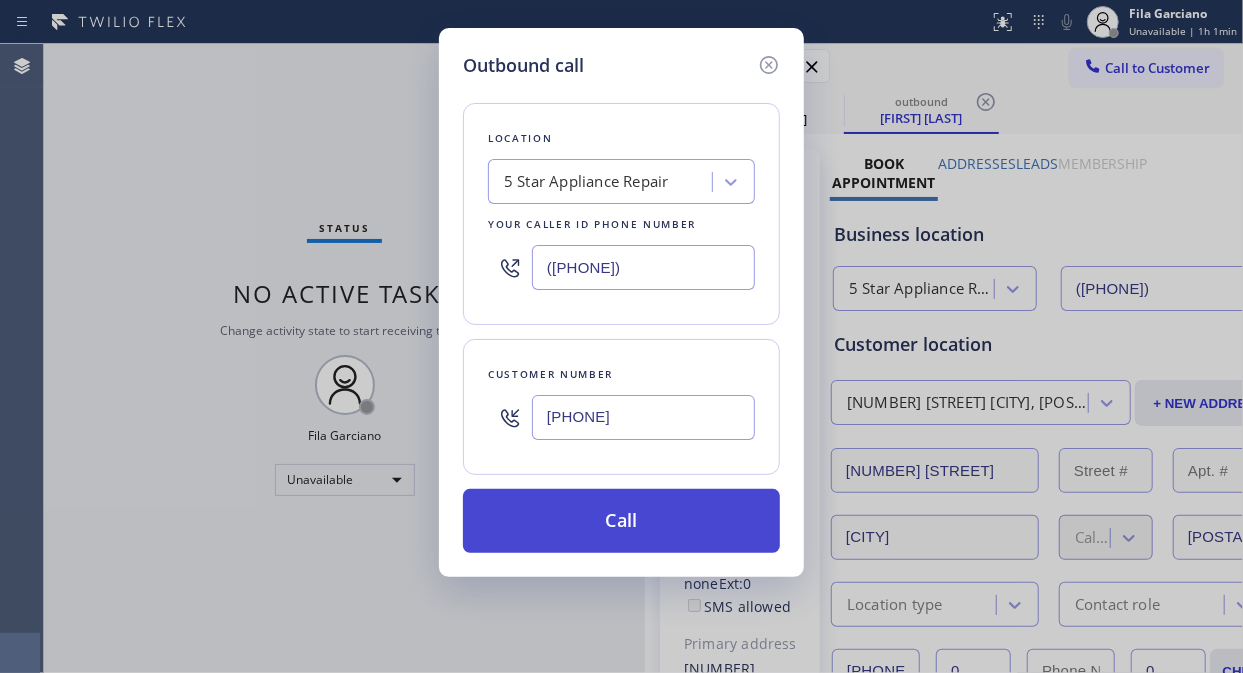 type on "[PHONE]" 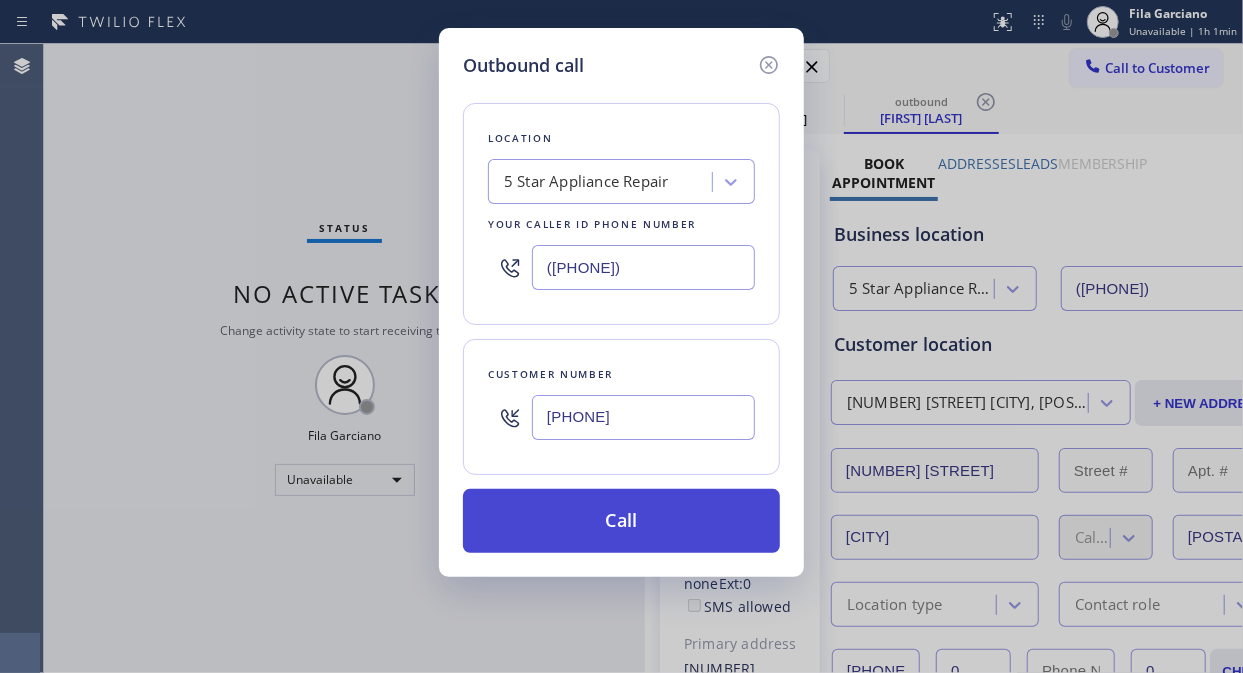 click on "Call" at bounding box center (621, 521) 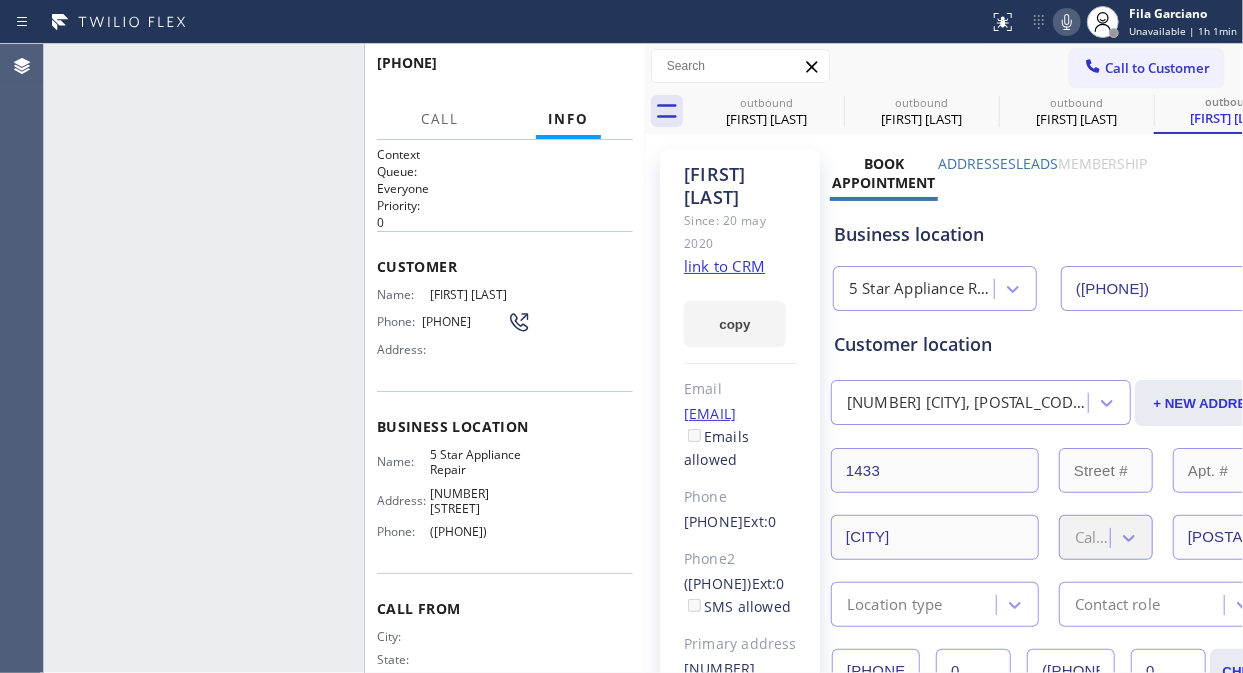 type on "([PHONE])" 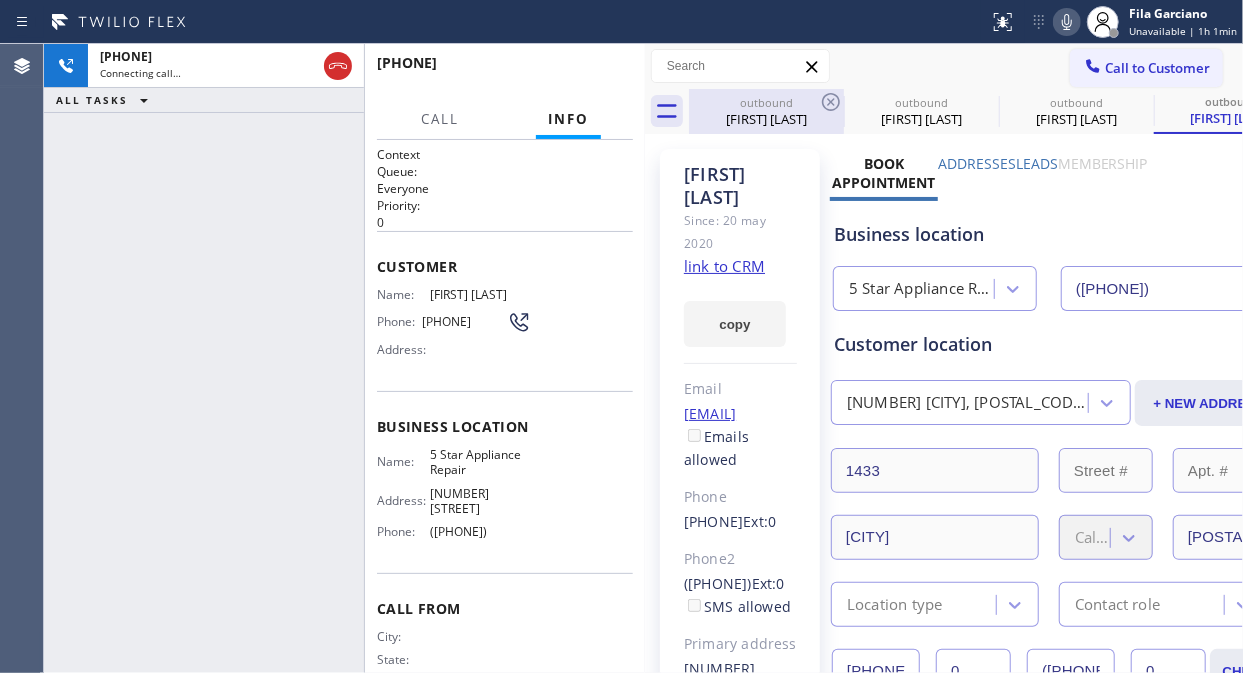 click on "outbound" at bounding box center (766, 102) 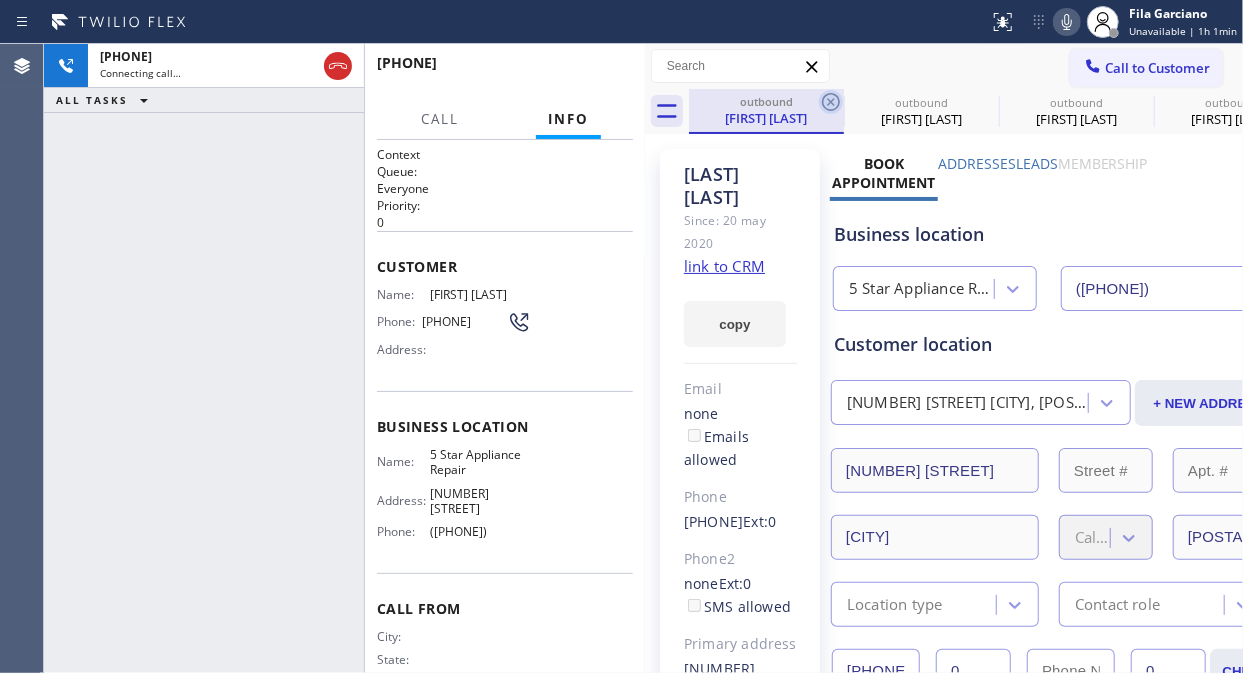 click 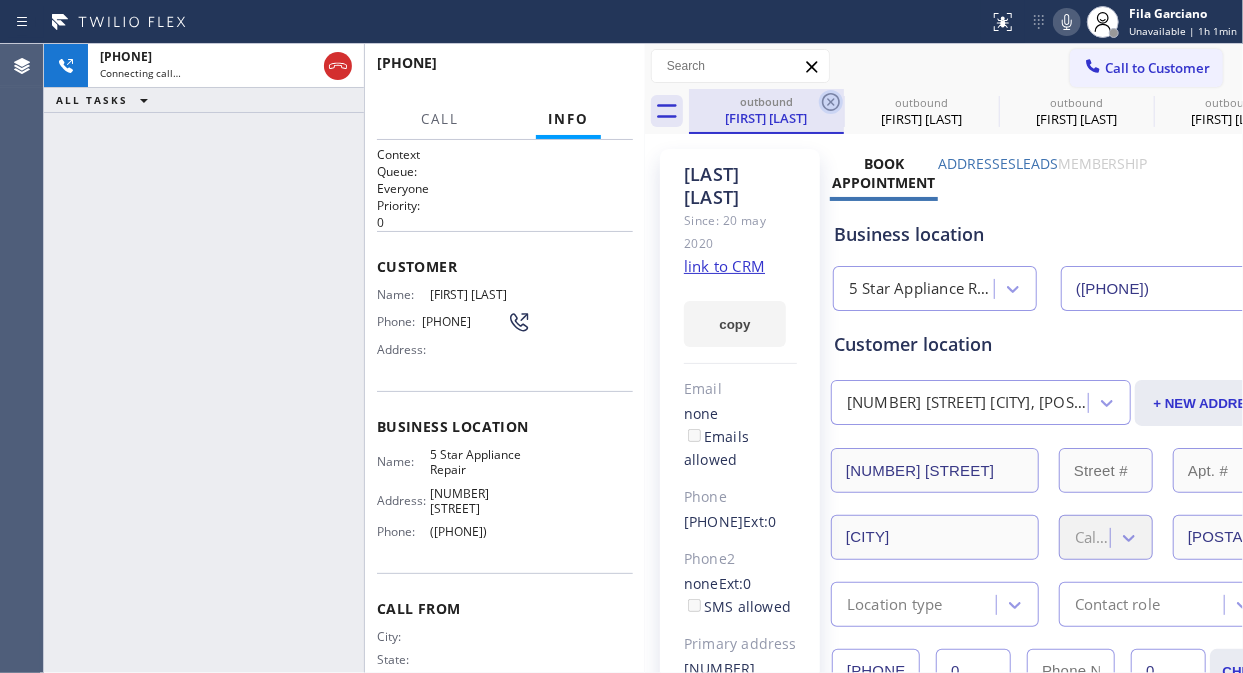 click 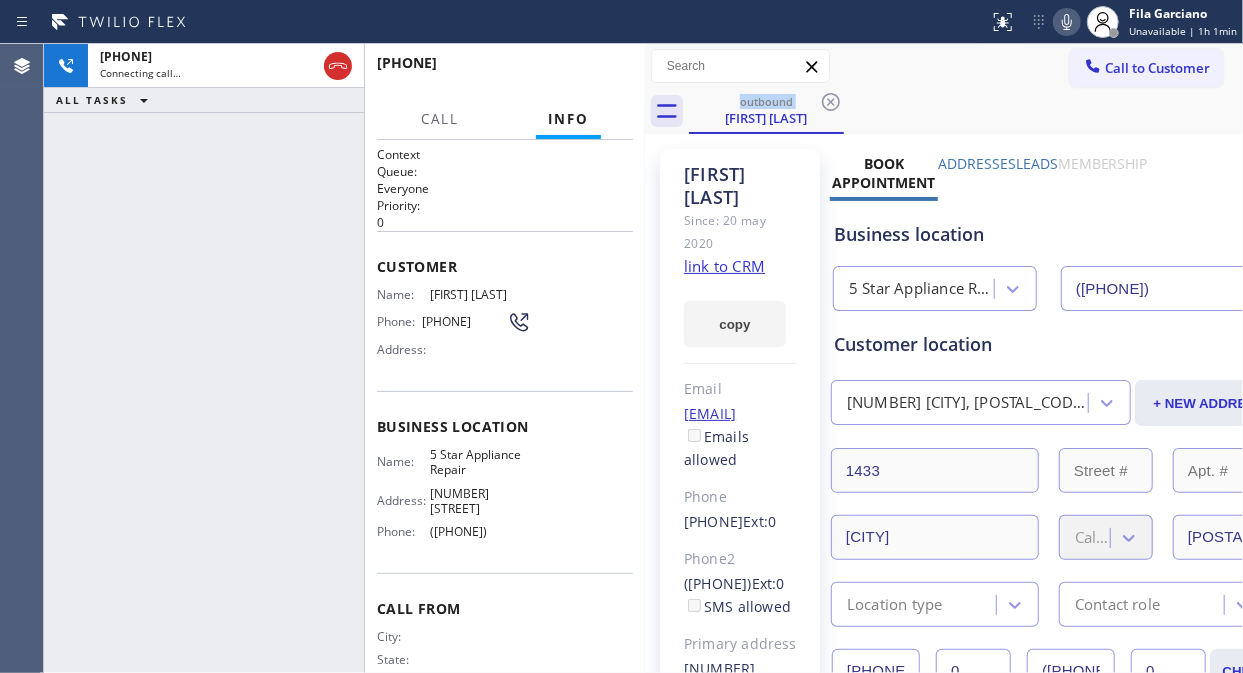 click 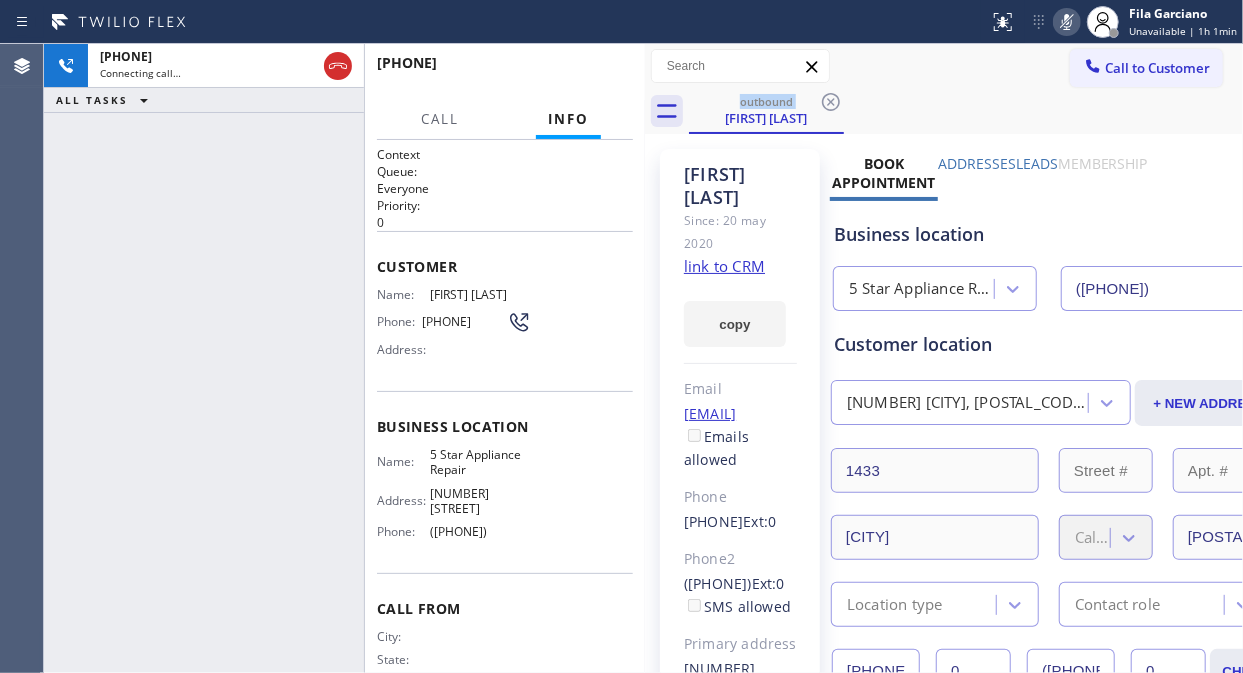 click 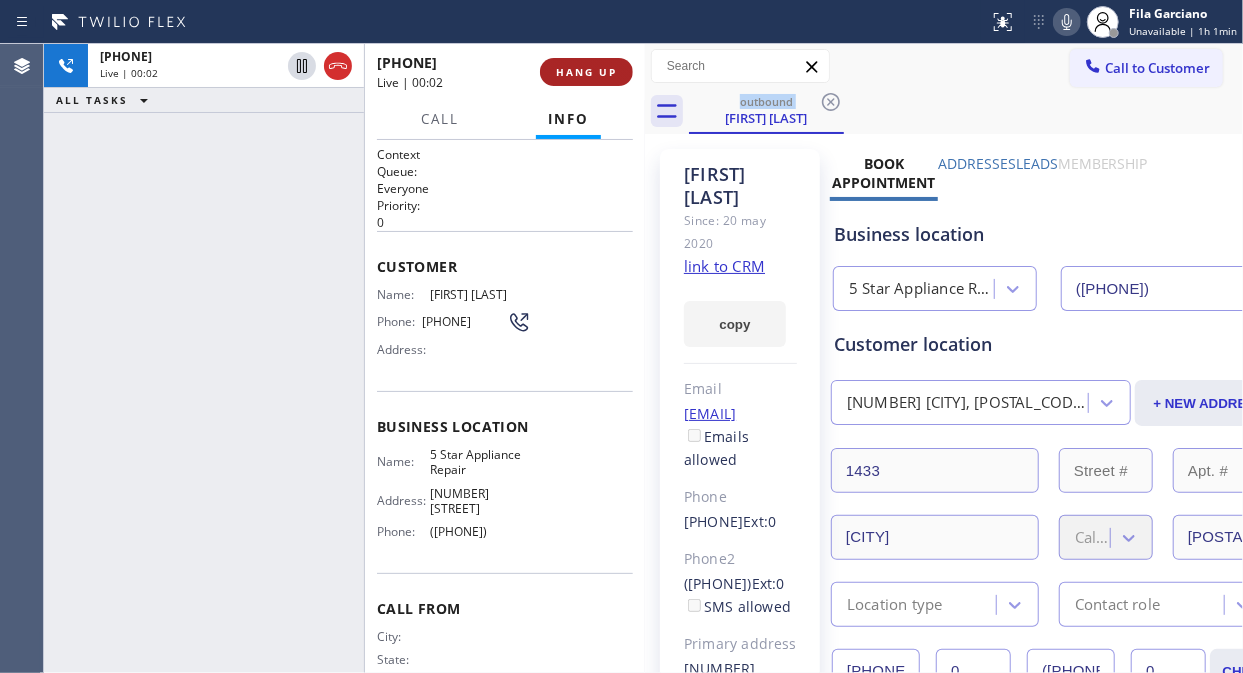 click on "HANG UP" at bounding box center [586, 72] 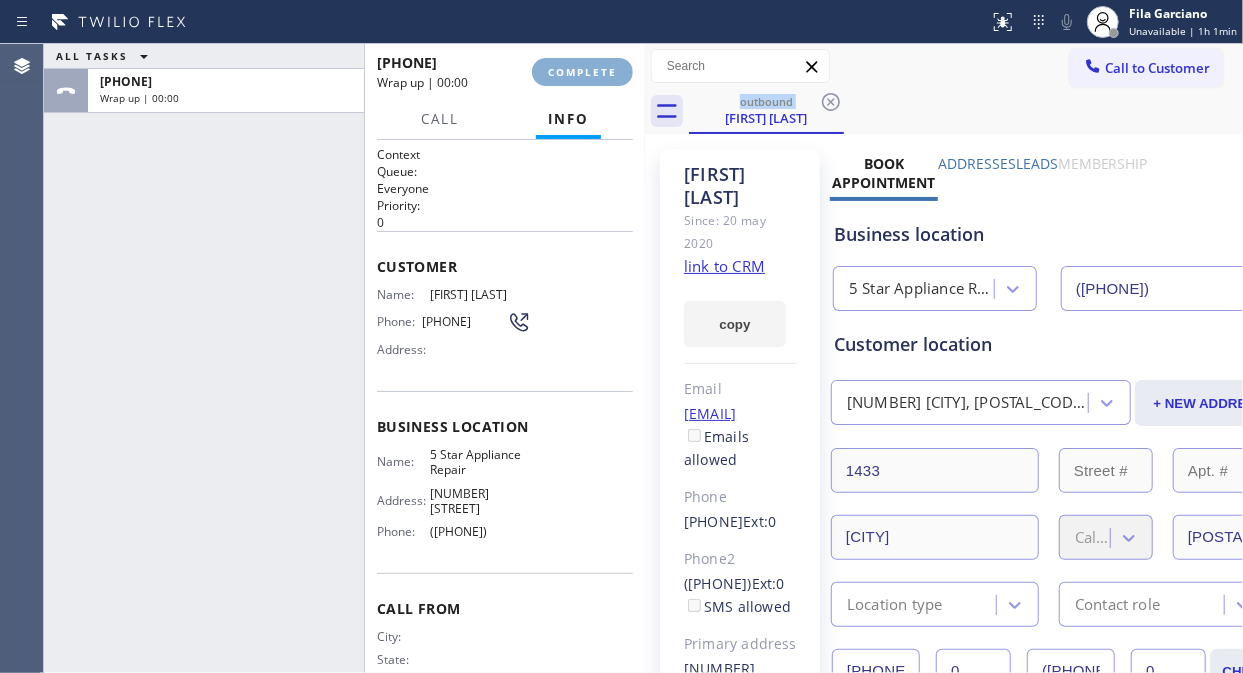 click on "COMPLETE" at bounding box center [582, 72] 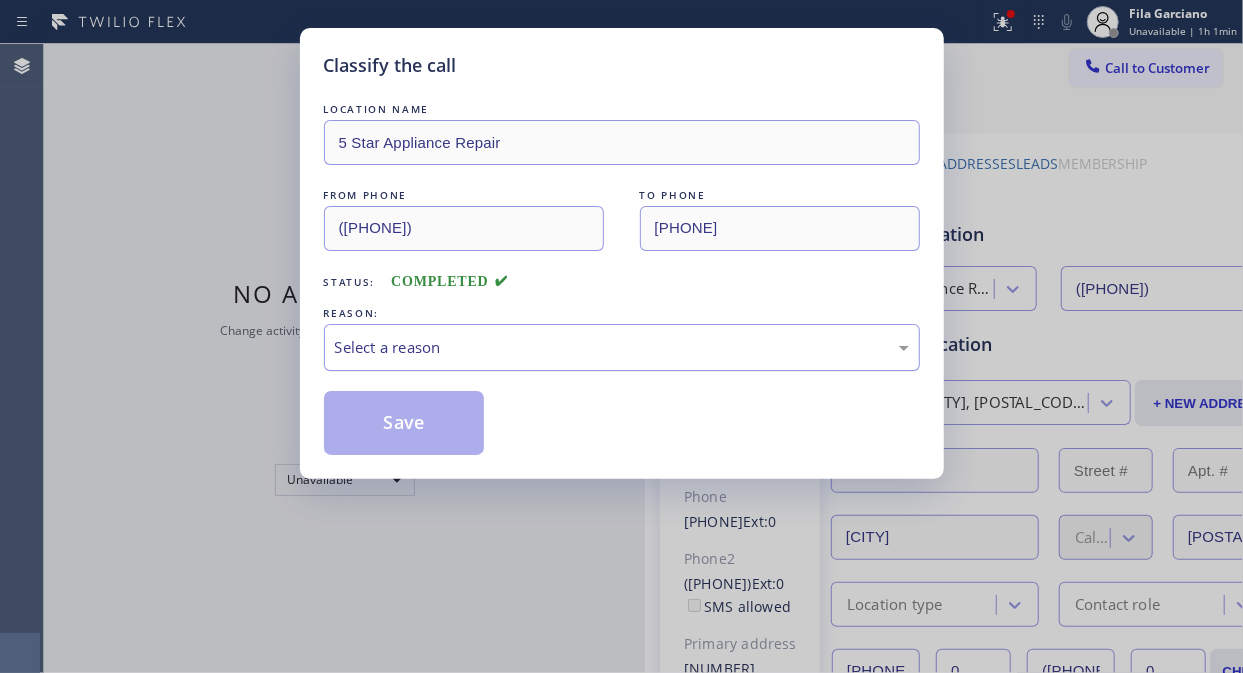 click on "Select a reason" at bounding box center [622, 347] 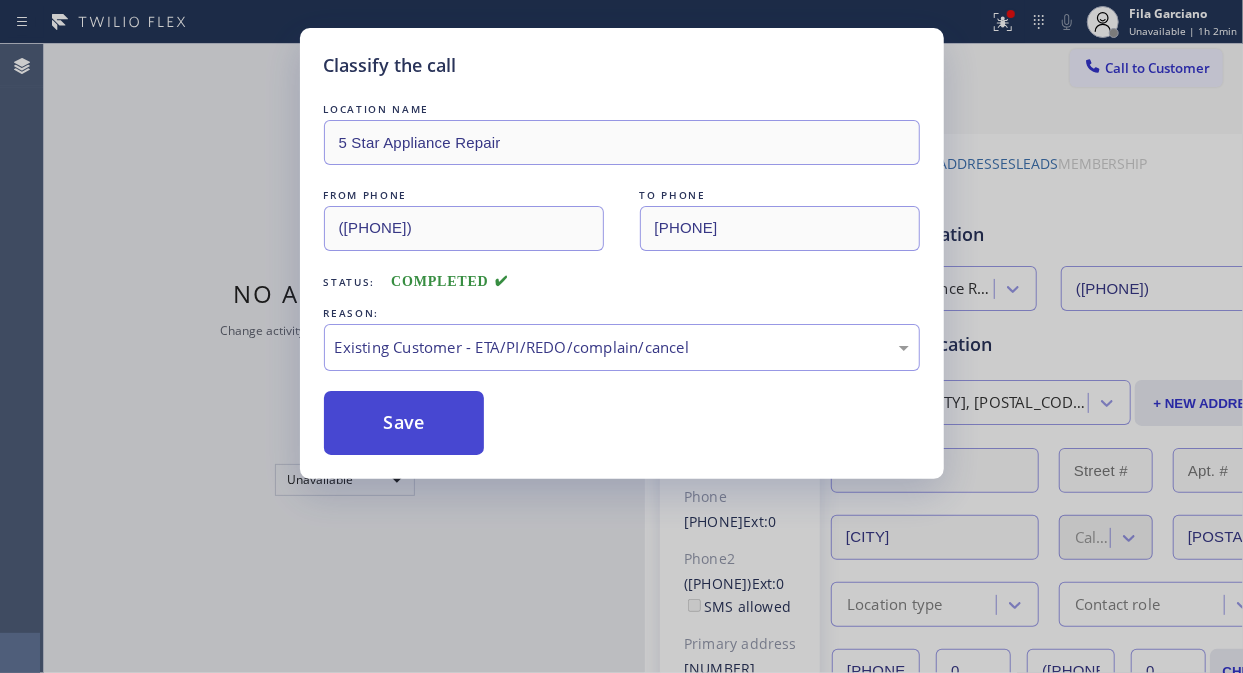 drag, startPoint x: 585, startPoint y: 450, endPoint x: 437, endPoint y: 410, distance: 153.31015 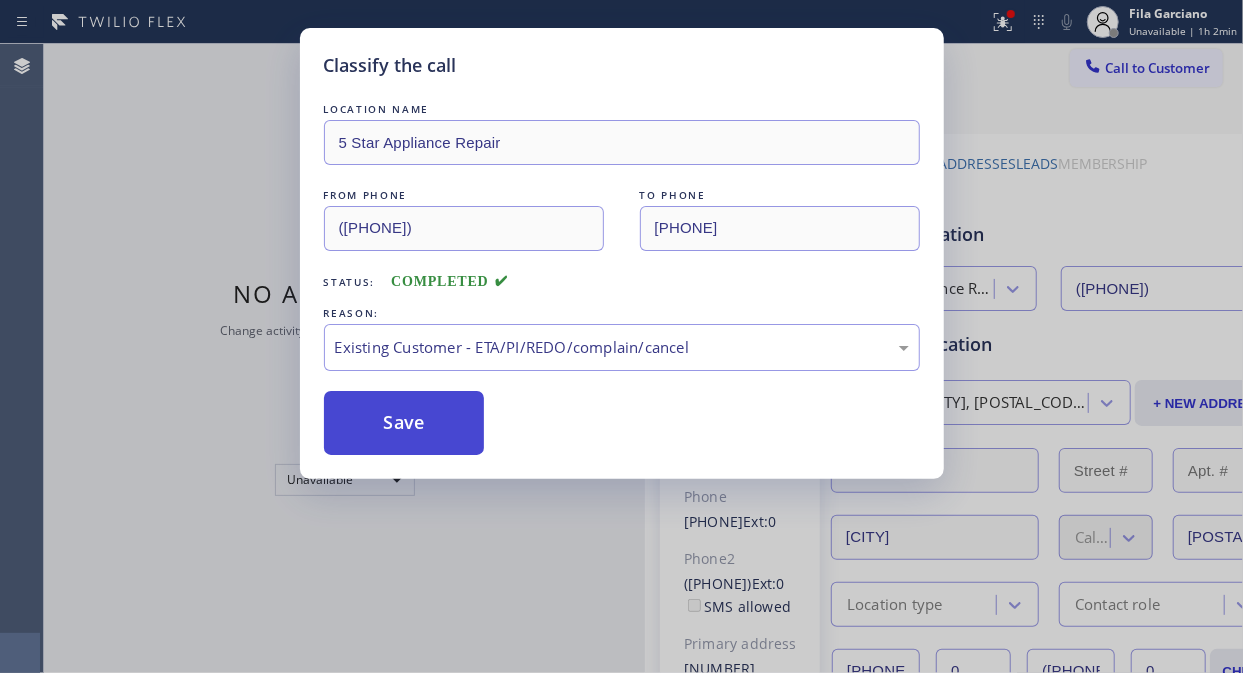 click on "Save" at bounding box center [404, 423] 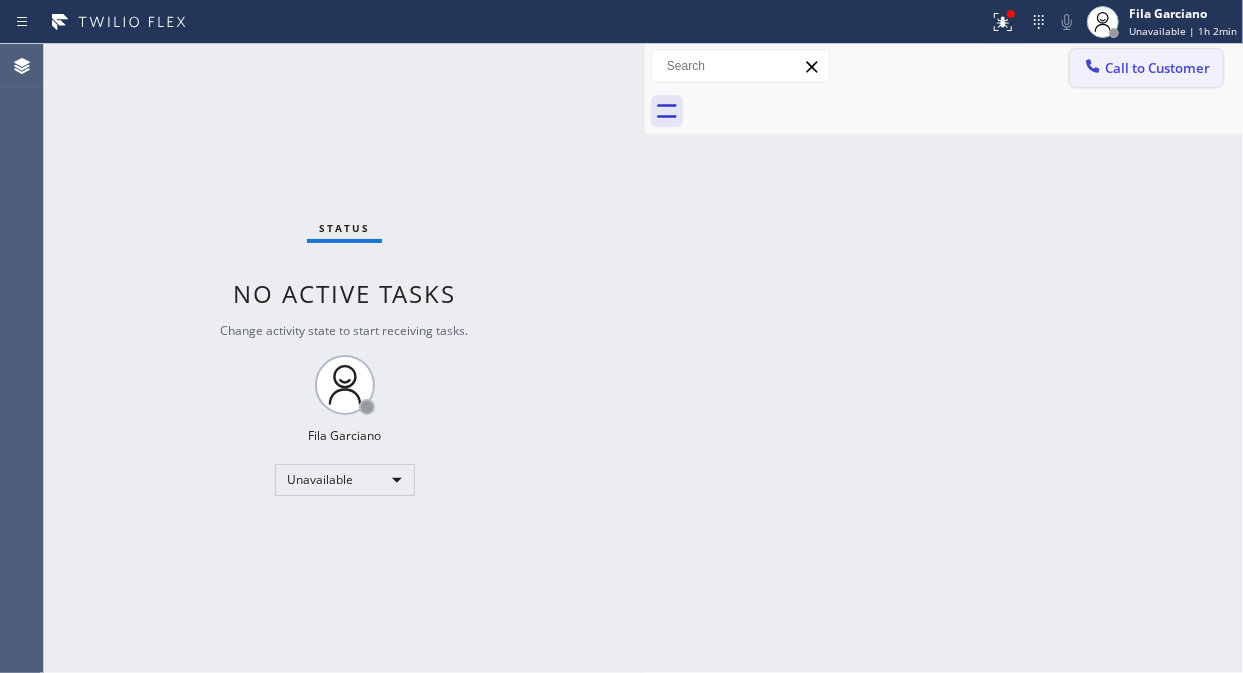 click on "Call to Customer" at bounding box center (1146, 68) 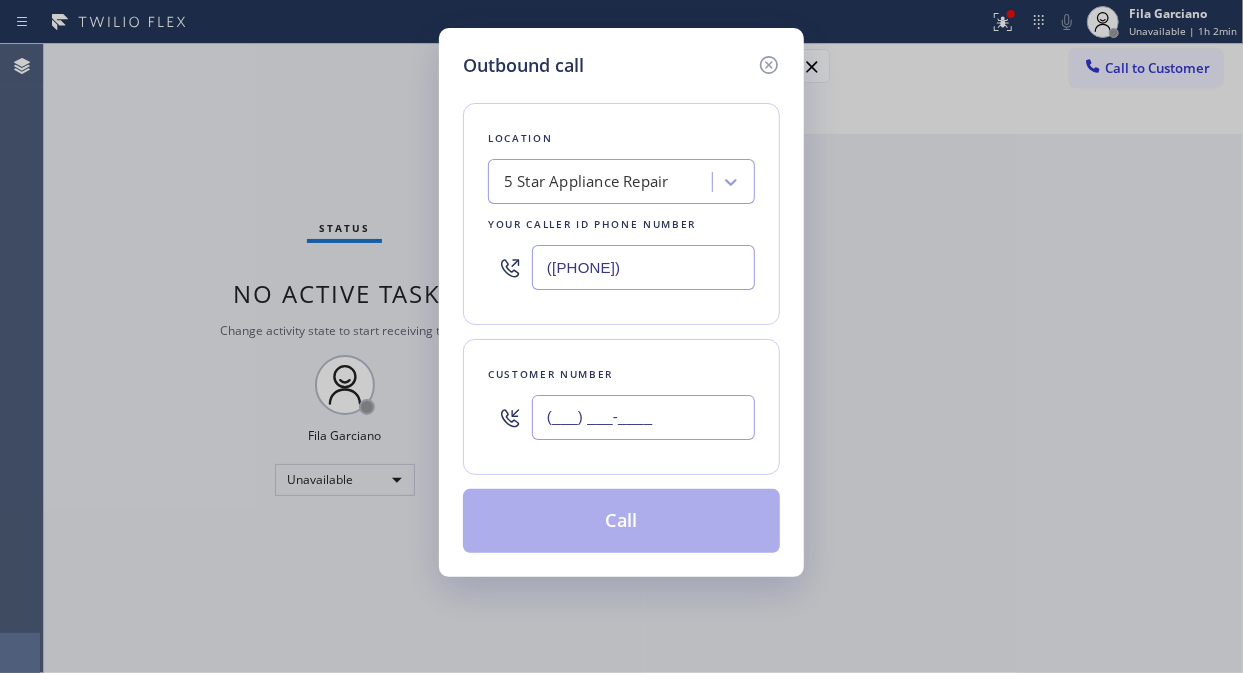 click on "(___) ___-____" at bounding box center [643, 417] 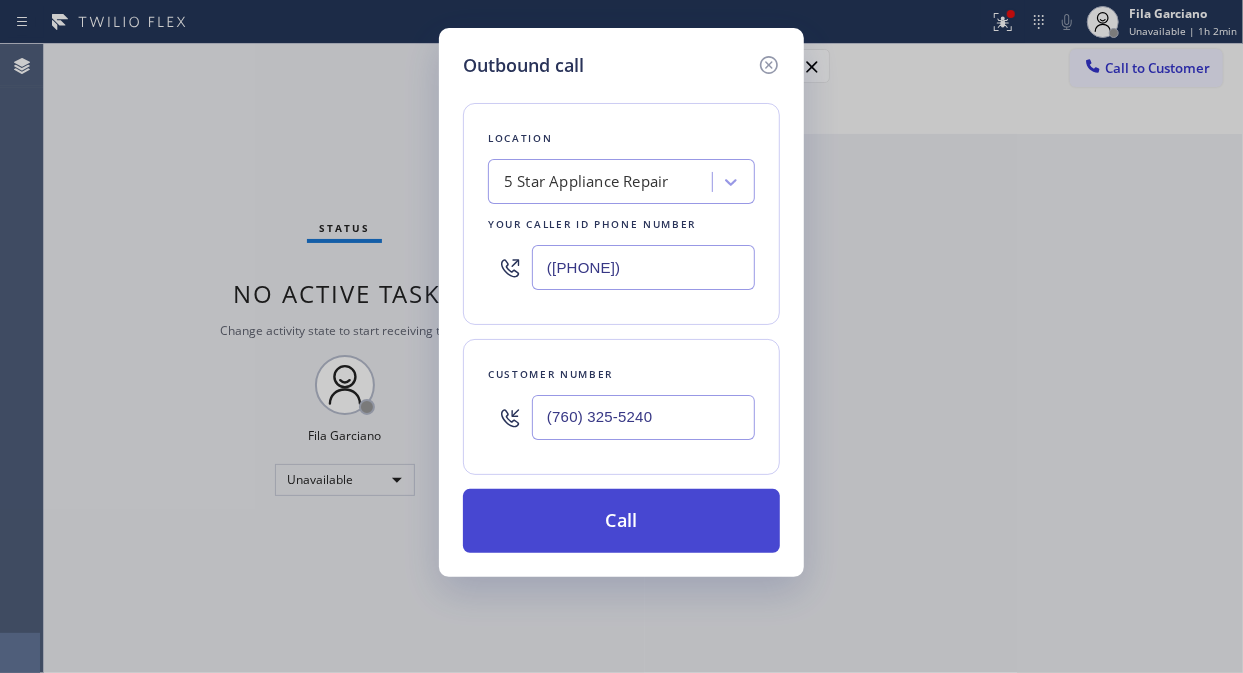 type on "(760) 325-5240" 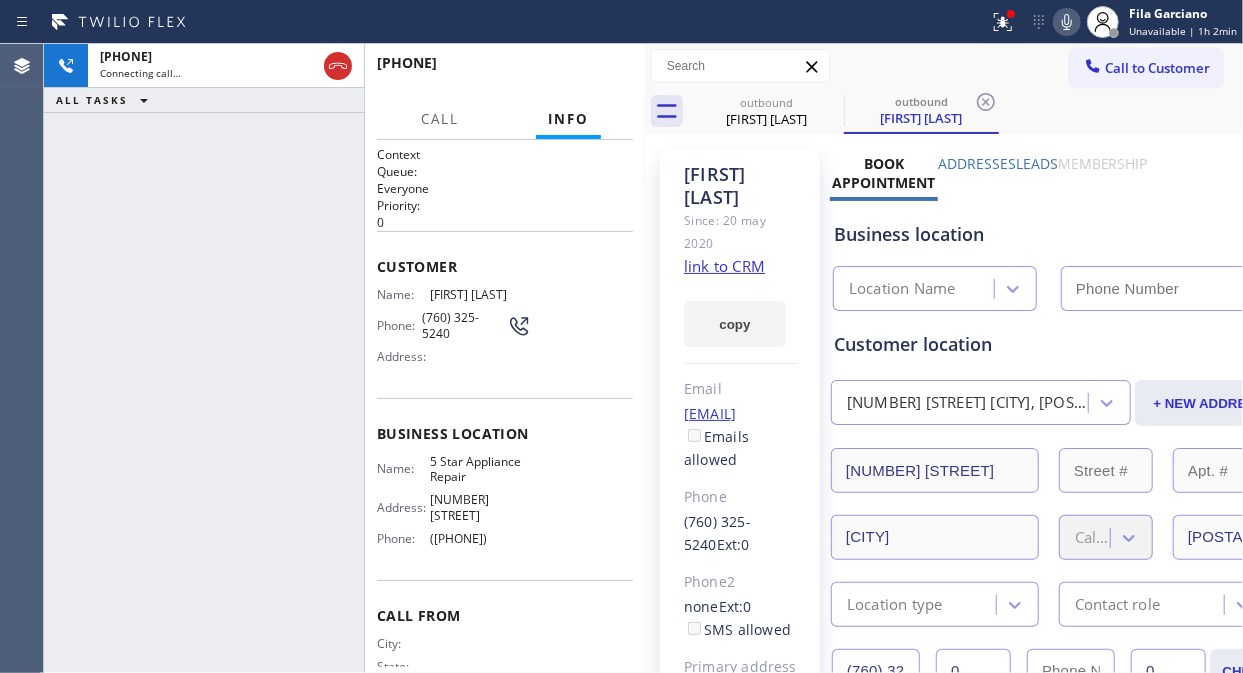 type on "([PHONE])" 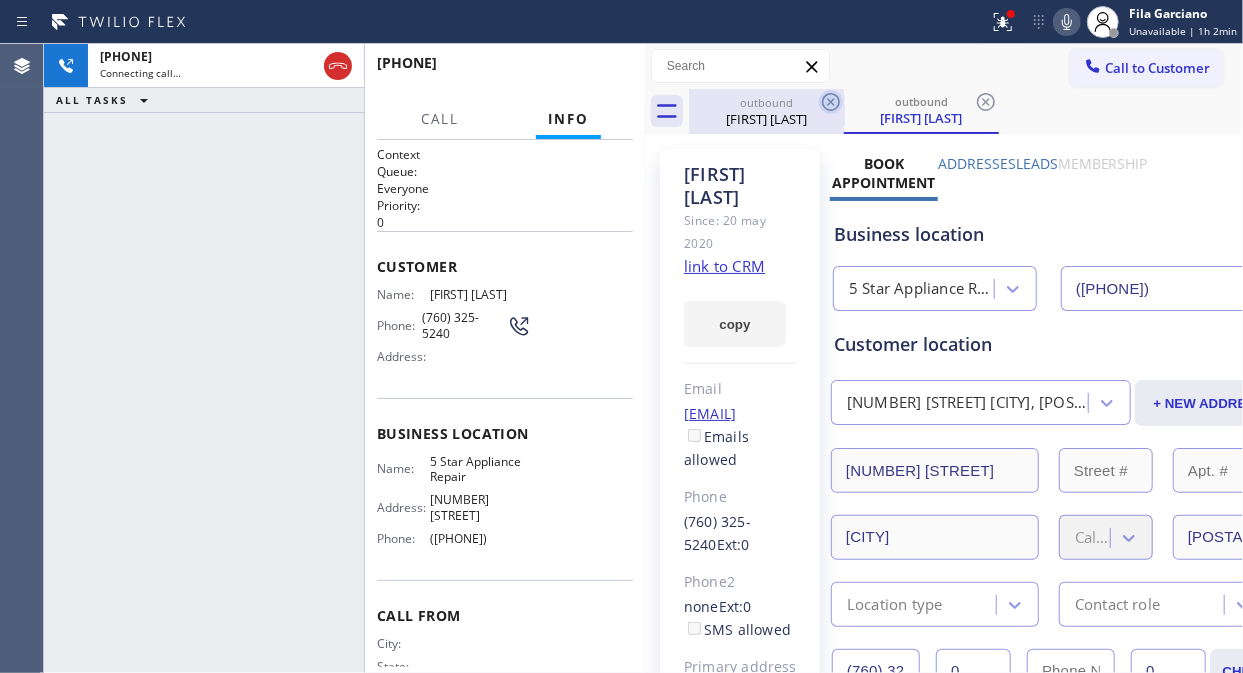click 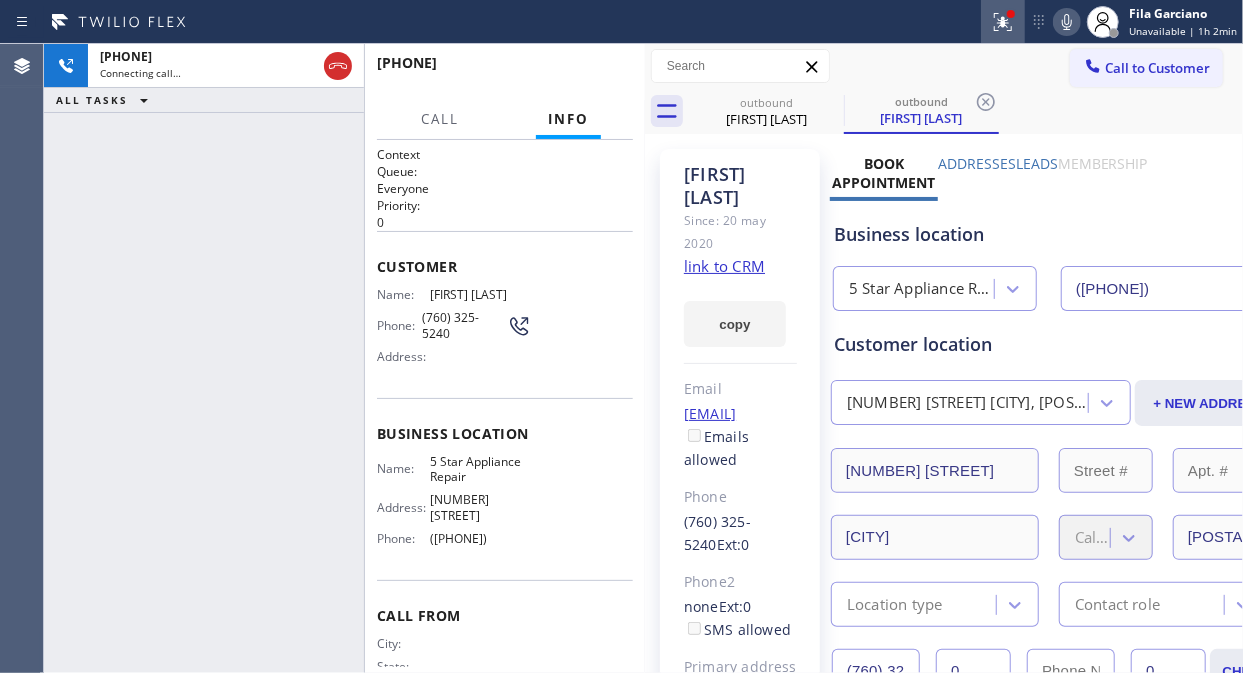 click 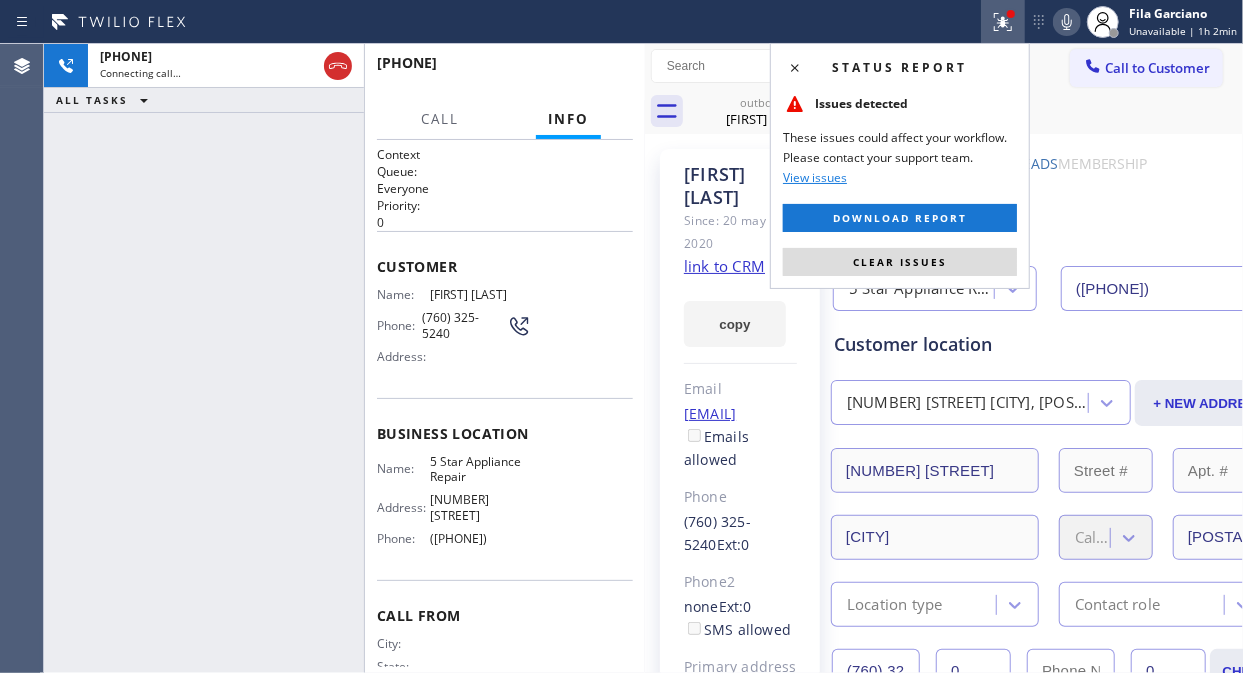 click on "Clear issues" at bounding box center [900, 262] 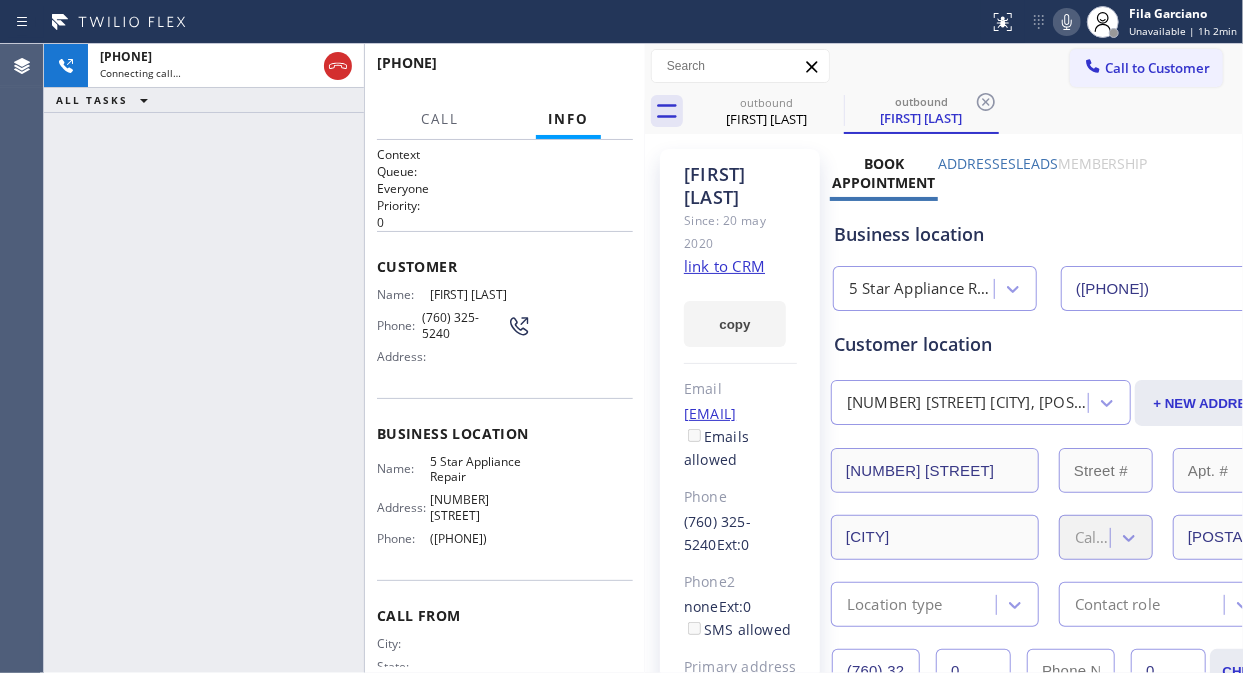 click at bounding box center (1067, 22) 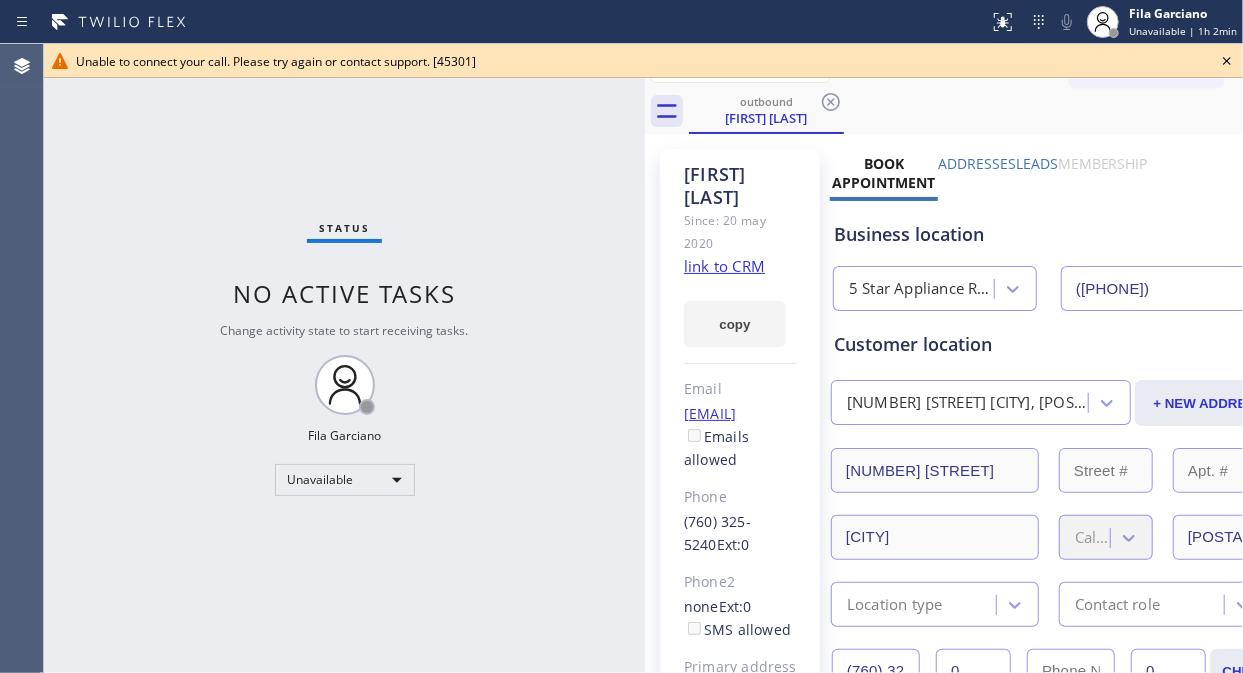 click 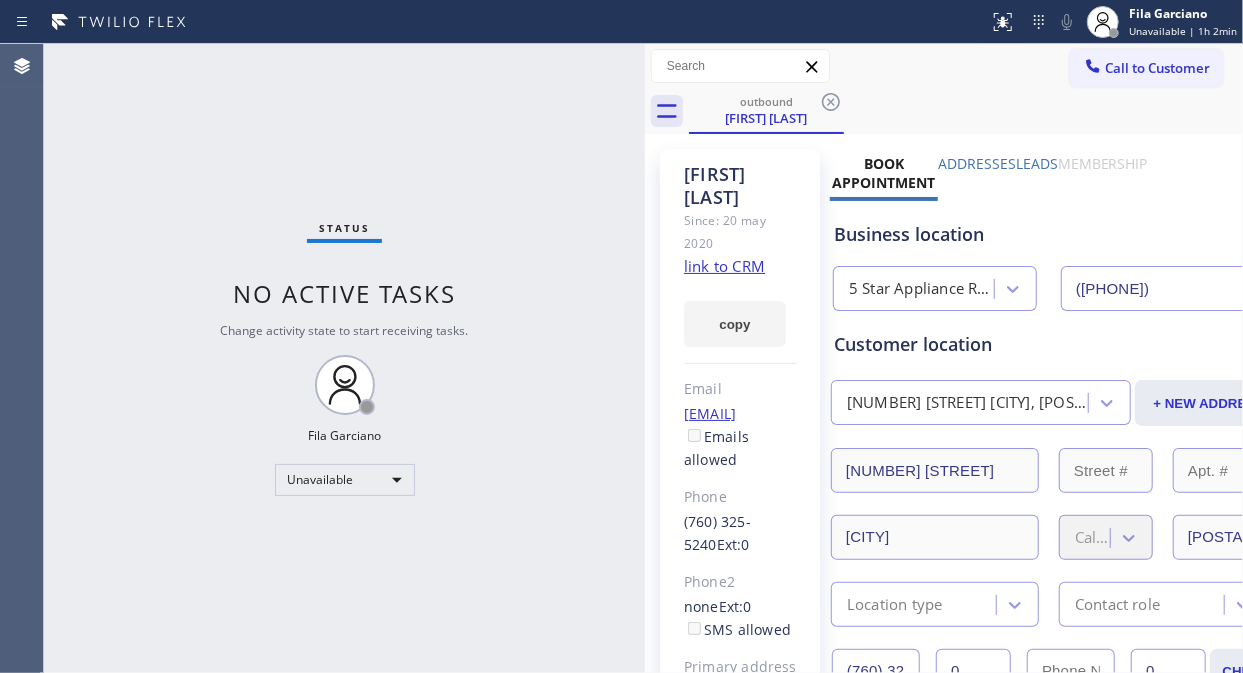 click on "Call to Customer" at bounding box center [1146, 68] 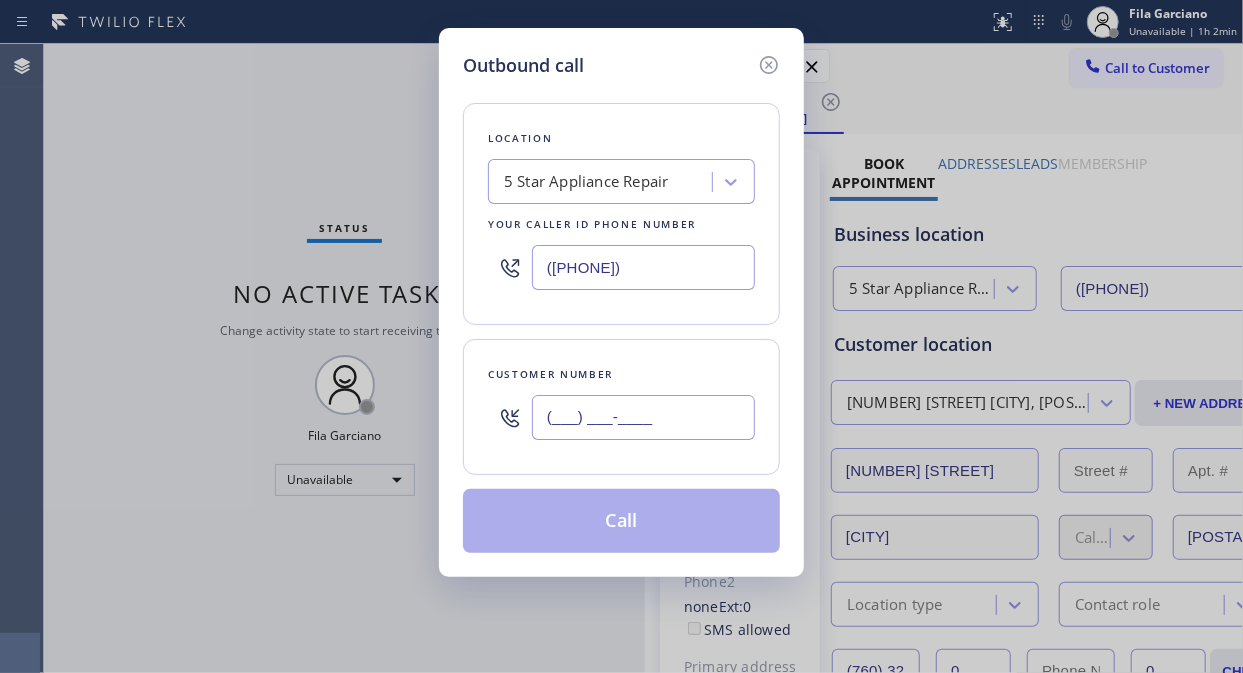 click on "(___) ___-____" at bounding box center (643, 417) 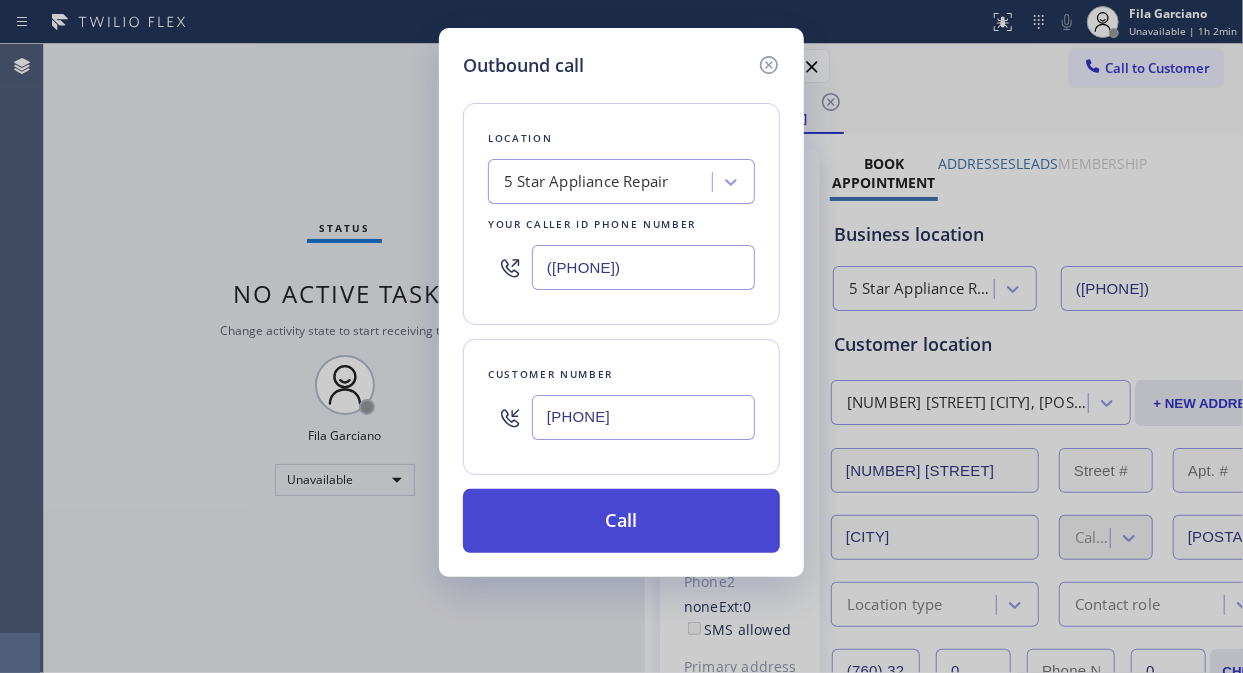 type on "[PHONE]" 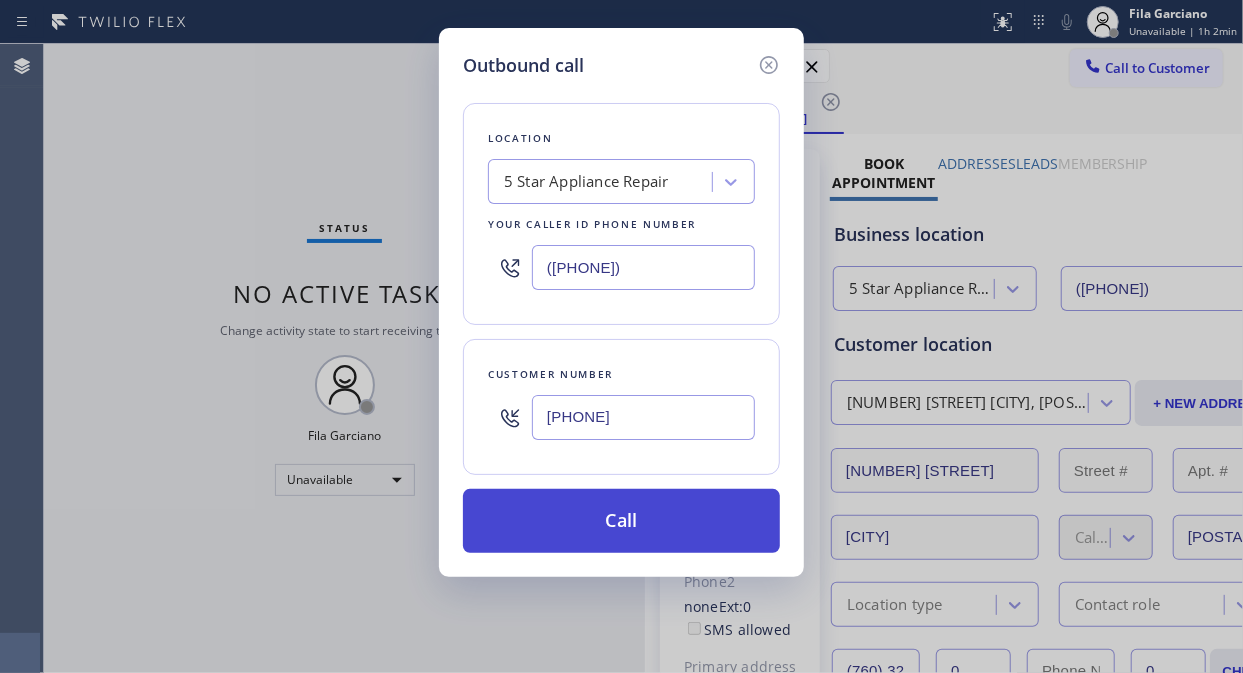 click on "Call" at bounding box center (621, 521) 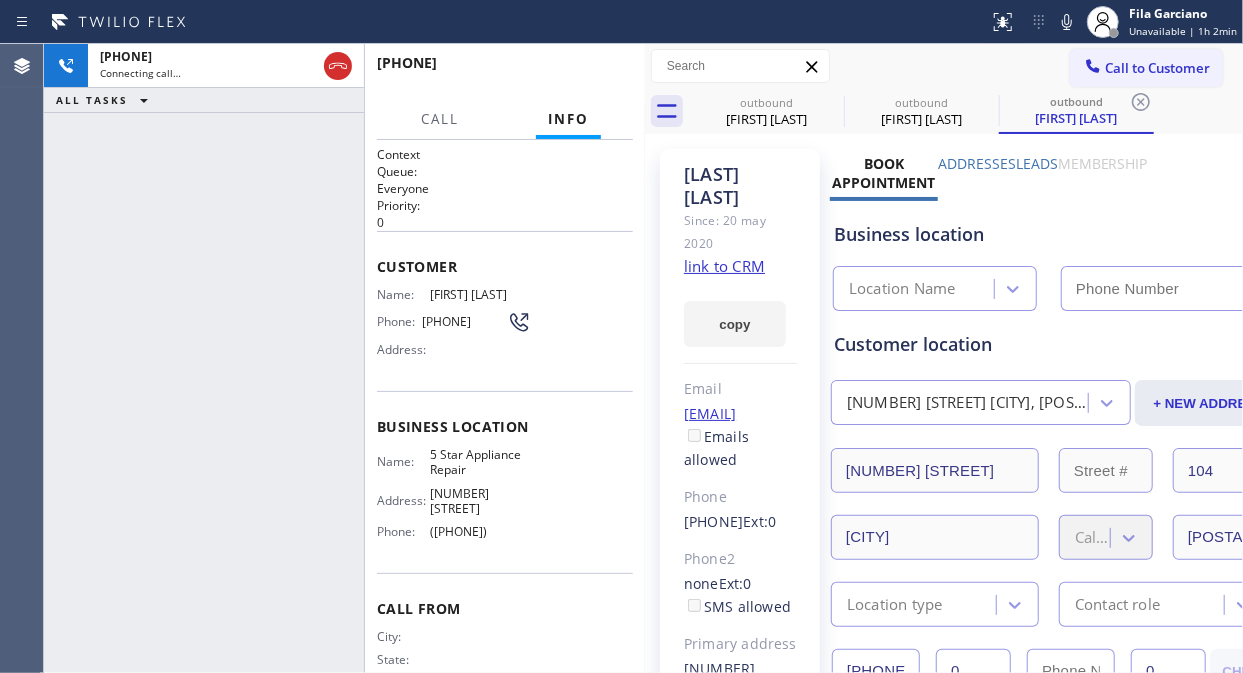 type on "([PHONE])" 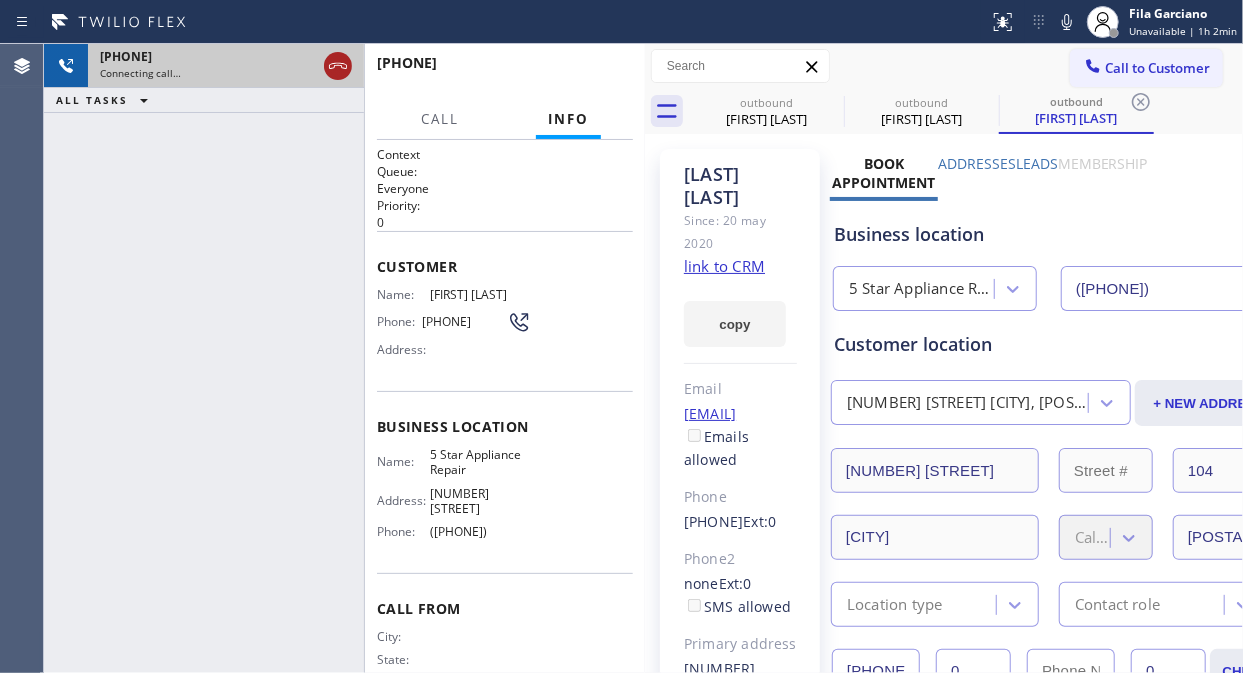 click 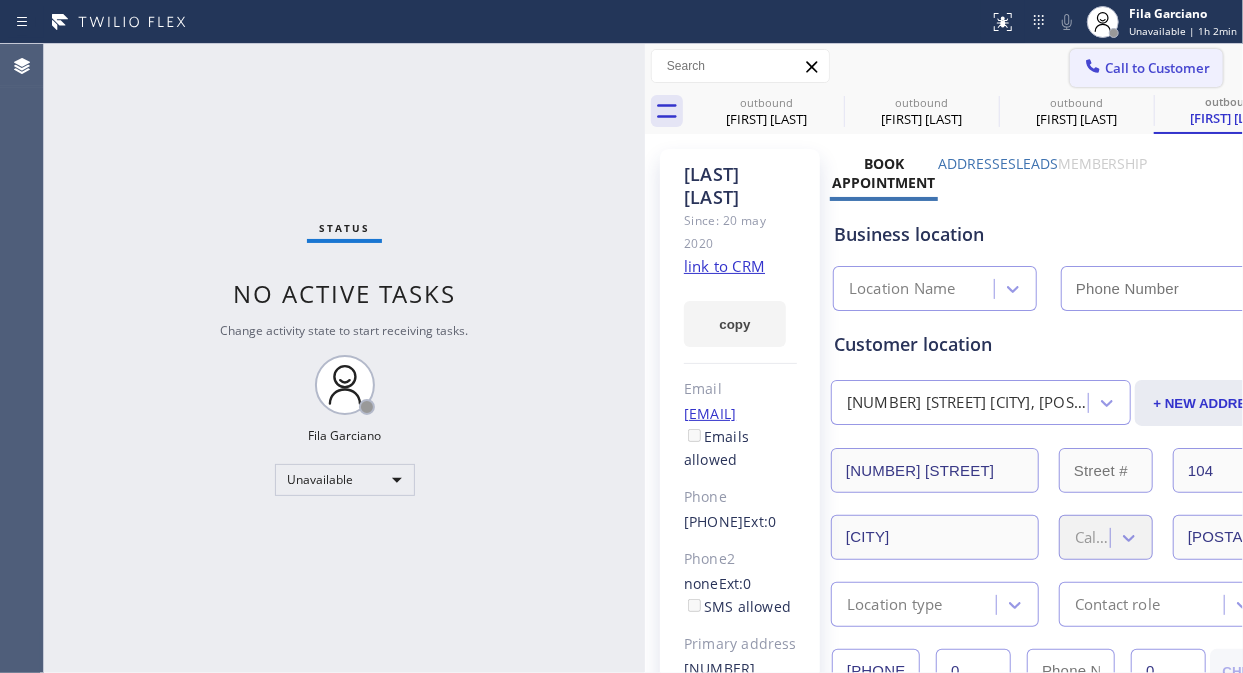 type on "([PHONE])" 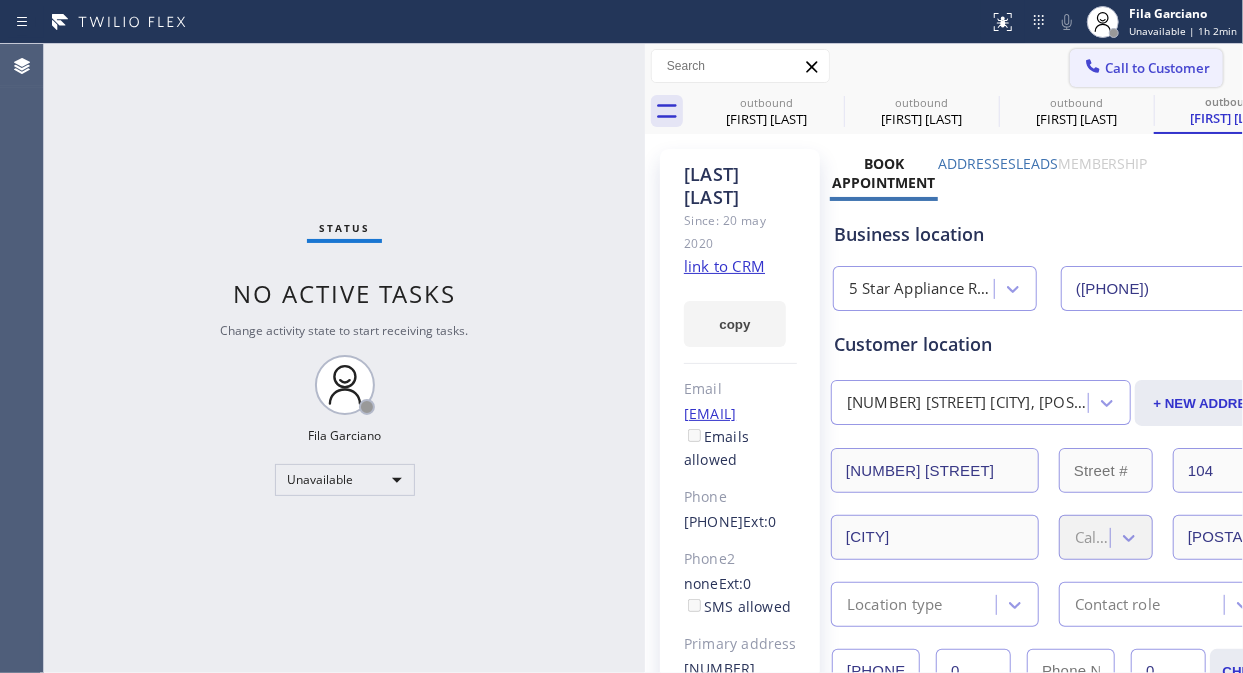 click on "Call to Customer" at bounding box center (1157, 68) 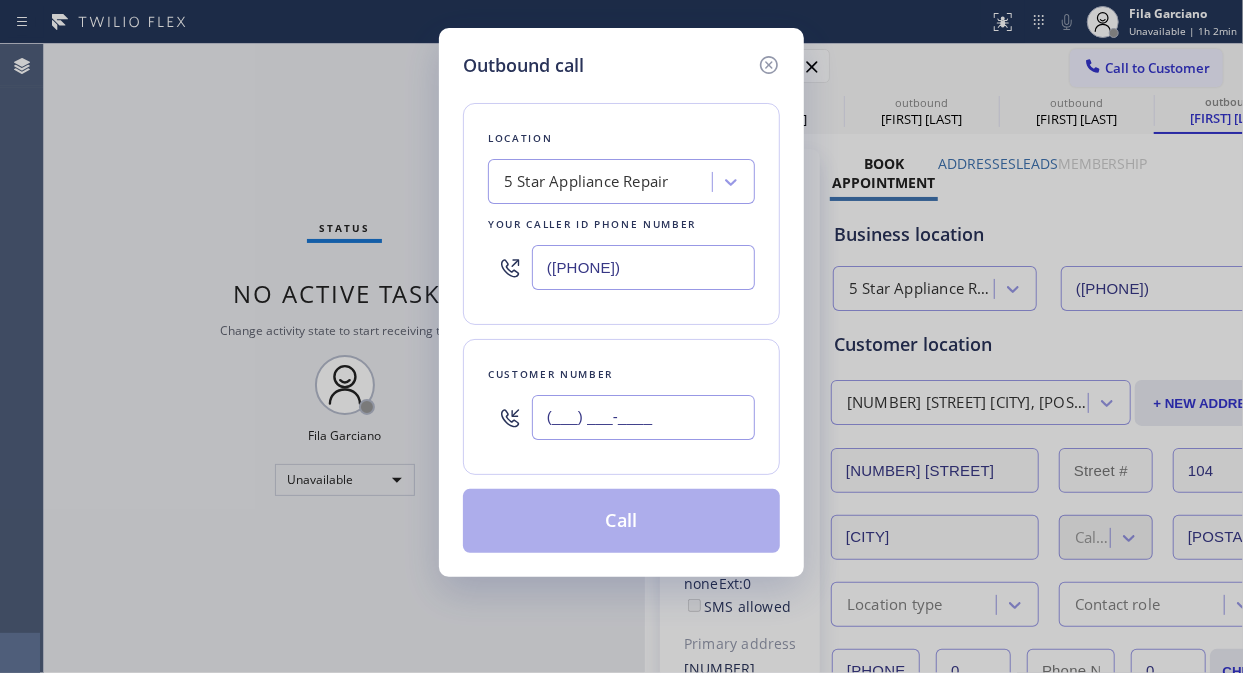 click on "(___) ___-____" at bounding box center (643, 417) 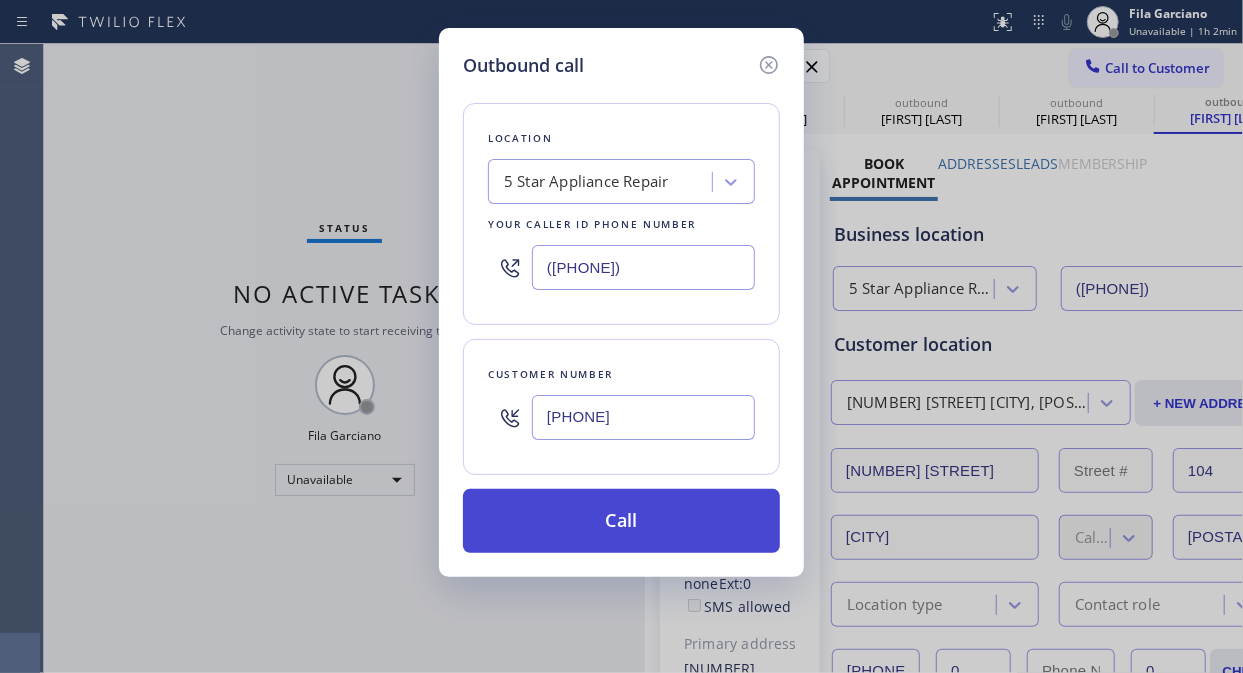 type on "[PHONE]" 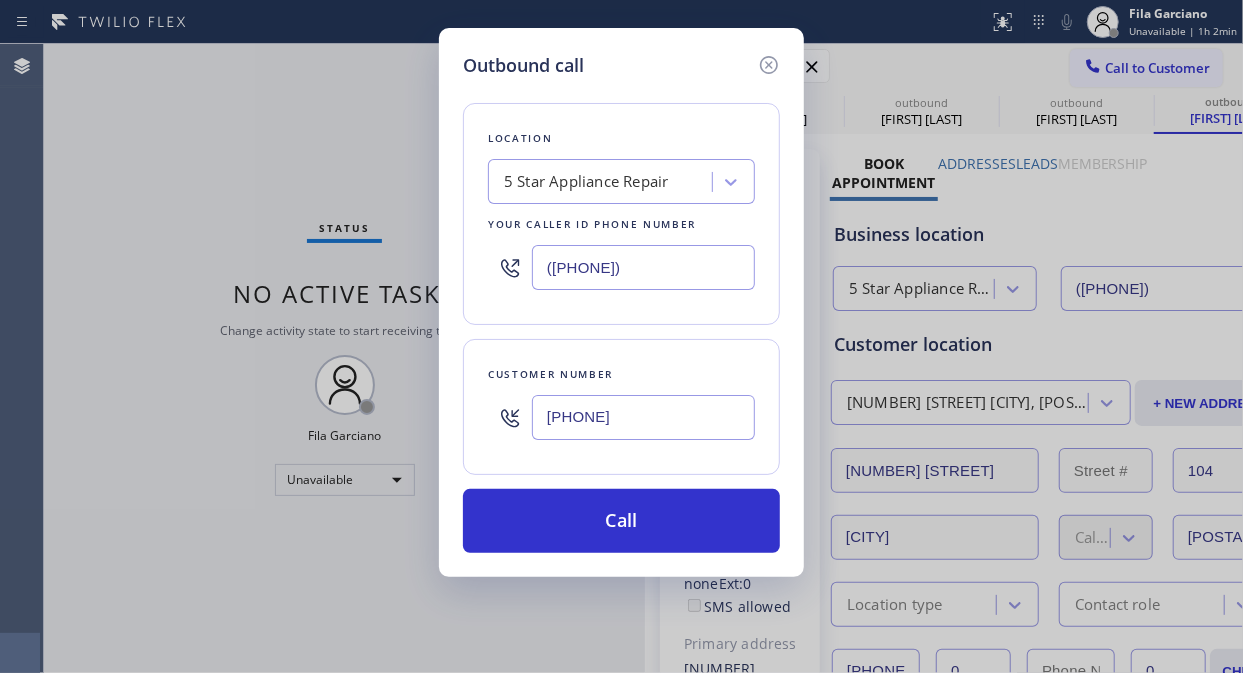 drag, startPoint x: 652, startPoint y: 523, endPoint x: 887, endPoint y: 174, distance: 420.74457 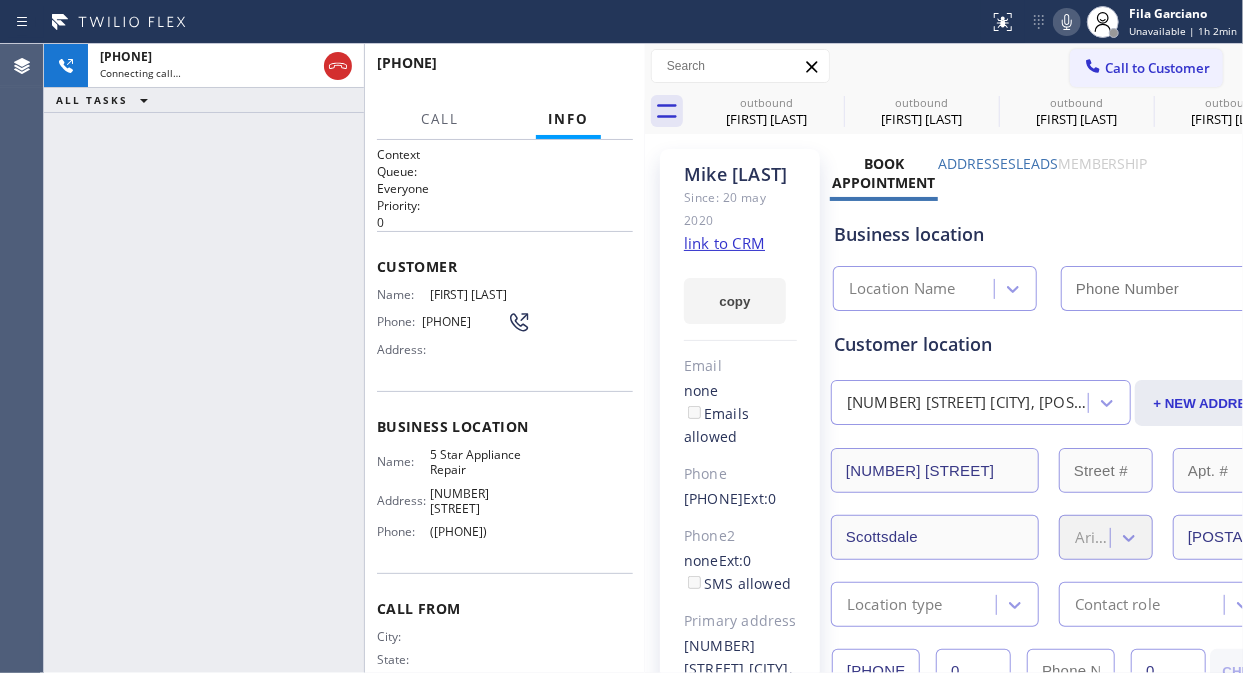 click 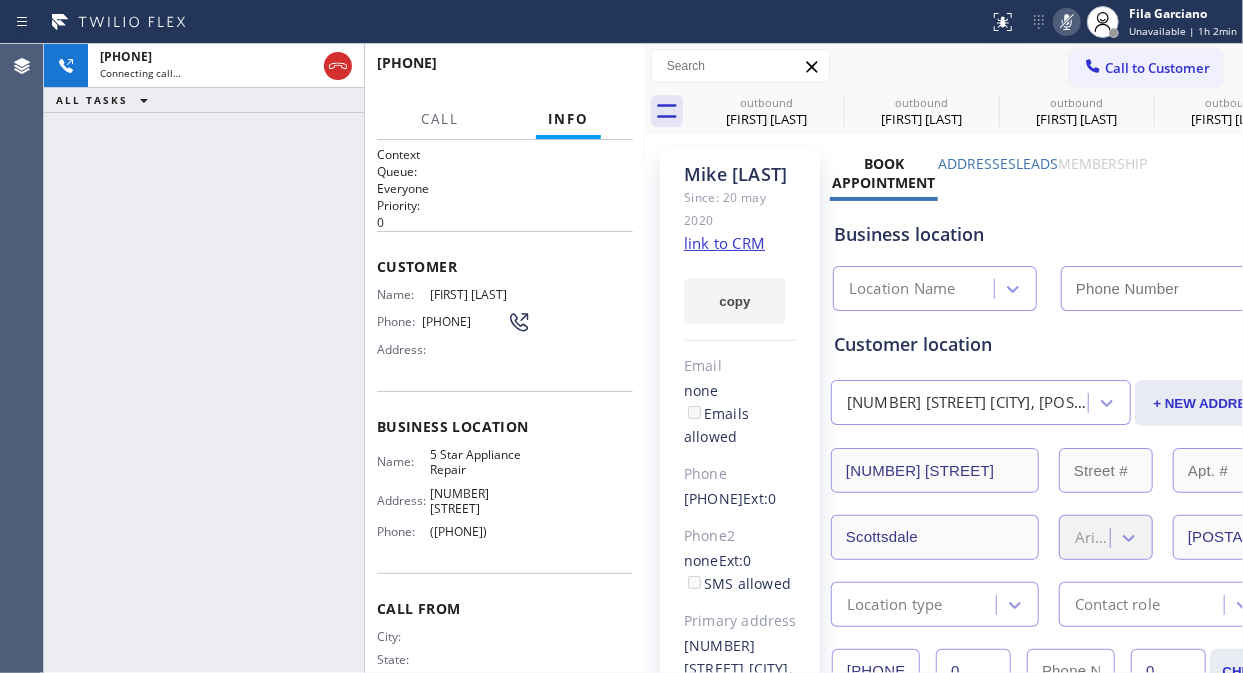 type on "([PHONE])" 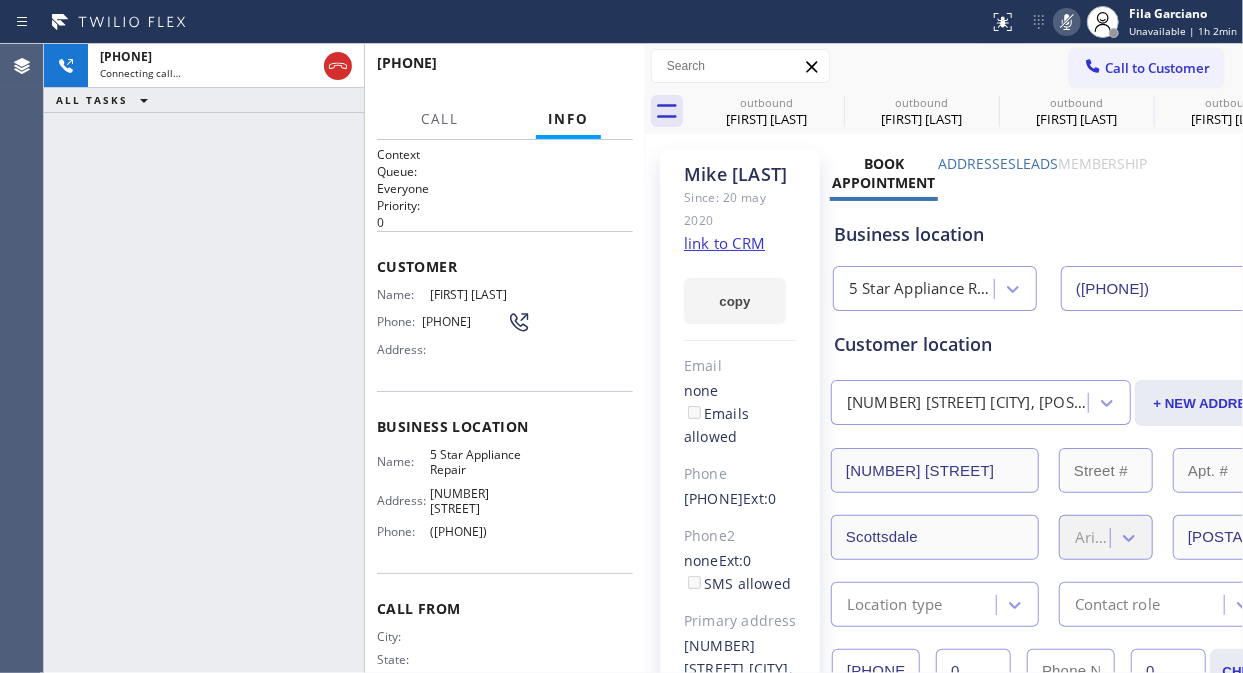 click 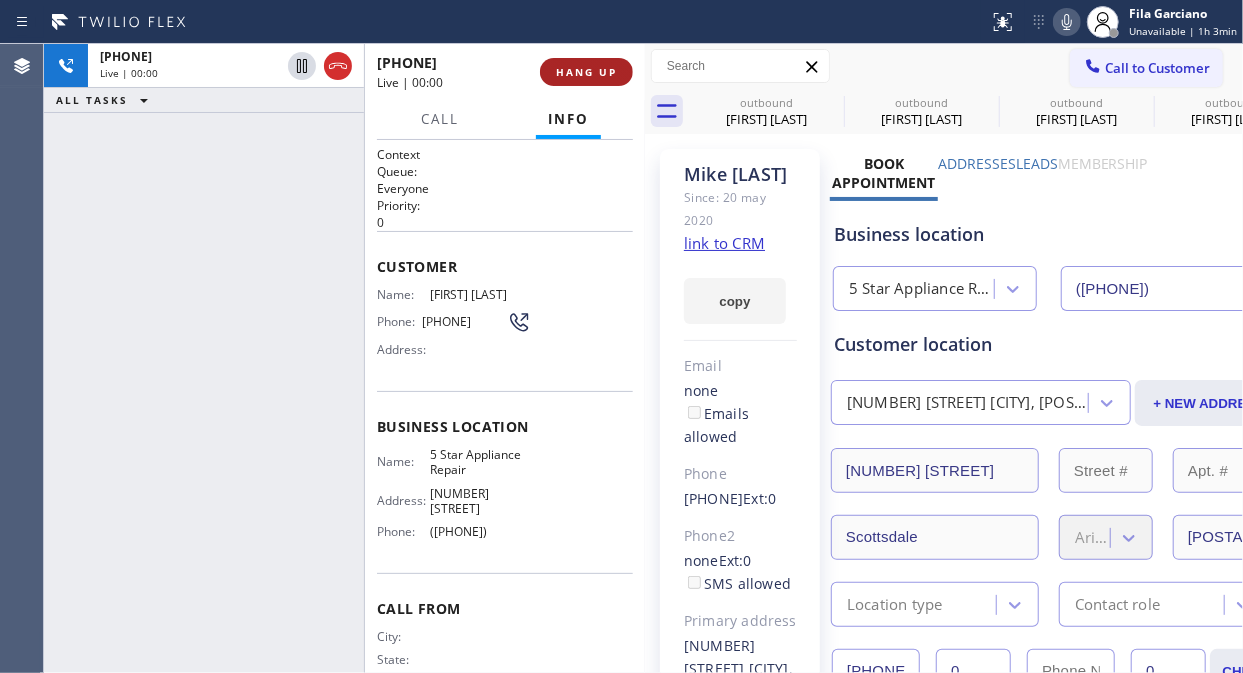 click on "HANG UP" at bounding box center [586, 72] 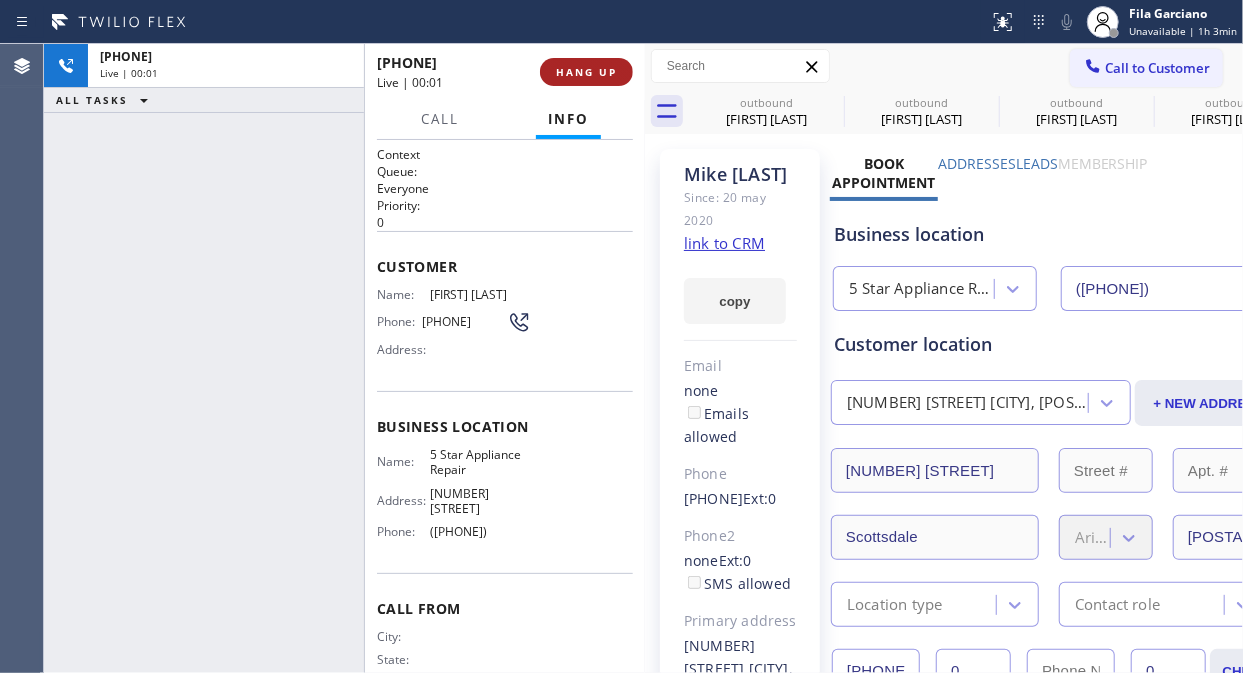 click on "HANG UP" at bounding box center (586, 72) 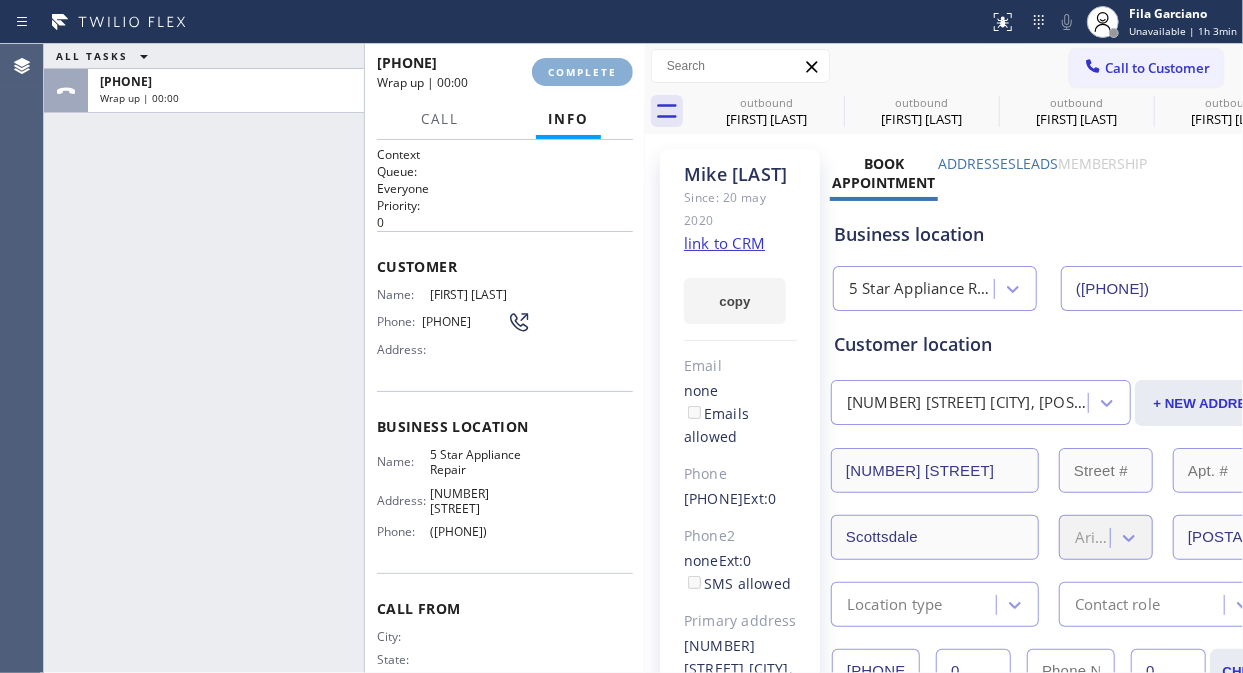 click on "COMPLETE" at bounding box center [582, 72] 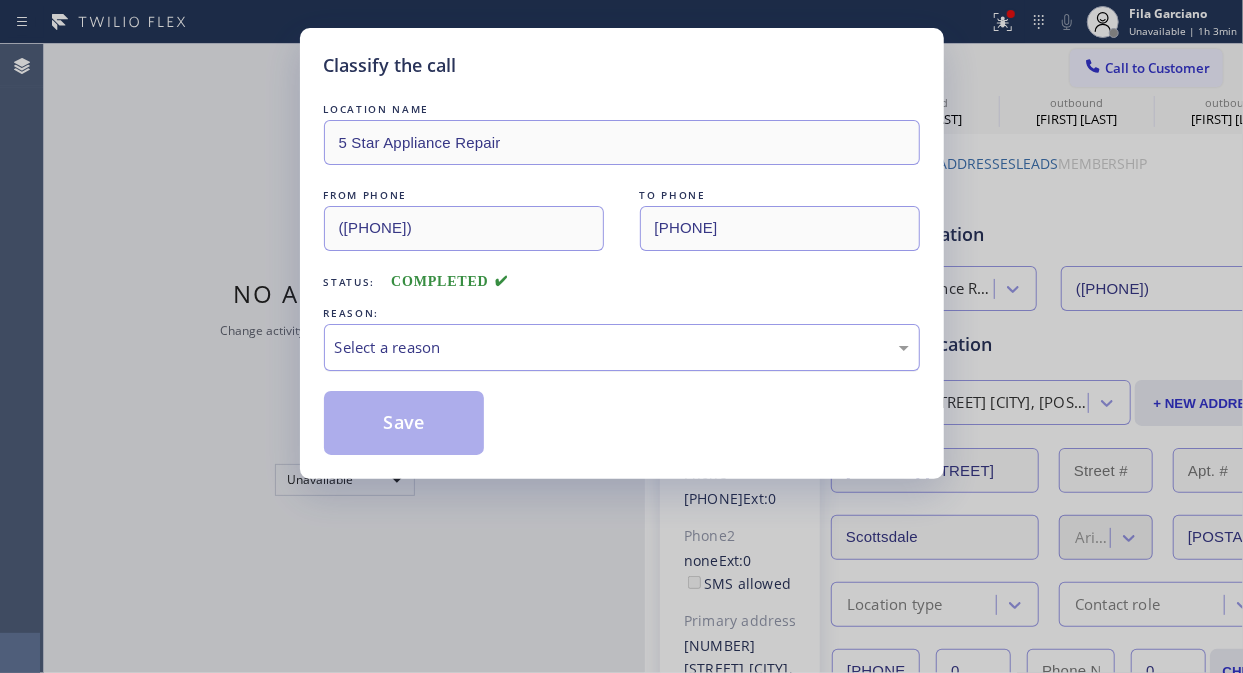 click on "Select a reason" at bounding box center (622, 347) 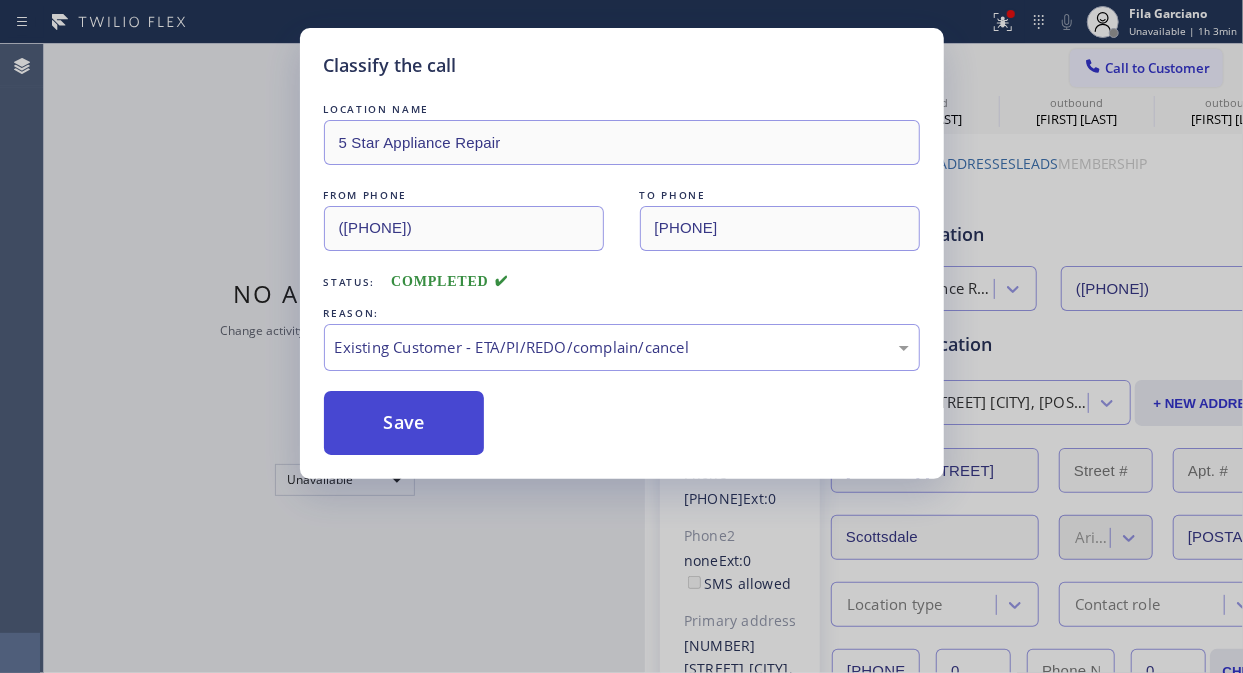 click on "Save" at bounding box center (404, 423) 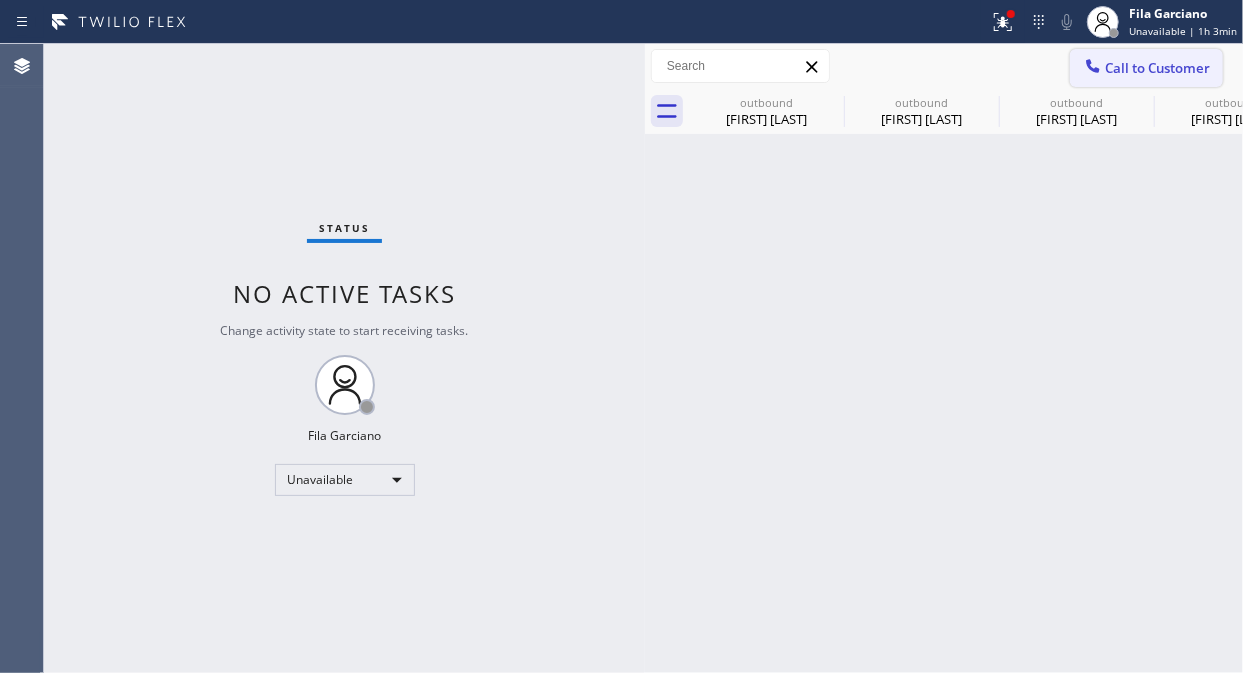 click on "Call to Customer" at bounding box center (1157, 68) 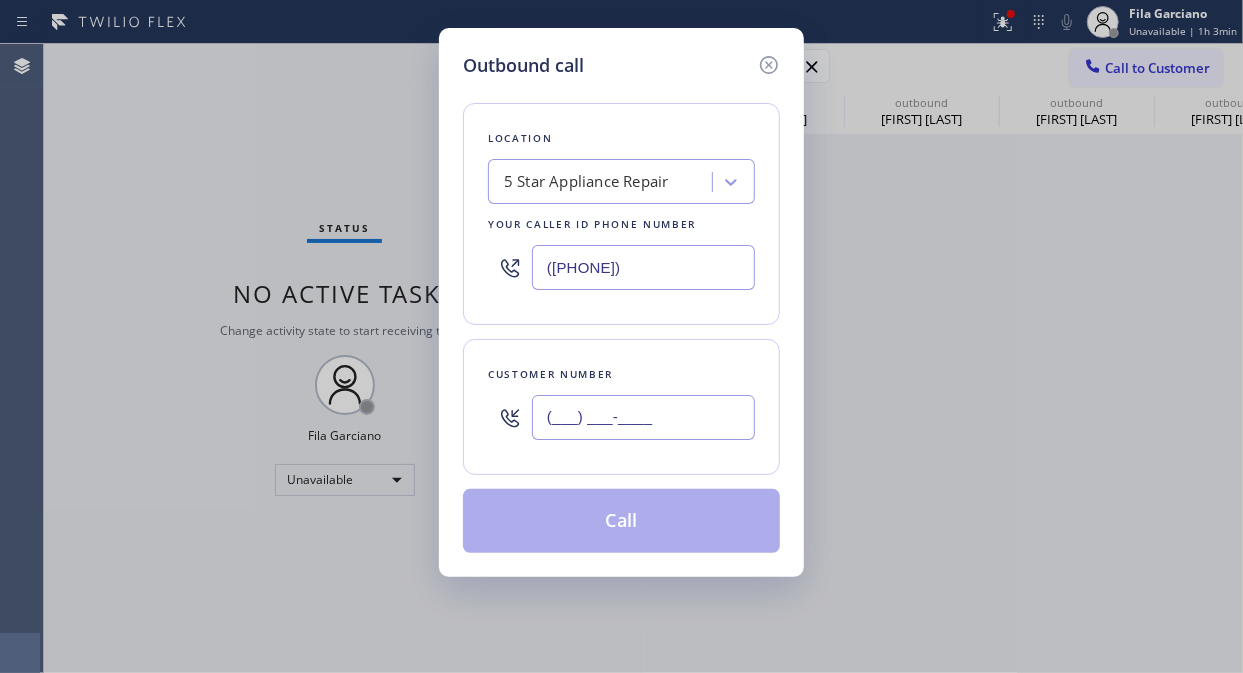click on "(___) ___-____" at bounding box center (643, 417) 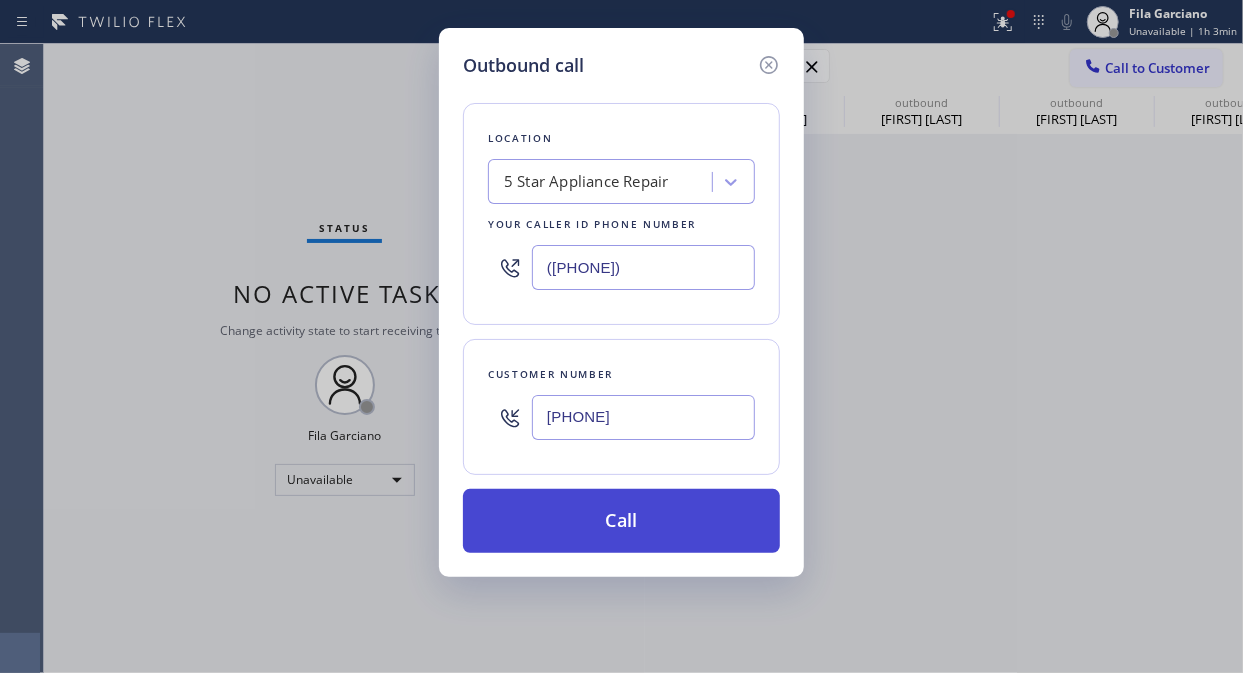 type on "[PHONE]" 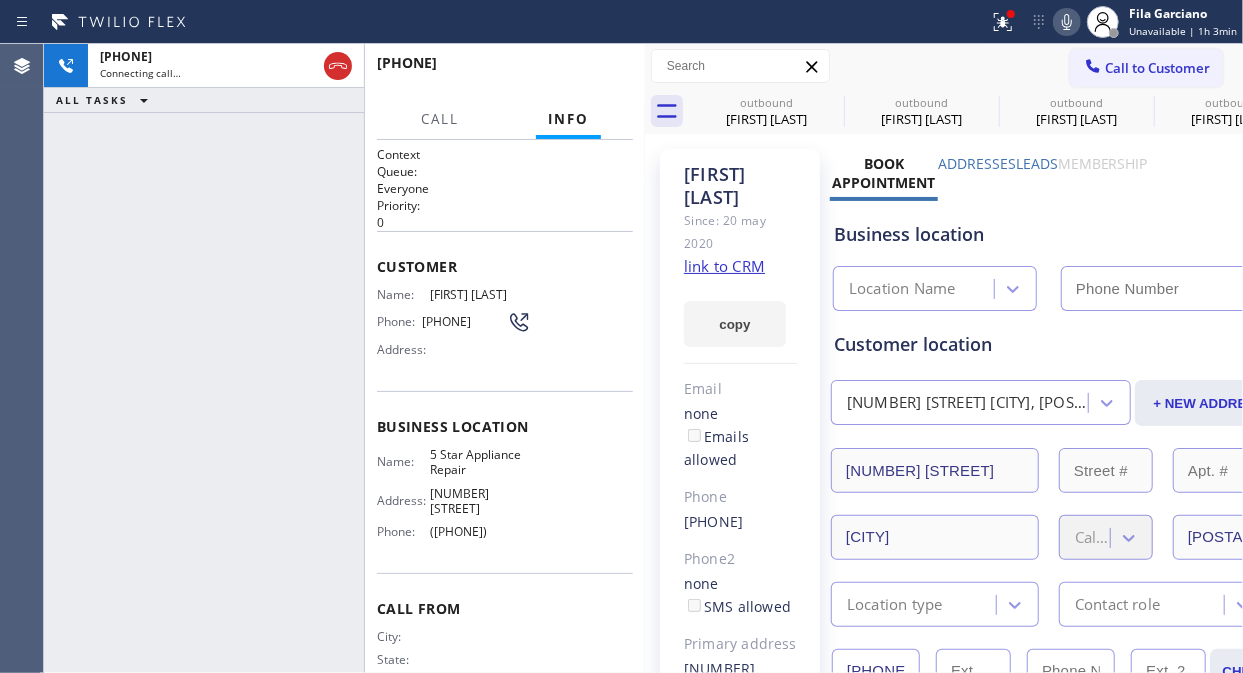 type on "([PHONE])" 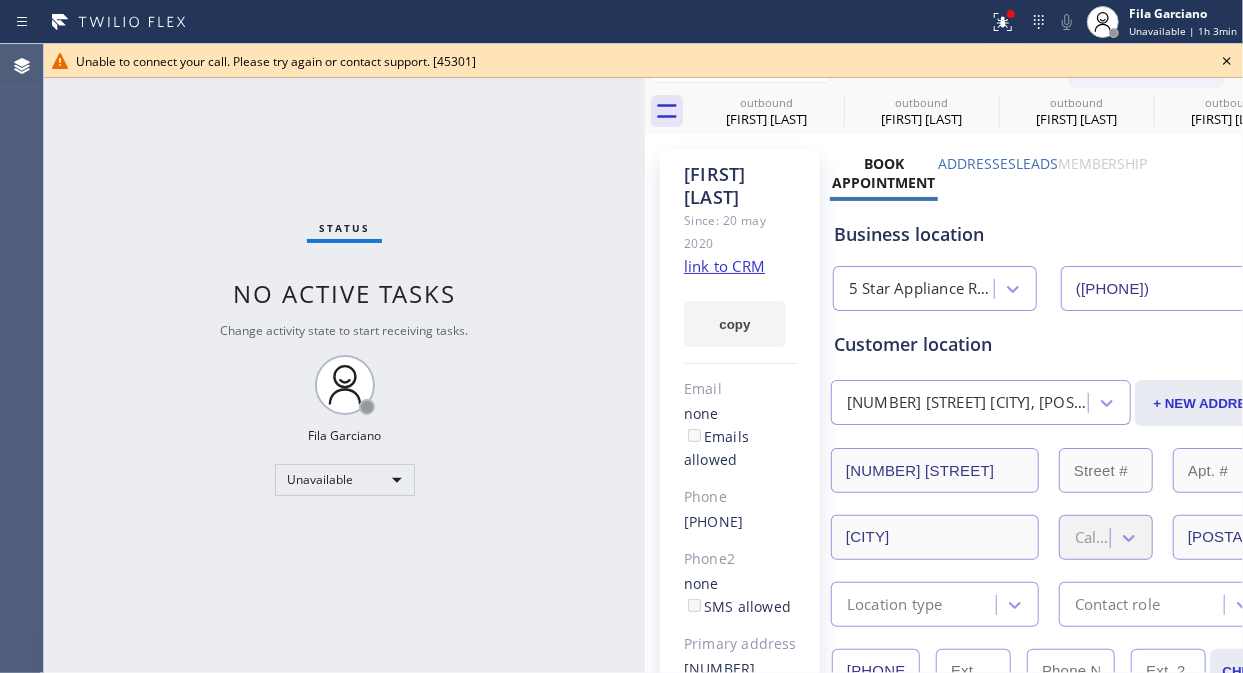 click 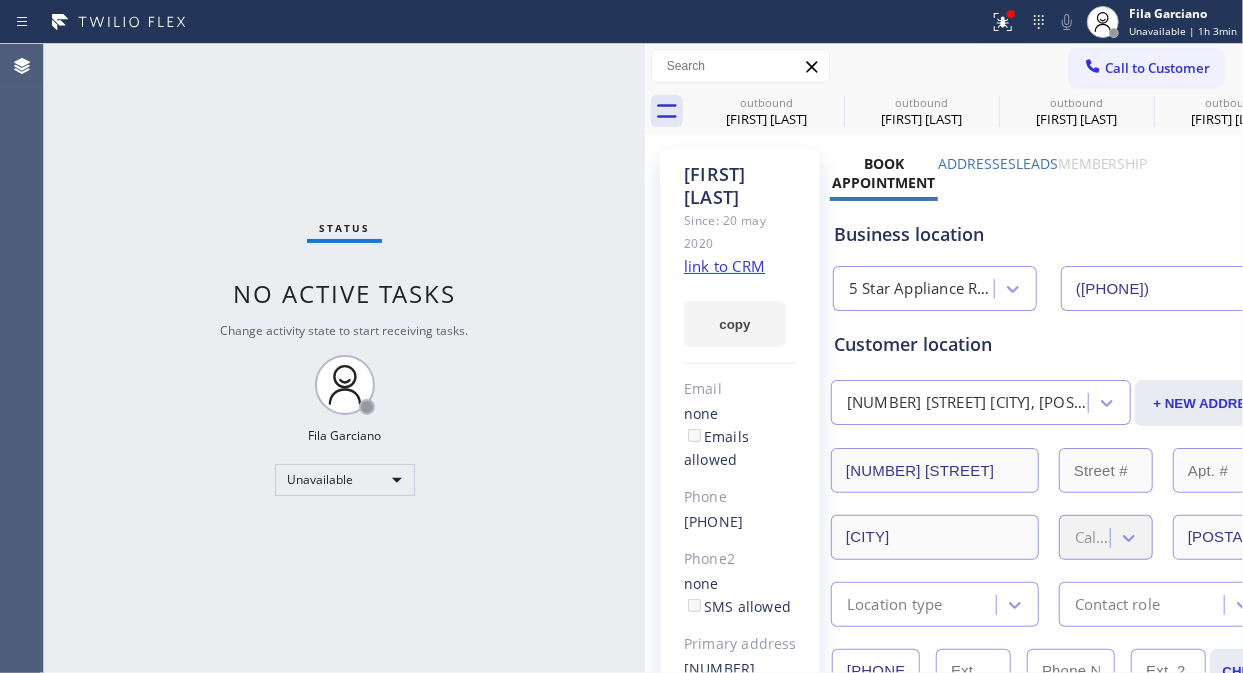 click on "Call to Customer" at bounding box center (1157, 68) 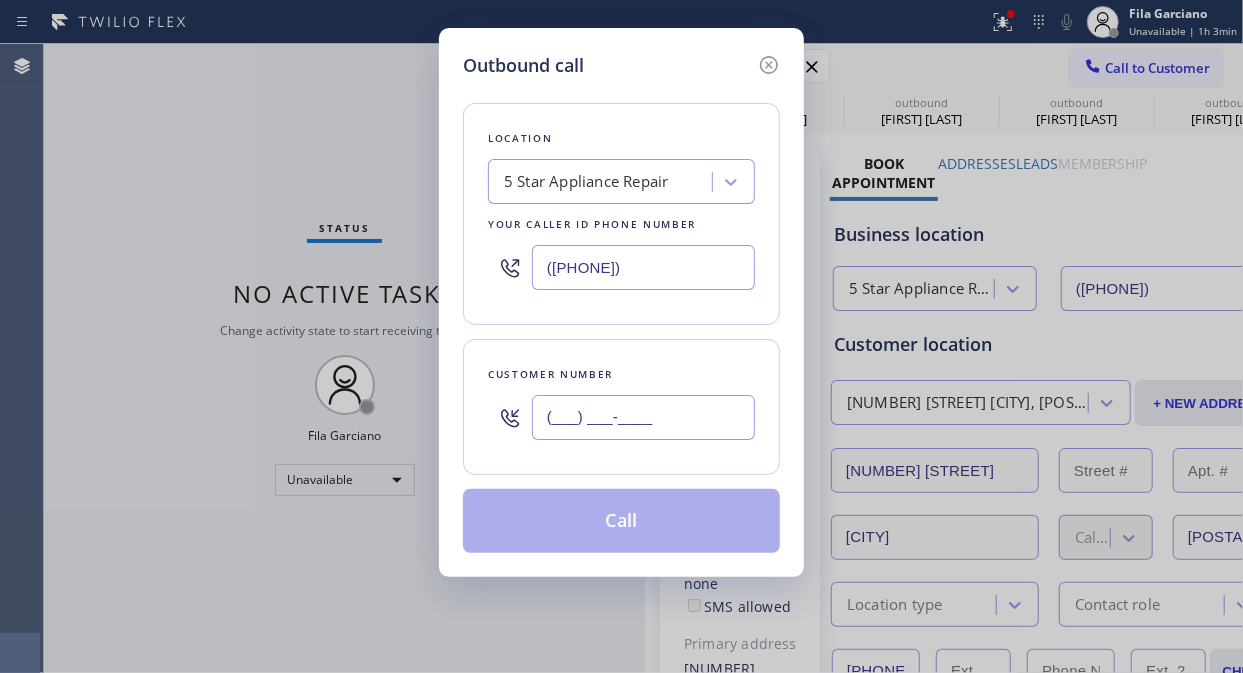 drag, startPoint x: 655, startPoint y: 410, endPoint x: 651, endPoint y: 420, distance: 10.770329 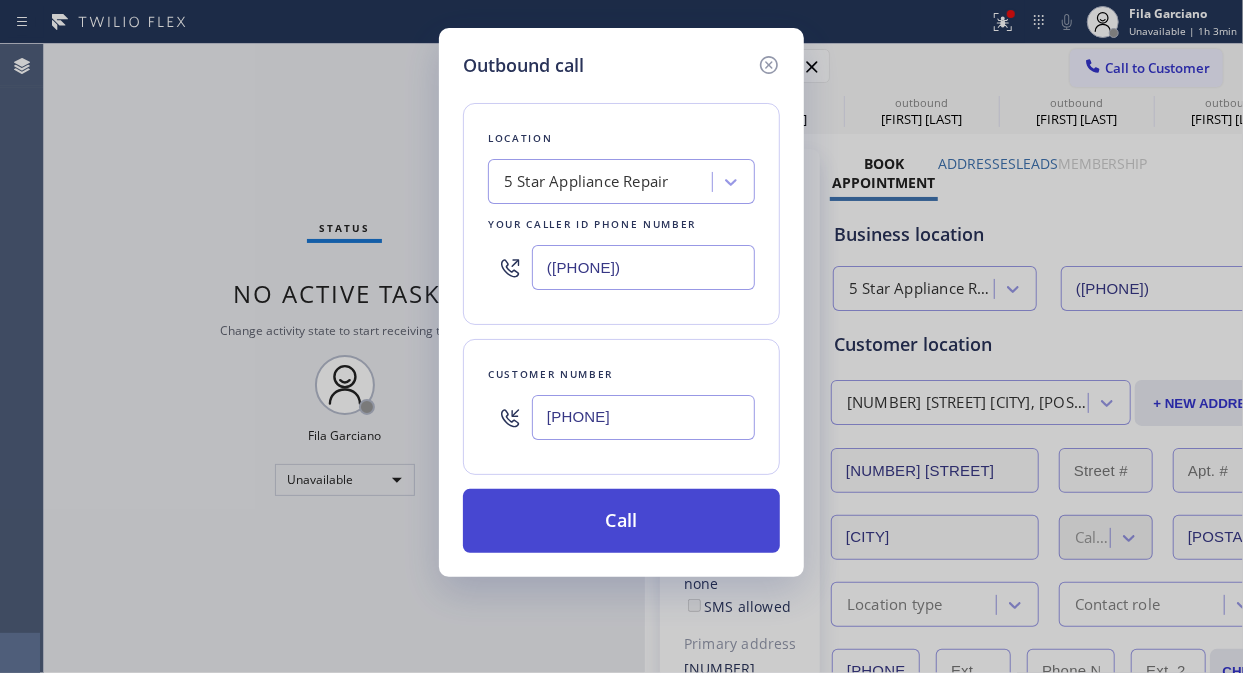 type on "[PHONE]" 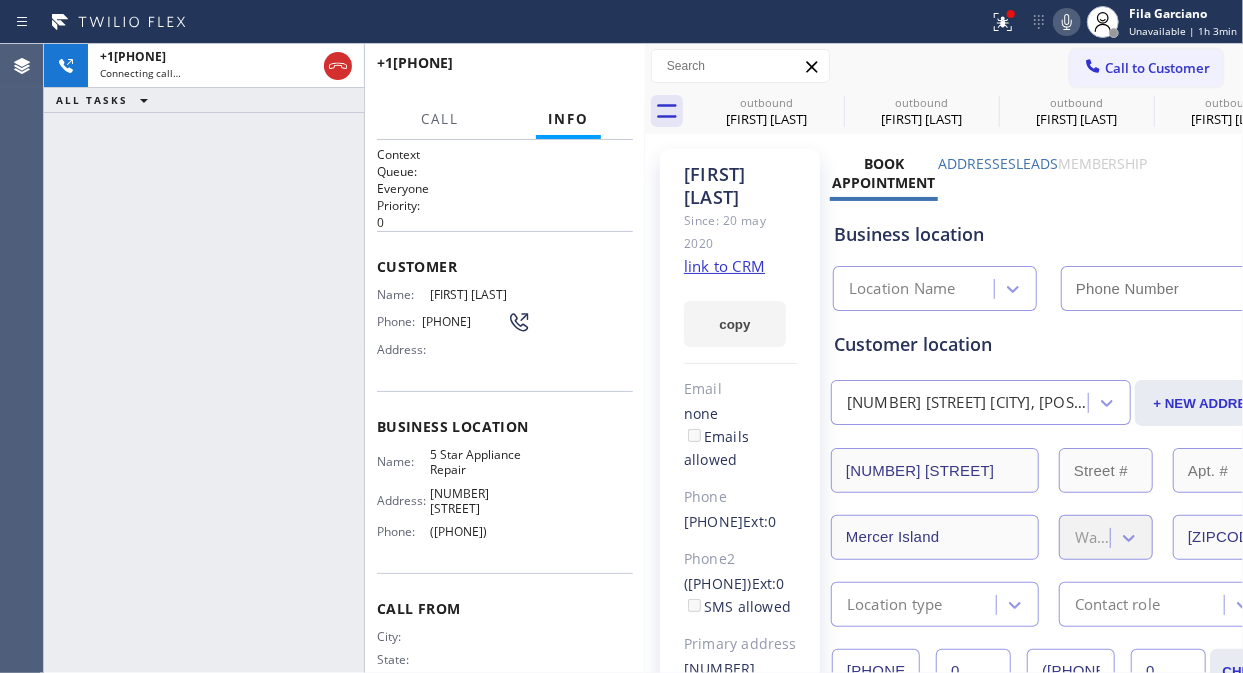 type on "([PHONE])" 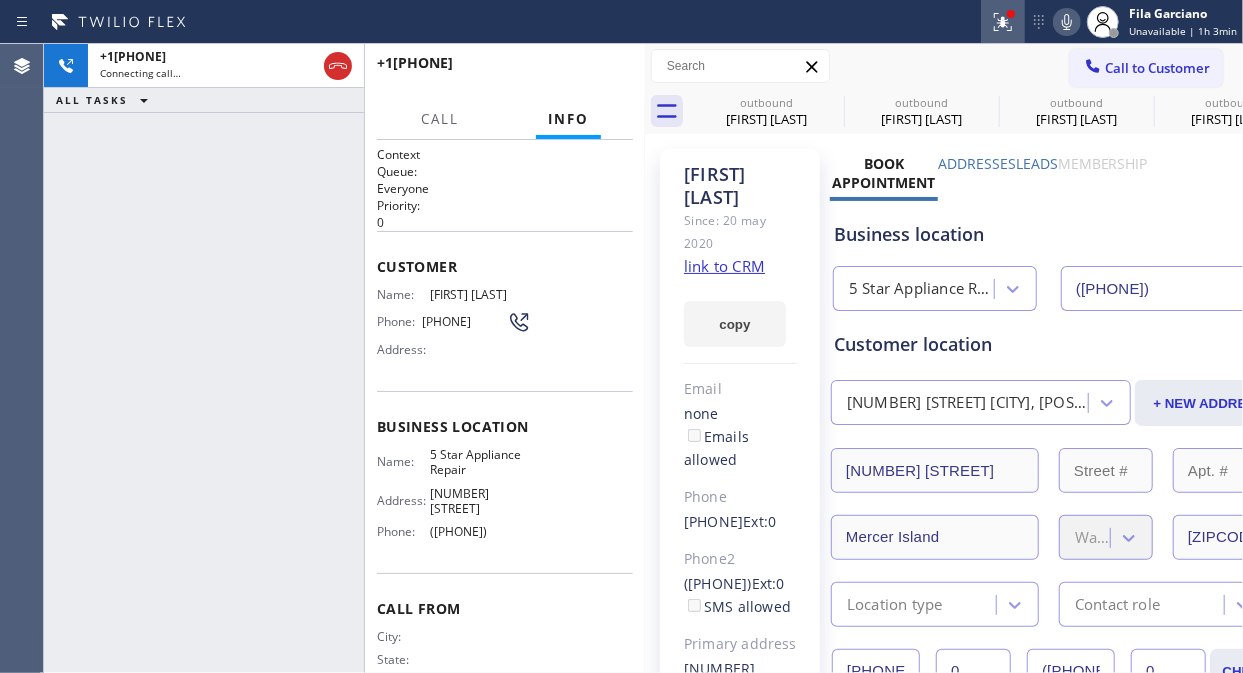 click 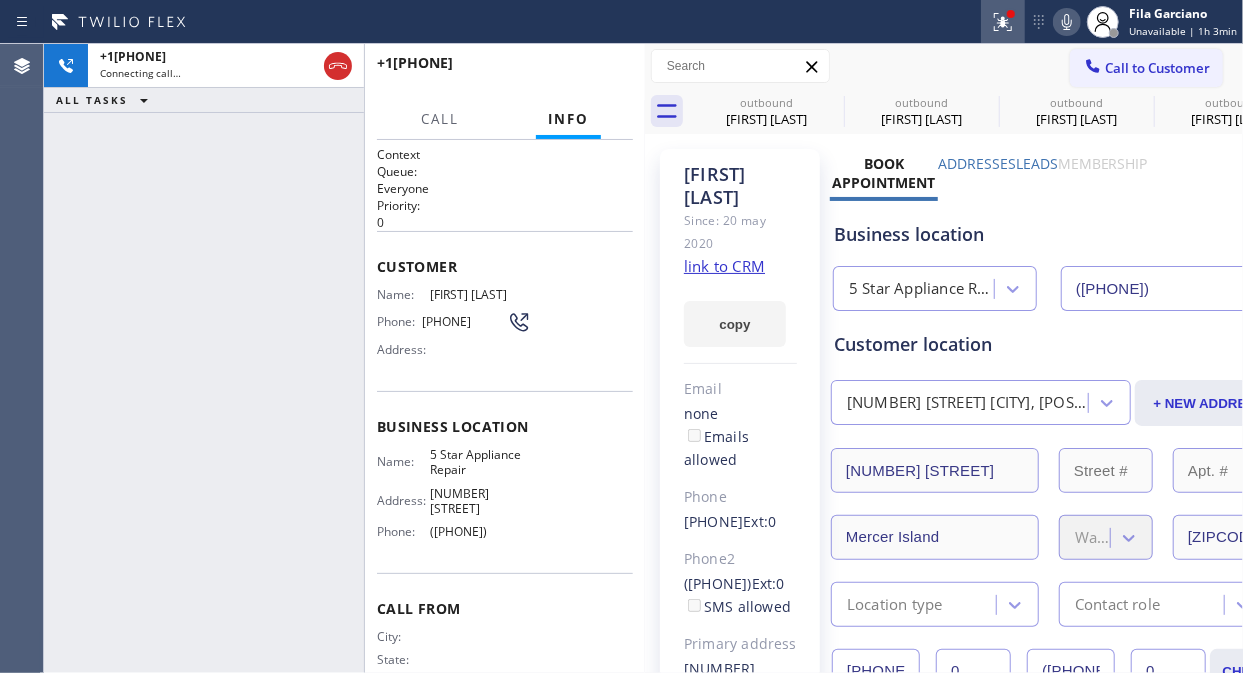 click 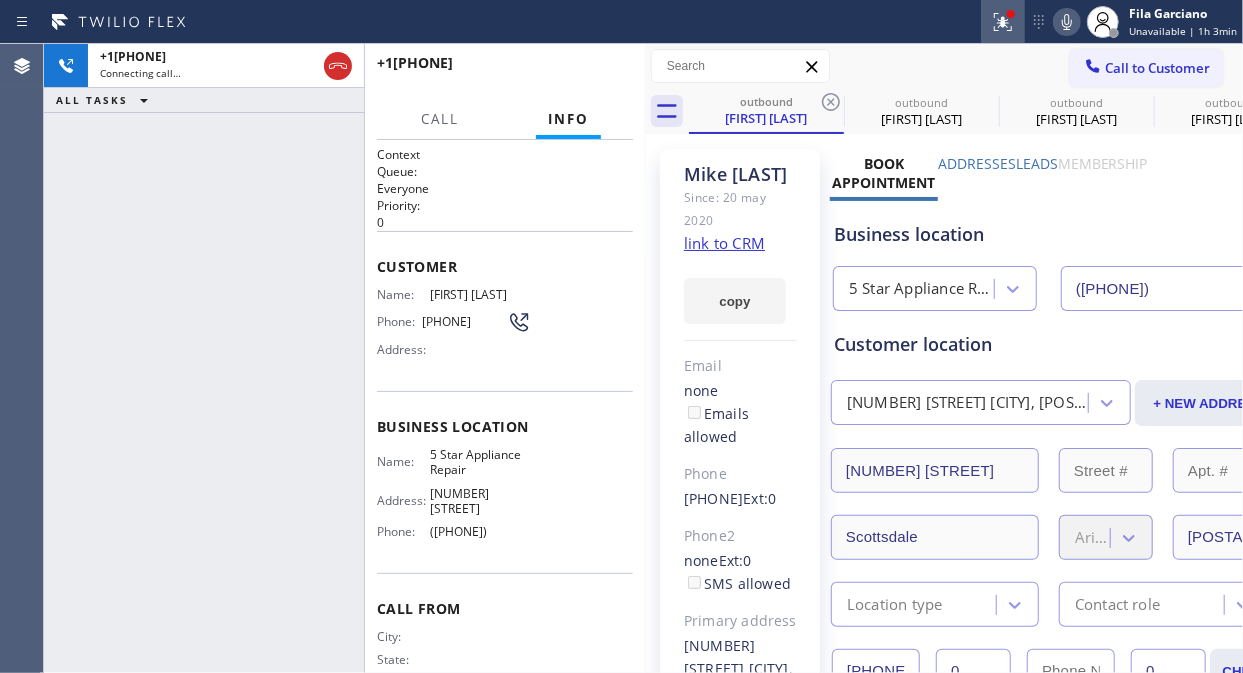 click 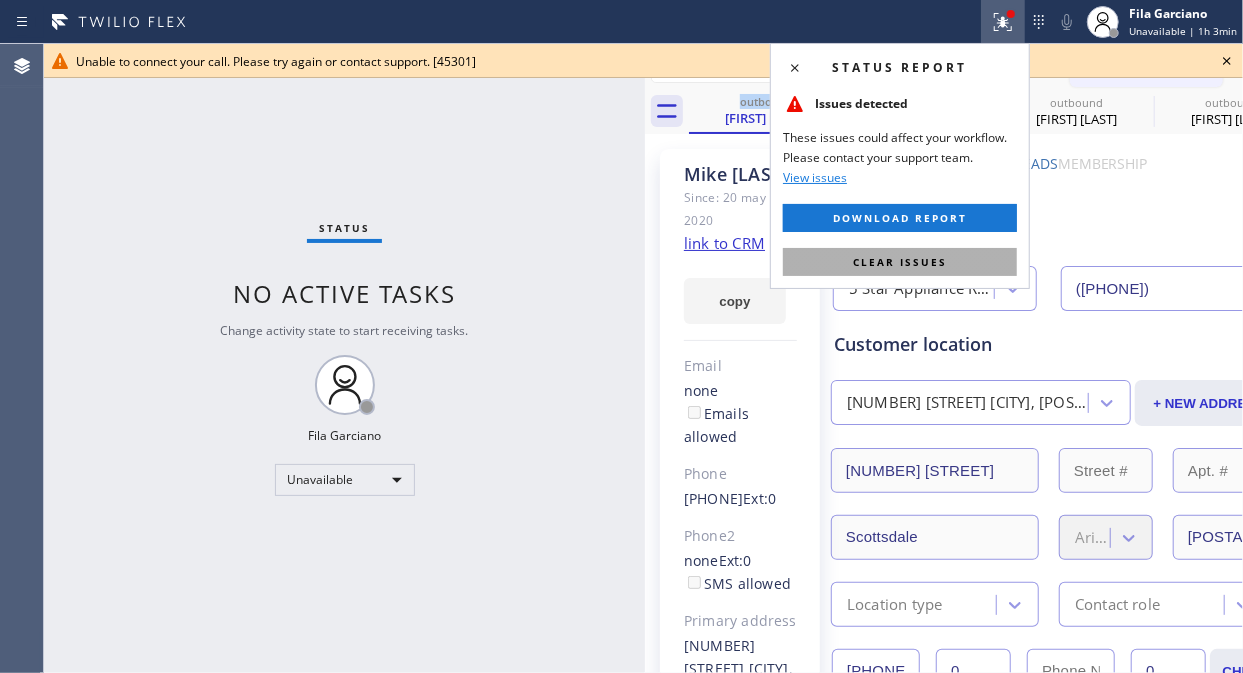 click on "Clear issues" at bounding box center [900, 262] 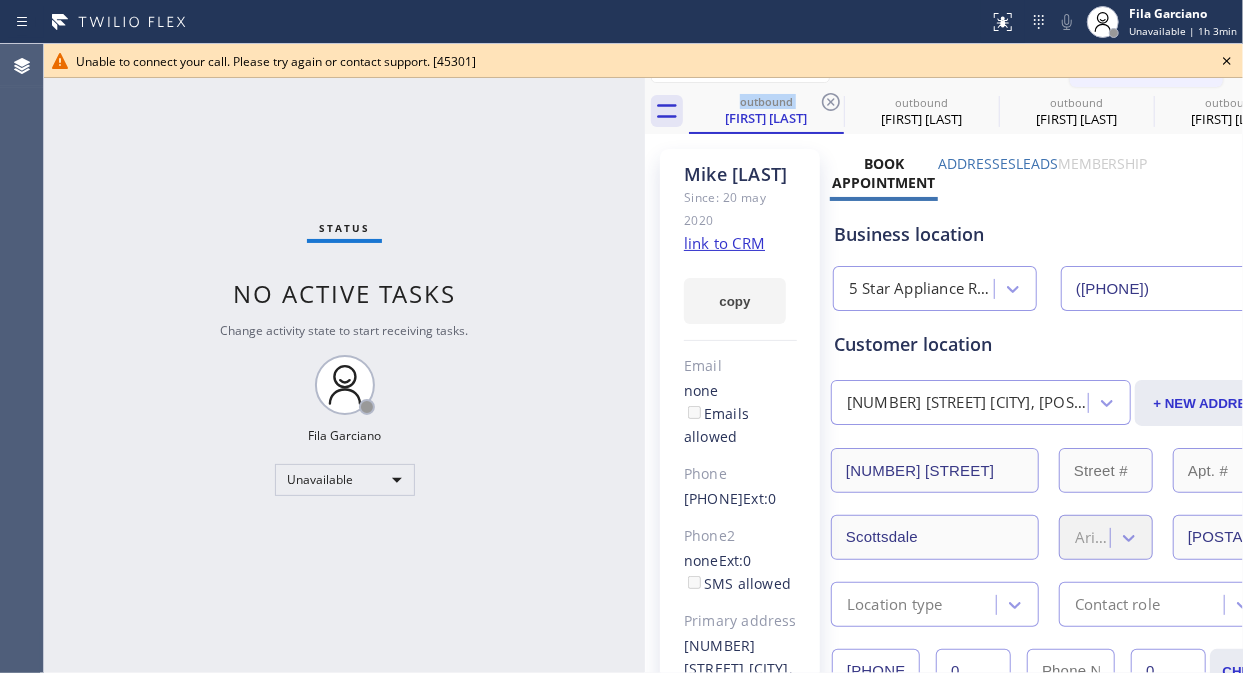 click 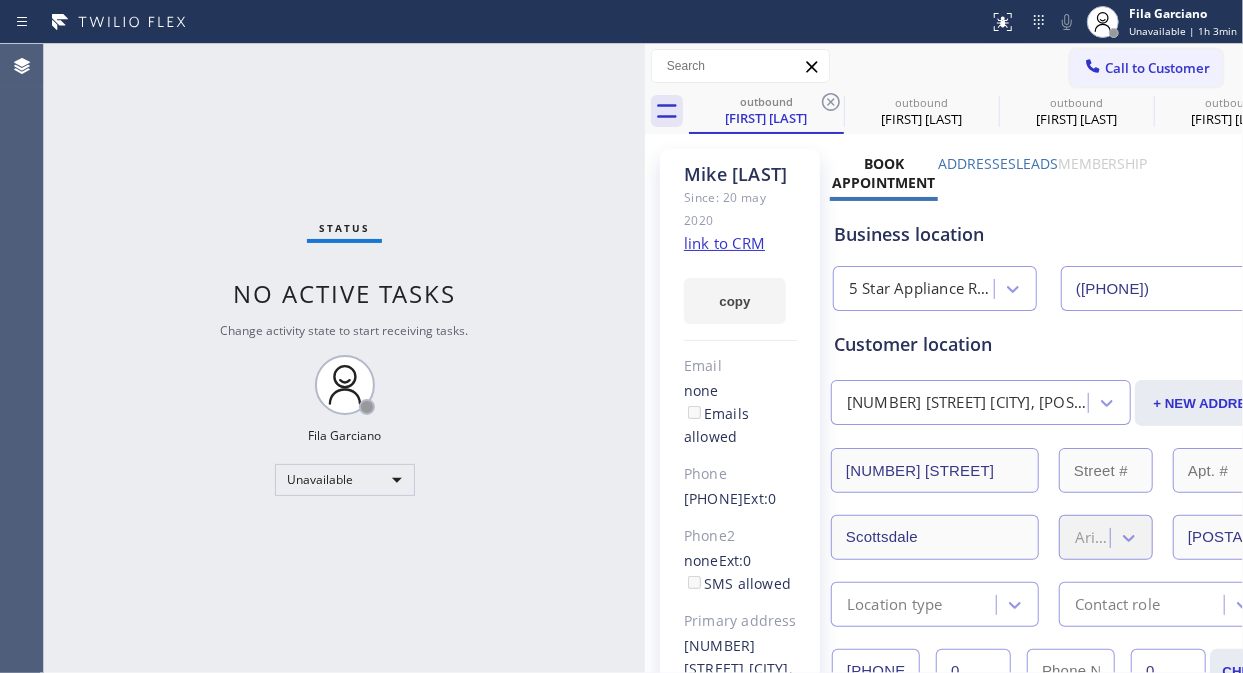 click on "Call to Customer" at bounding box center (1157, 68) 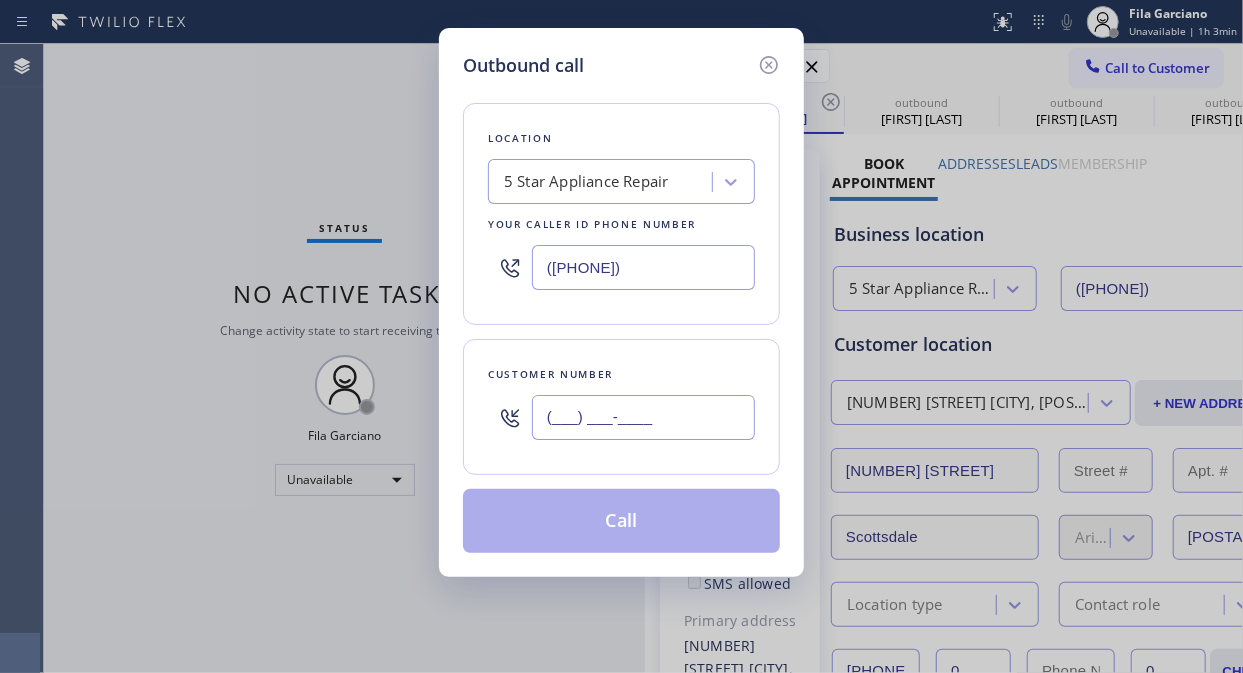 click on "(___) ___-____" at bounding box center [643, 417] 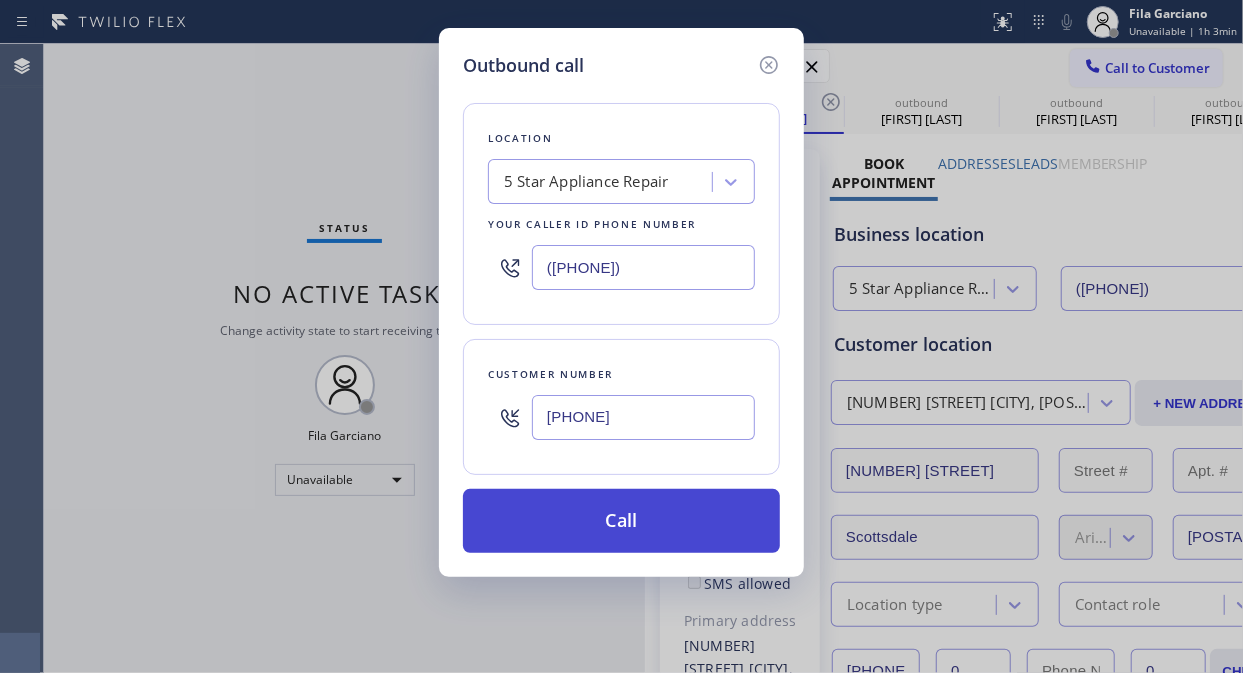 type on "[PHONE]" 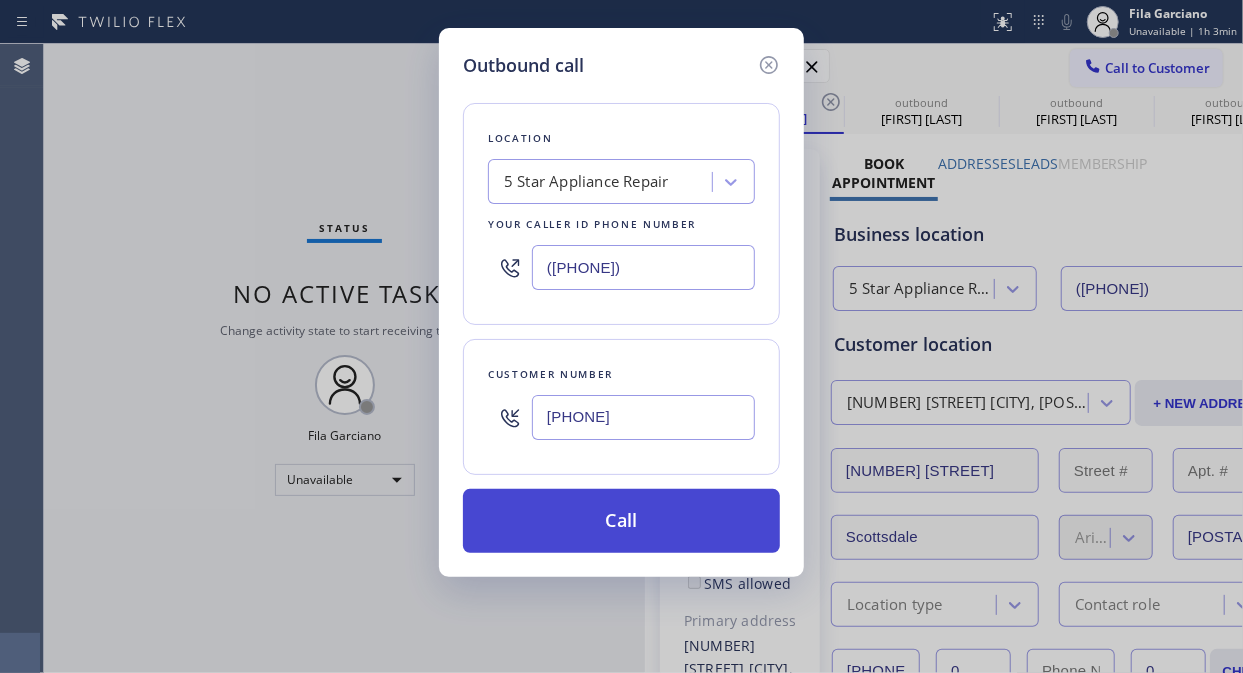 click on "Call" at bounding box center [621, 521] 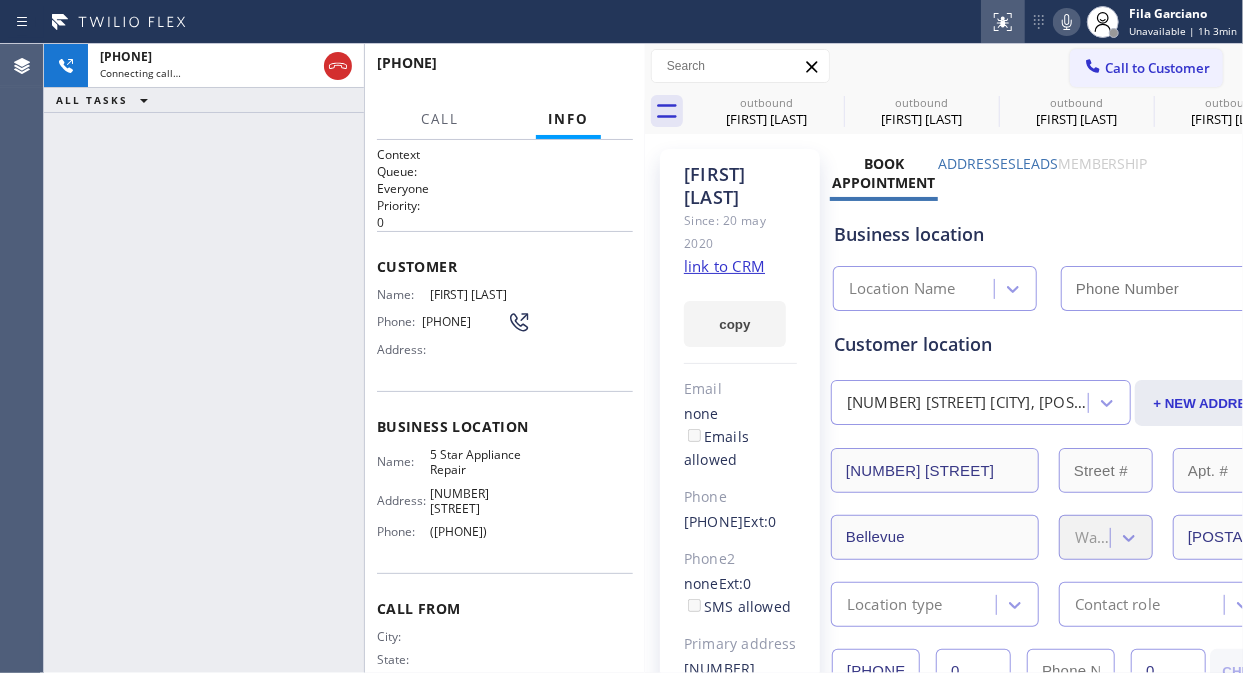 type on "([PHONE])" 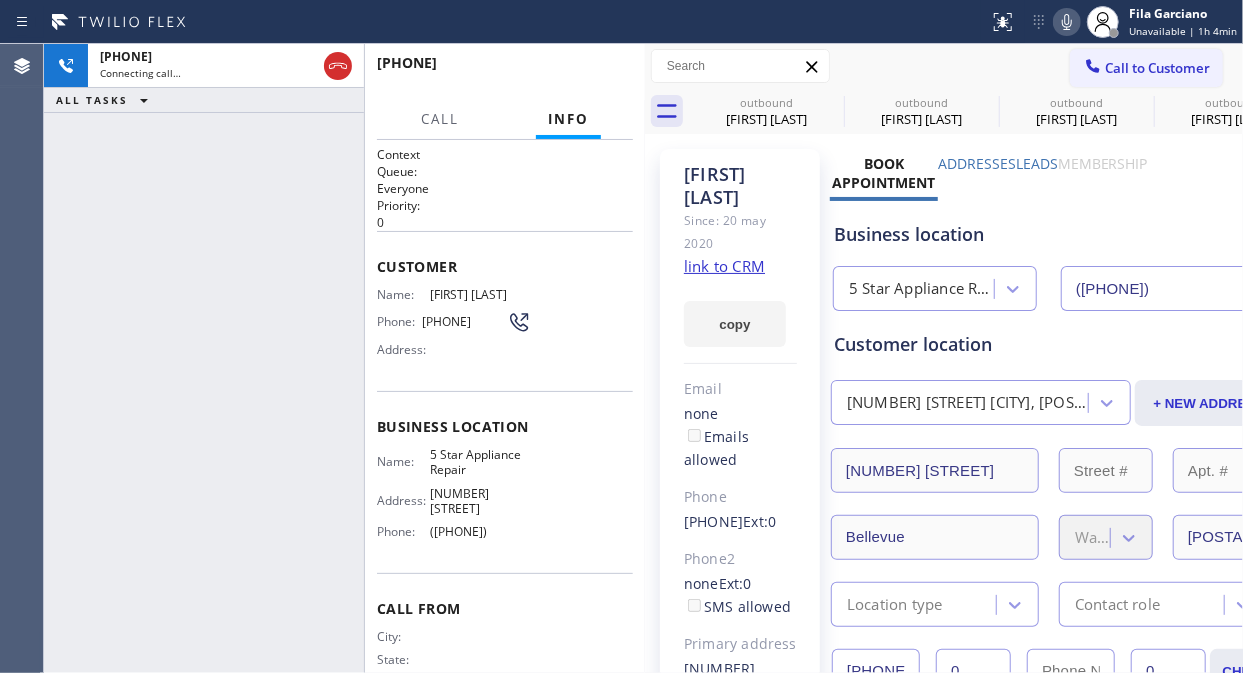 click 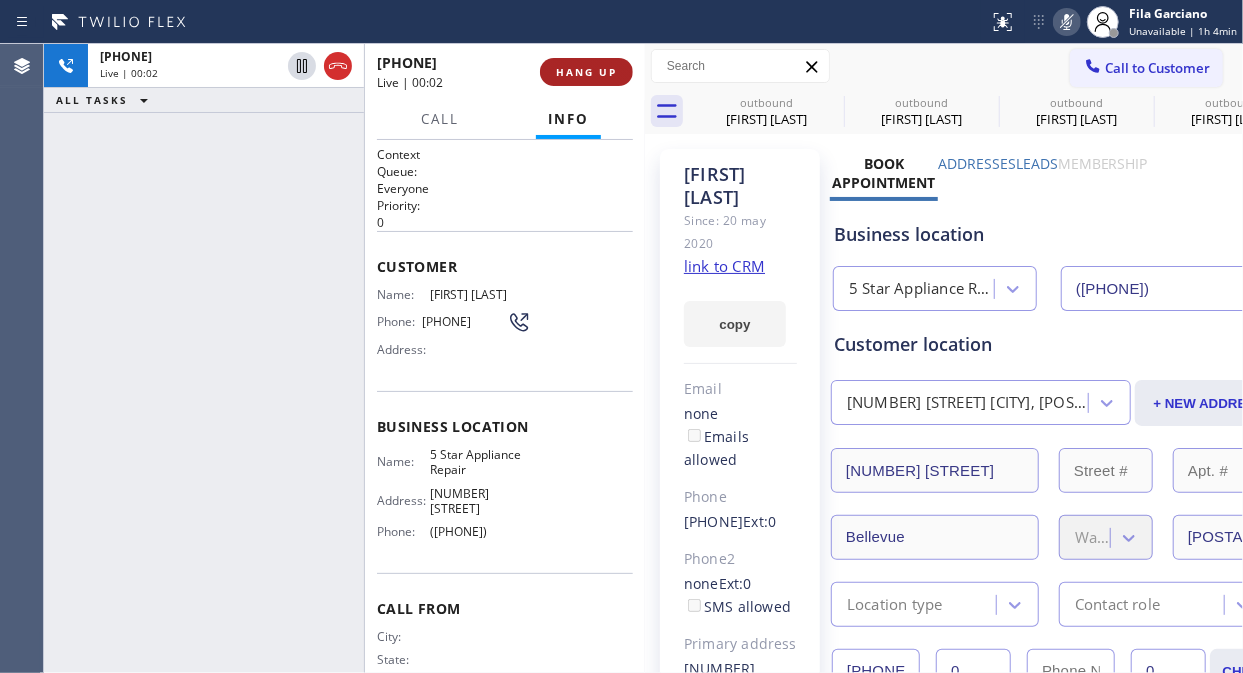 click on "HANG UP" at bounding box center [586, 72] 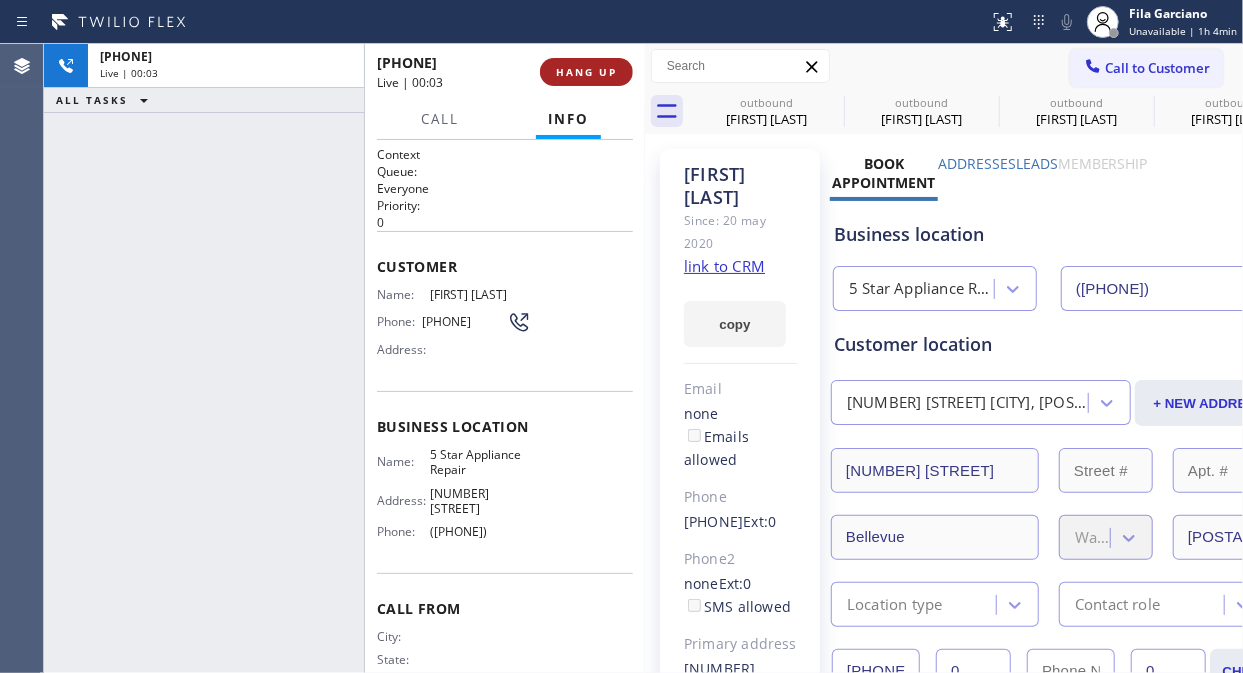 click on "HANG UP" at bounding box center [586, 72] 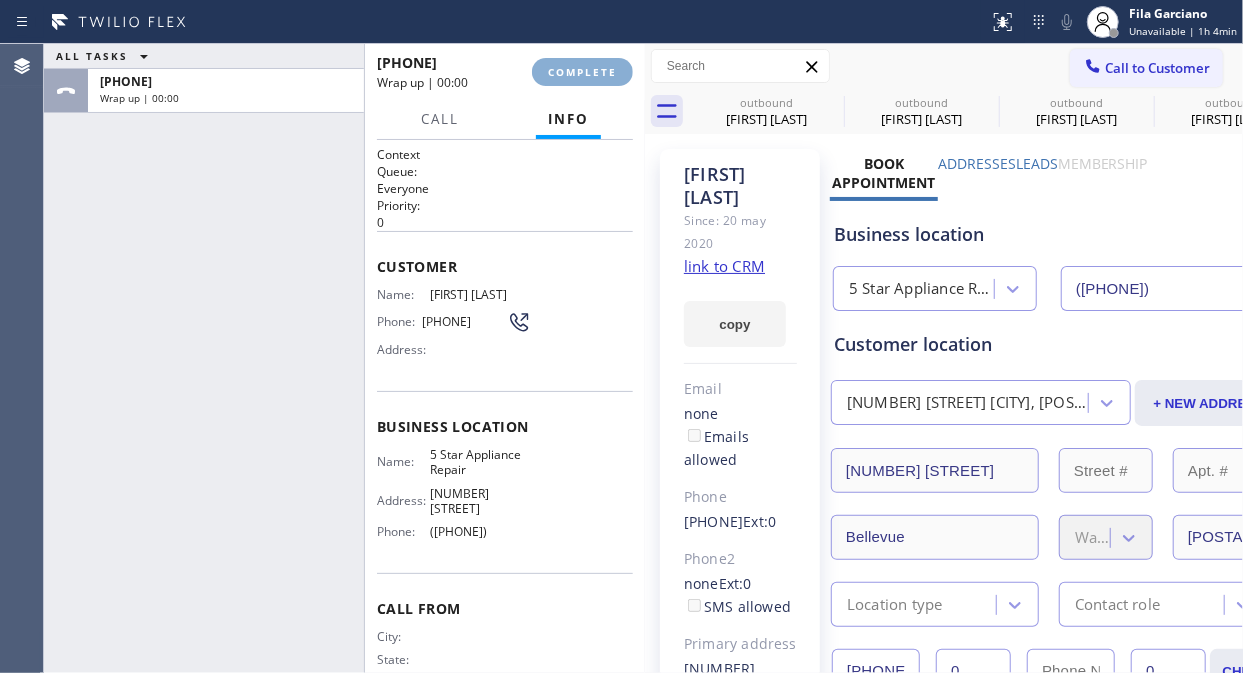 click on "COMPLETE" at bounding box center [582, 72] 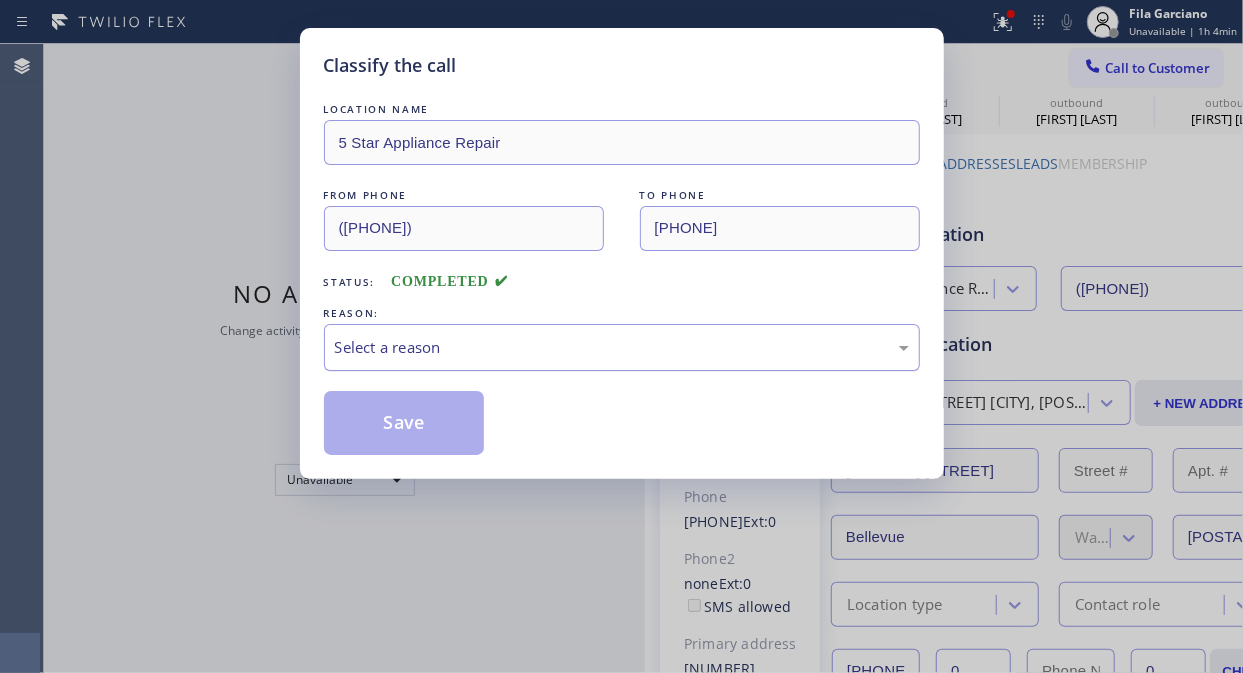 click on "Select a reason" at bounding box center (622, 347) 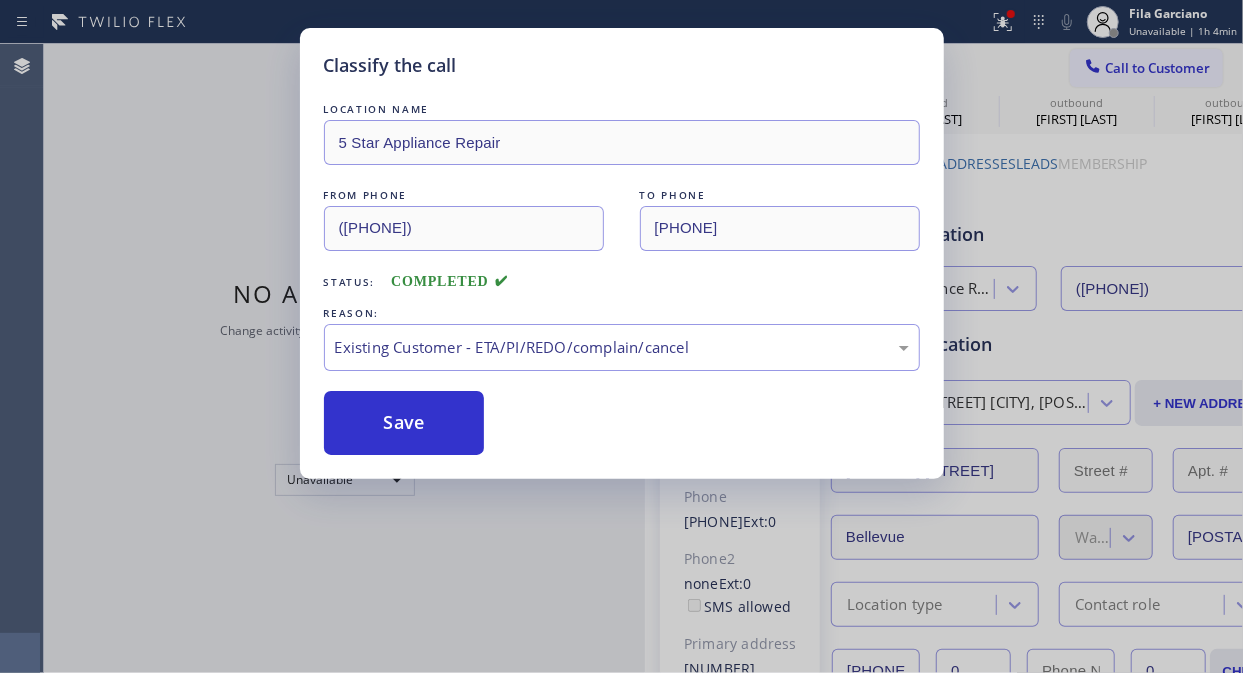 click on "Save" at bounding box center (622, 423) 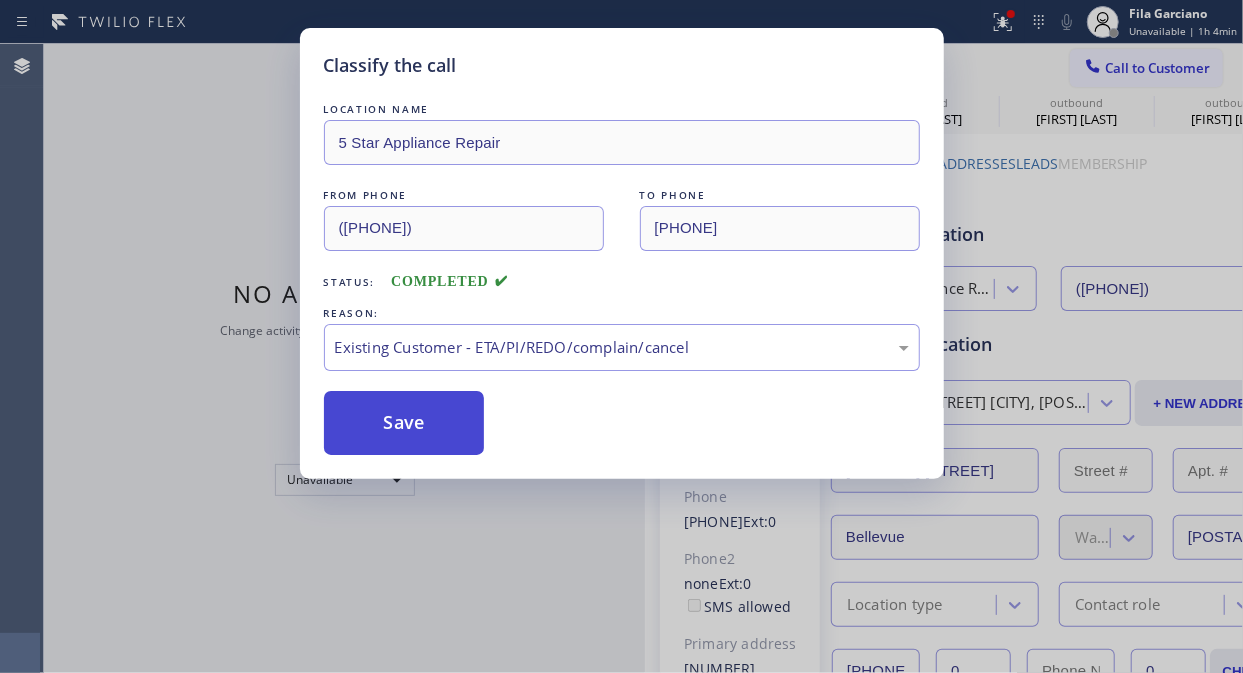click on "Save" at bounding box center [404, 423] 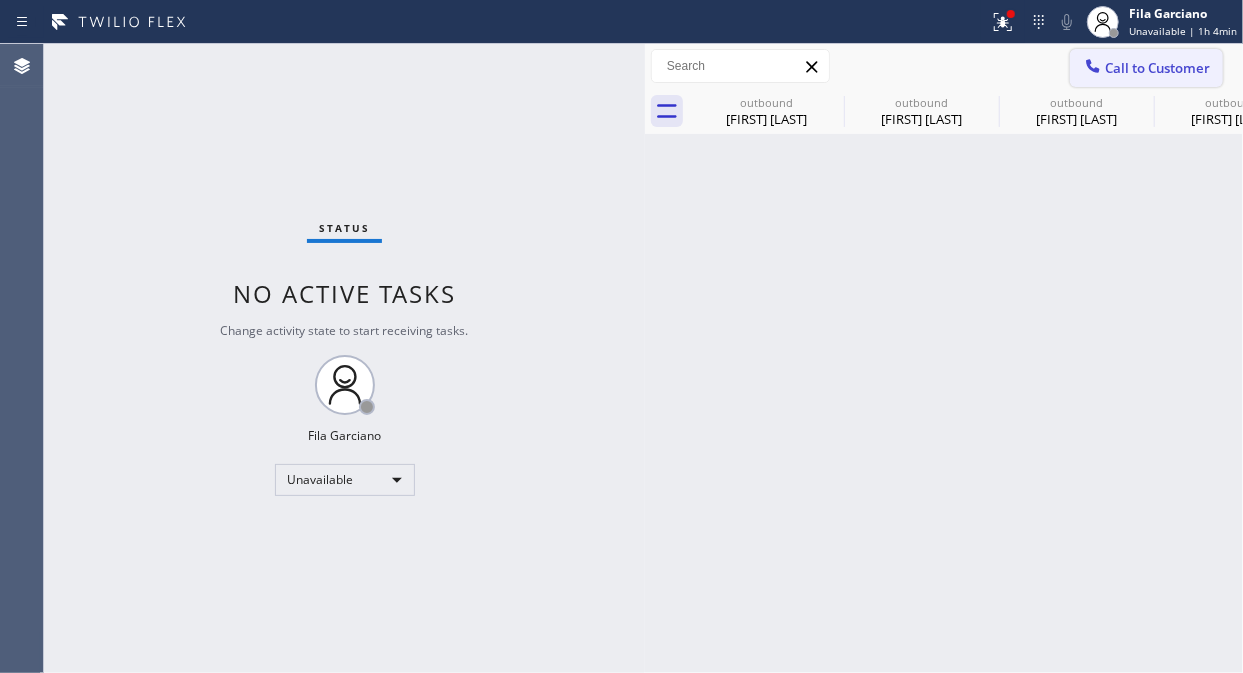 click on "Call to Customer" at bounding box center (1157, 68) 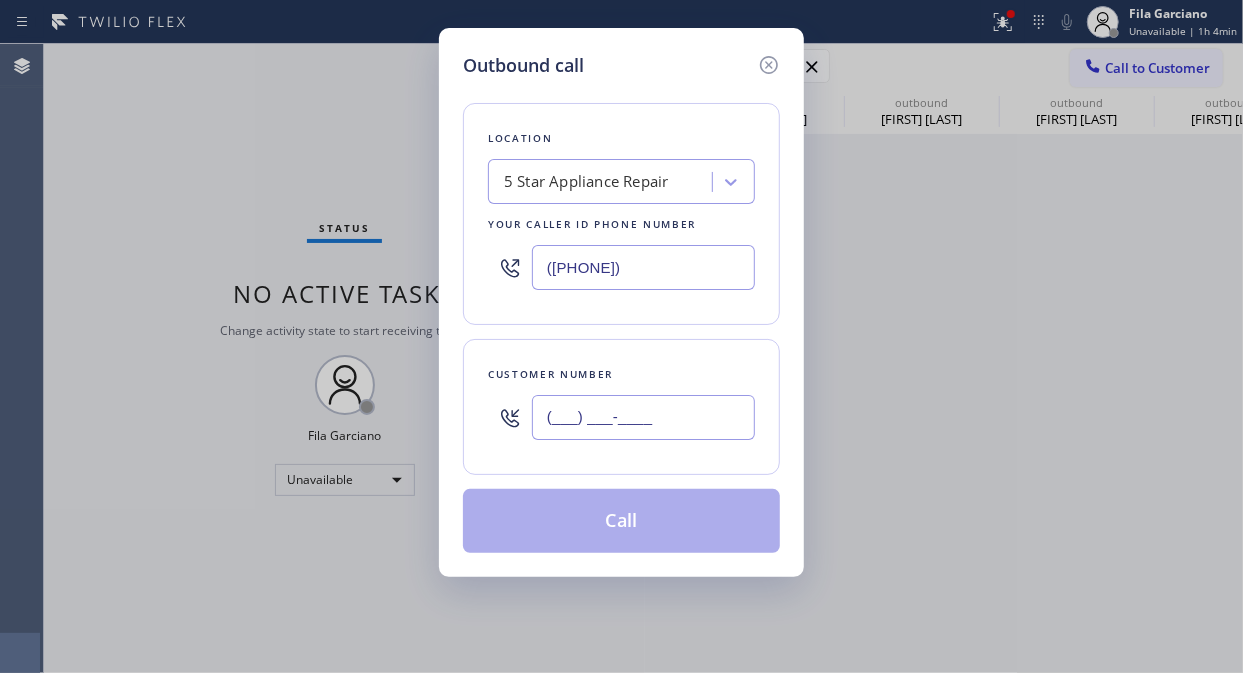 click on "(___) ___-____" at bounding box center (643, 417) 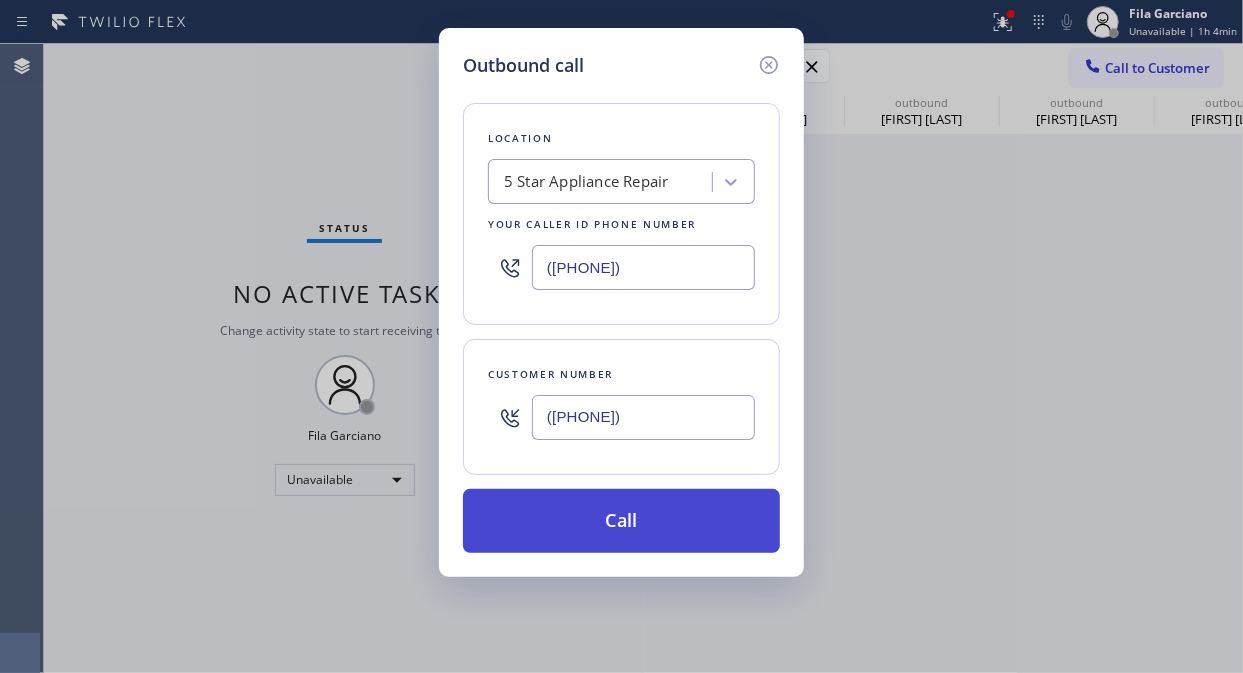 type on "([PHONE])" 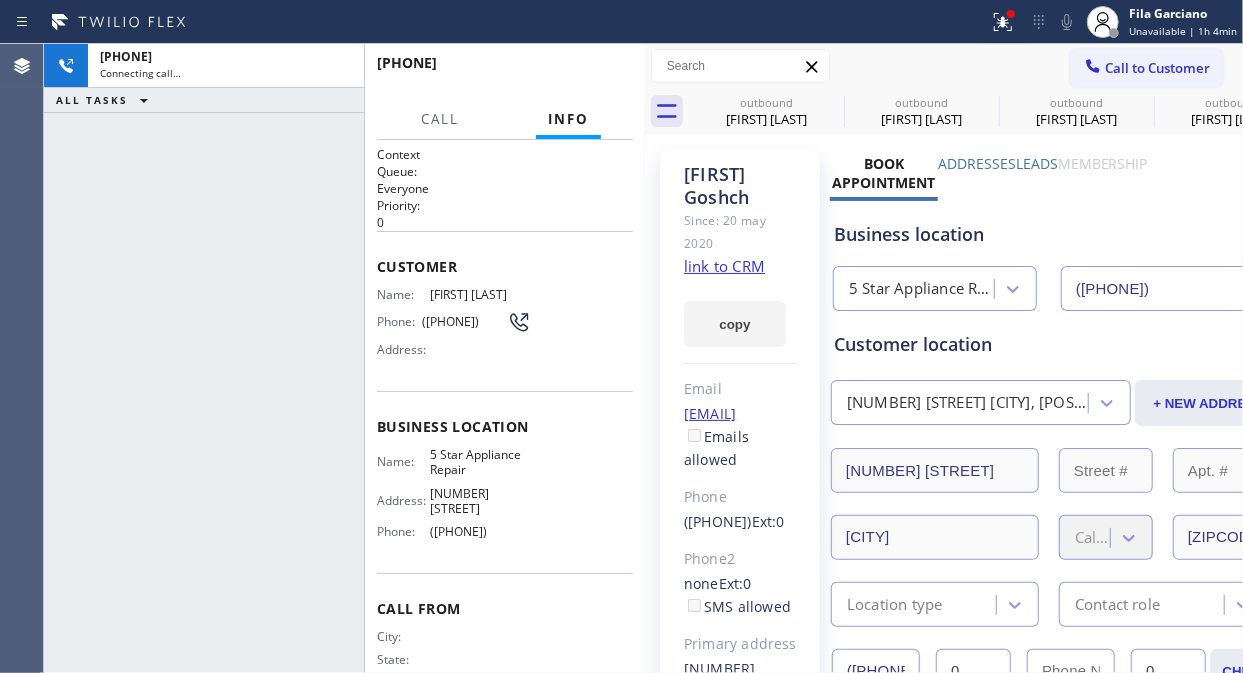type on "([PHONE])" 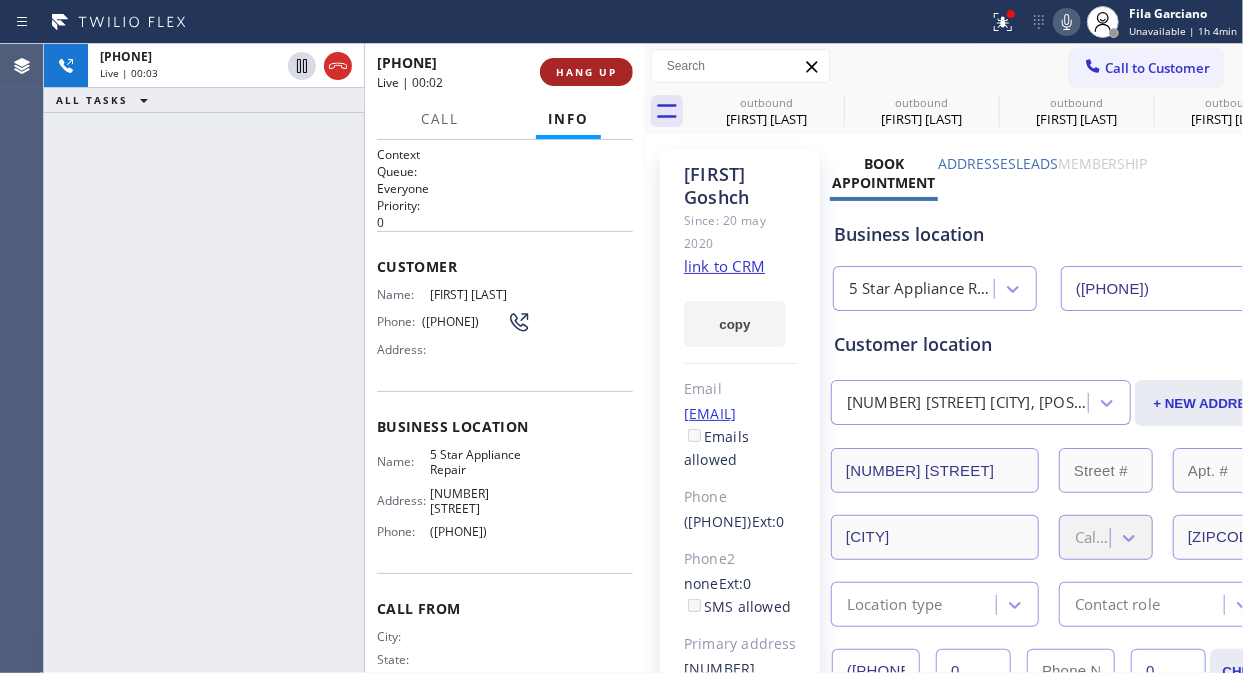 click on "HANG UP" at bounding box center [586, 72] 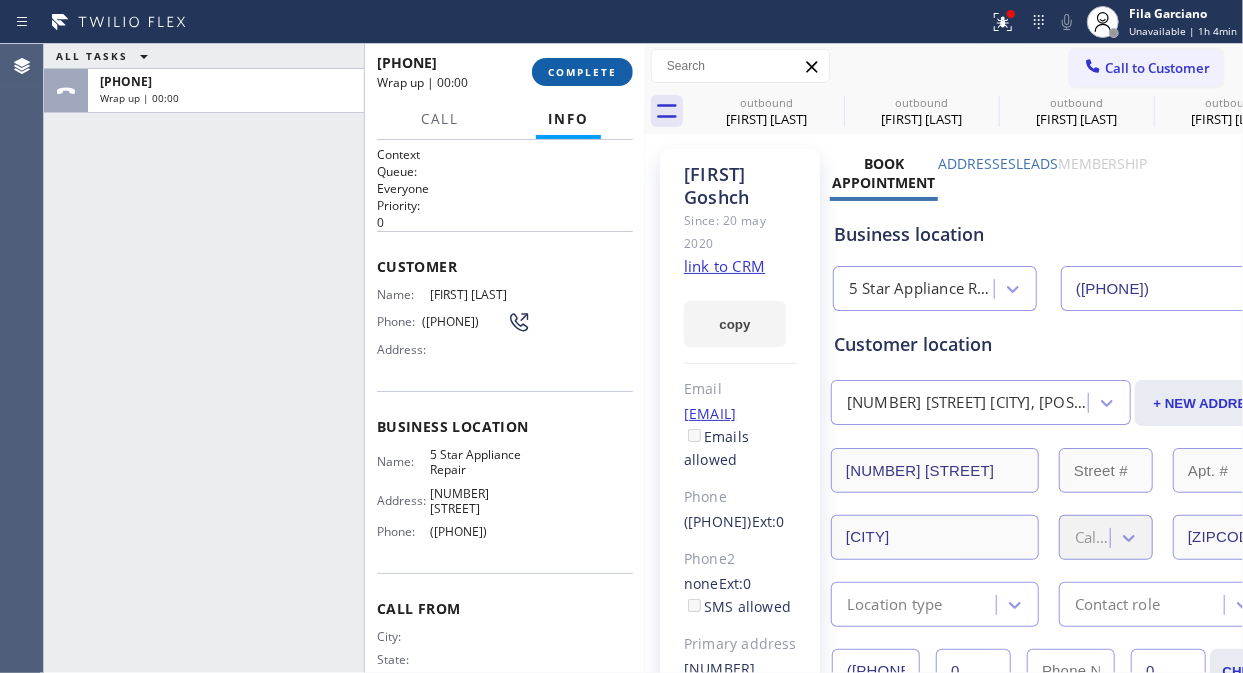 click on "COMPLETE" at bounding box center (582, 72) 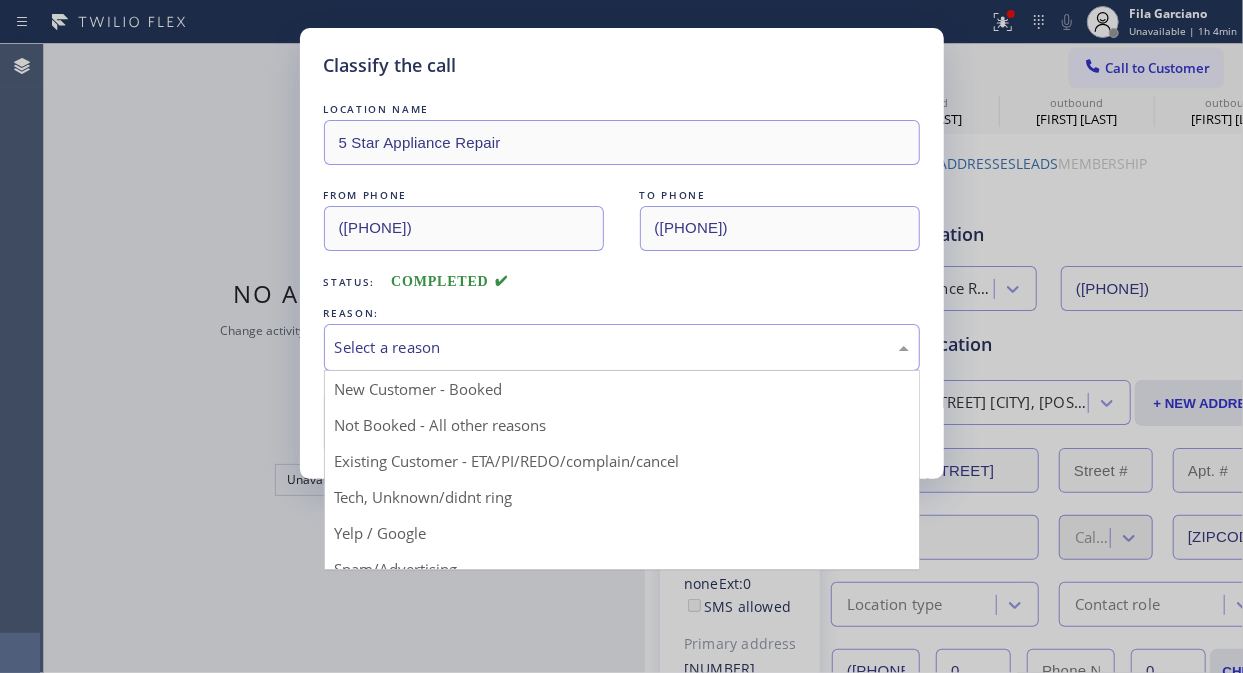 click on "Select a reason" at bounding box center (622, 347) 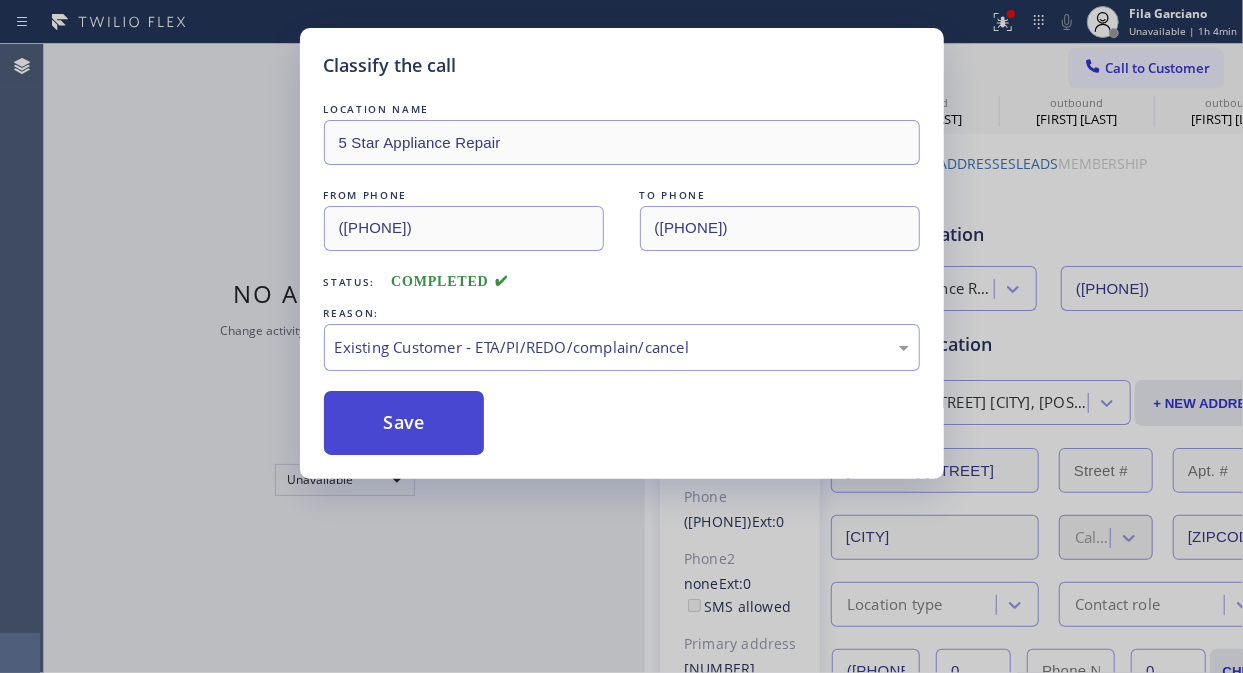click on "Save" at bounding box center [404, 423] 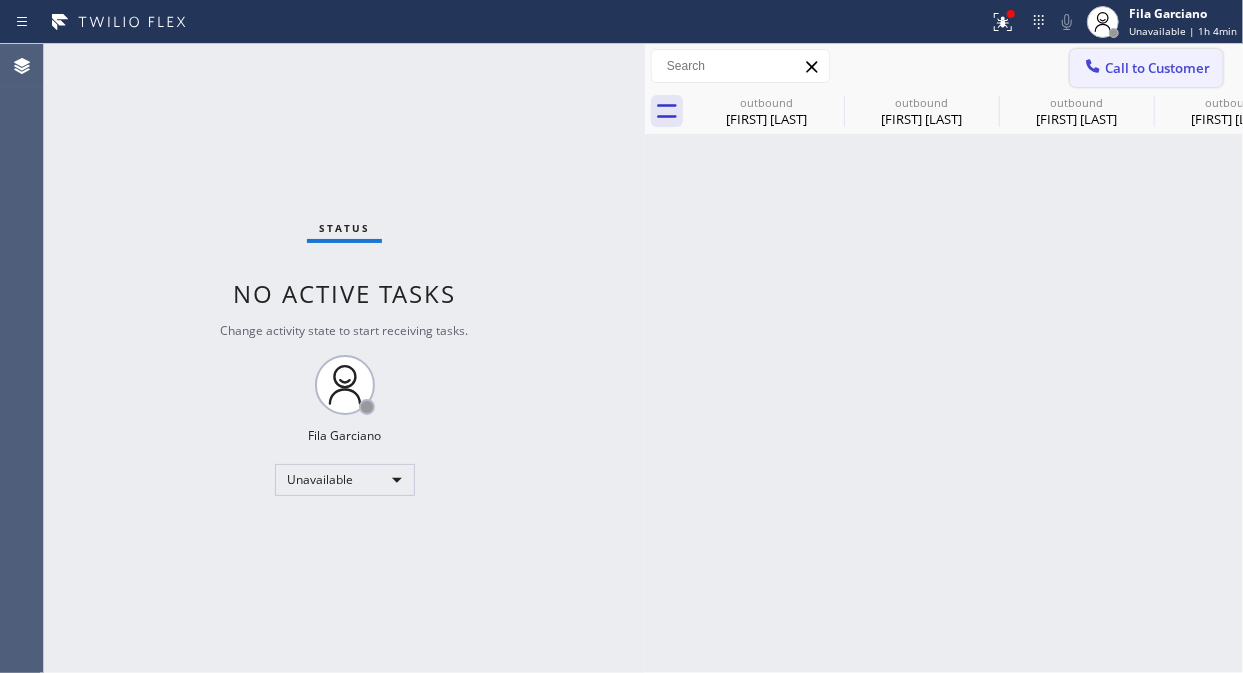 click 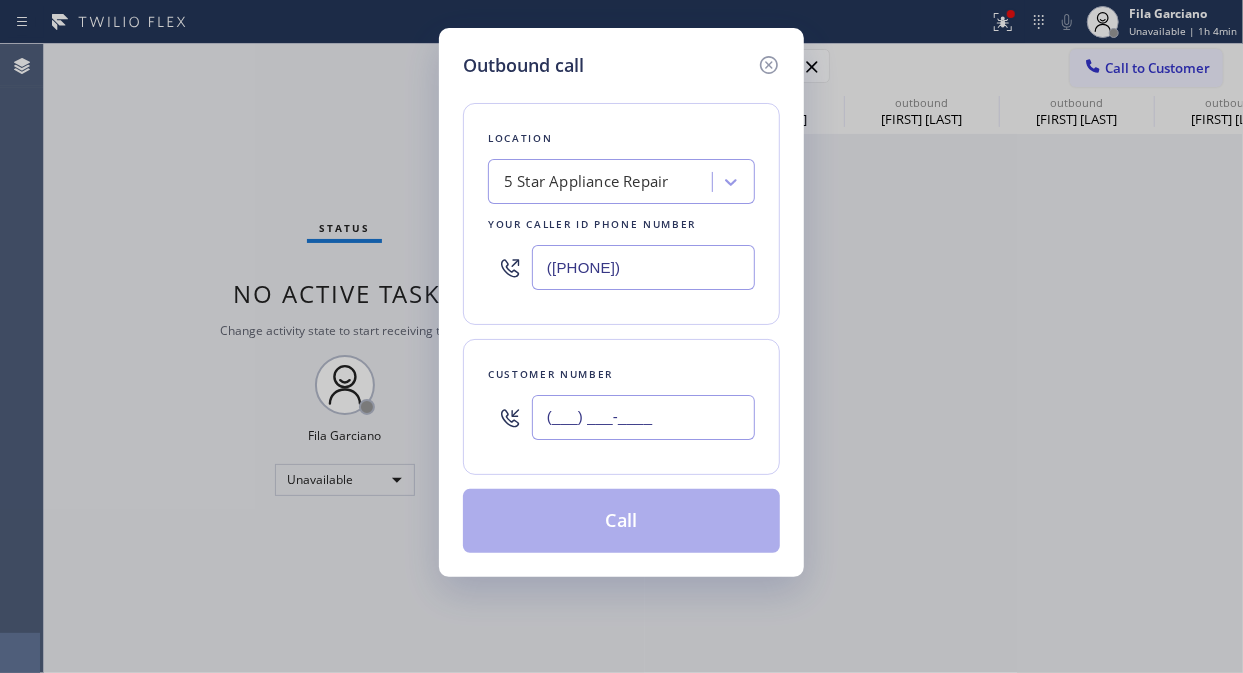 click on "(___) ___-____" at bounding box center (643, 417) 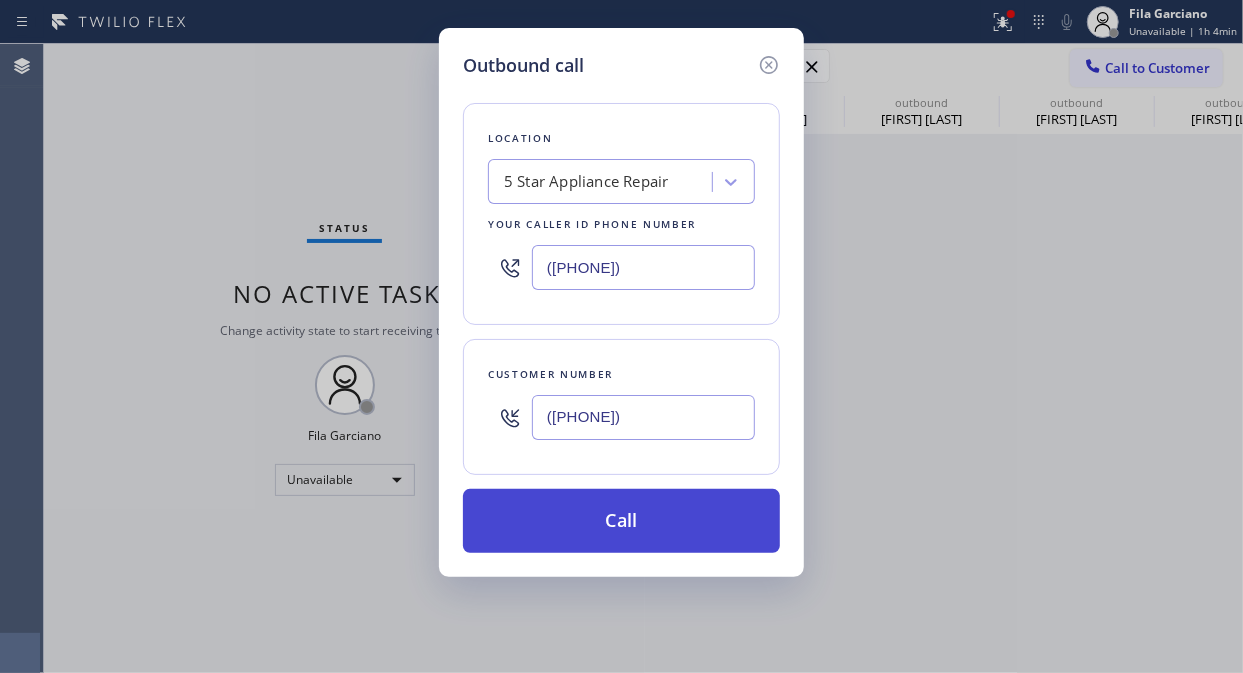 type on "([PHONE])" 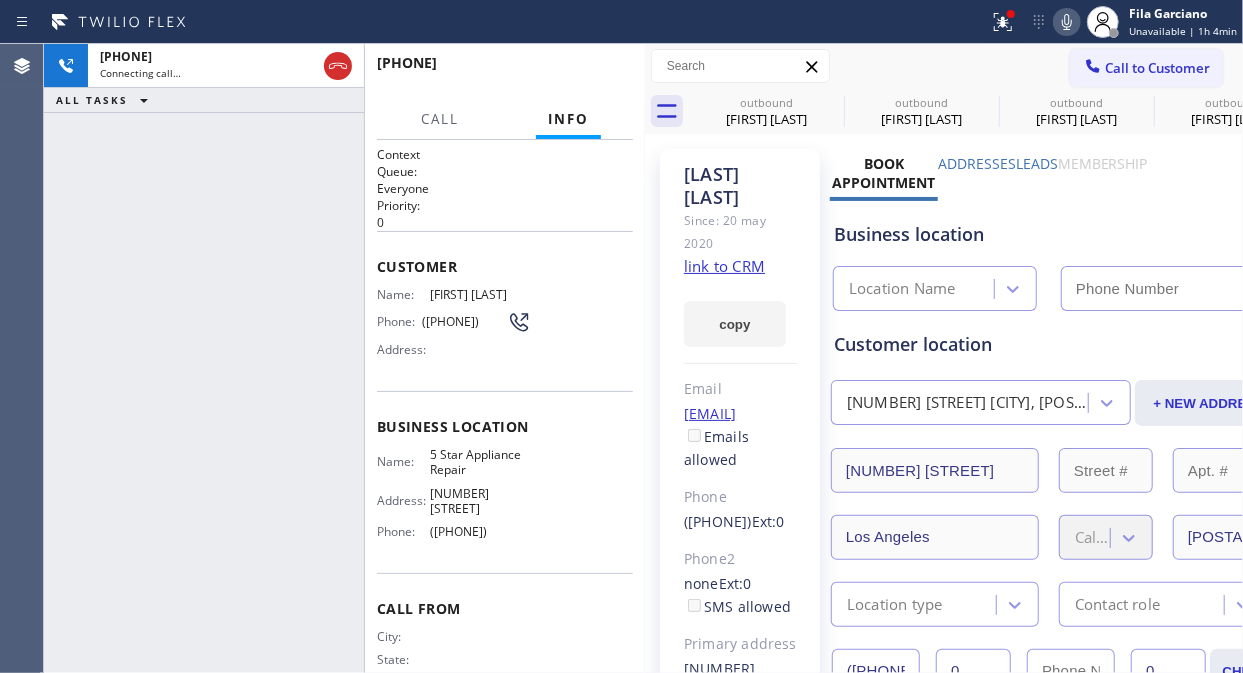 type on "([PHONE])" 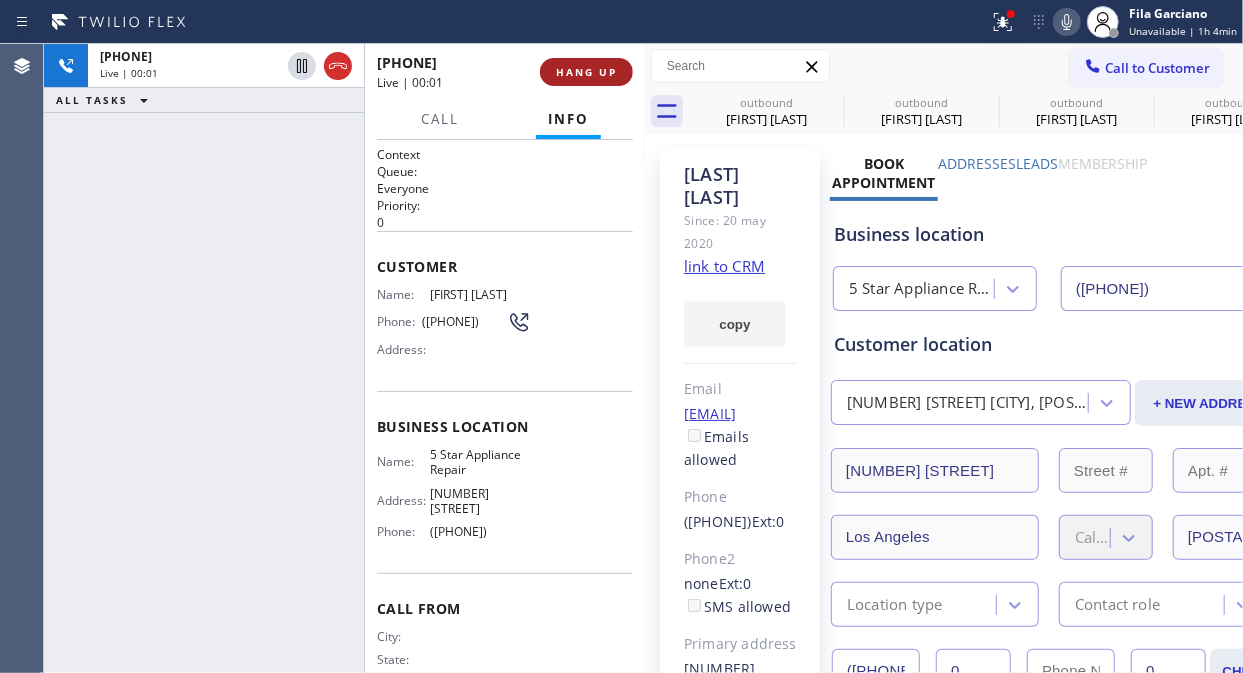 click on "HANG UP" at bounding box center (586, 72) 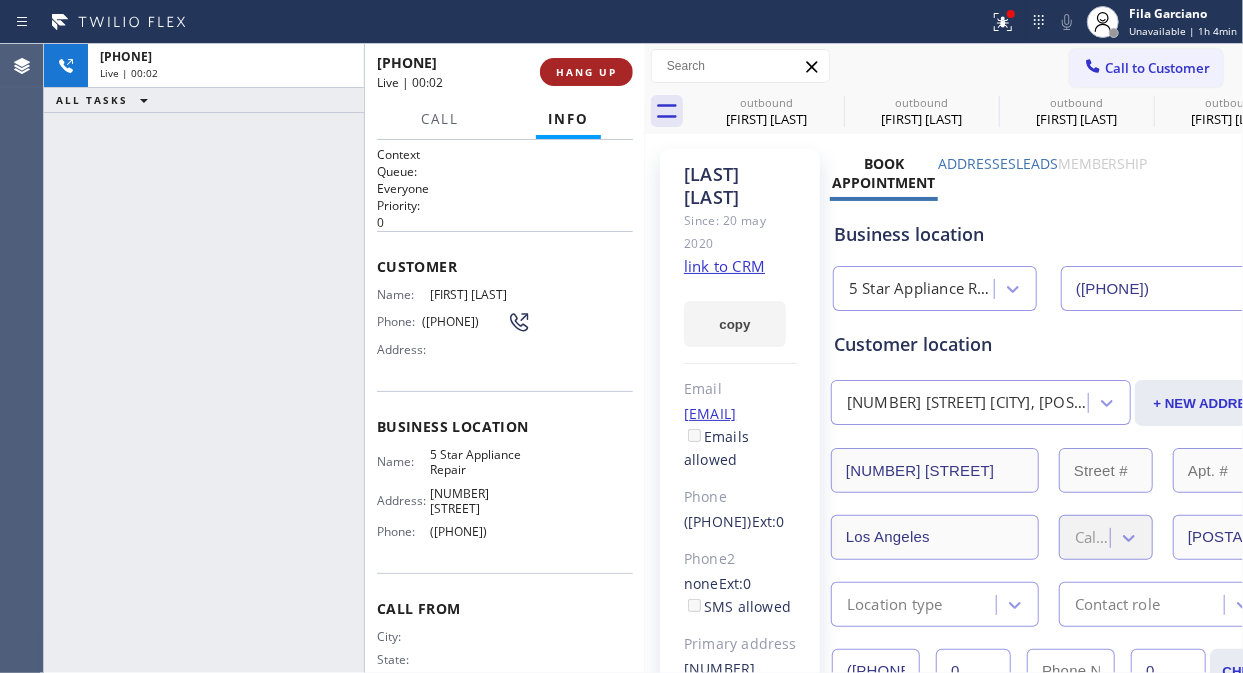 click on "HANG UP" at bounding box center [586, 72] 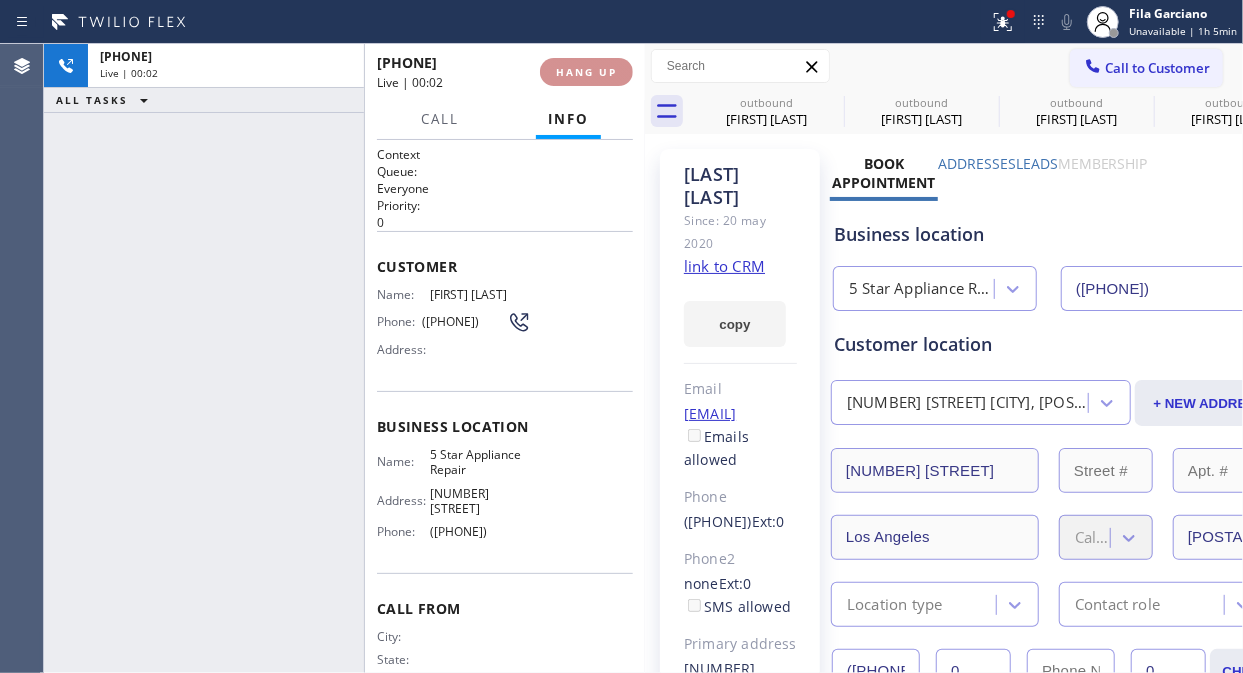 click on "HANG UP" at bounding box center (586, 72) 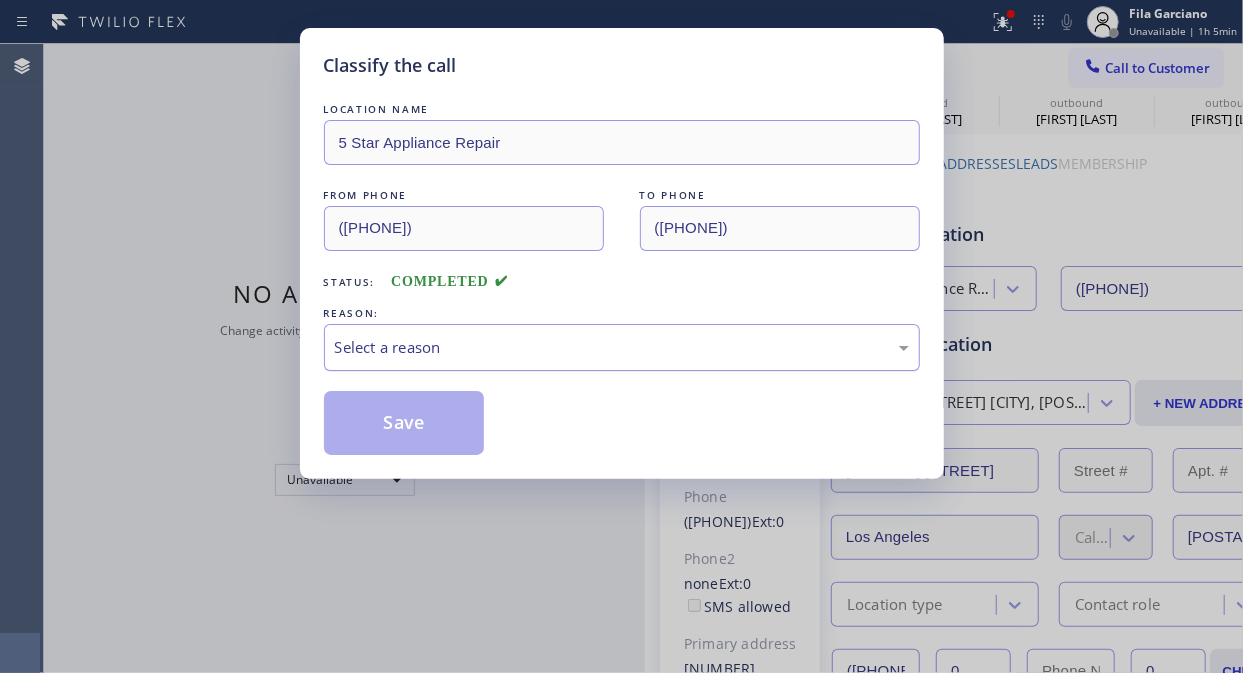 click on "Select a reason" at bounding box center [622, 347] 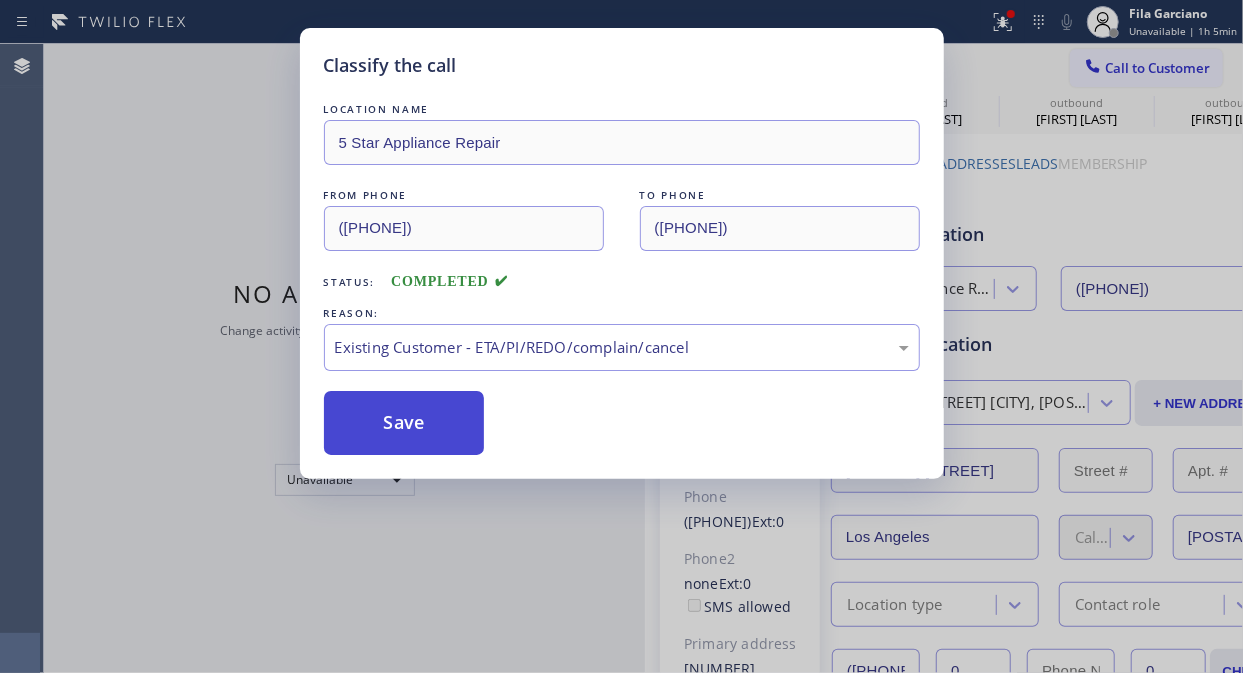 click on "Save" at bounding box center [404, 423] 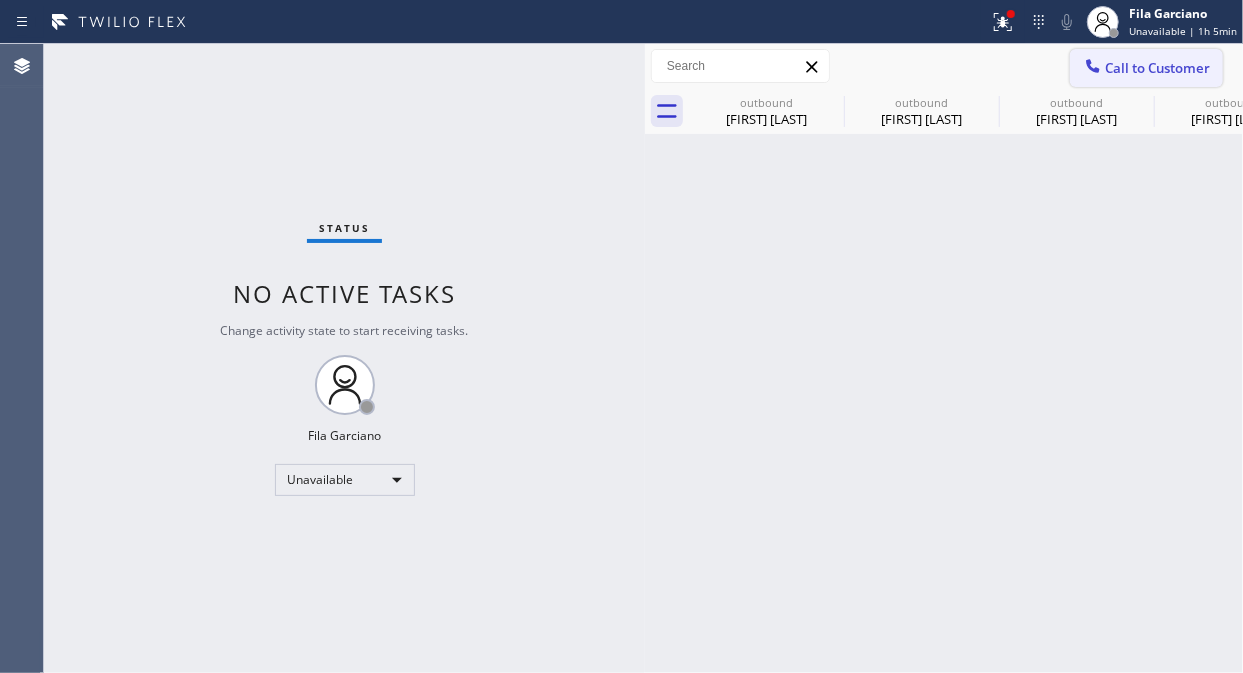click on "Call to Customer" at bounding box center (1157, 68) 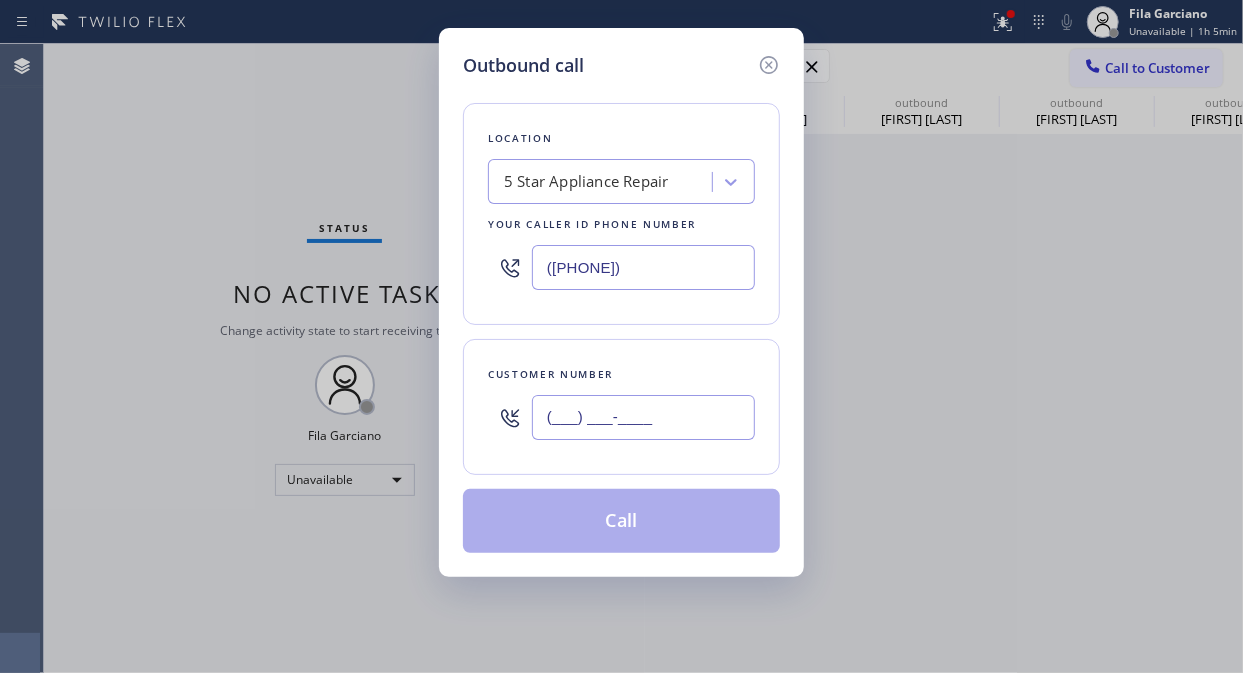 click on "(___) ___-____" at bounding box center (643, 417) 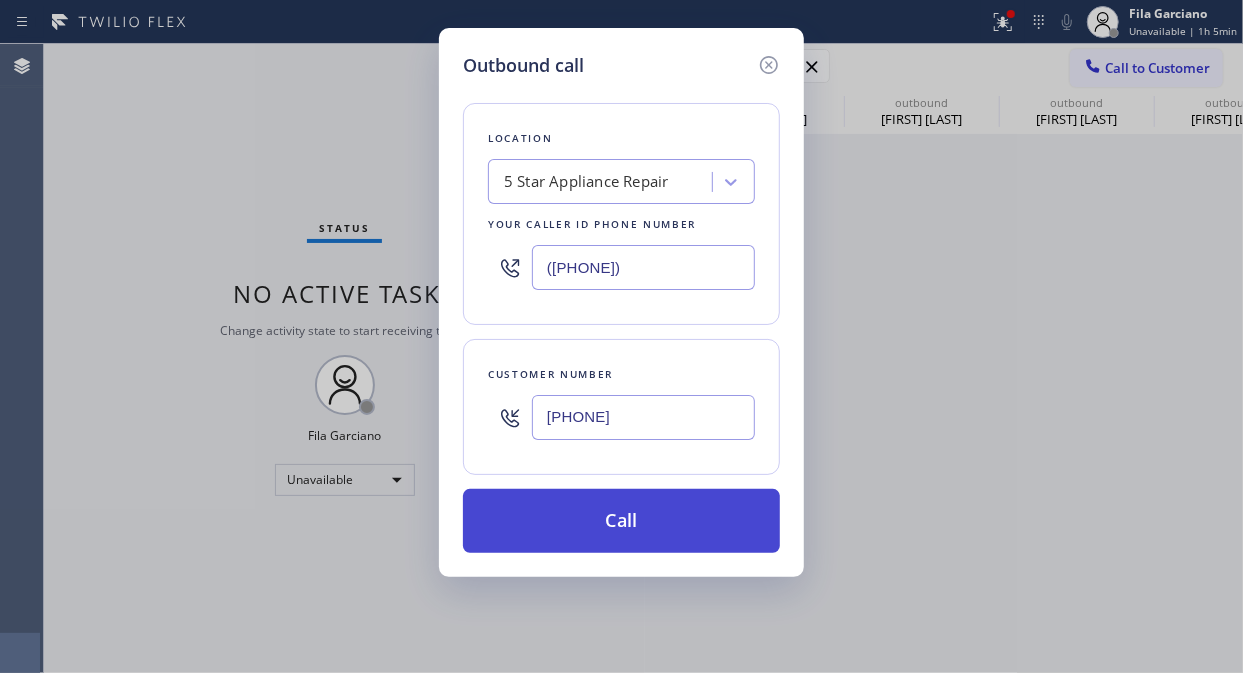 type on "[PHONE]" 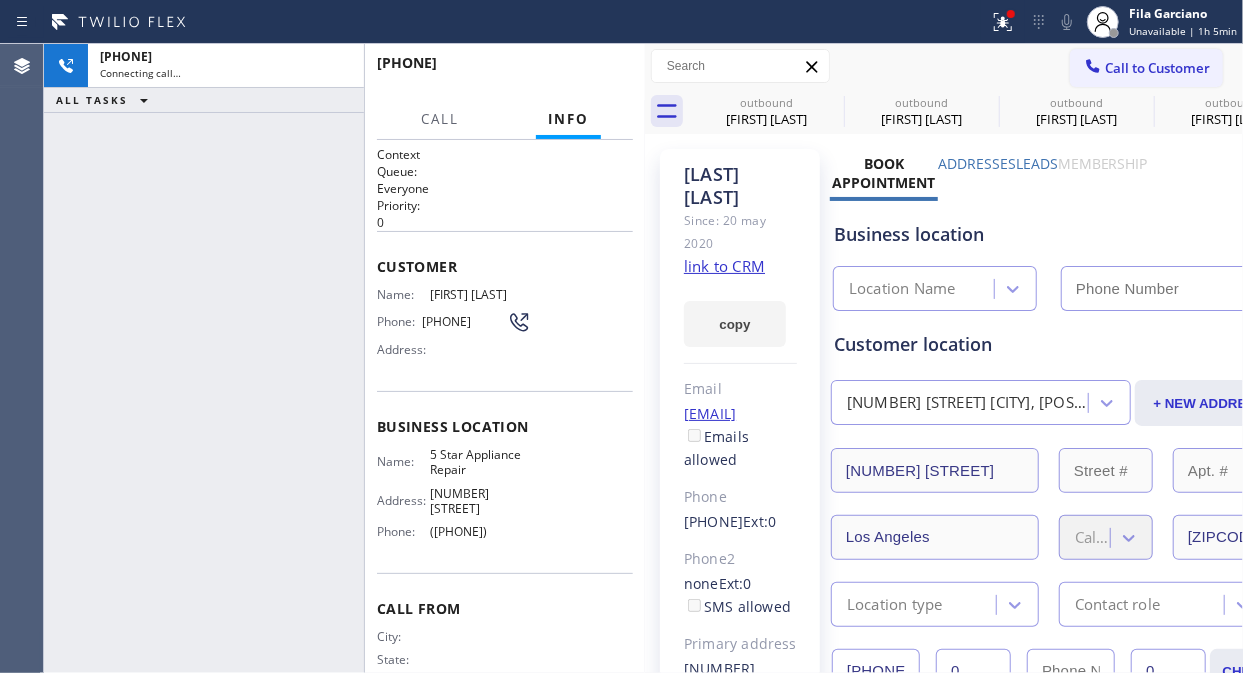 type on "([PHONE])" 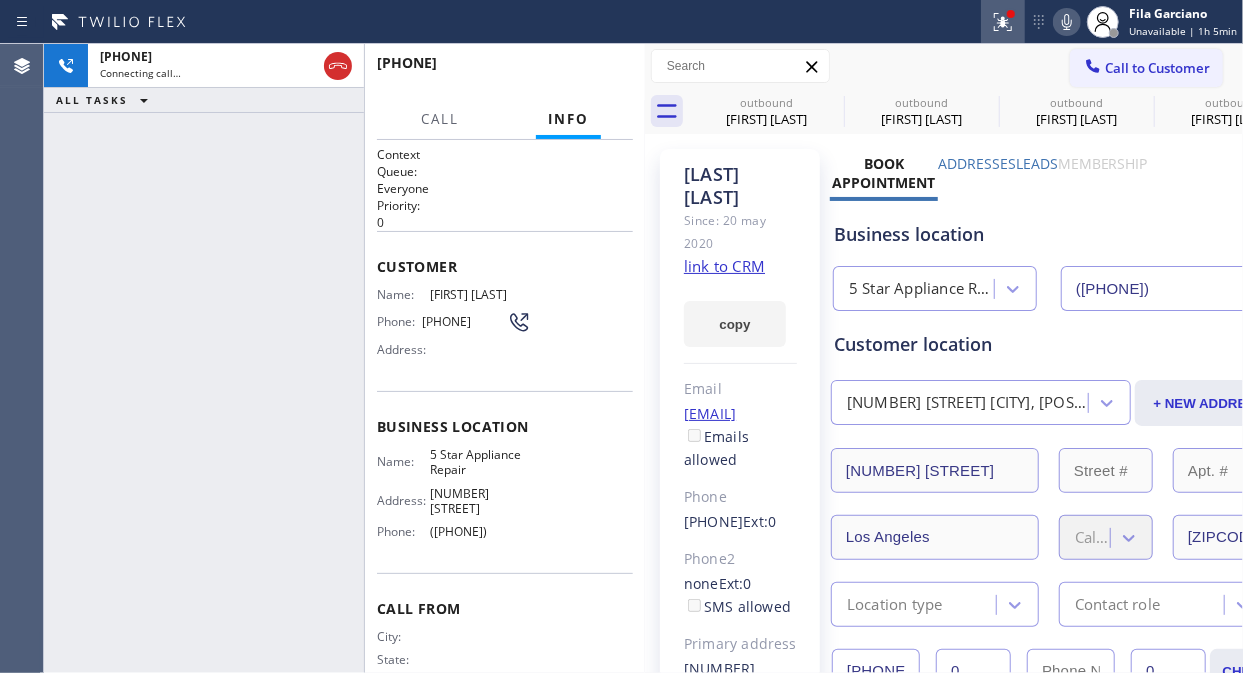 click 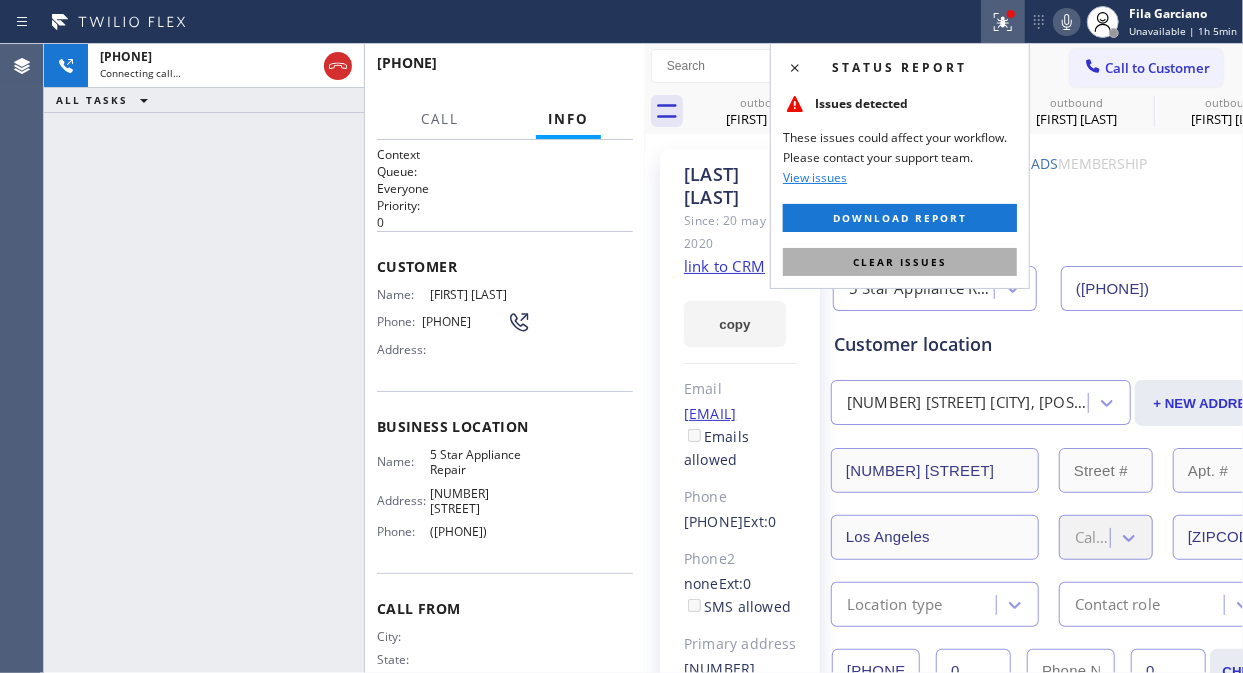 click on "Clear issues" at bounding box center (900, 262) 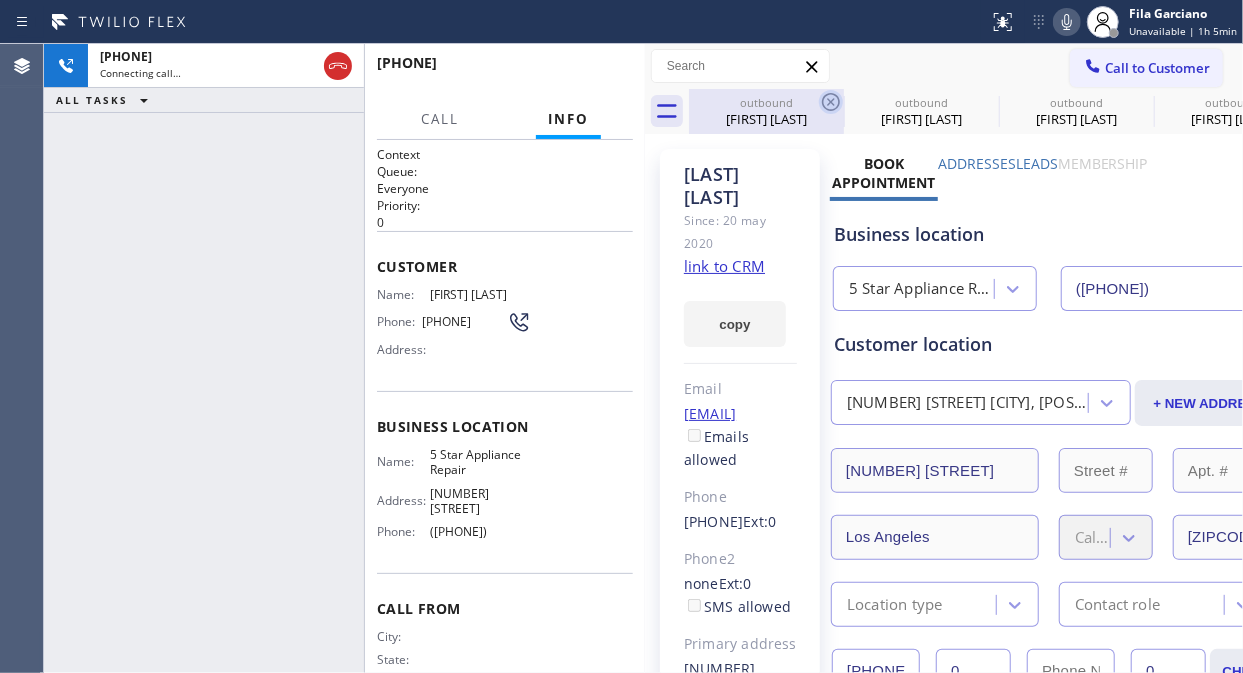 click 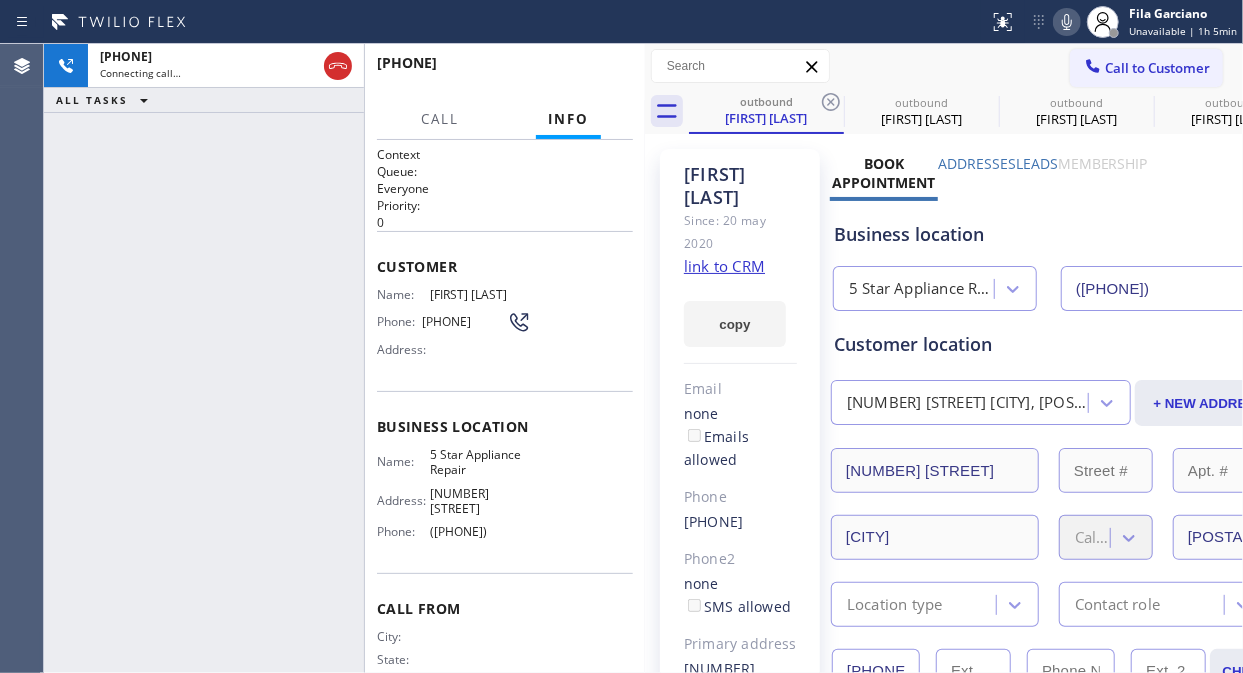 click 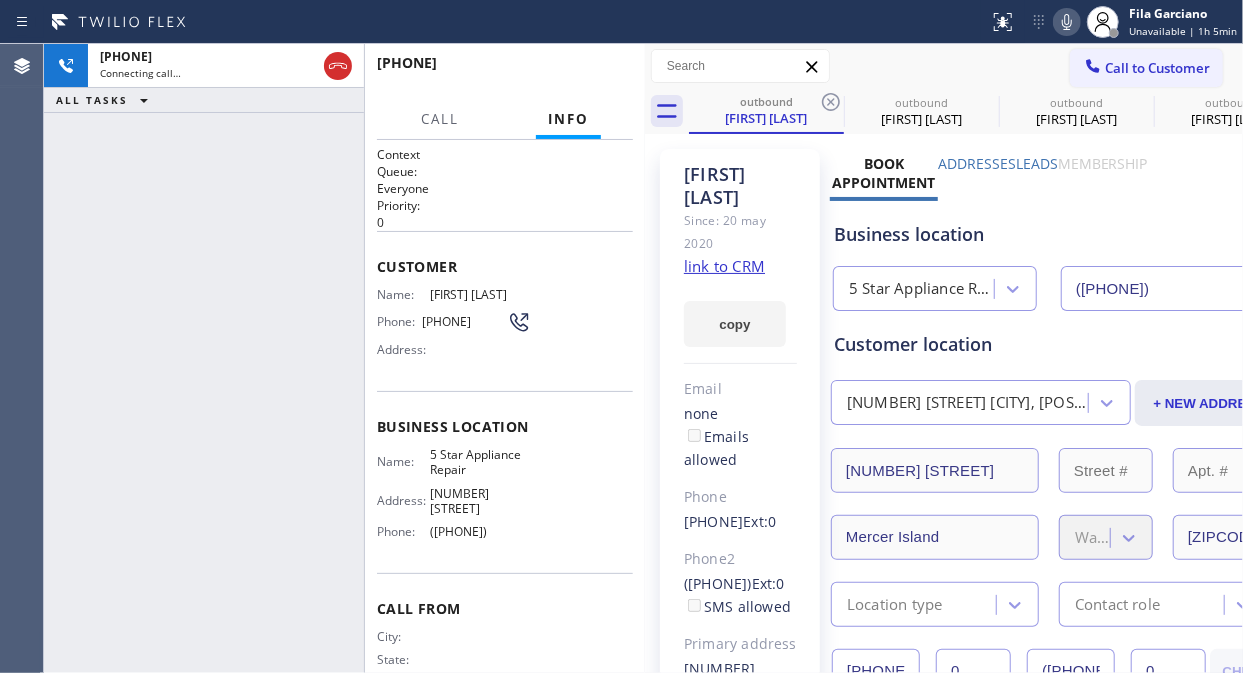 click 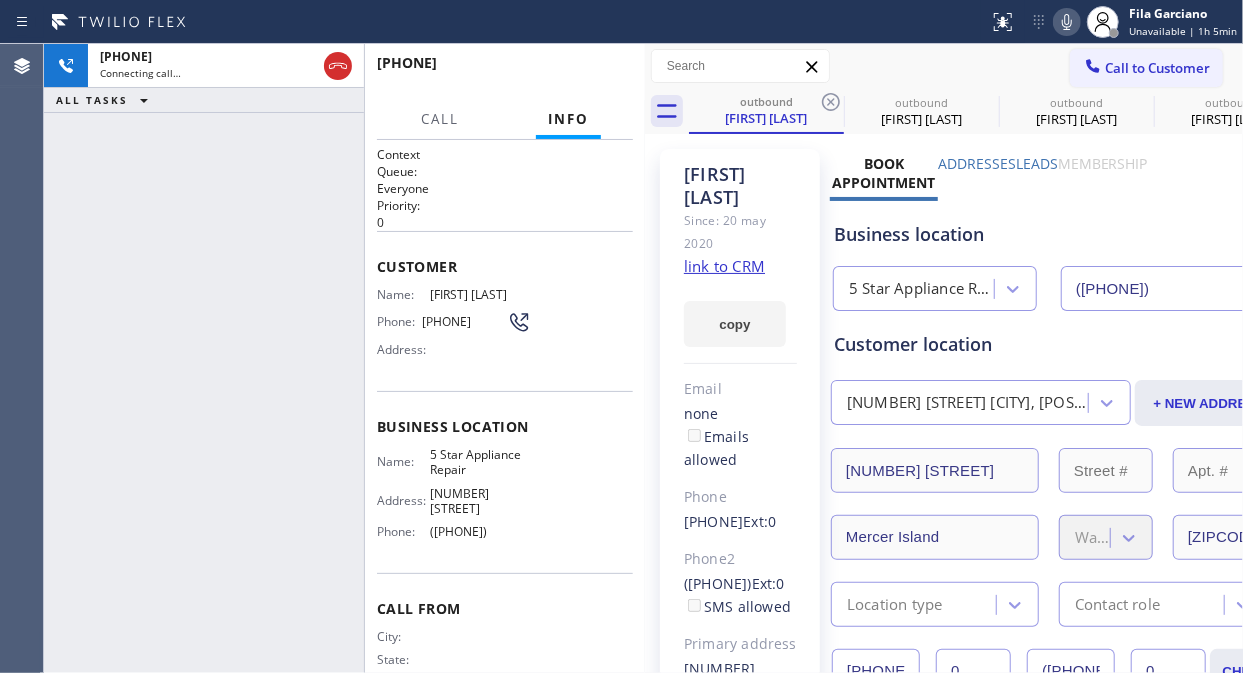 click 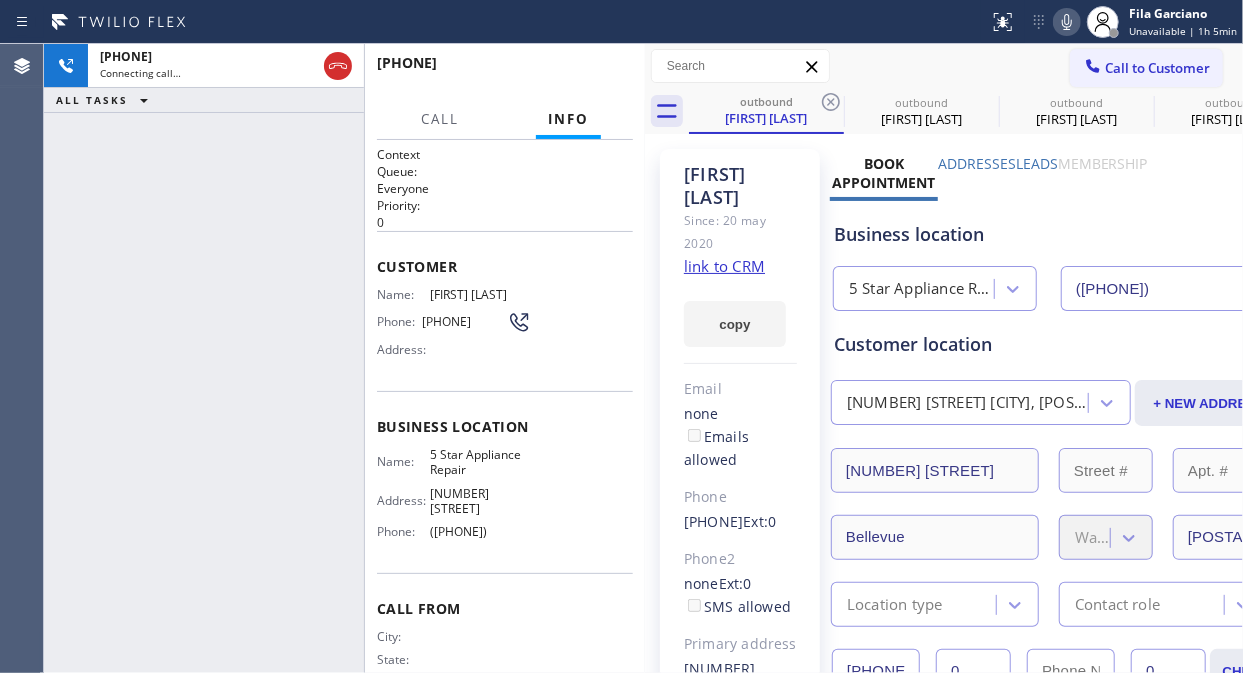 click 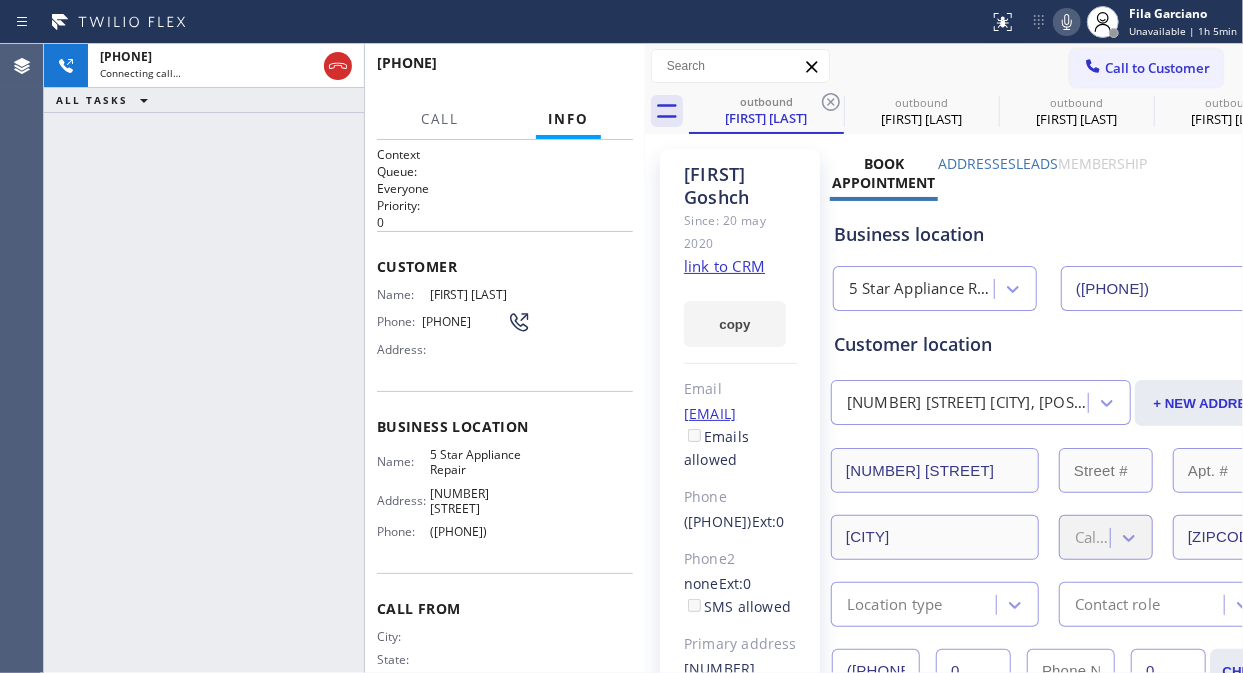 click 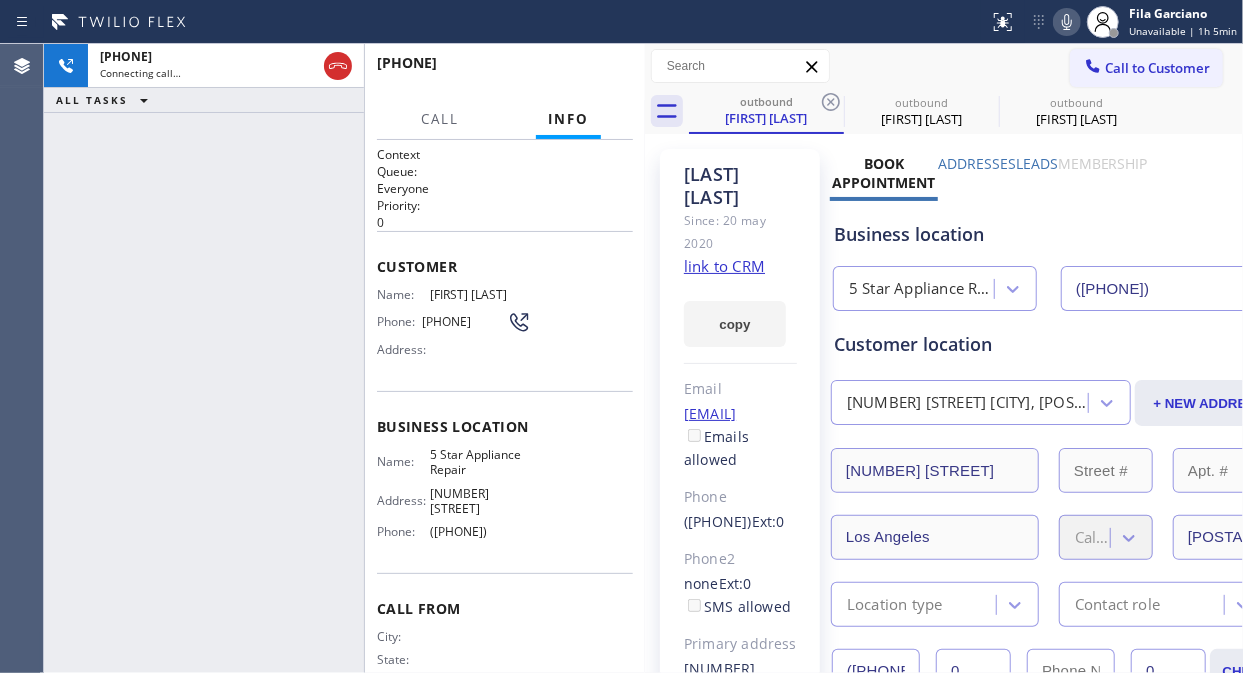 click 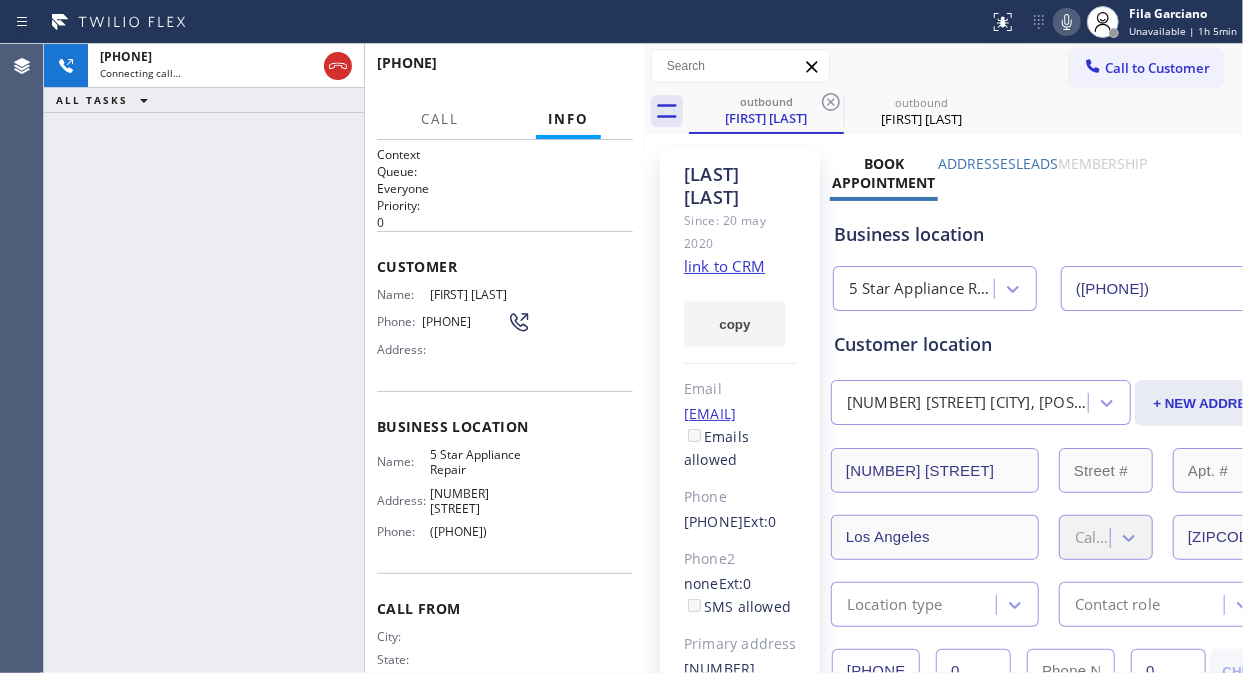 click 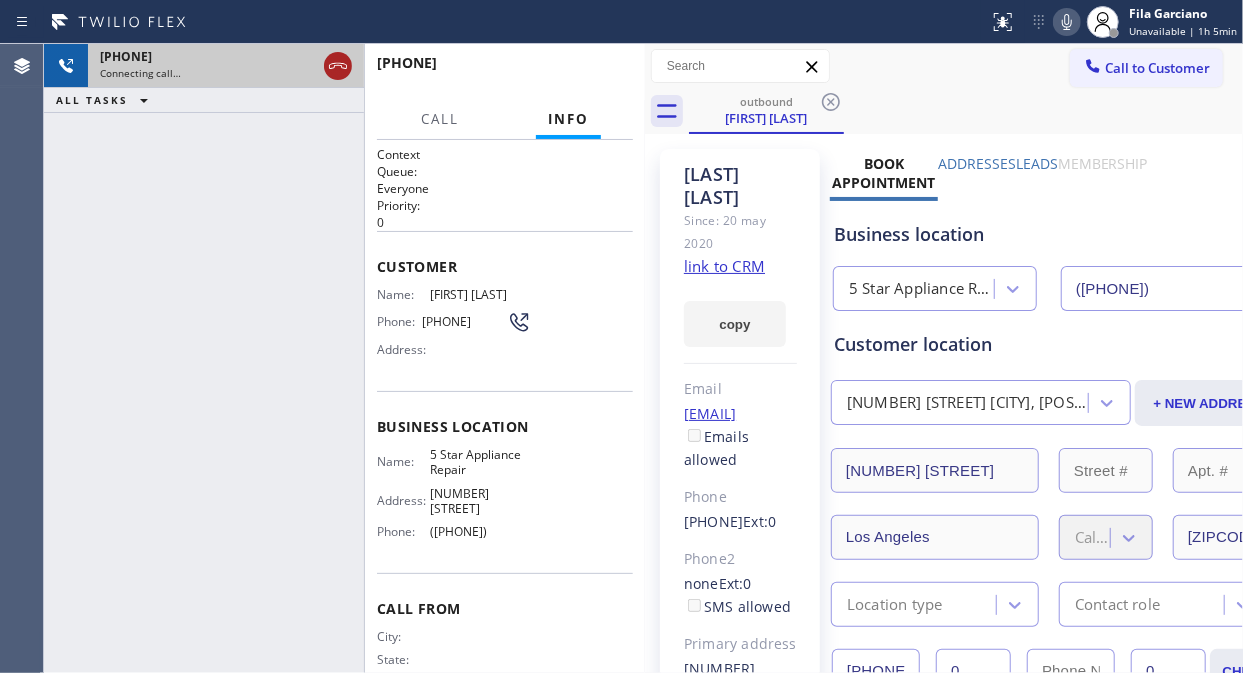 click 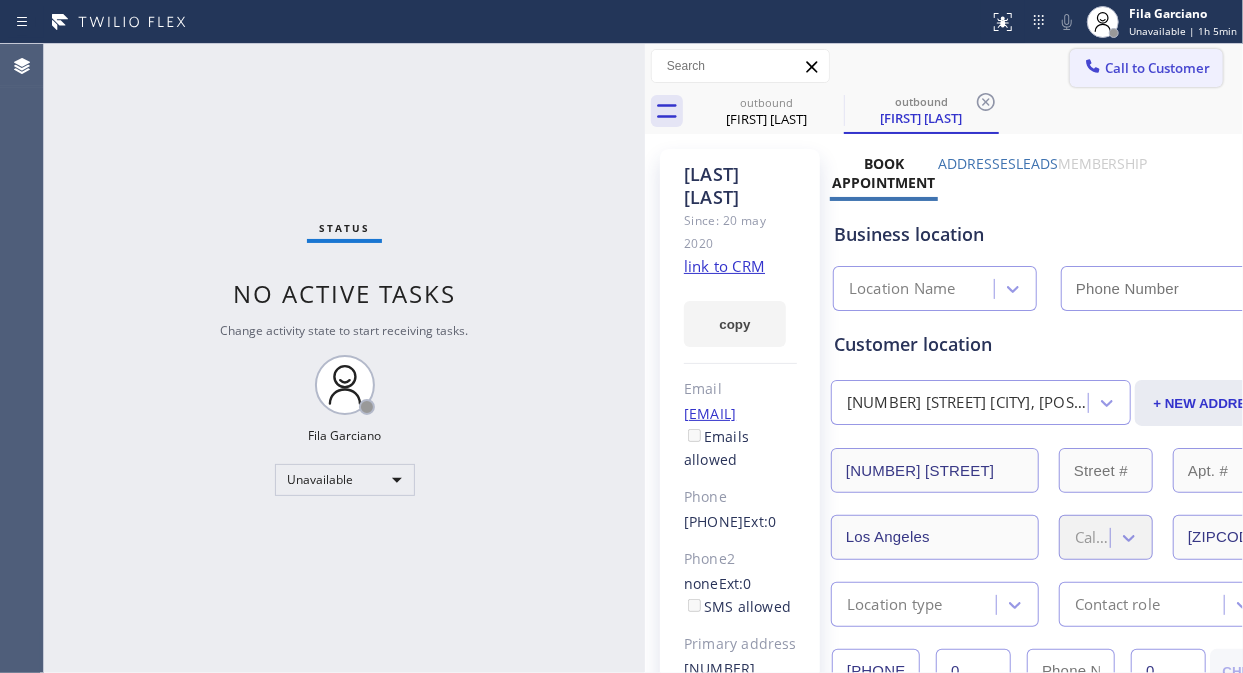 click on "Call to Customer" at bounding box center (1157, 68) 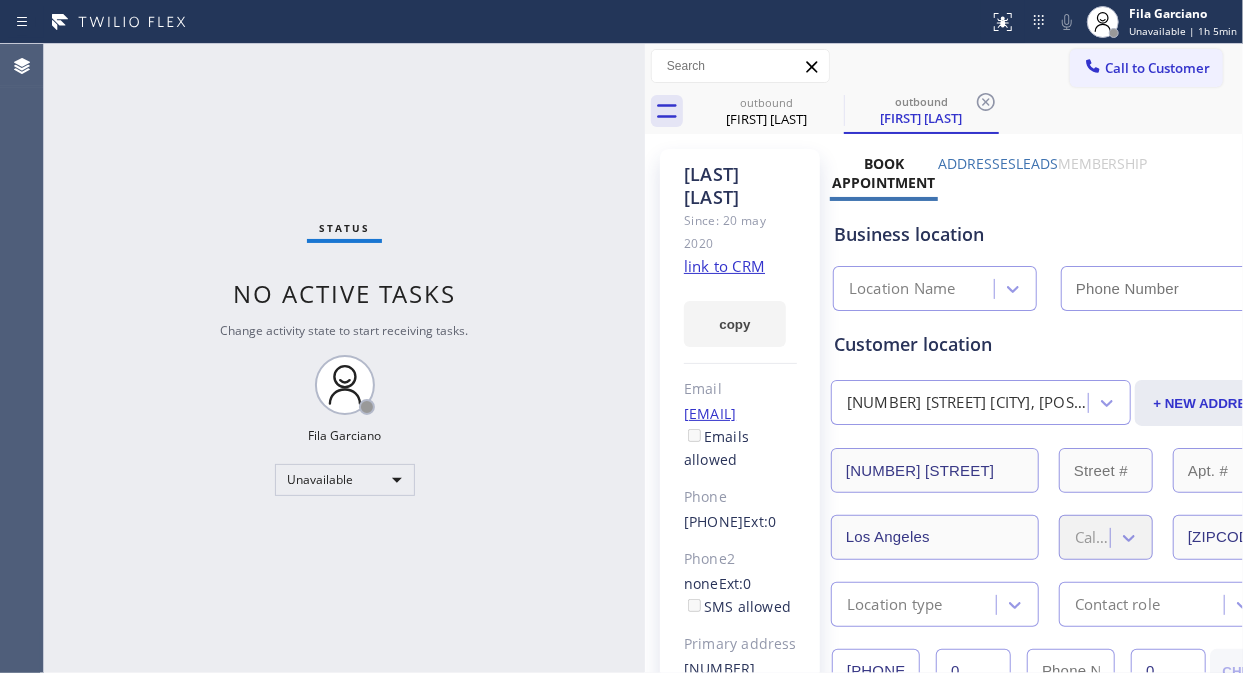 type on "([PHONE])" 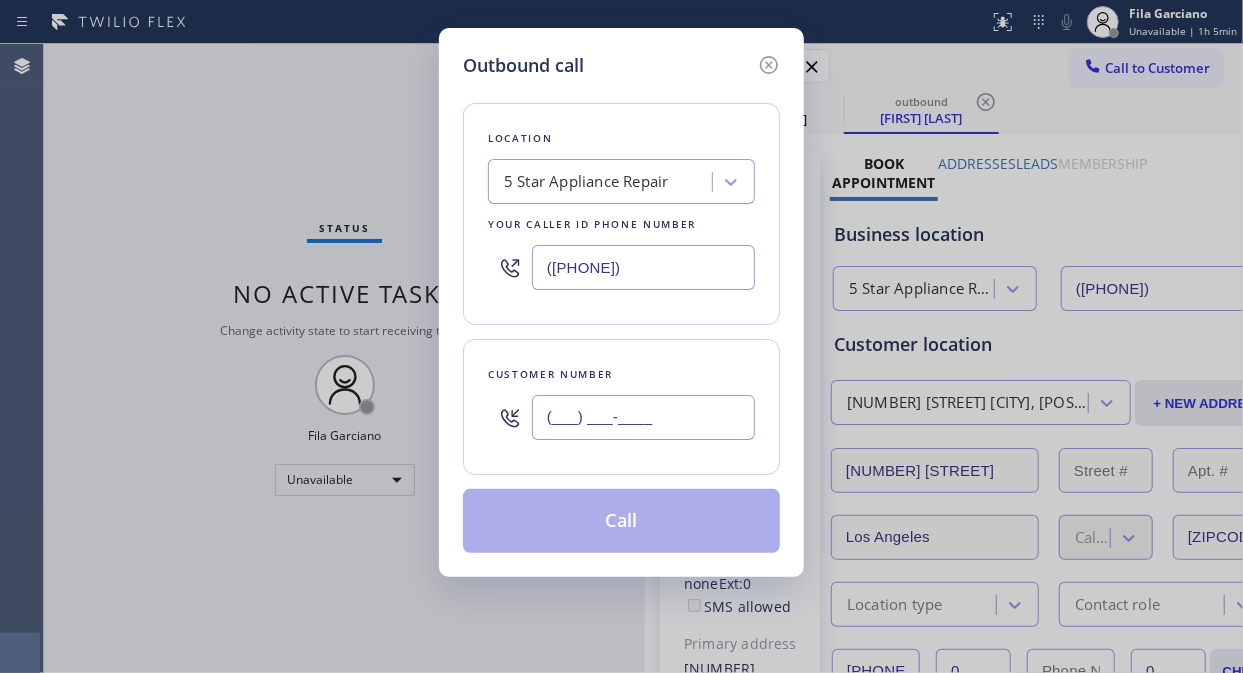 click on "(___) ___-____" at bounding box center [643, 417] 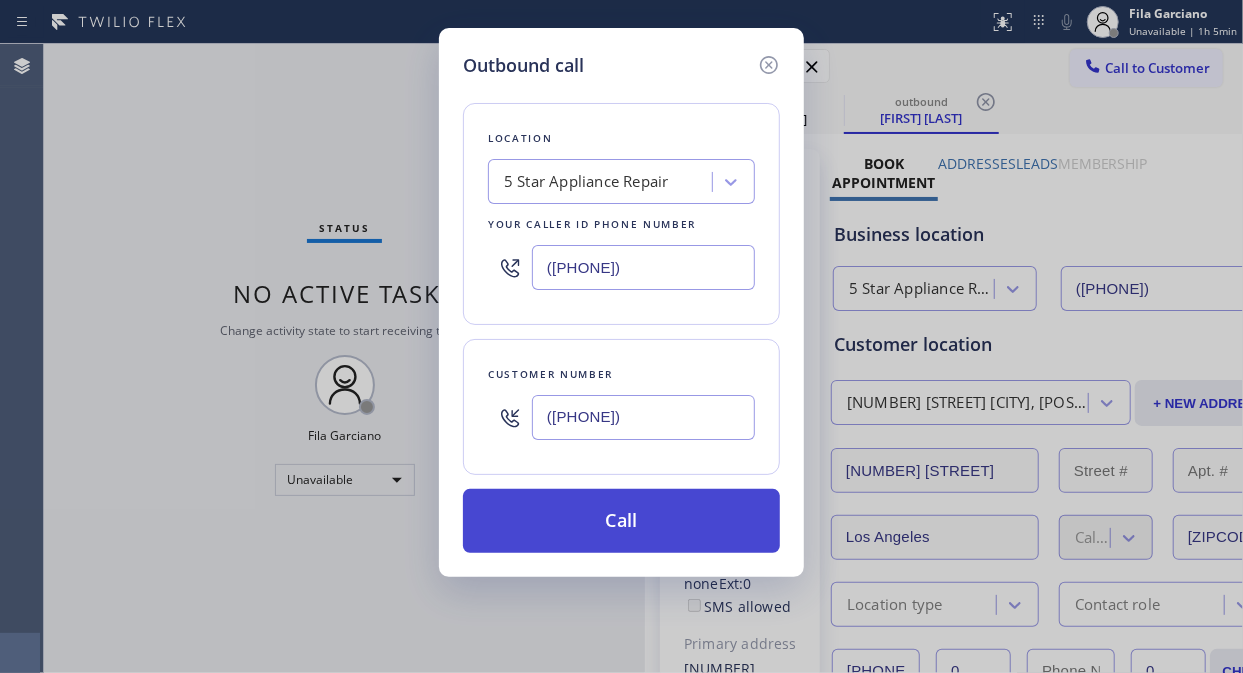 type on "([PHONE])" 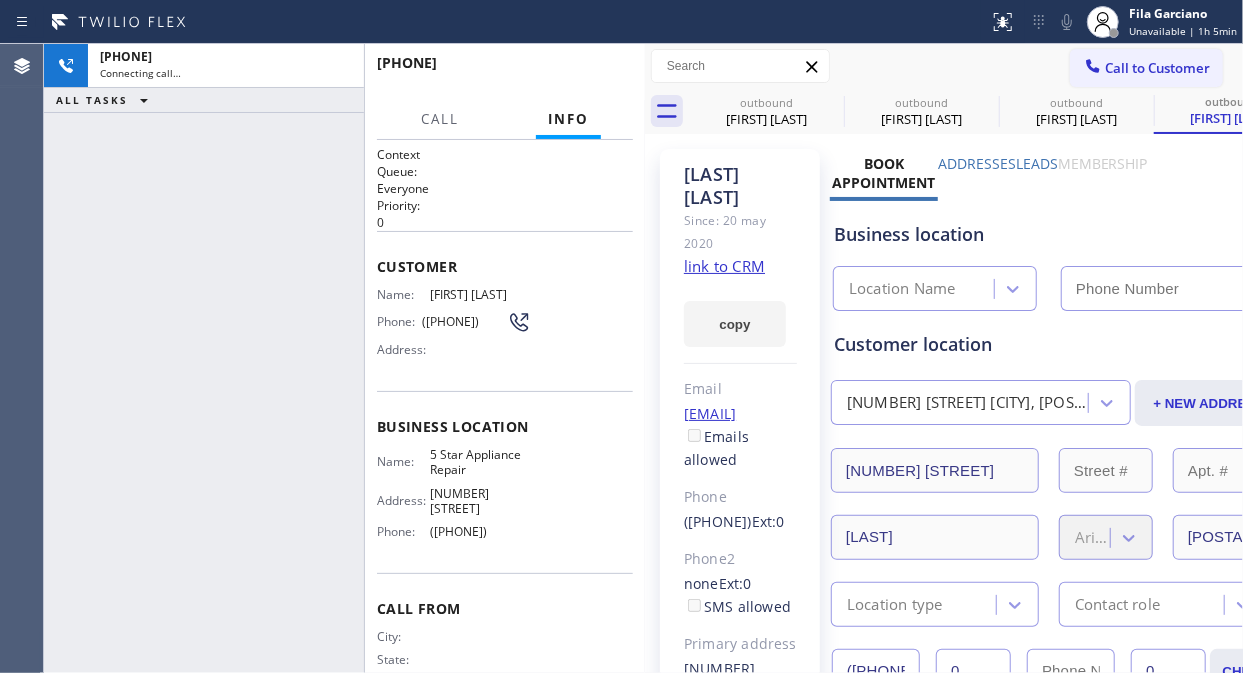 type on "([PHONE])" 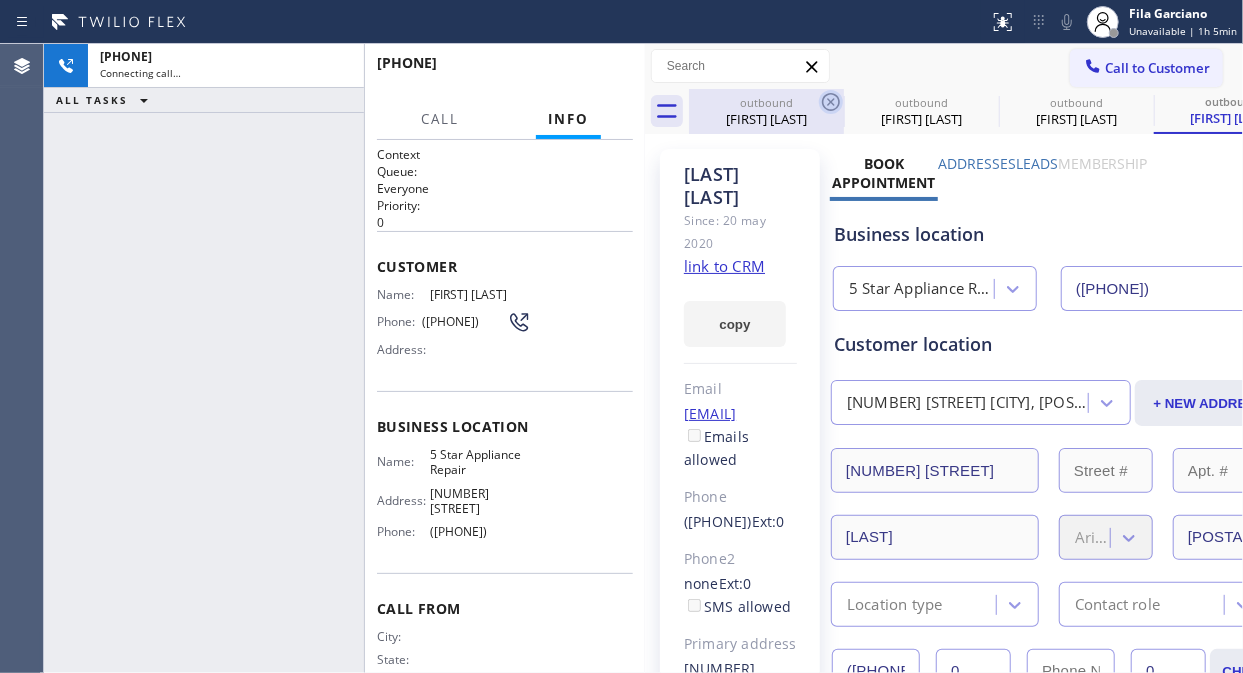 click 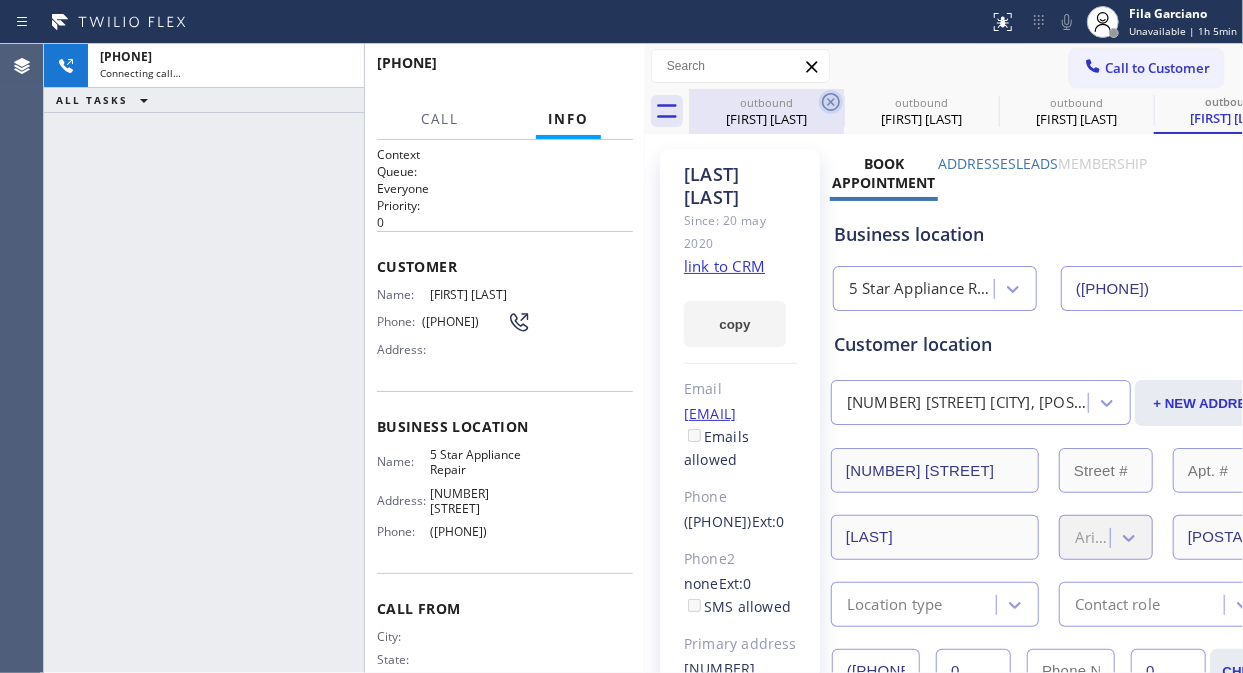 click 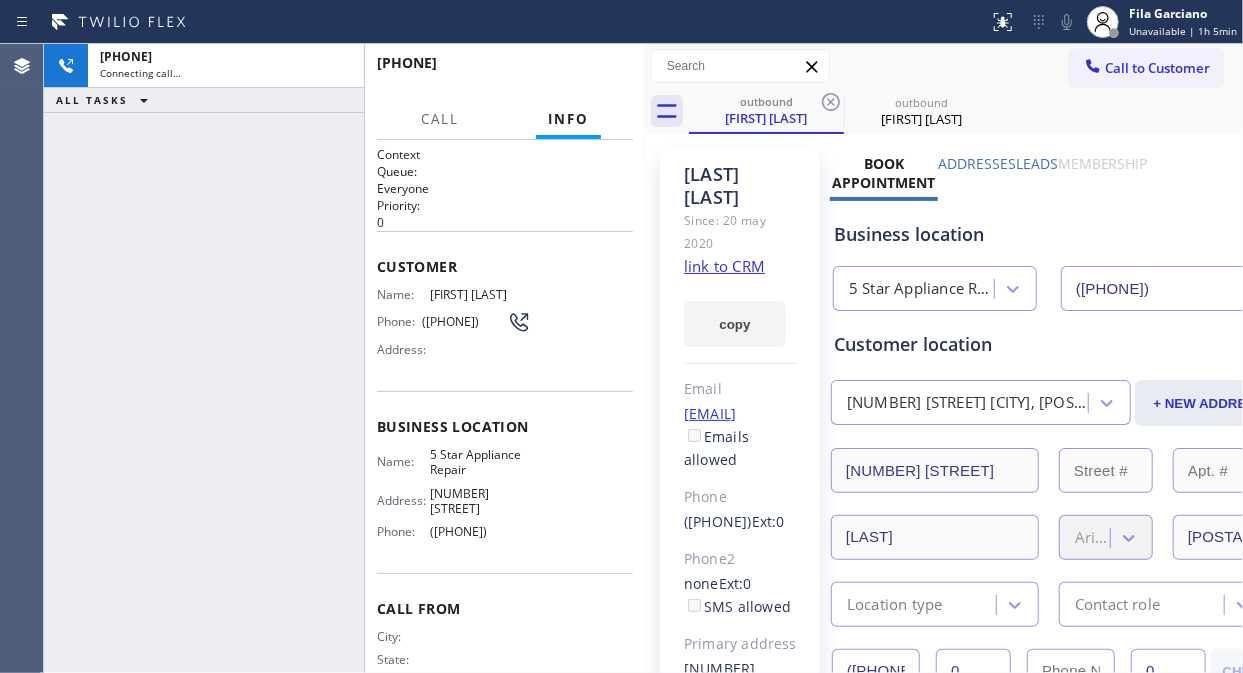 click 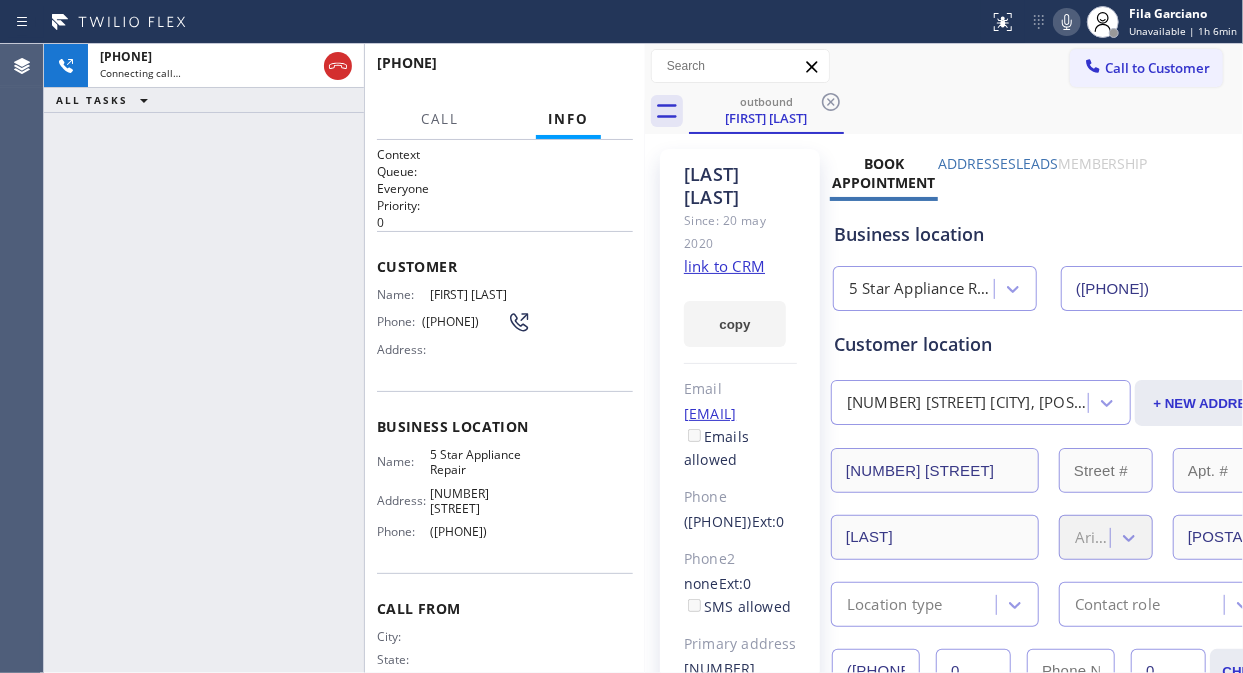 click 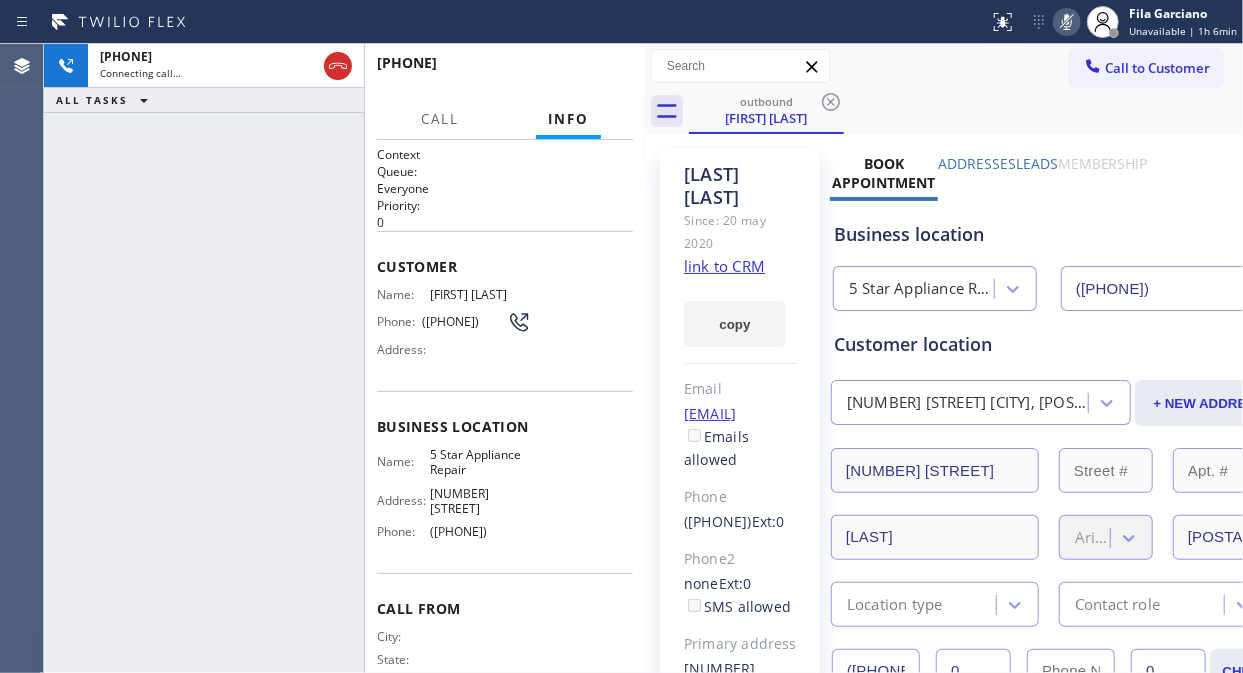 click 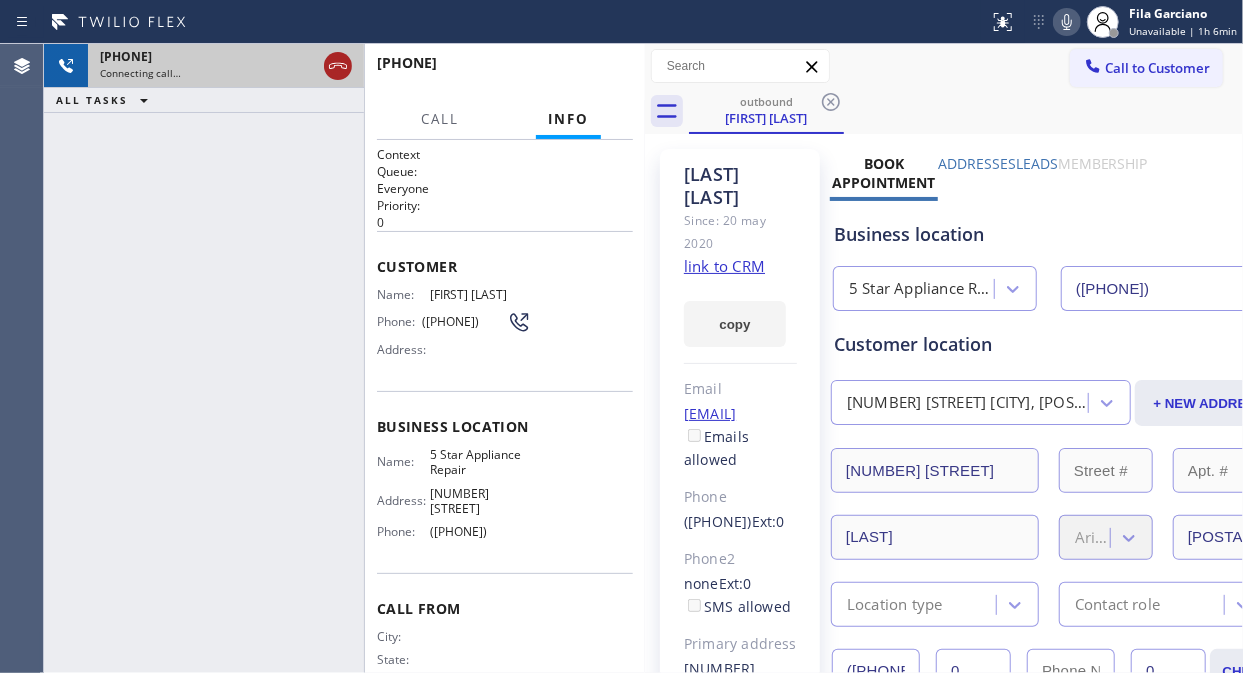 click 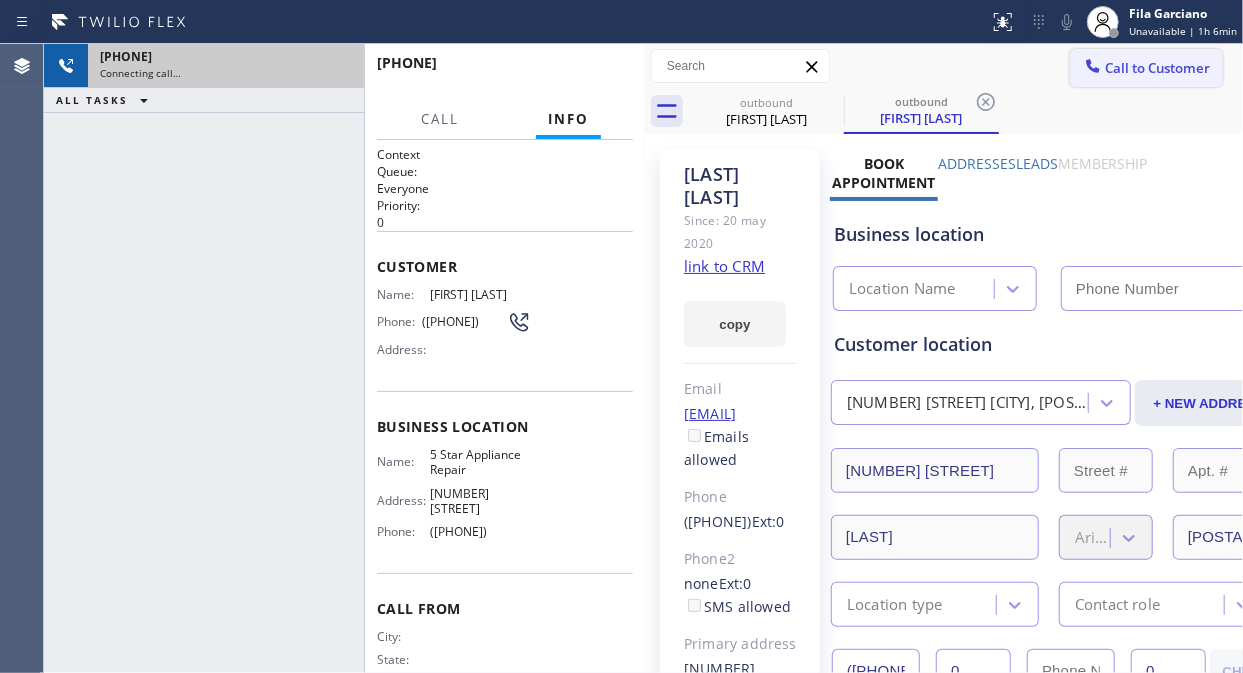 click on "Call to Customer" at bounding box center [1157, 68] 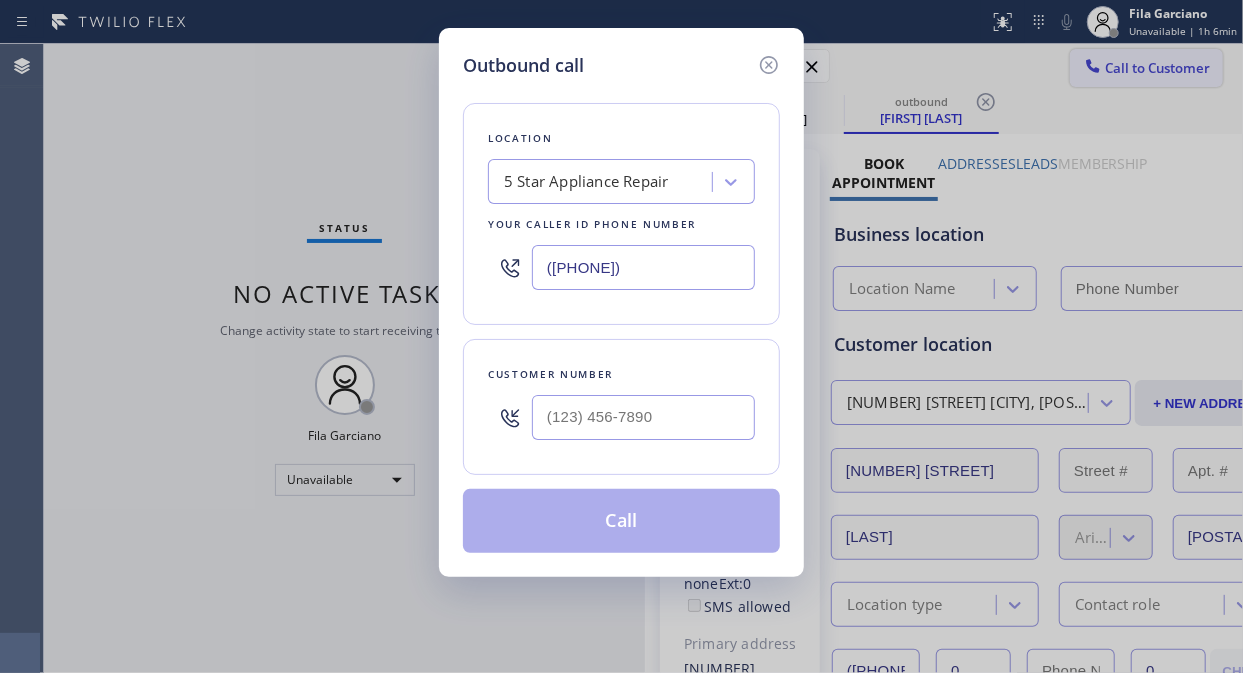 type on "([PHONE])" 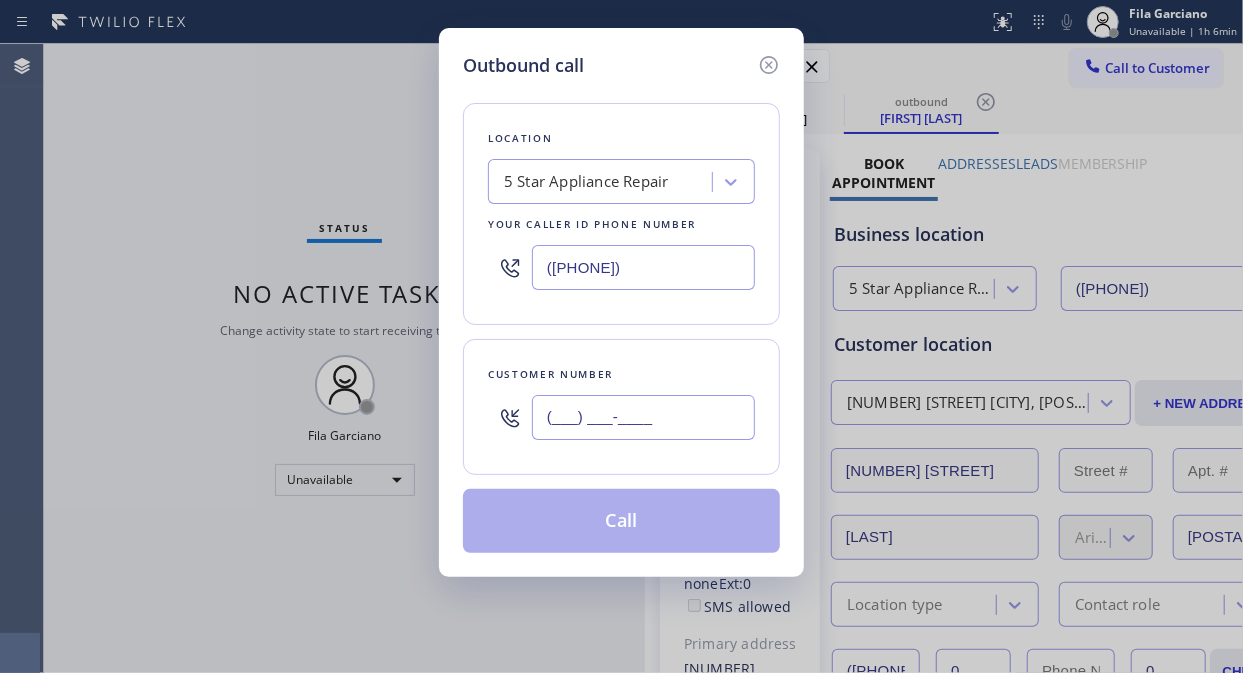 click on "(___) ___-____" at bounding box center (643, 417) 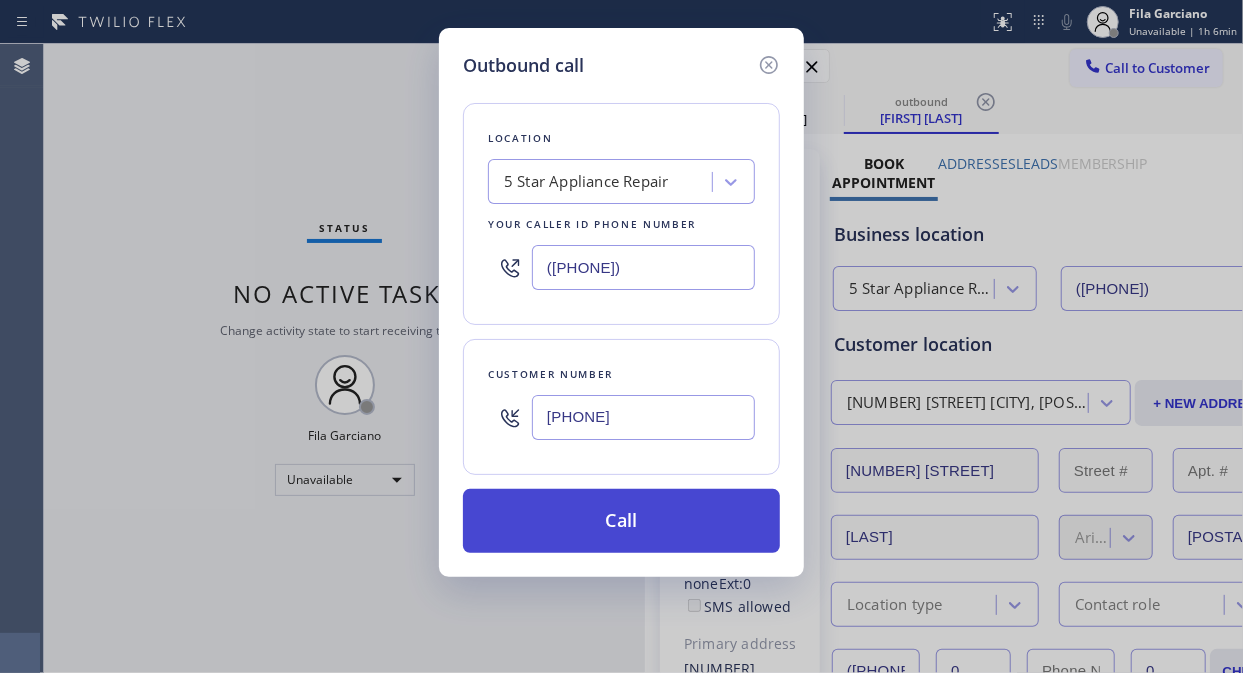 type on "[PHONE]" 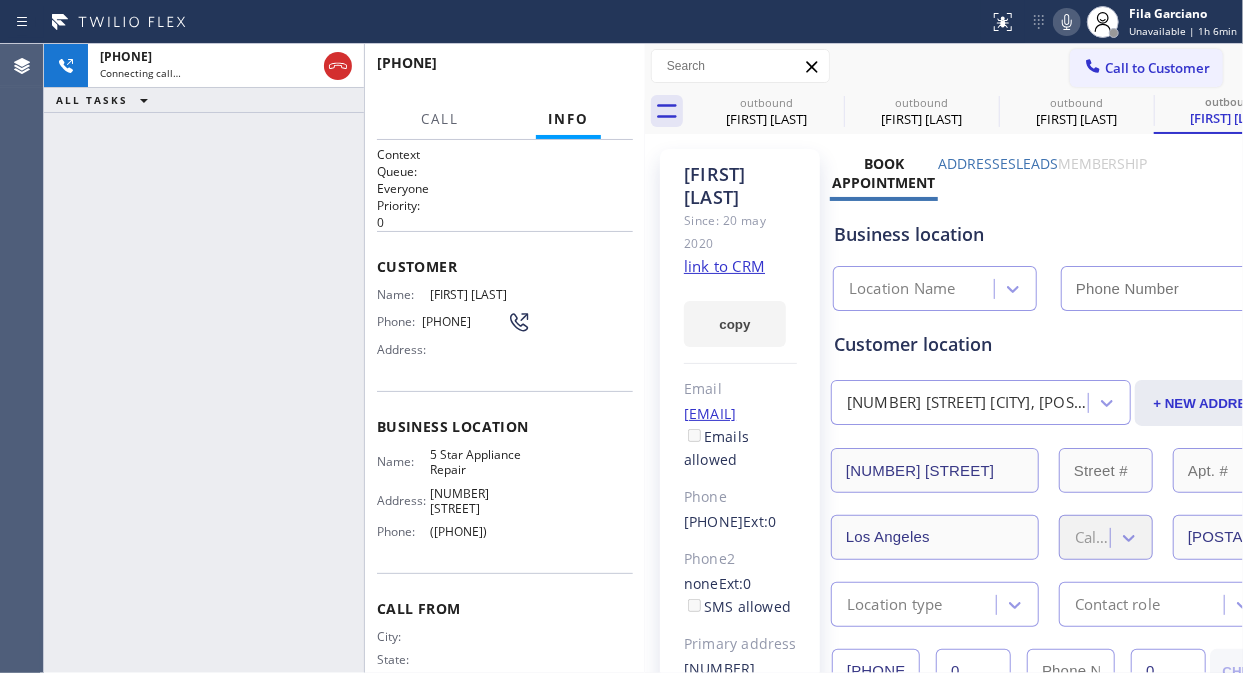 type on "([PHONE])" 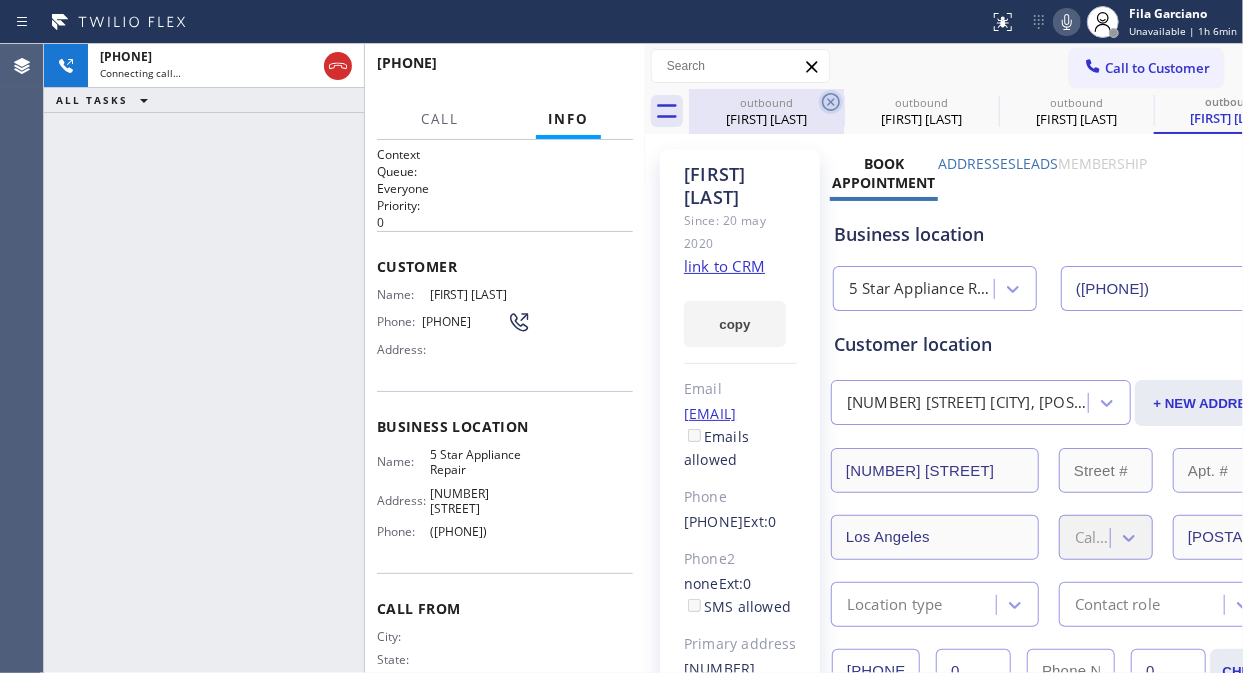 click 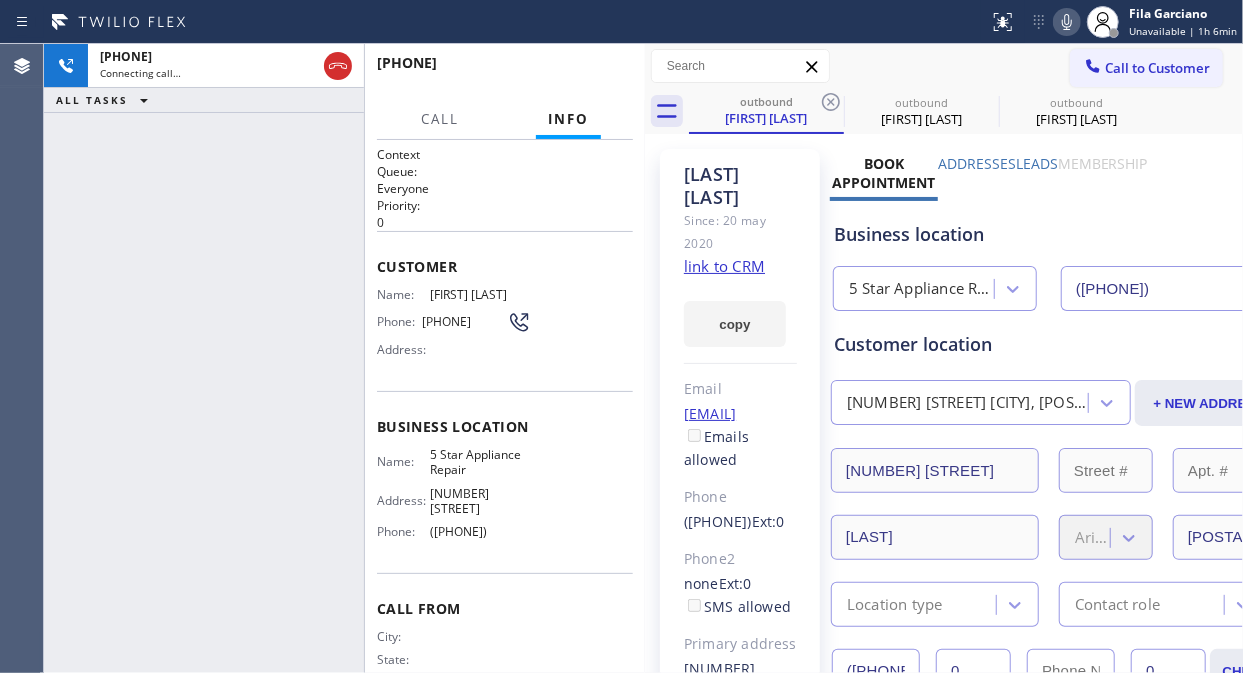 click 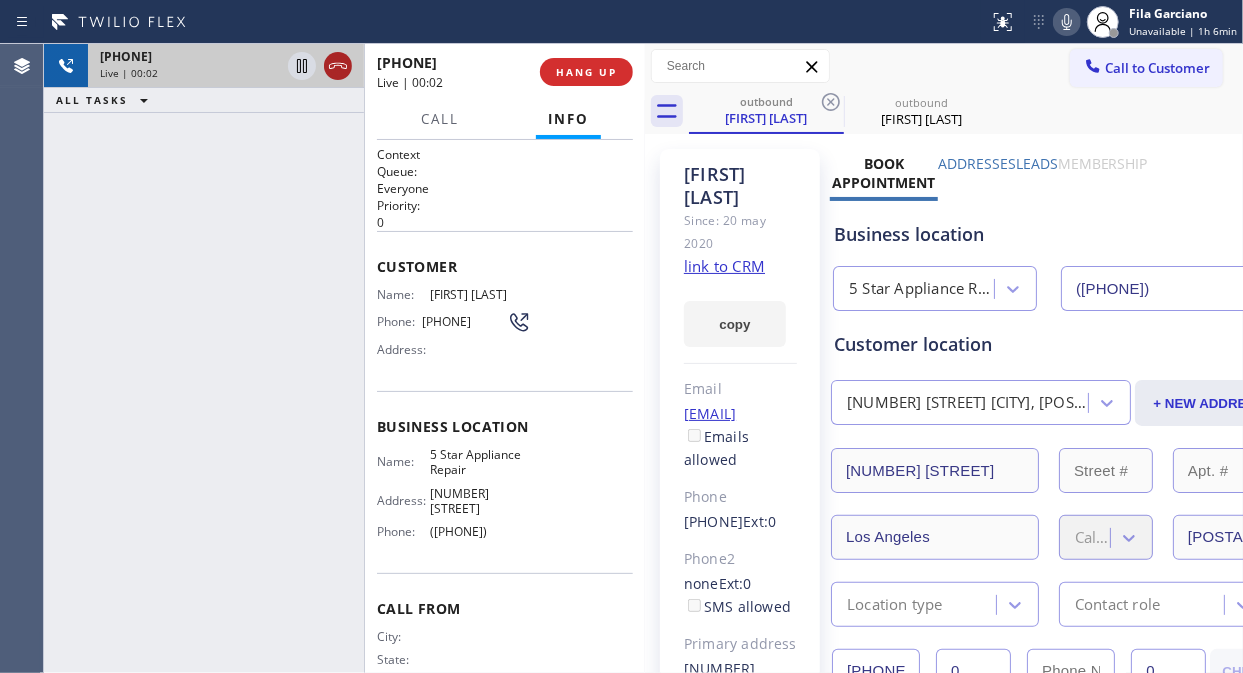 click 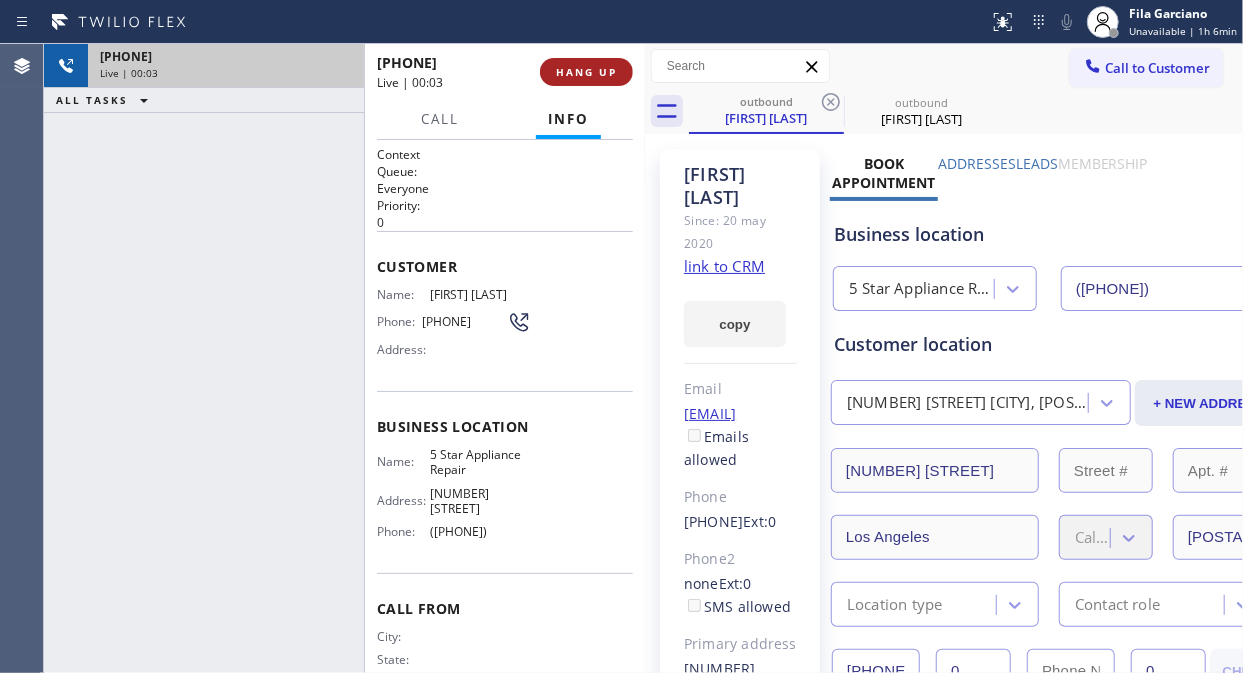 click on "HANG UP" at bounding box center [586, 72] 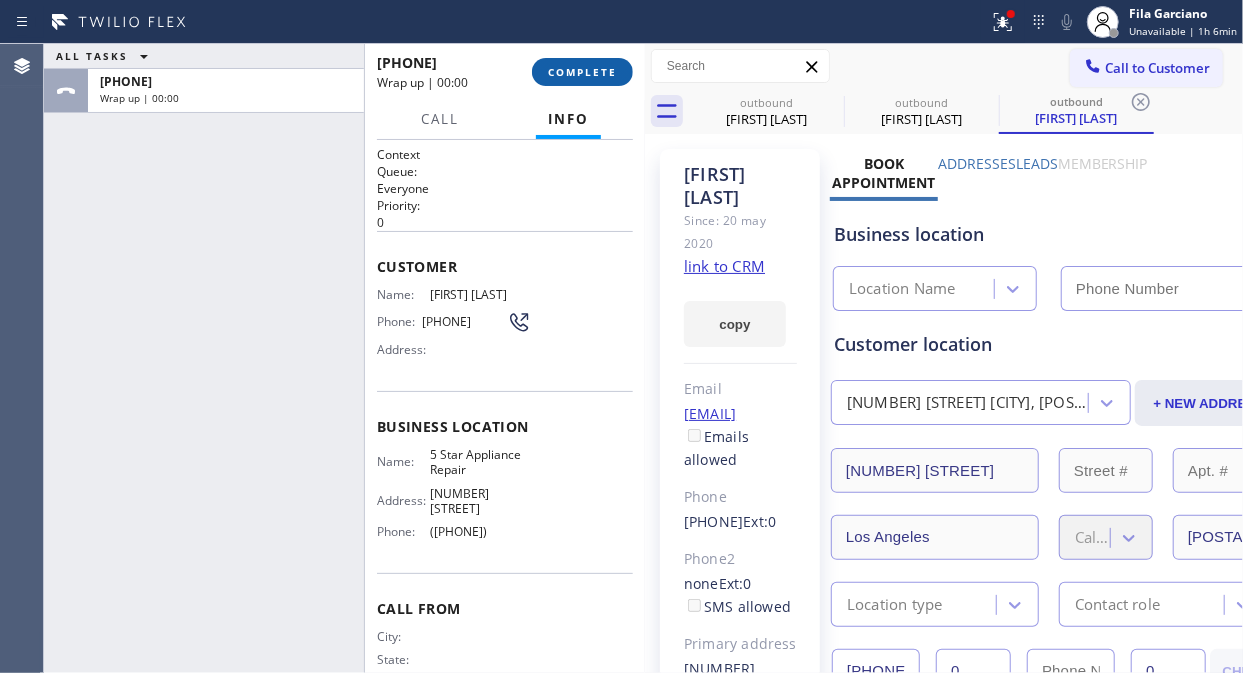 click on "COMPLETE" at bounding box center (582, 72) 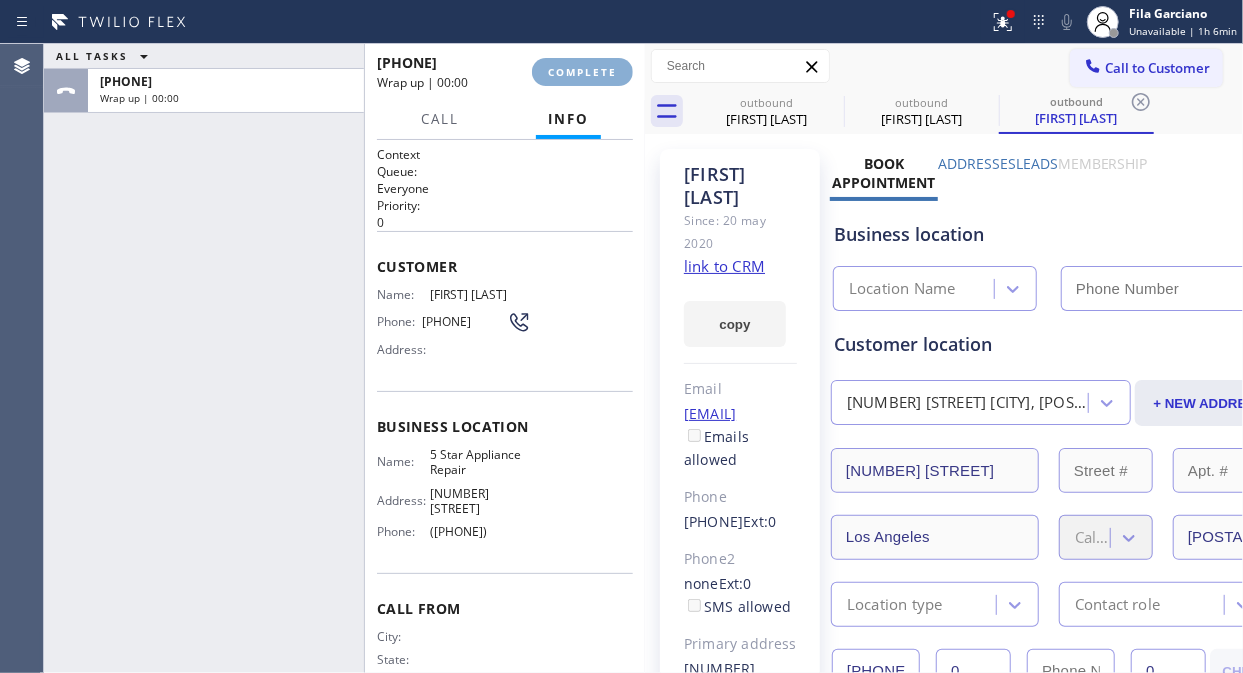 type on "([PHONE])" 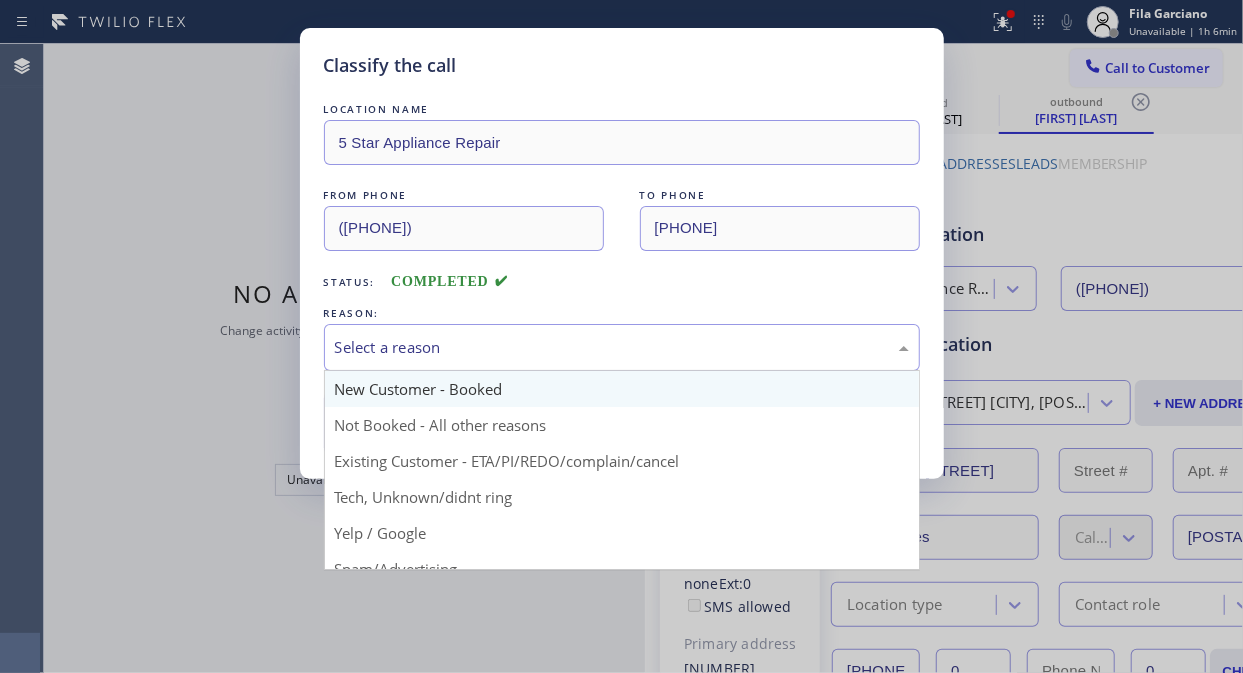 drag, startPoint x: 601, startPoint y: 336, endPoint x: 602, endPoint y: 384, distance: 48.010414 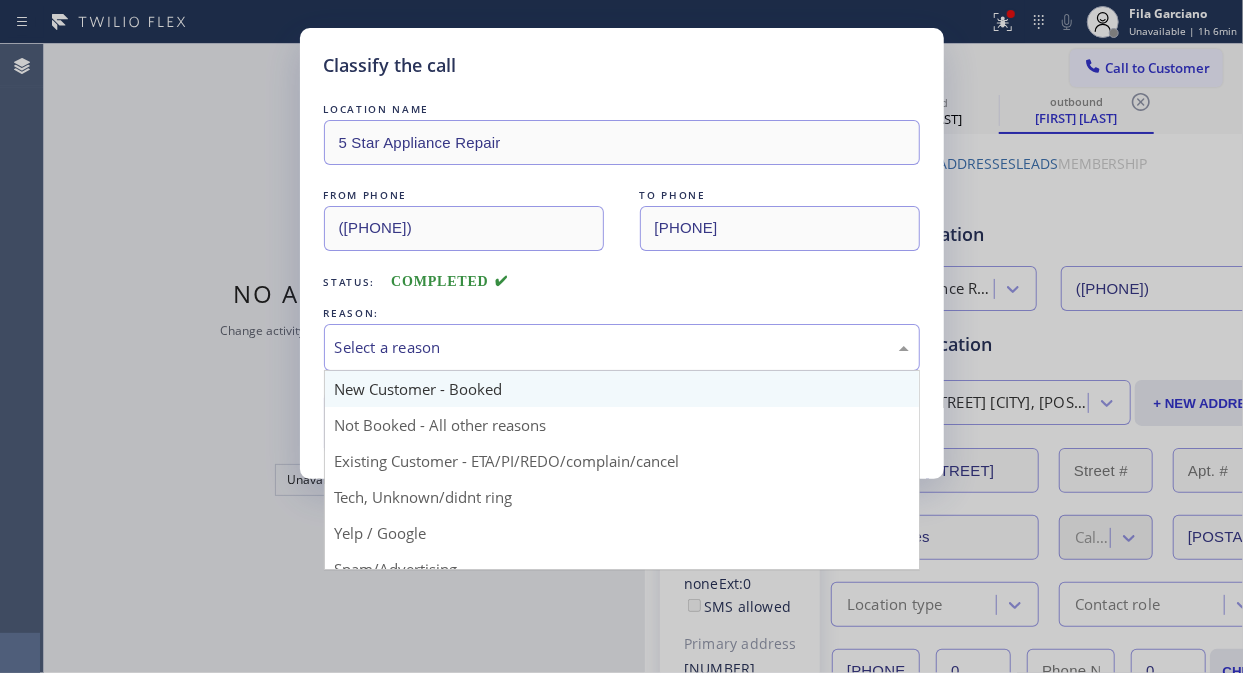 click on "Select a reason" at bounding box center [622, 347] 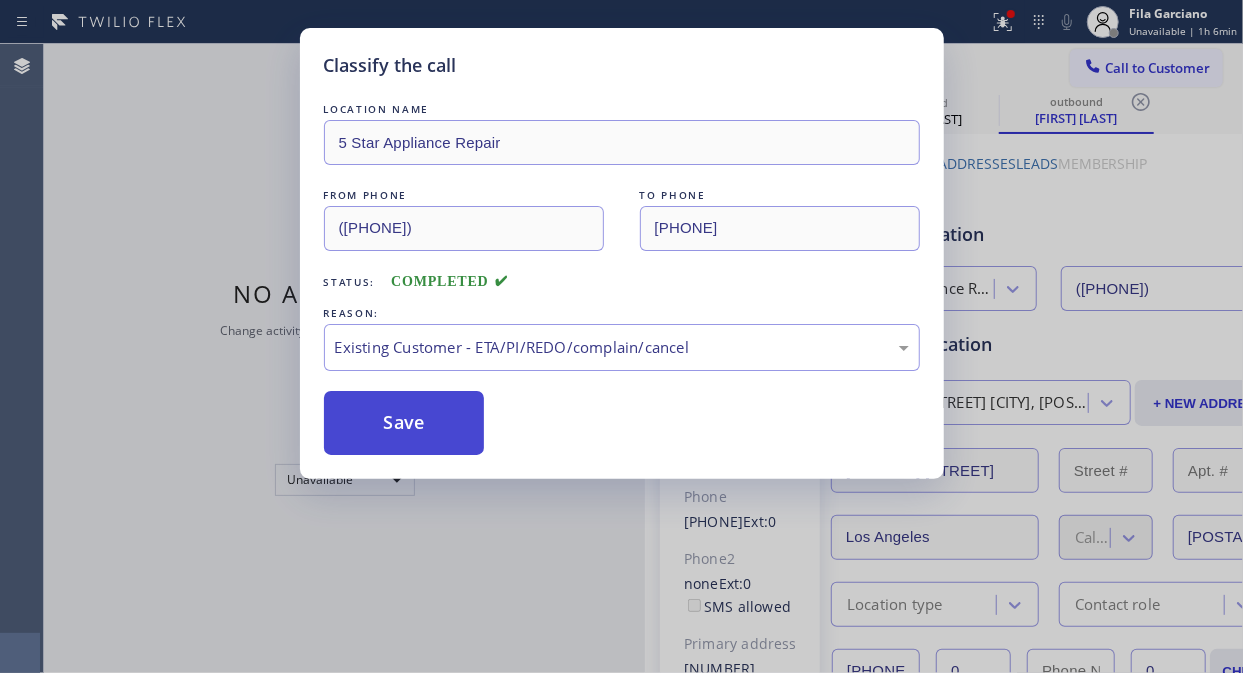 click on "Save" at bounding box center [404, 423] 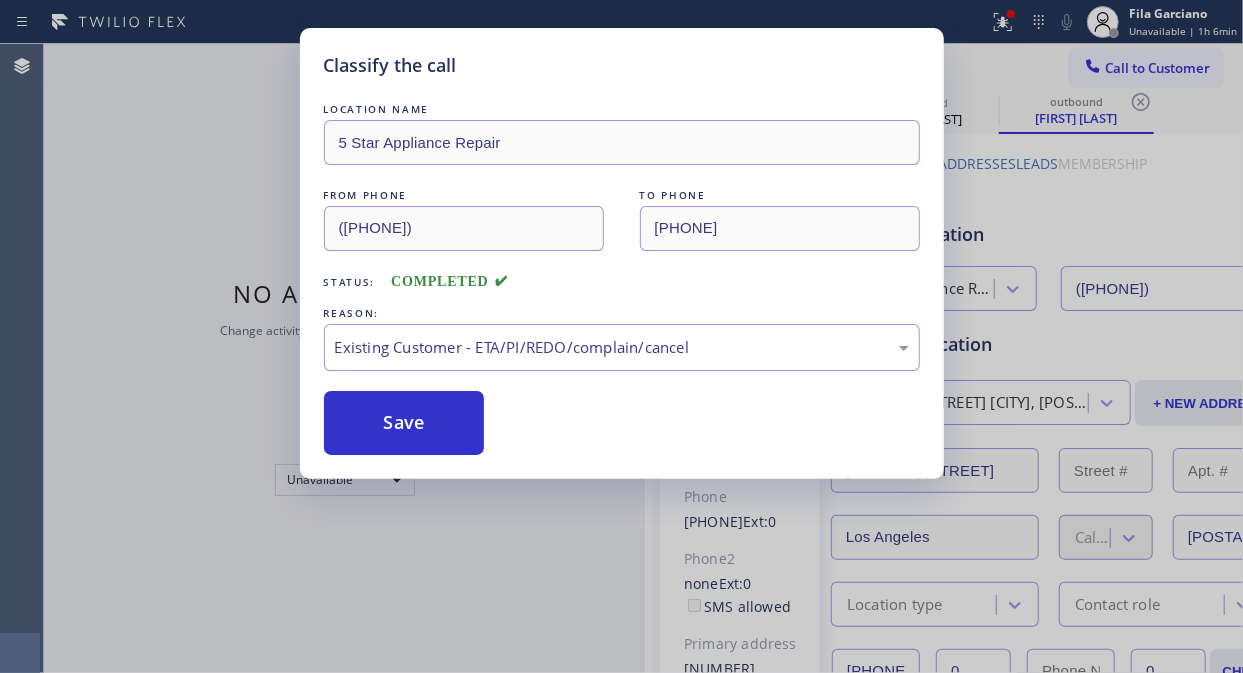 click on "Save" at bounding box center (404, 423) 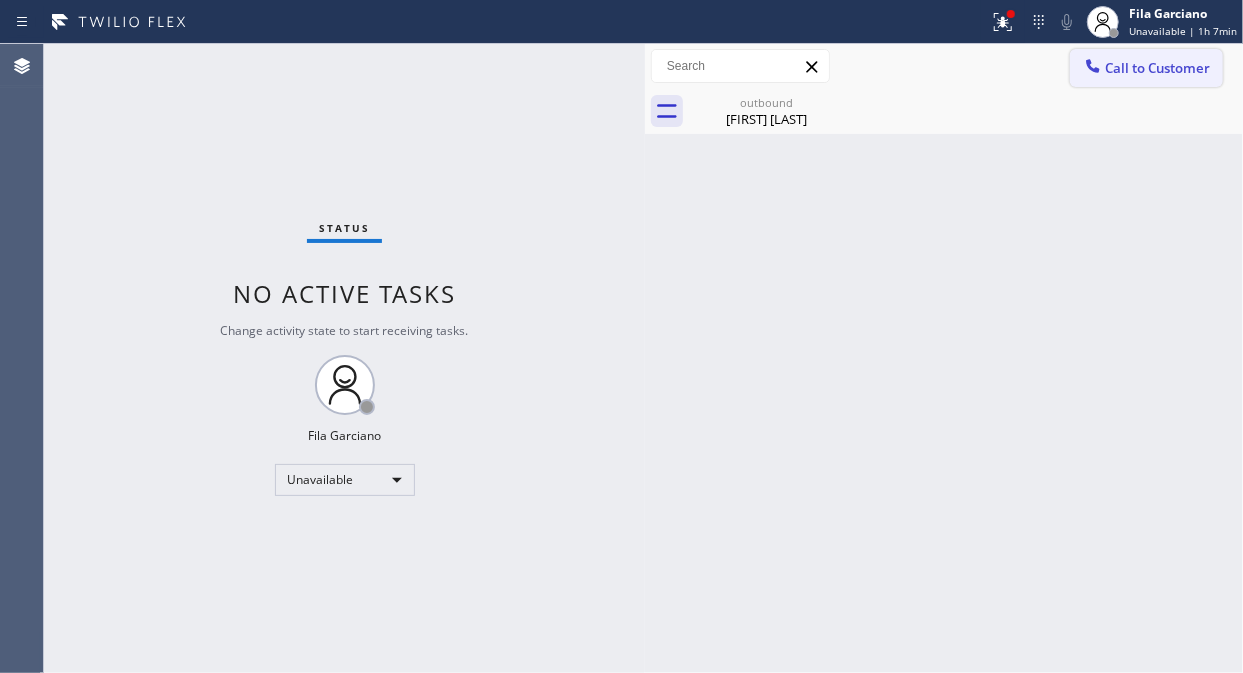 click 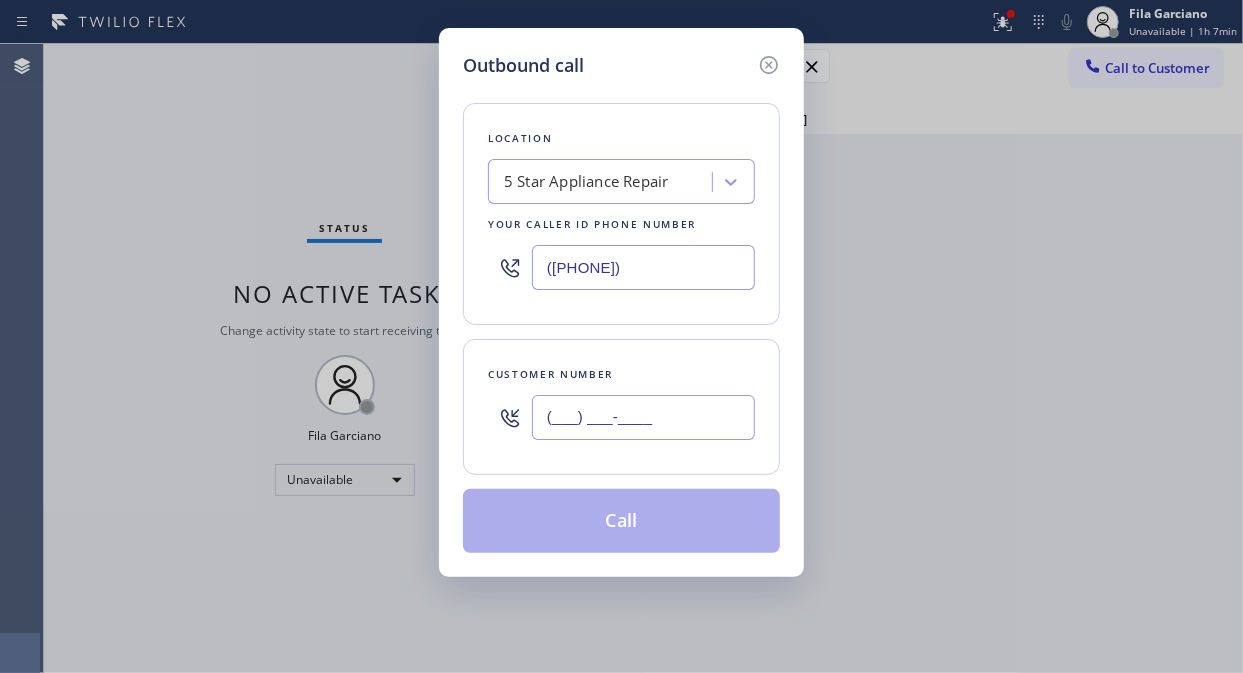 click on "(___) ___-____" at bounding box center [643, 417] 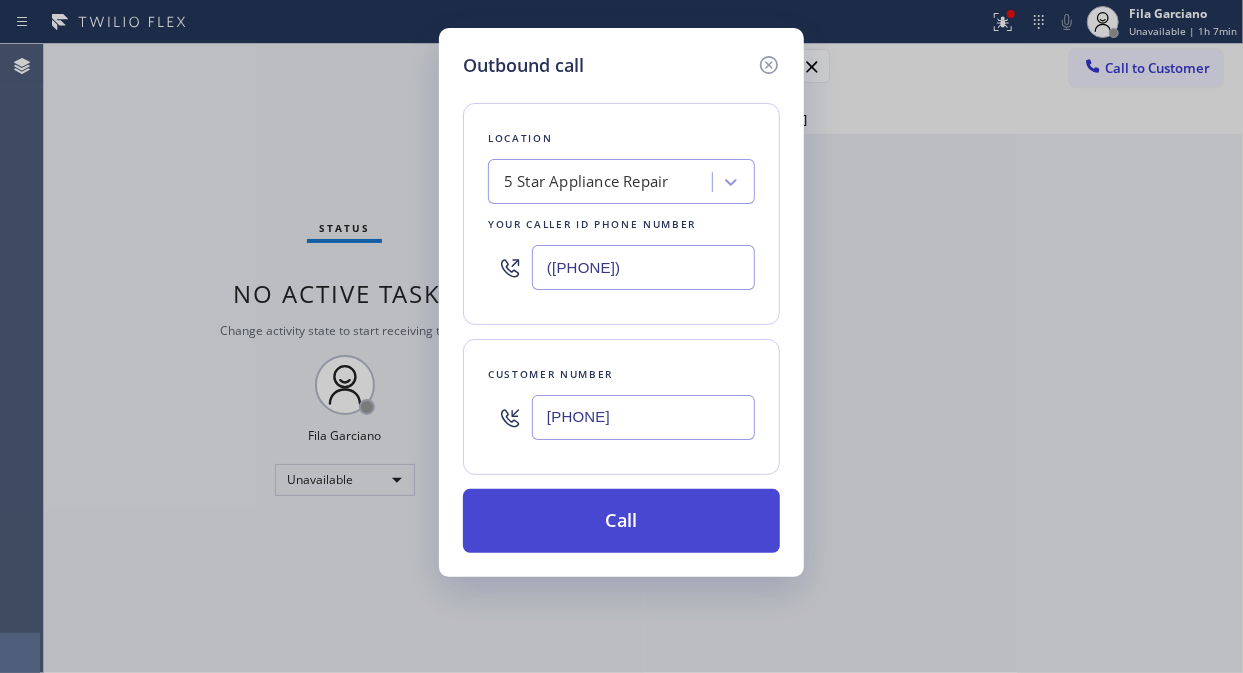 type on "[PHONE]" 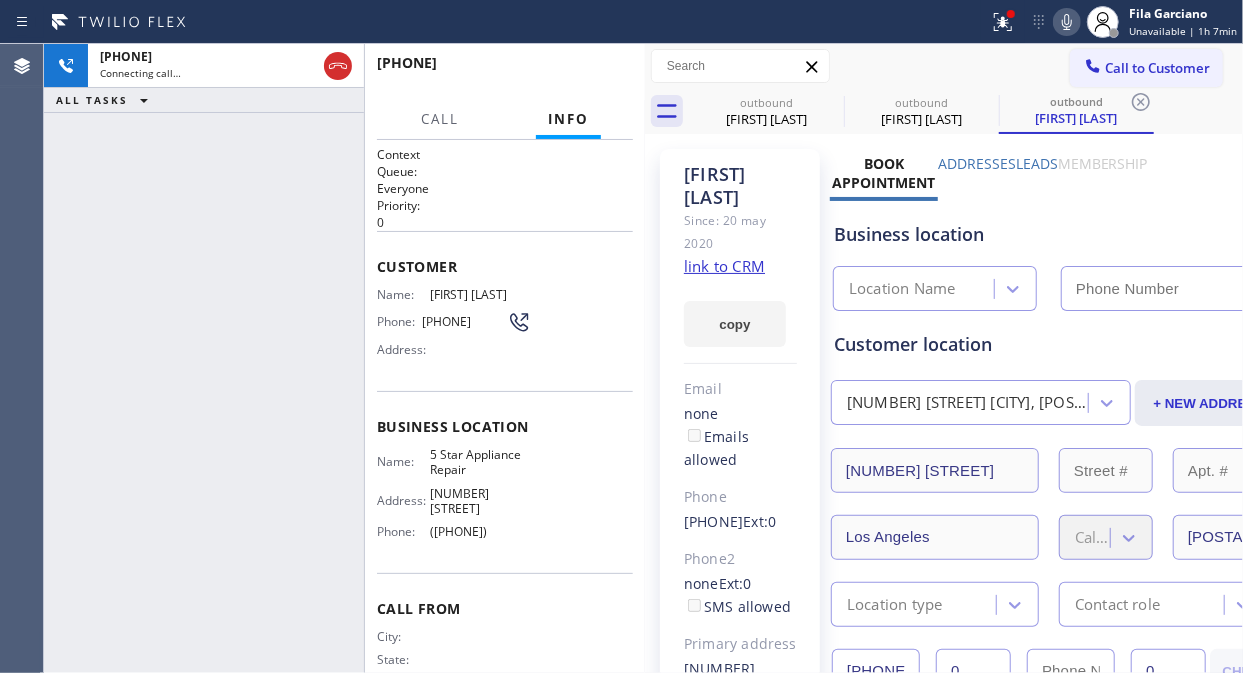 type on "([PHONE])" 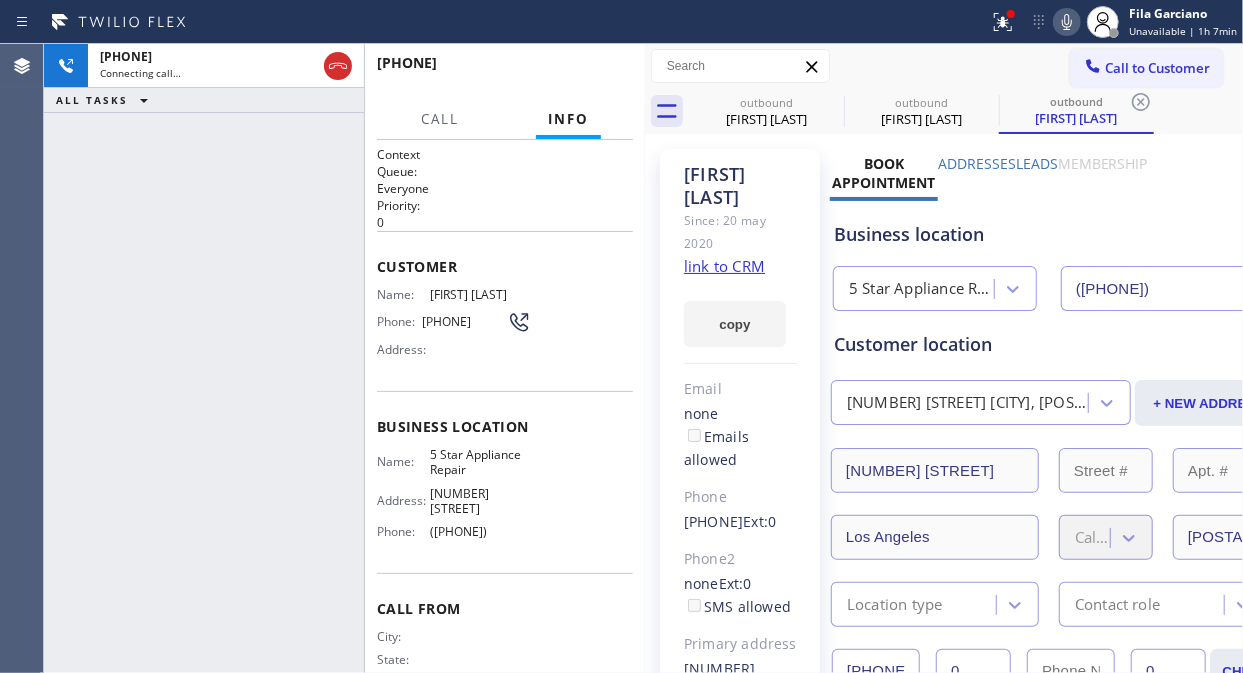 click 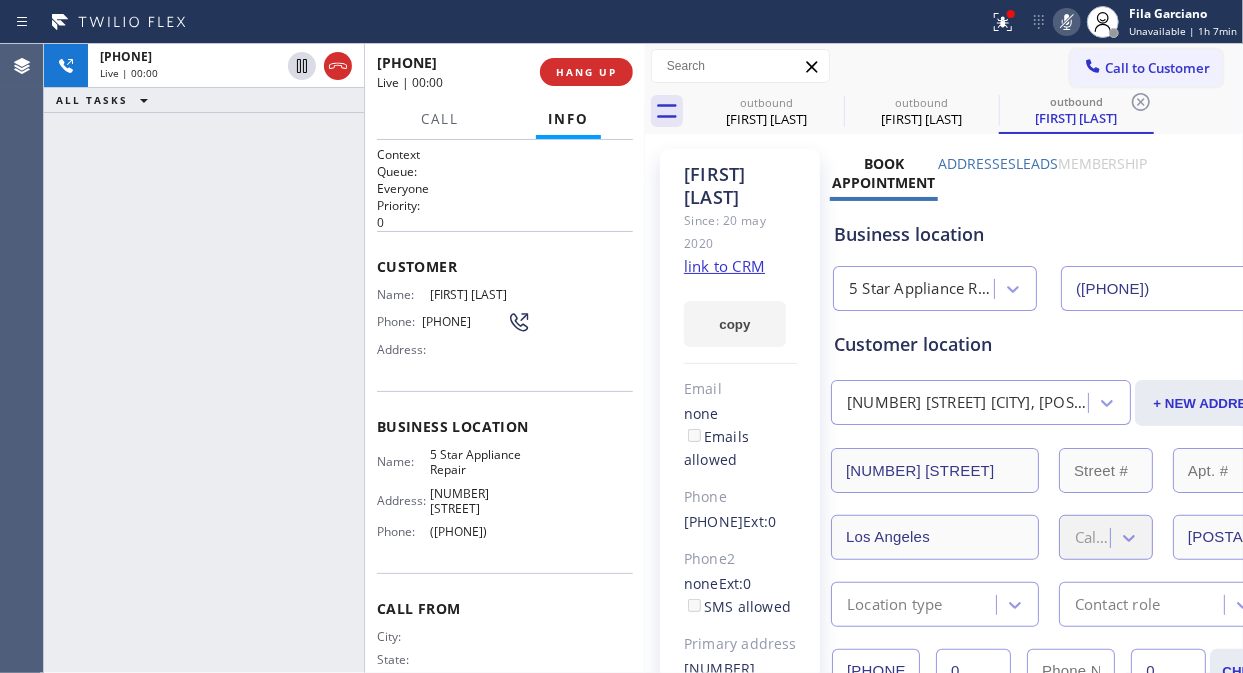 click 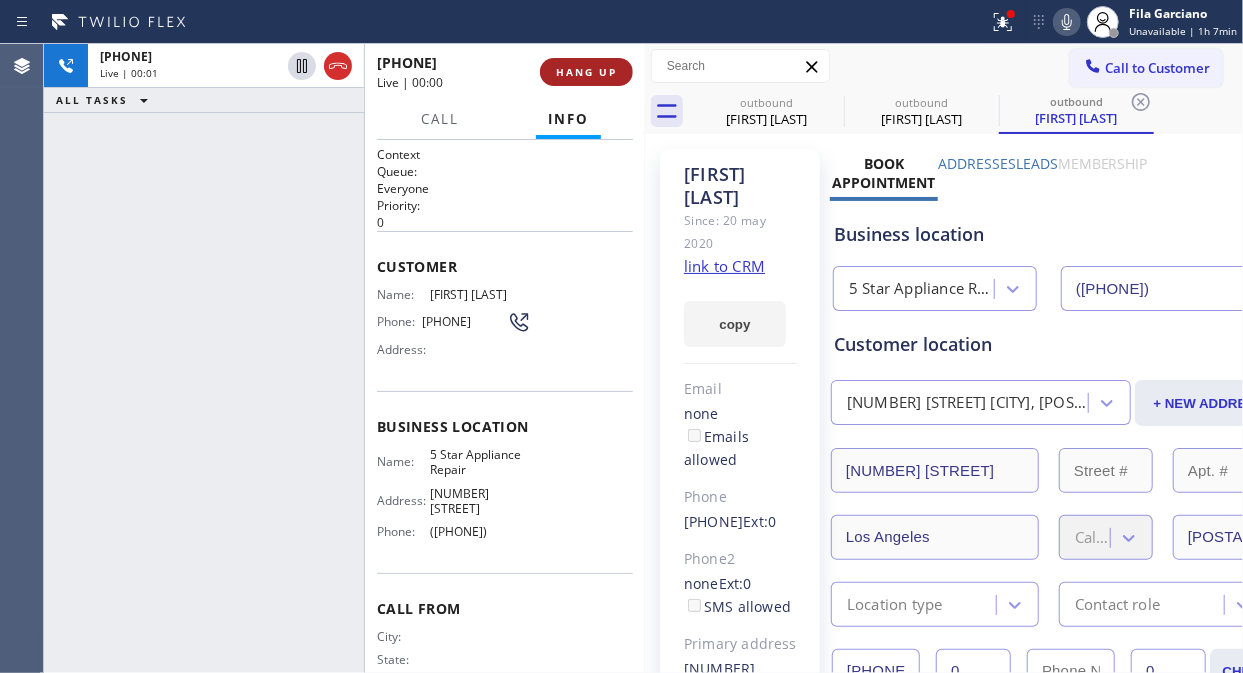 click on "HANG UP" at bounding box center [586, 72] 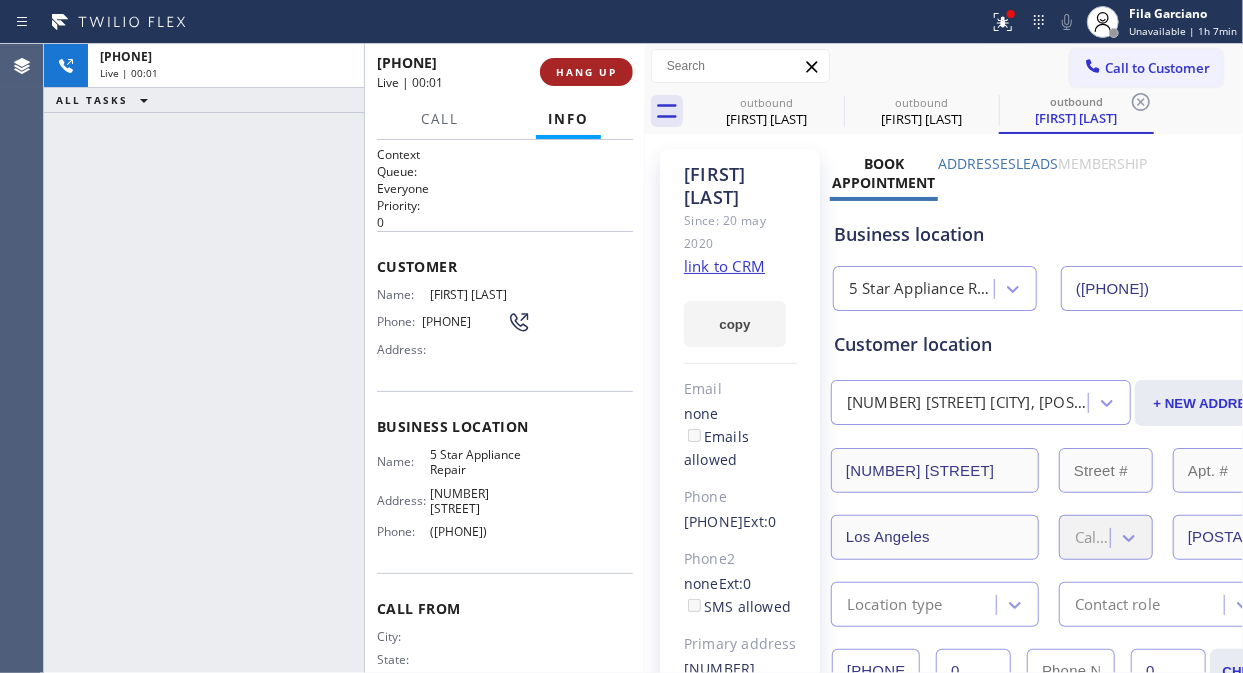 click on "HANG UP" at bounding box center (586, 72) 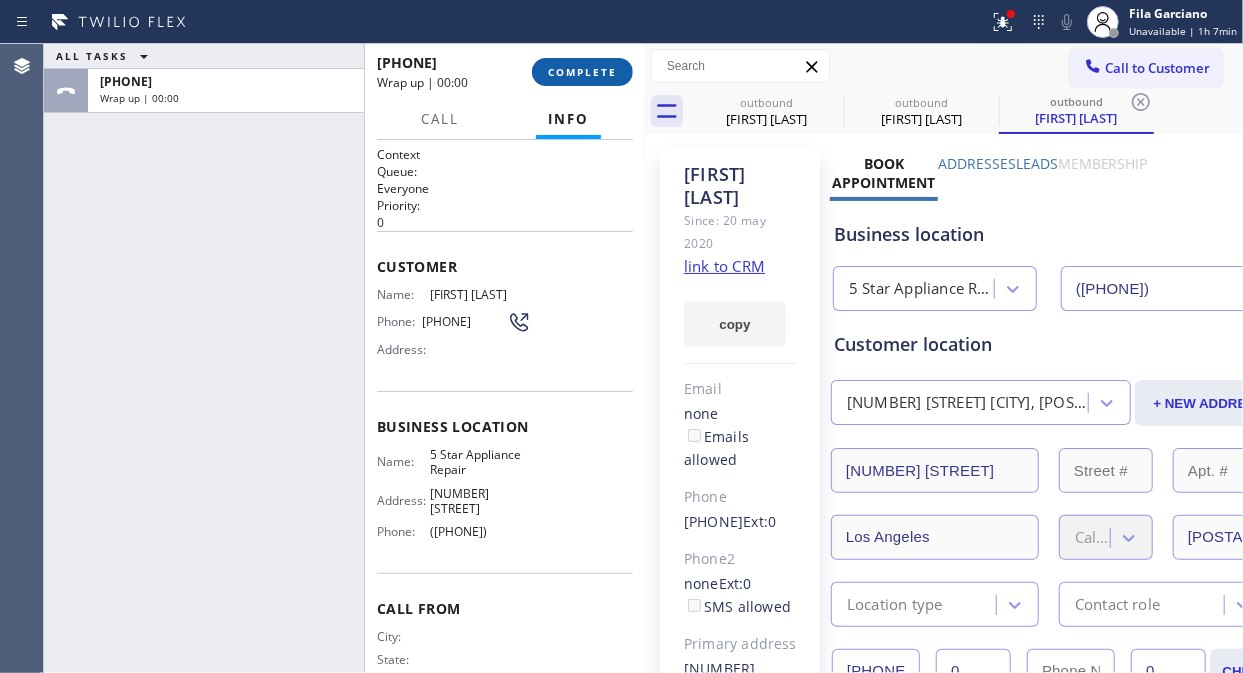 click on "COMPLETE" at bounding box center [582, 72] 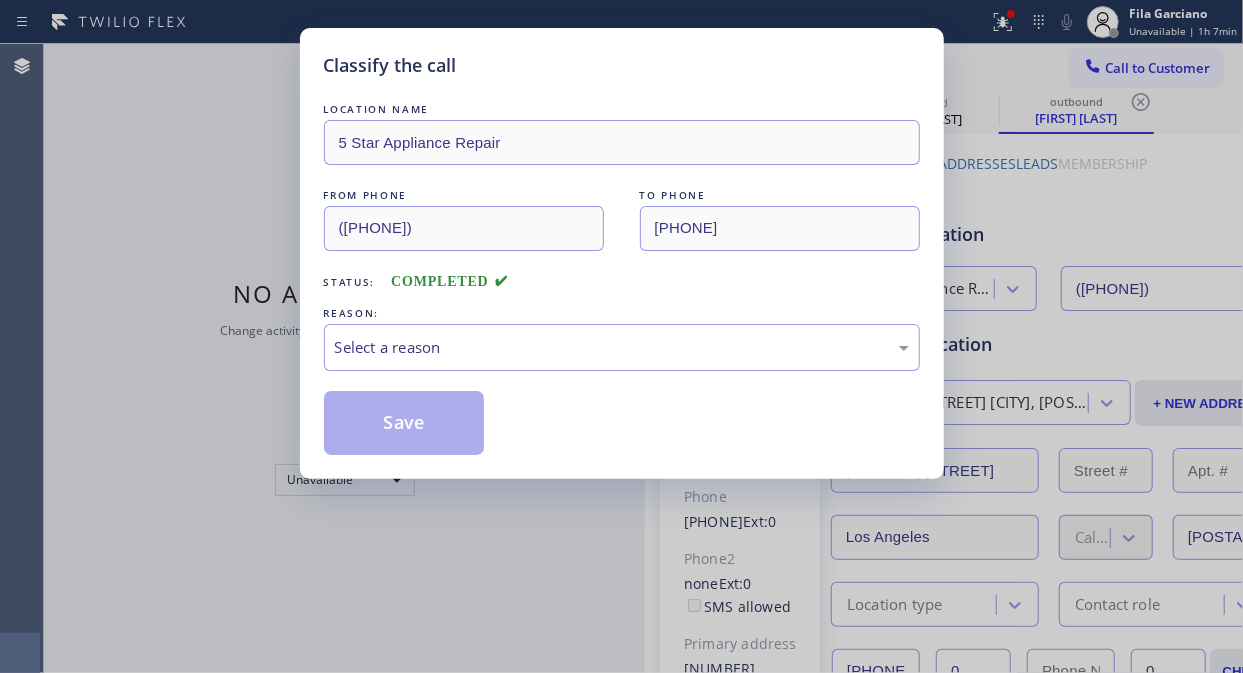 click on "Classify the call" at bounding box center [622, 65] 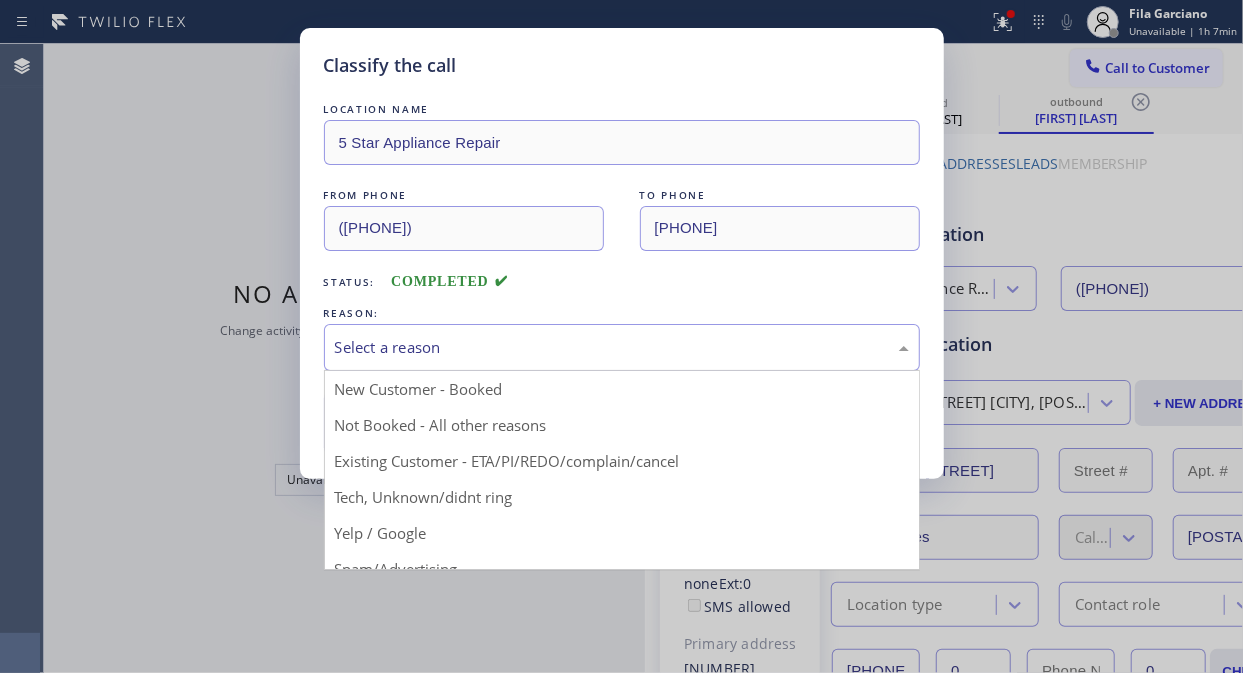 drag, startPoint x: 607, startPoint y: 346, endPoint x: 628, endPoint y: 443, distance: 99.24717 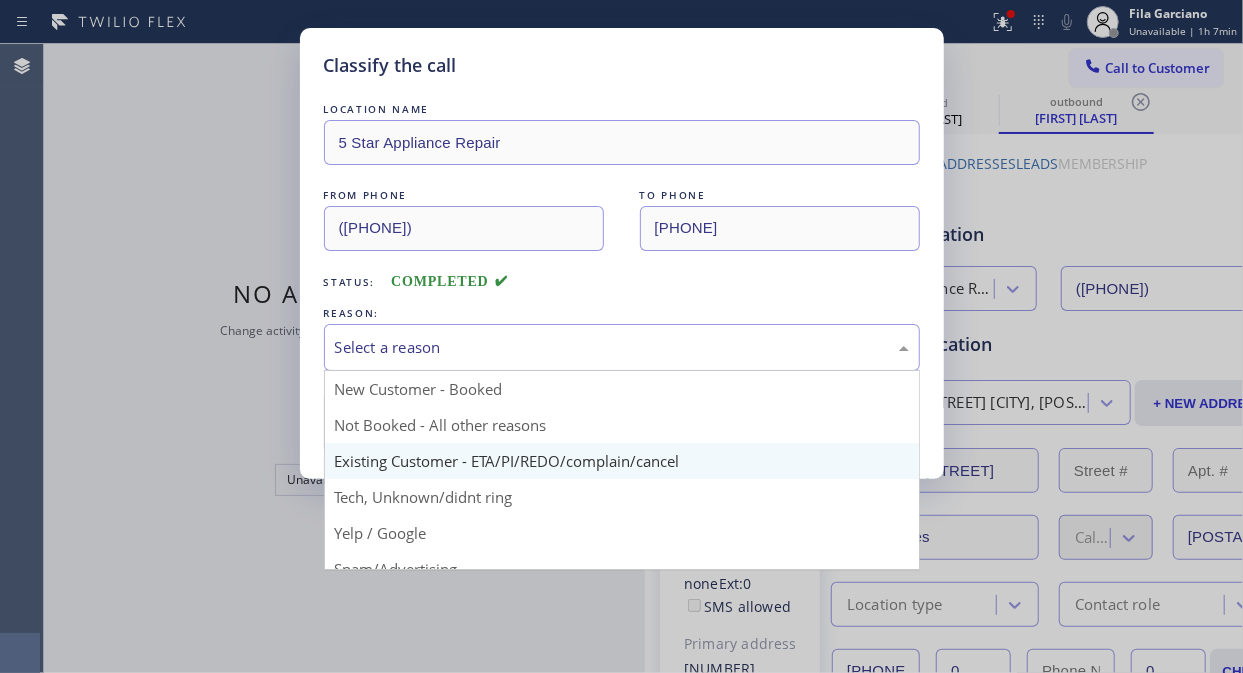 click on "Select a reason" at bounding box center (622, 347) 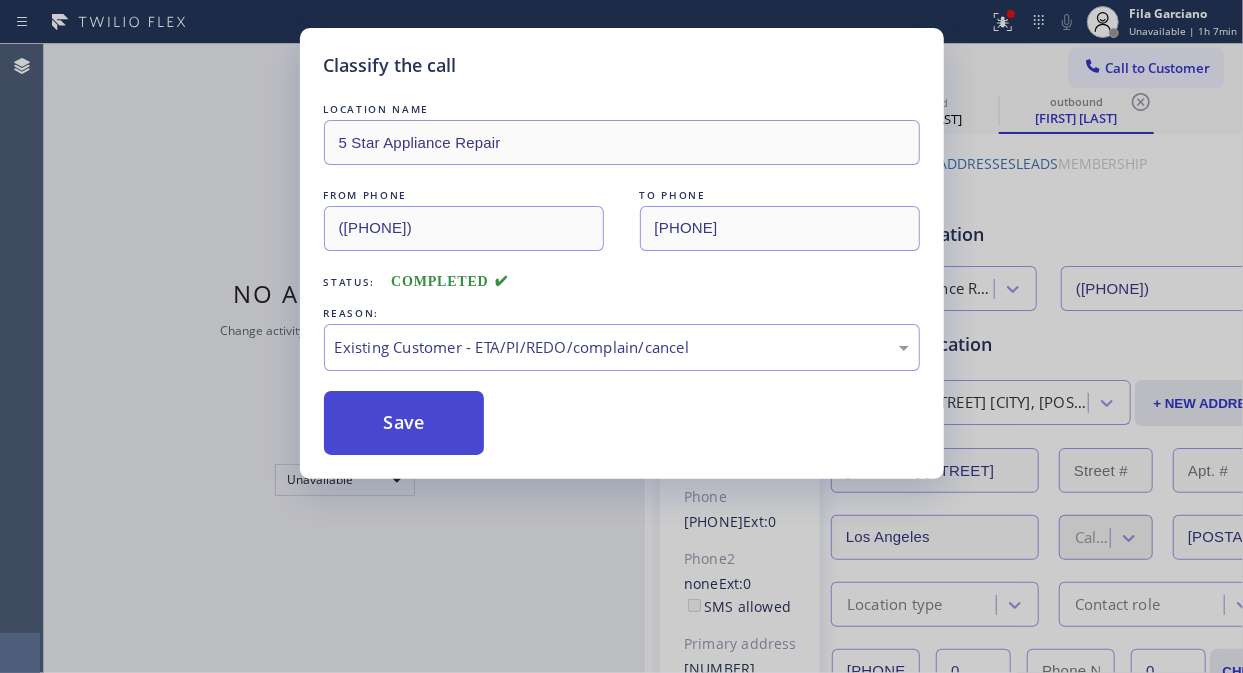 click on "Save" at bounding box center [404, 423] 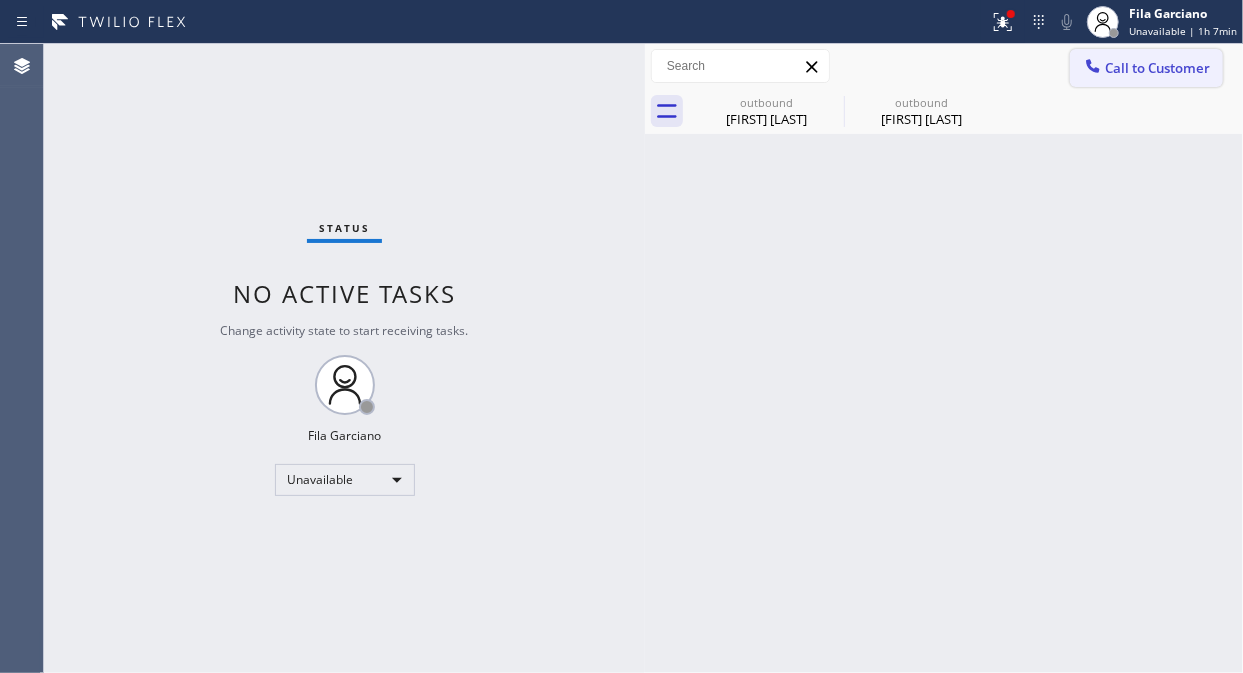 click on "Call to Customer" at bounding box center [1157, 68] 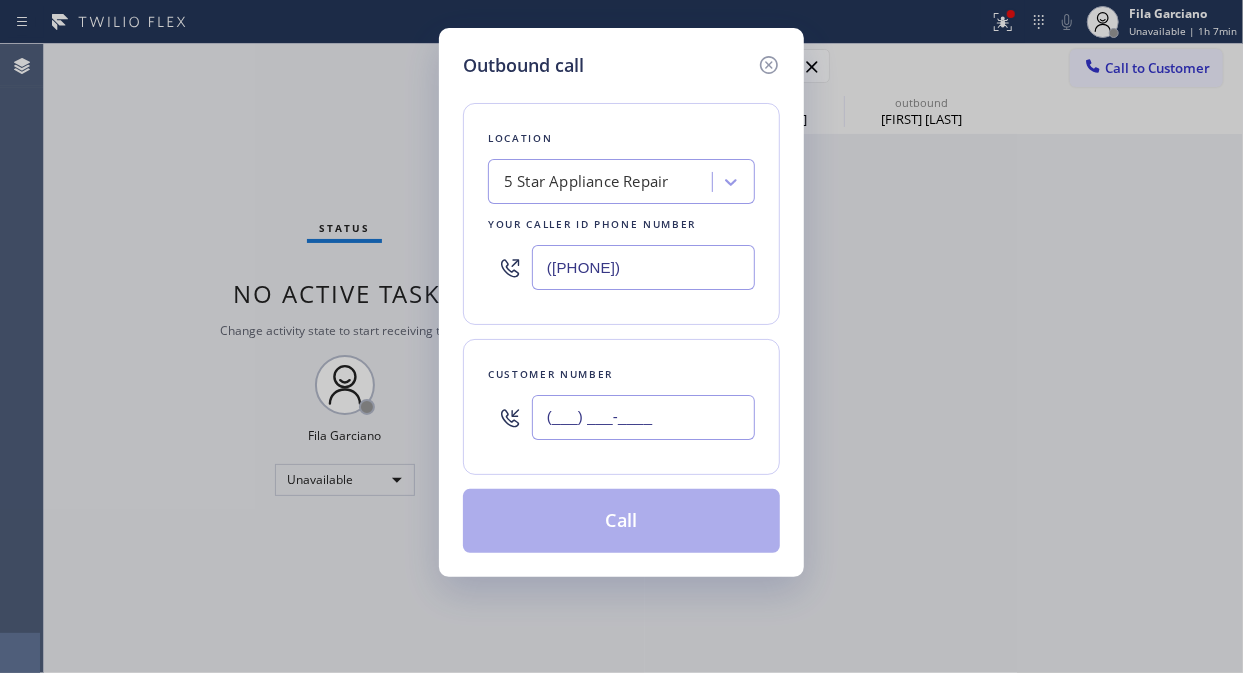click on "(___) ___-____" at bounding box center (643, 417) 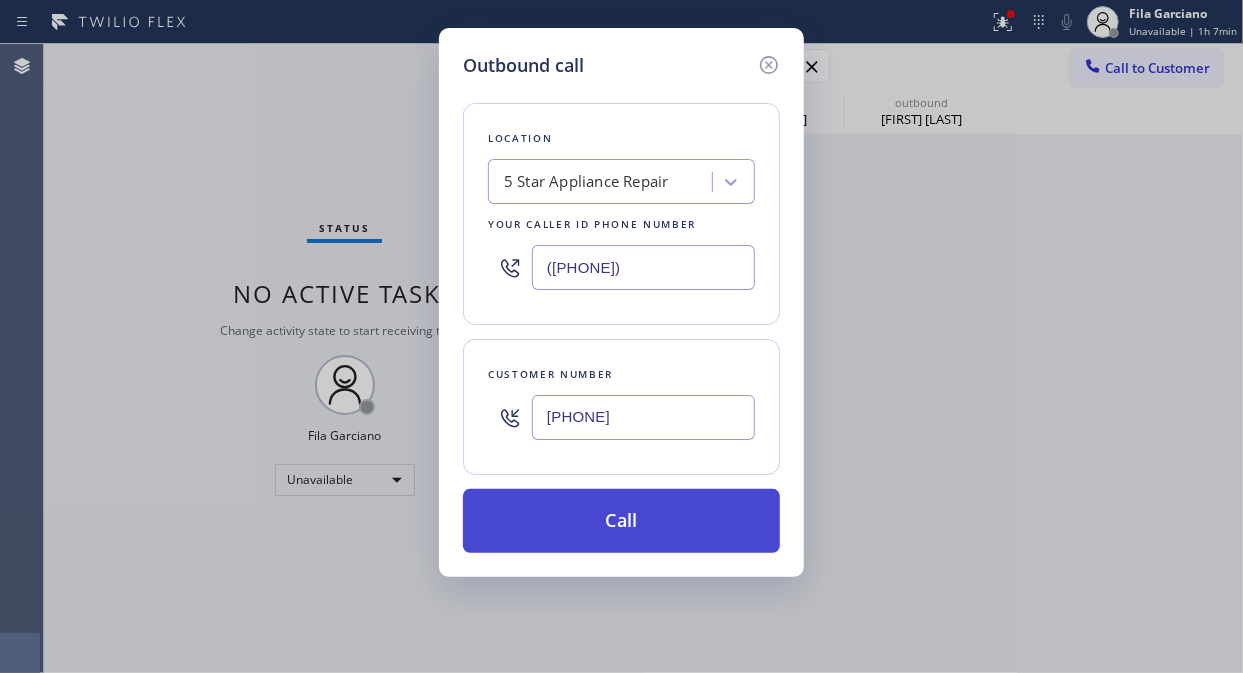 type on "[PHONE]" 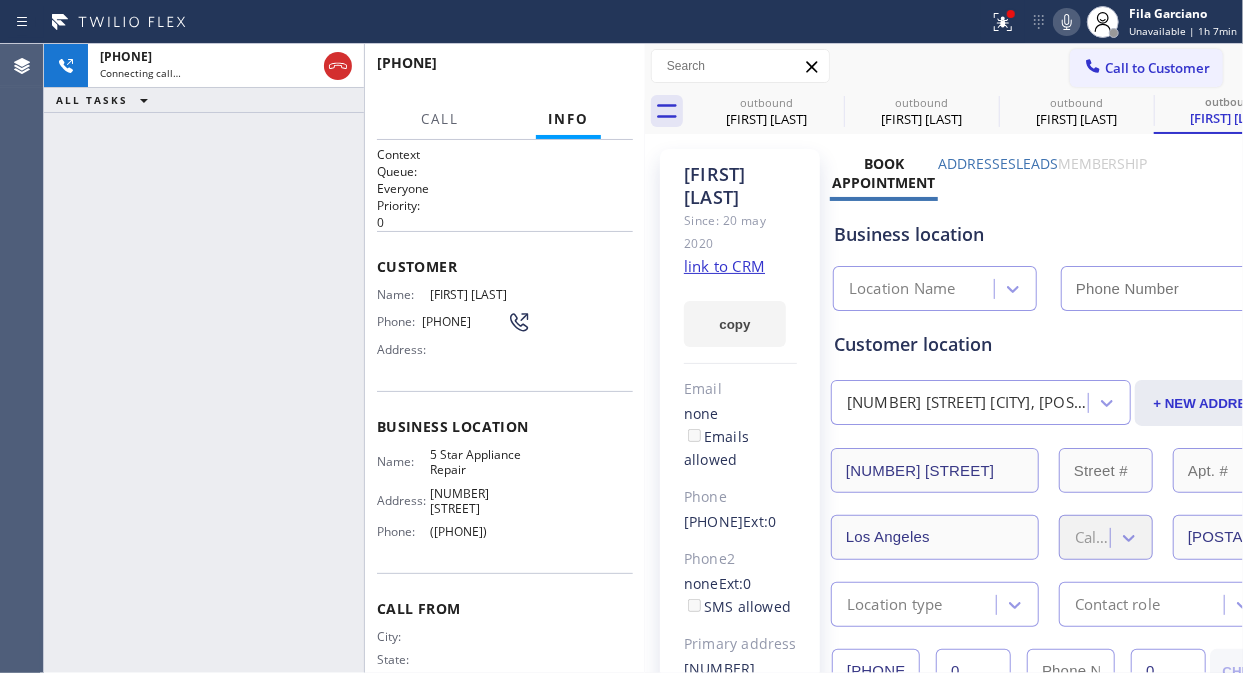click 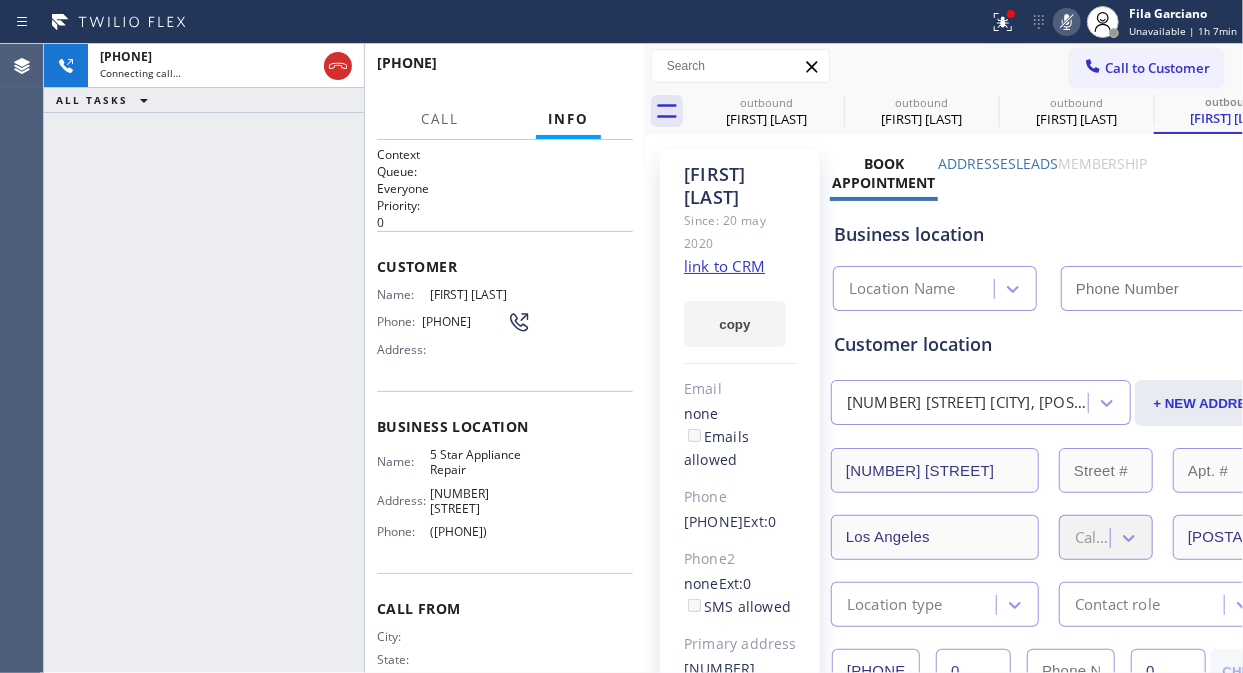type on "([PHONE])" 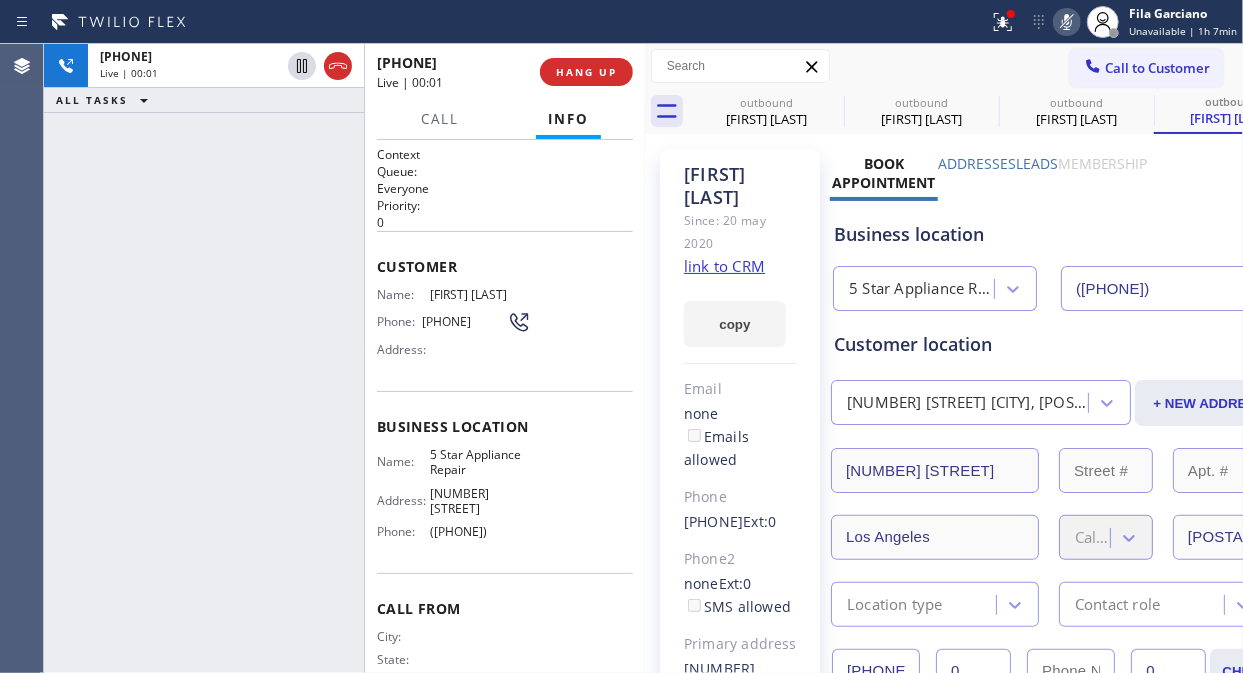 click 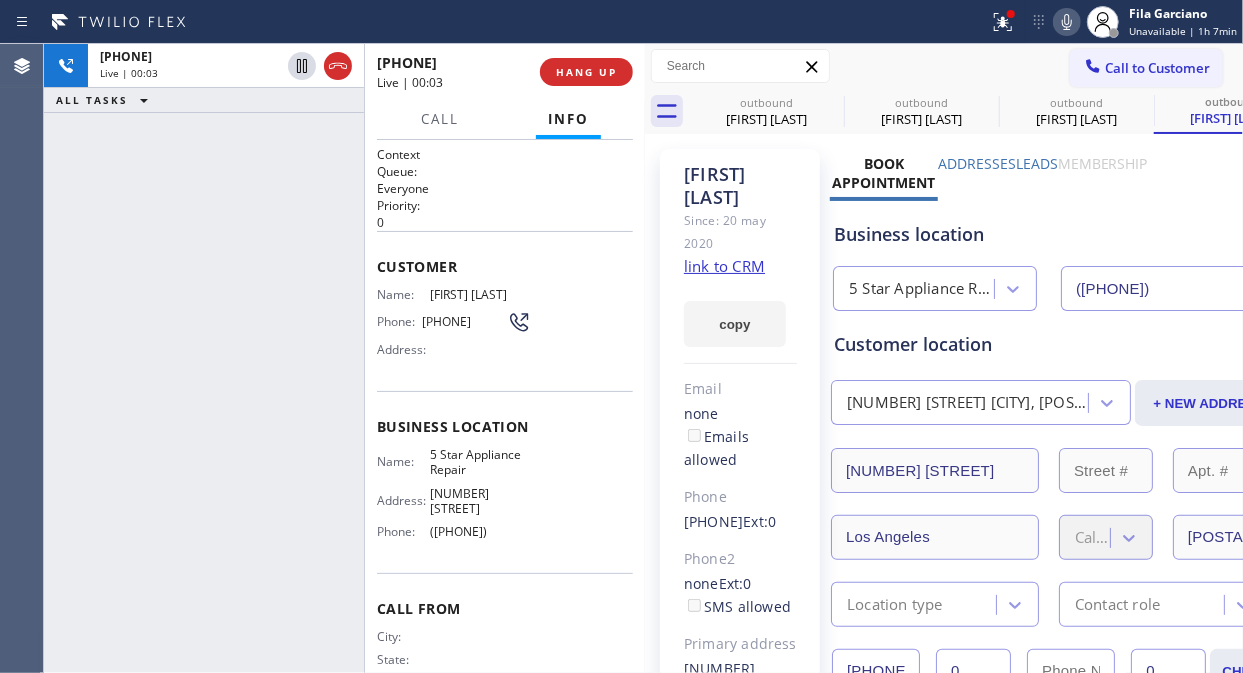 click on "link to CRM" 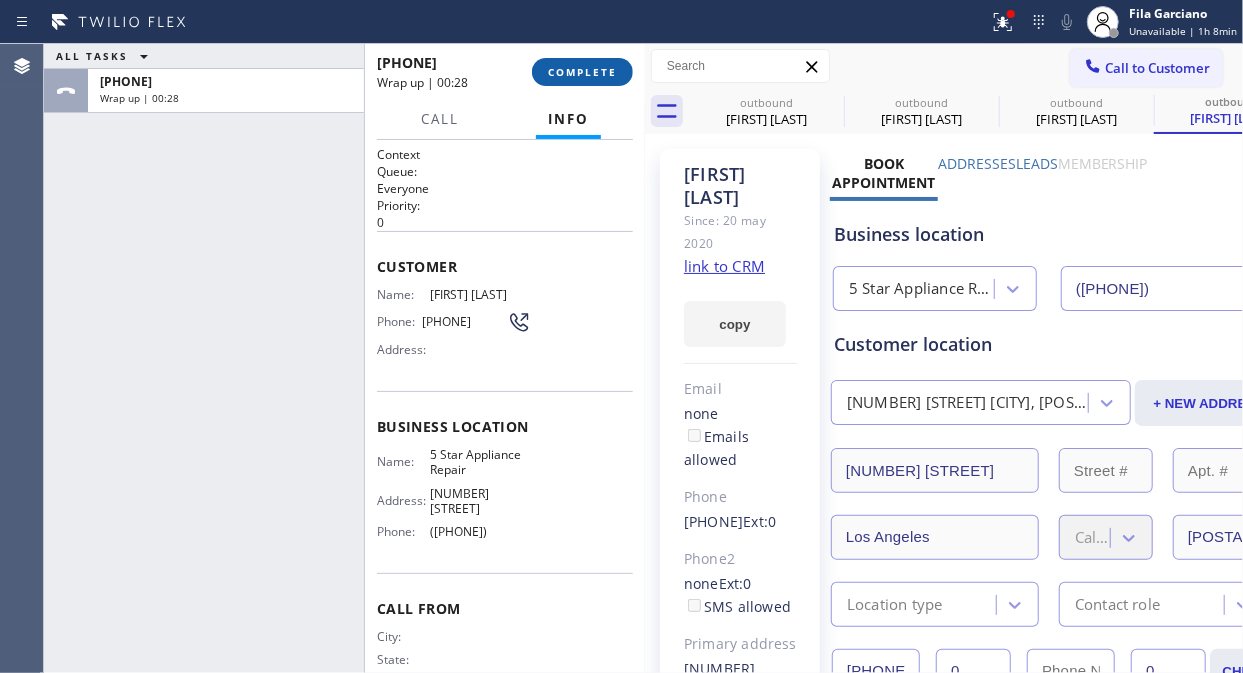 click on "COMPLETE" at bounding box center (582, 72) 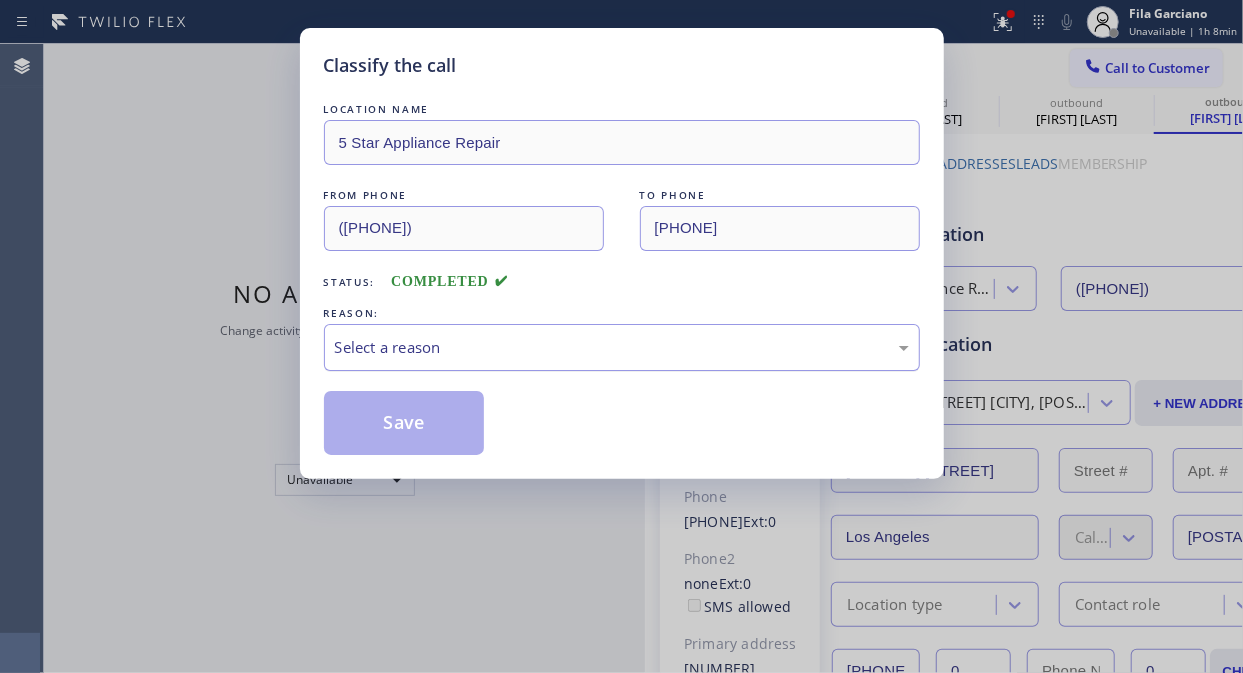 click on "Select a reason" at bounding box center (622, 347) 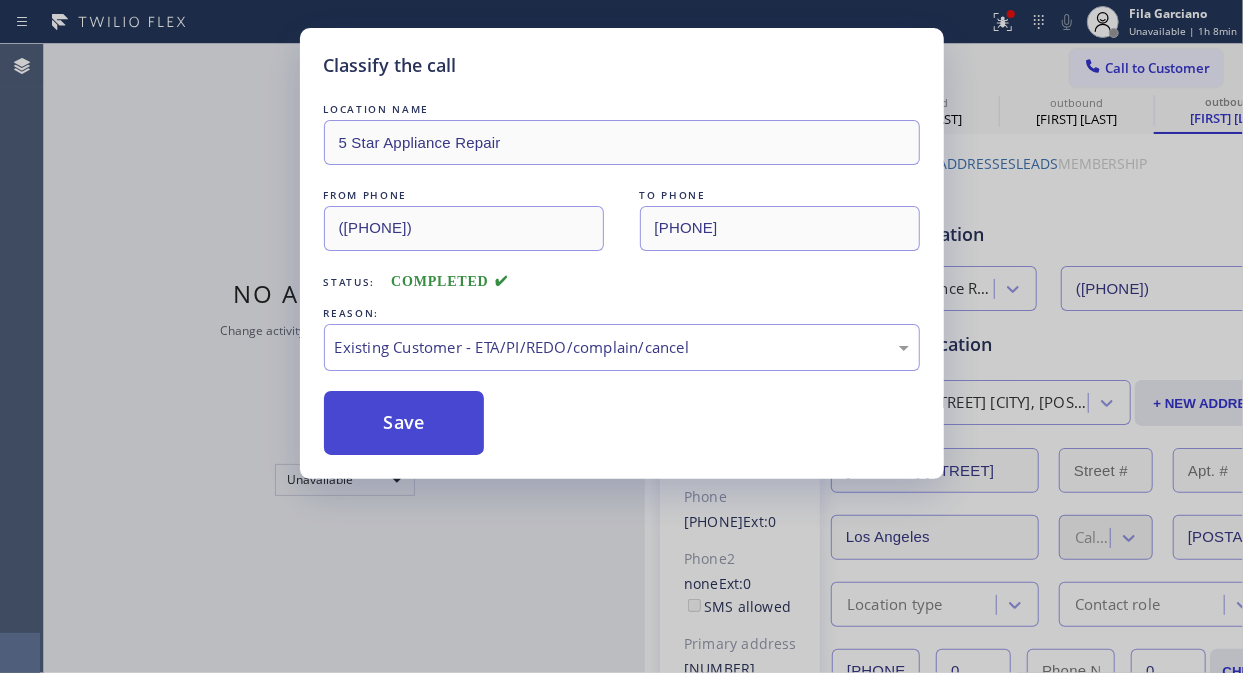 click on "Save" at bounding box center [404, 423] 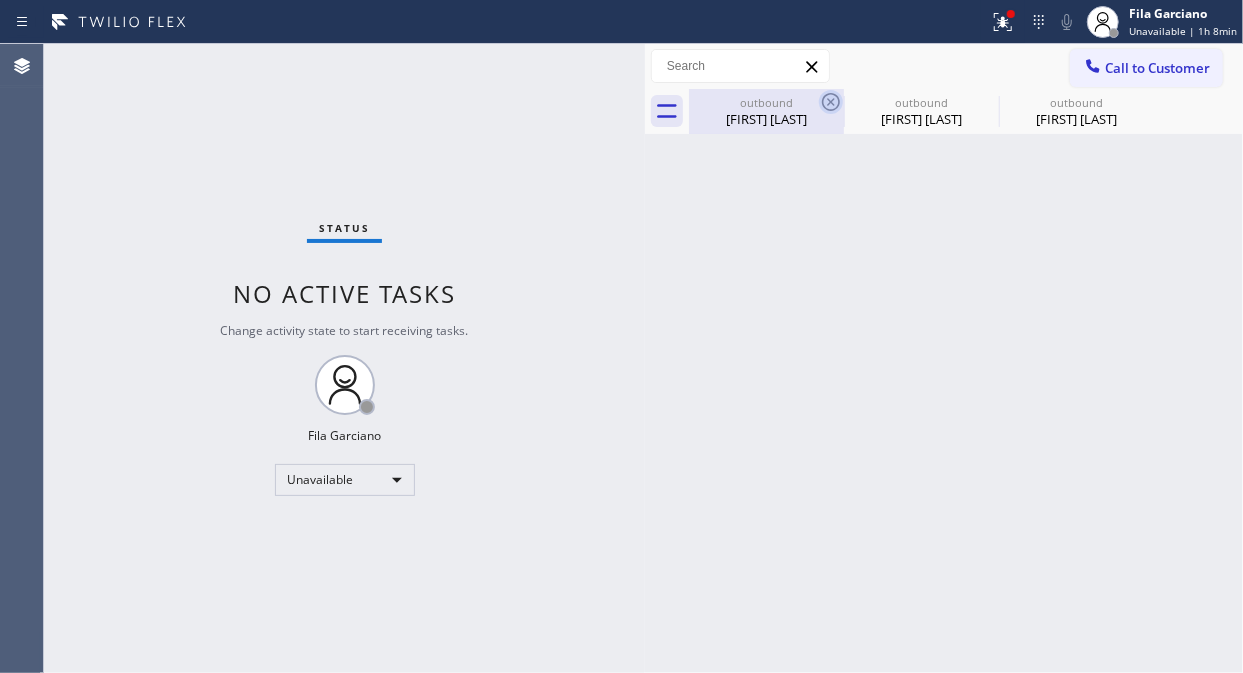 click 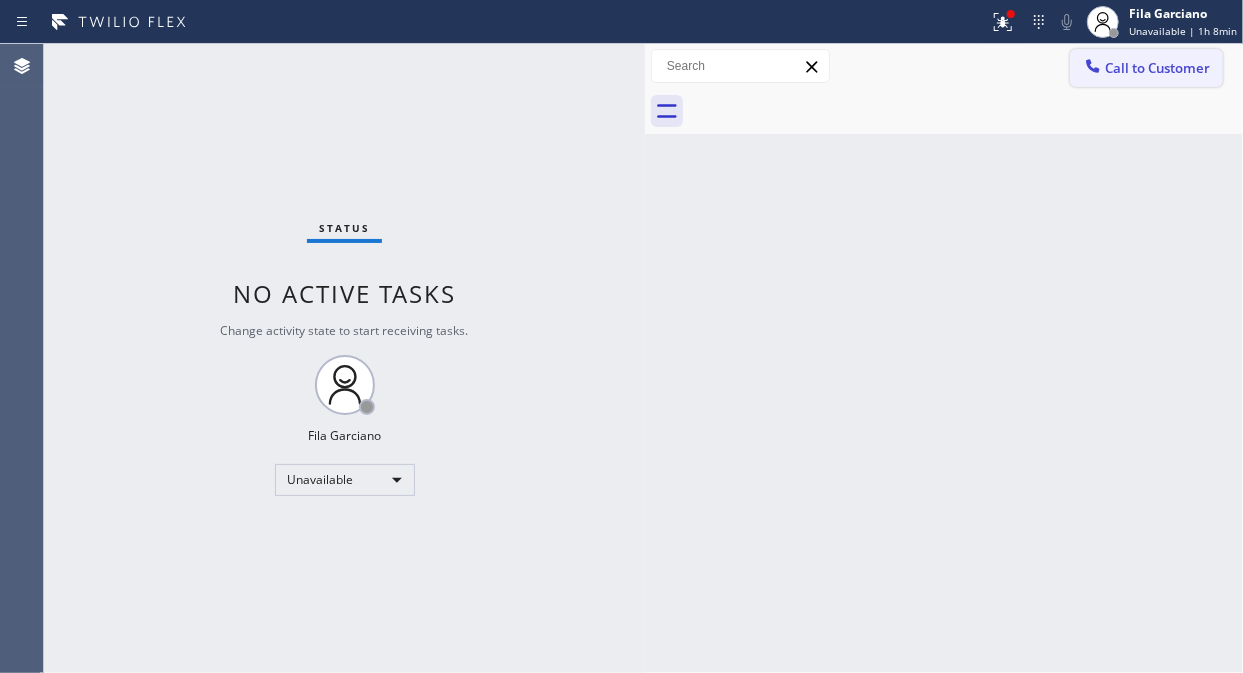click on "Call to Customer" at bounding box center (1146, 68) 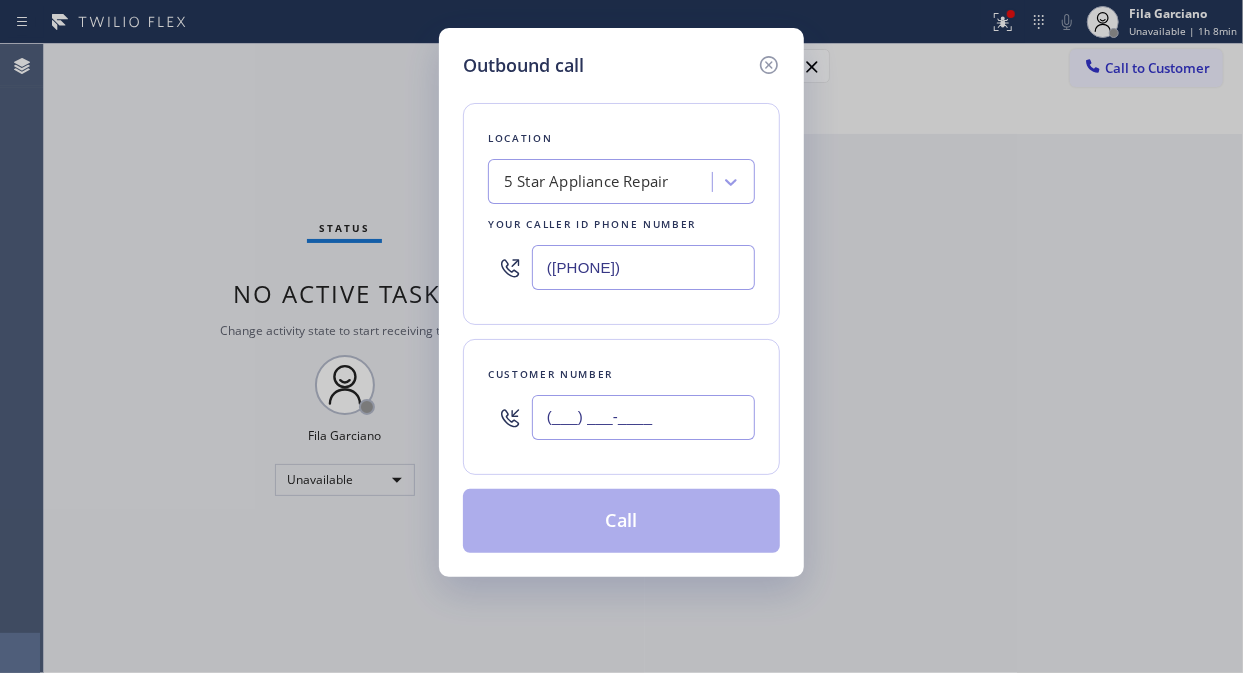 click on "(___) ___-____" at bounding box center [643, 417] 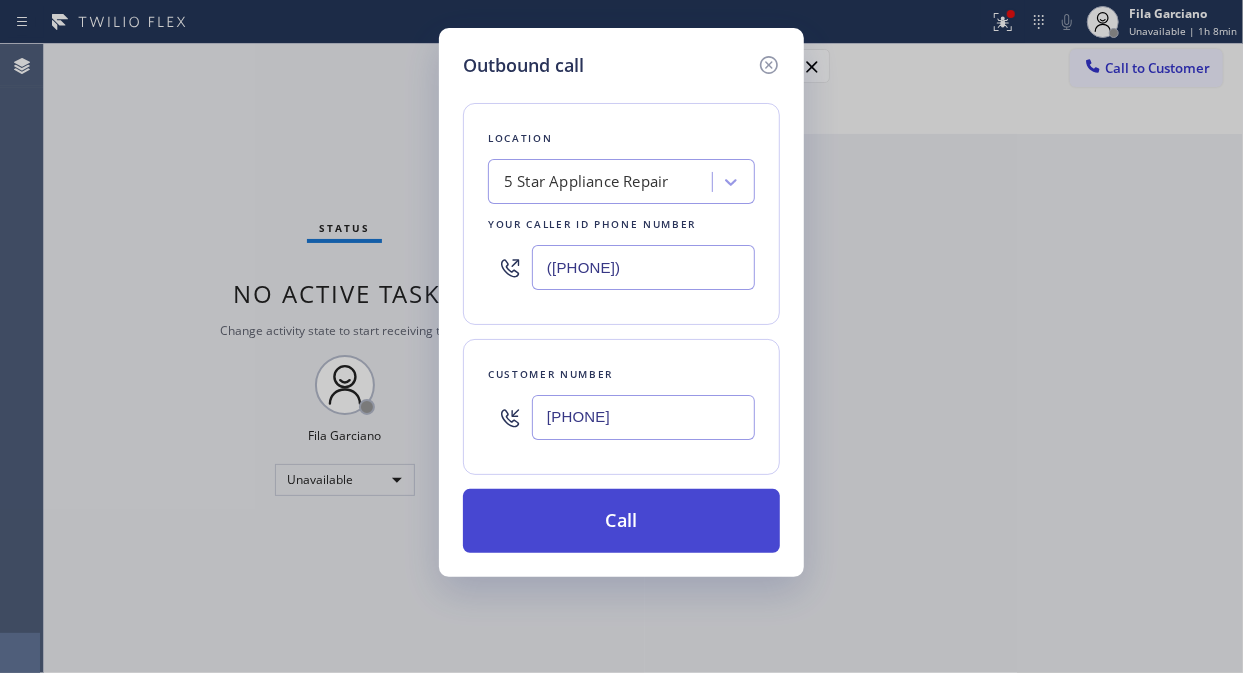type on "[PHONE]" 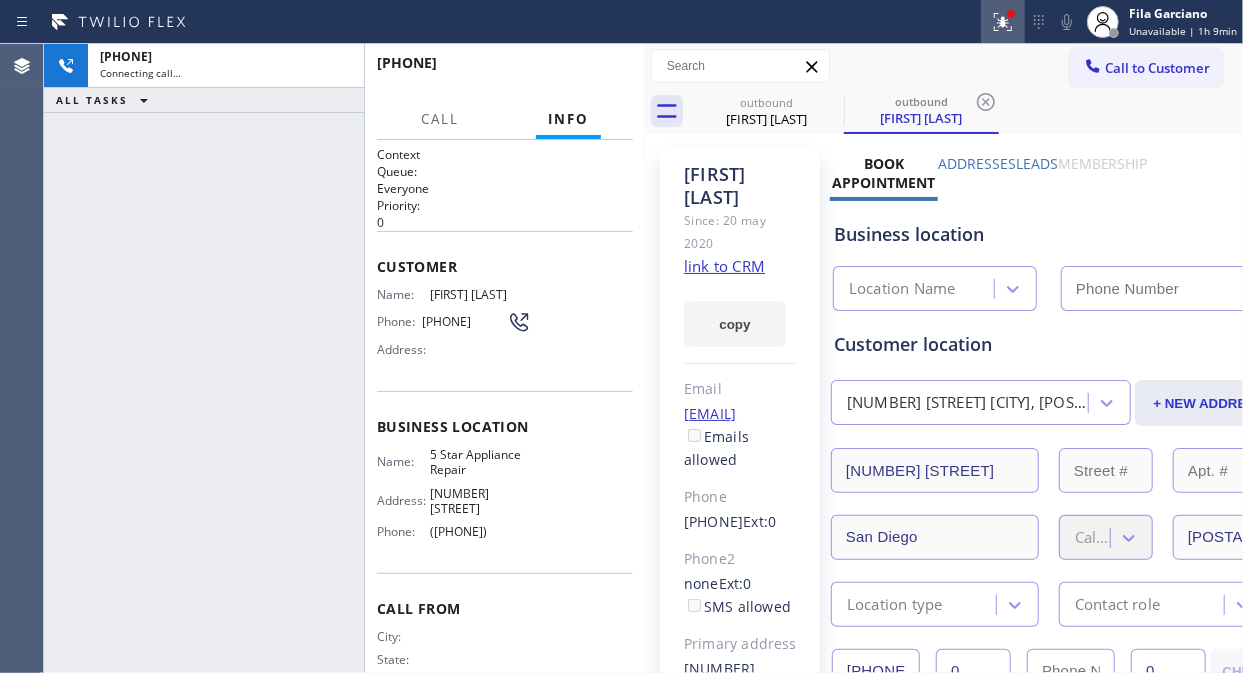 click 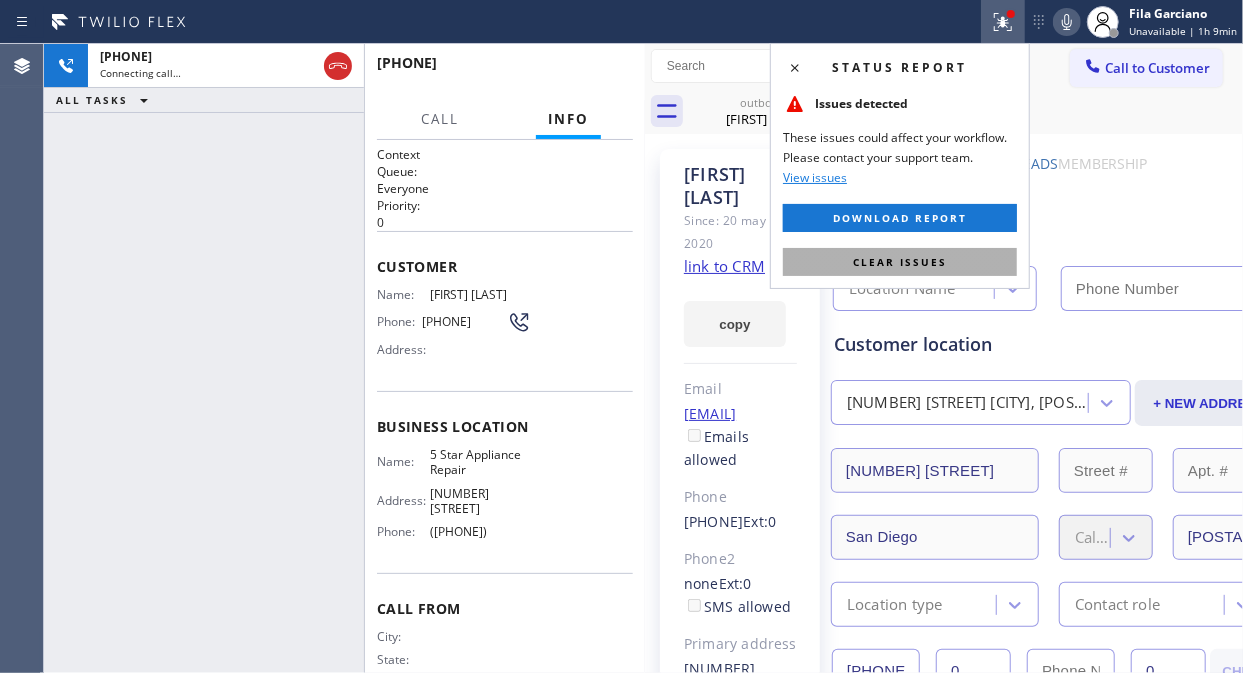 click on "Clear issues" at bounding box center (900, 262) 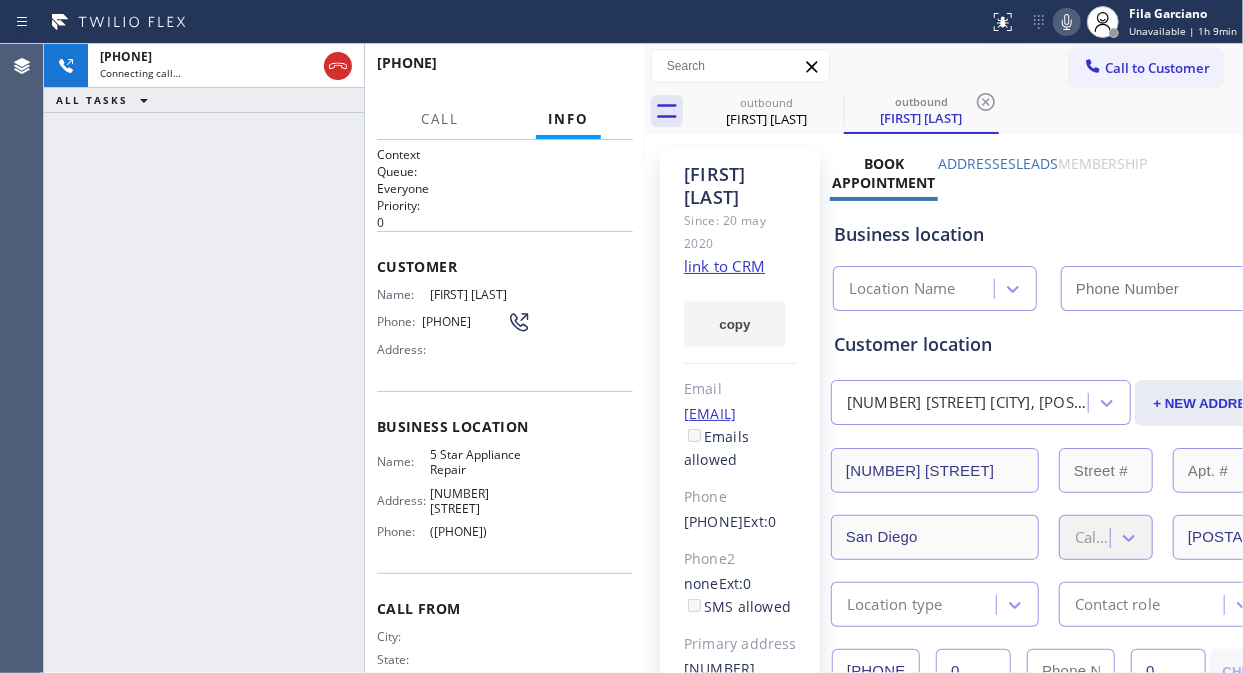 type on "([PHONE])" 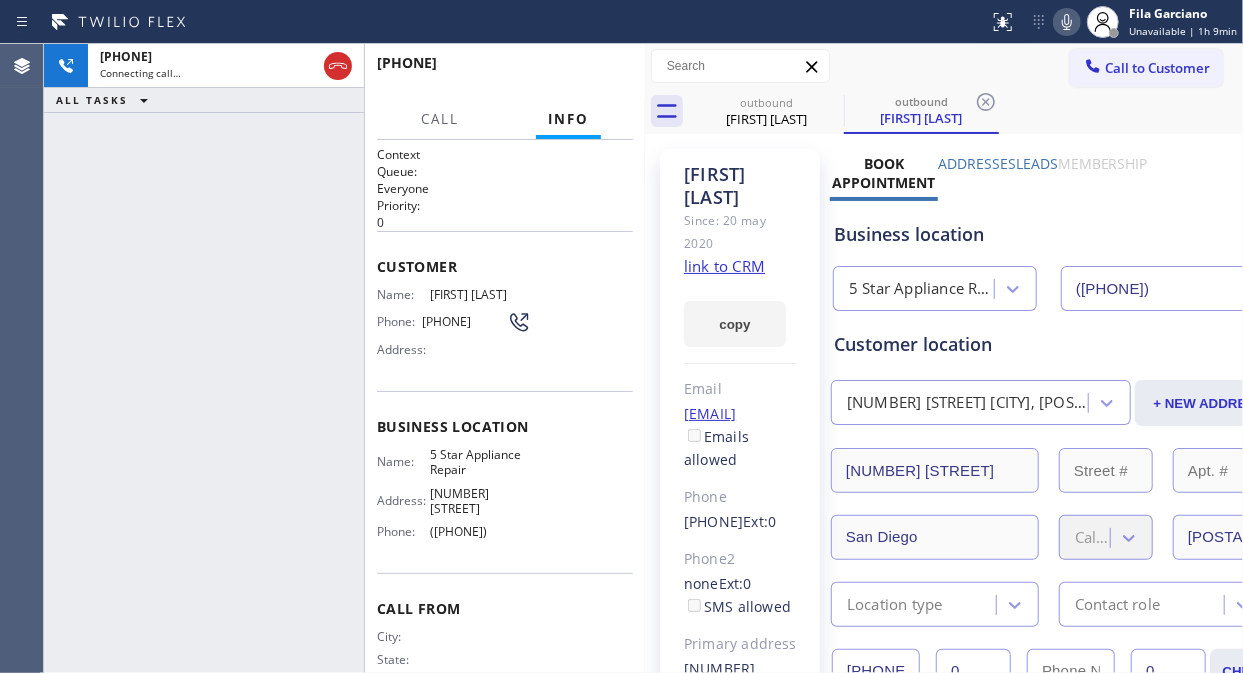 click 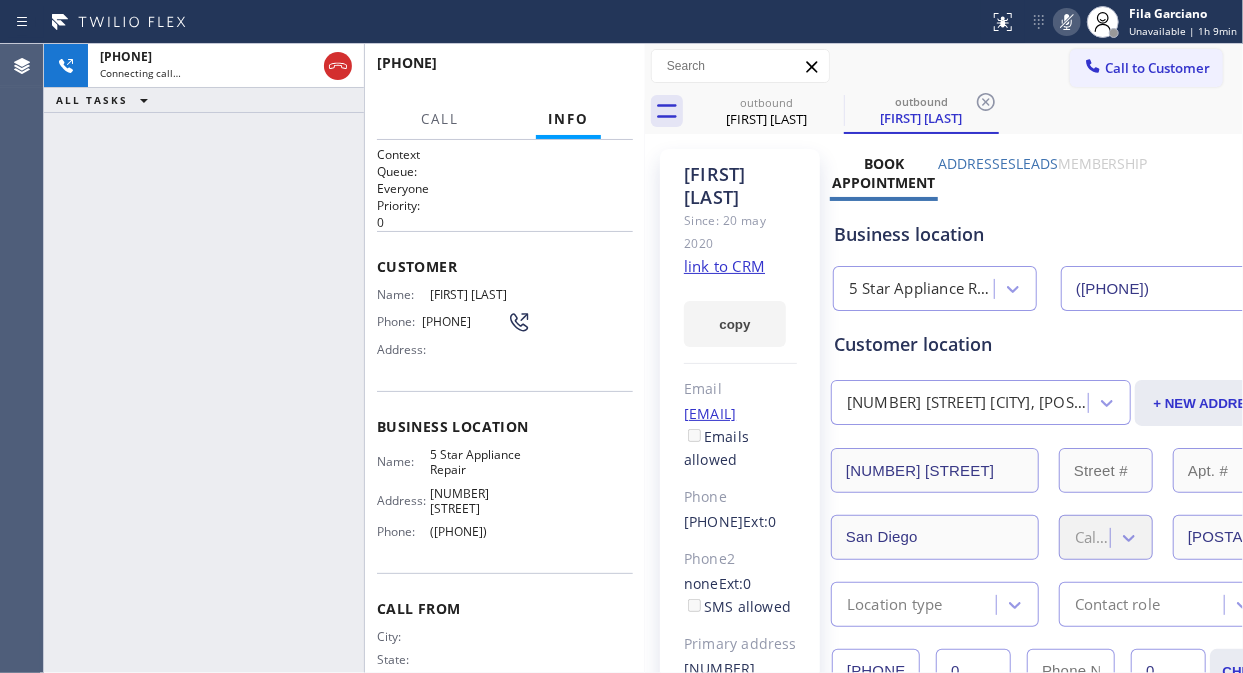 click 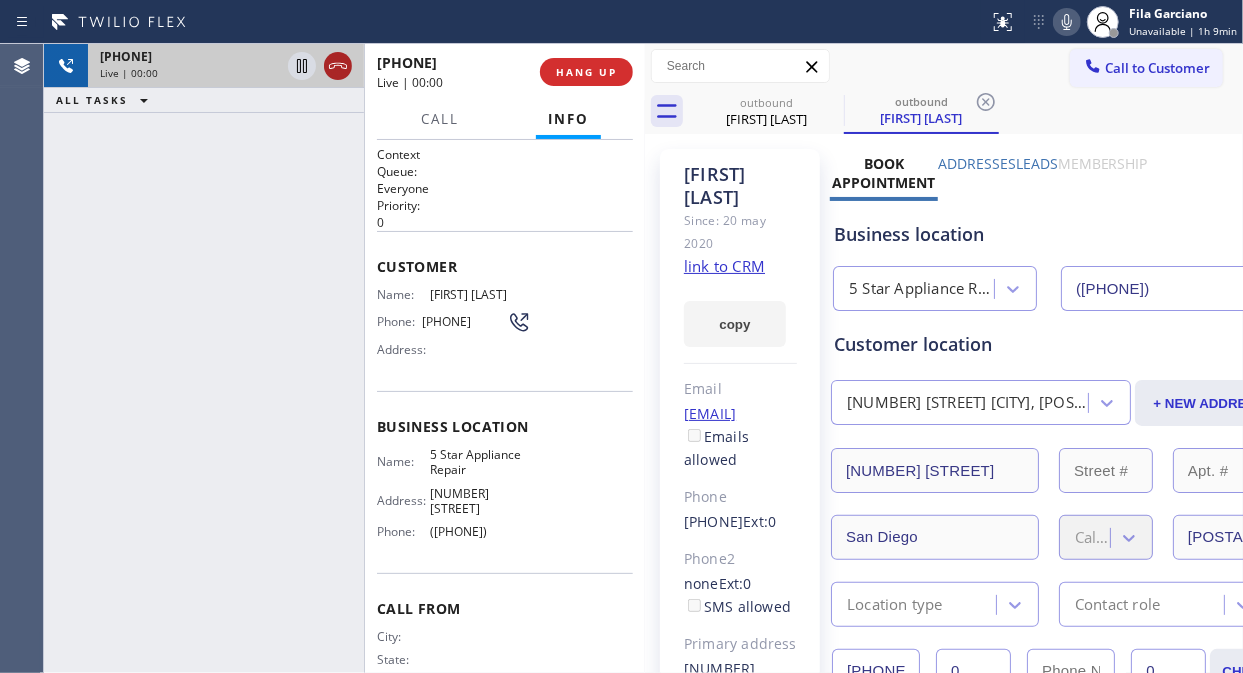 drag, startPoint x: 334, startPoint y: 60, endPoint x: 517, endPoint y: 72, distance: 183.39302 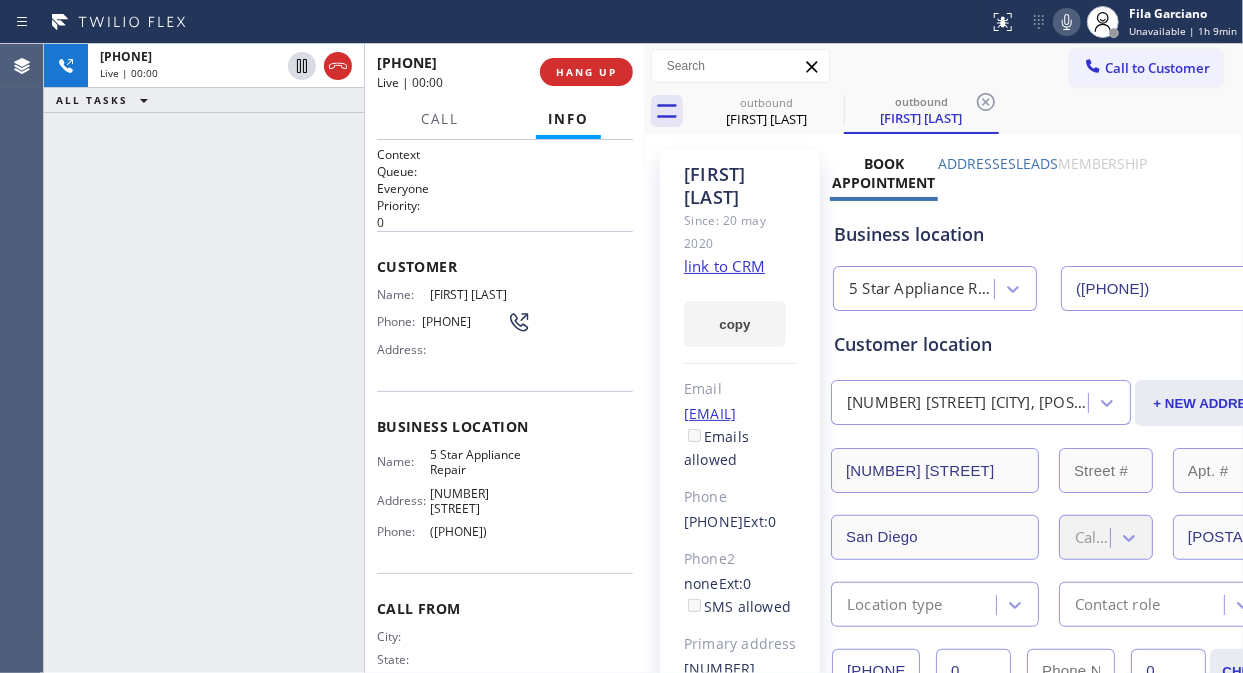 click 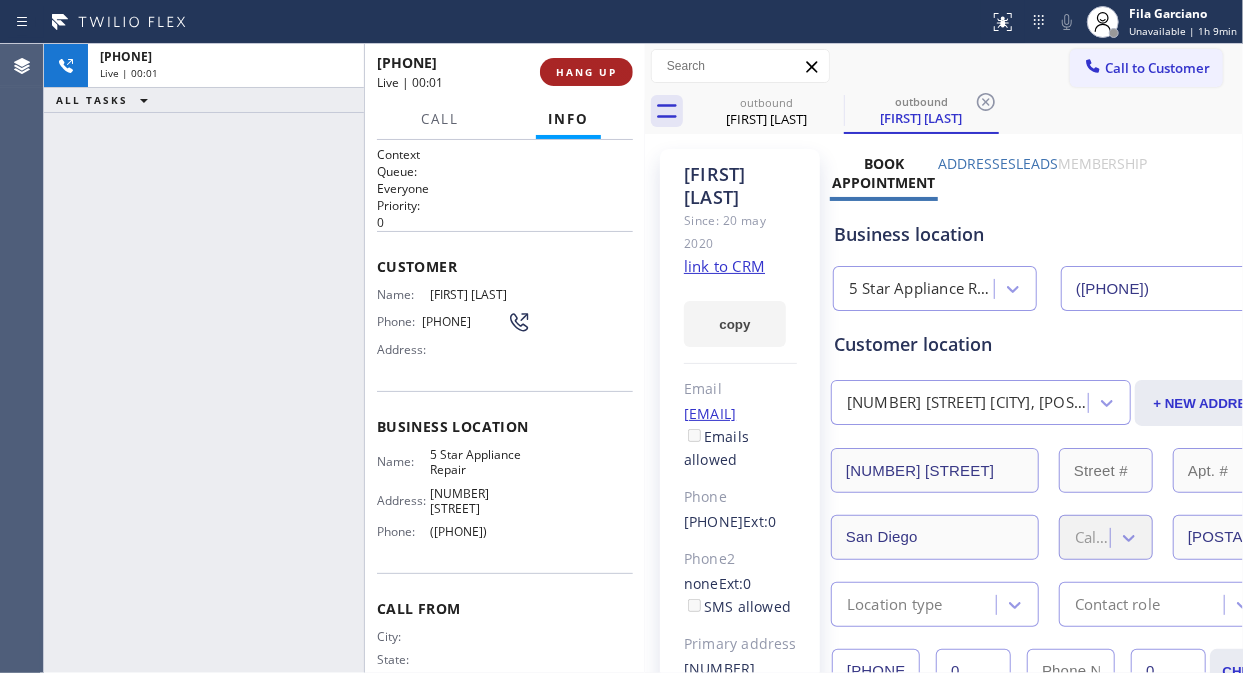 click on "HANG UP" at bounding box center [586, 72] 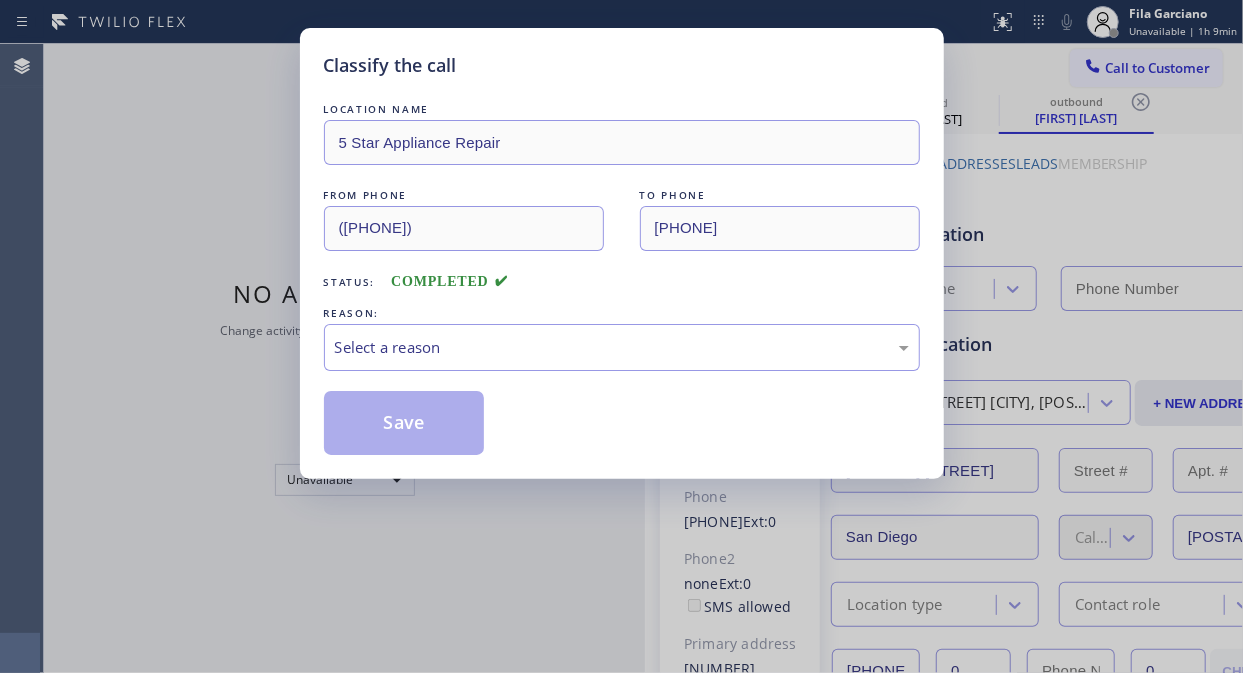 type on "([PHONE])" 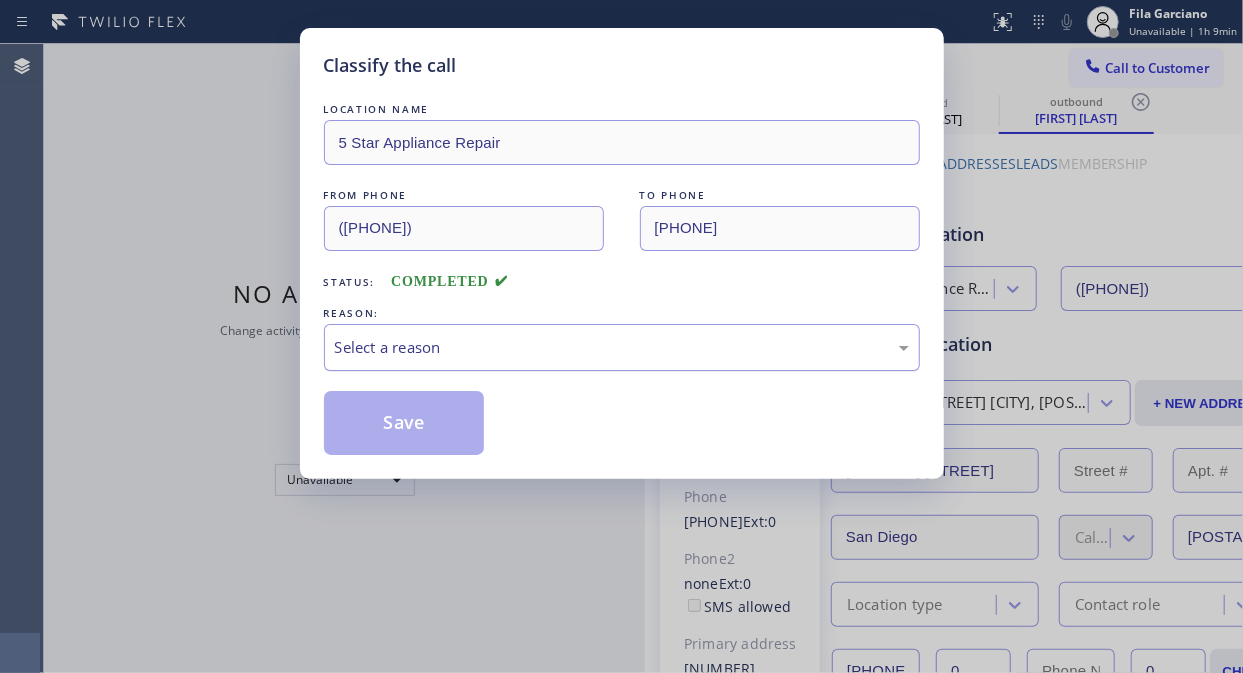 click on "Select a reason" at bounding box center [622, 347] 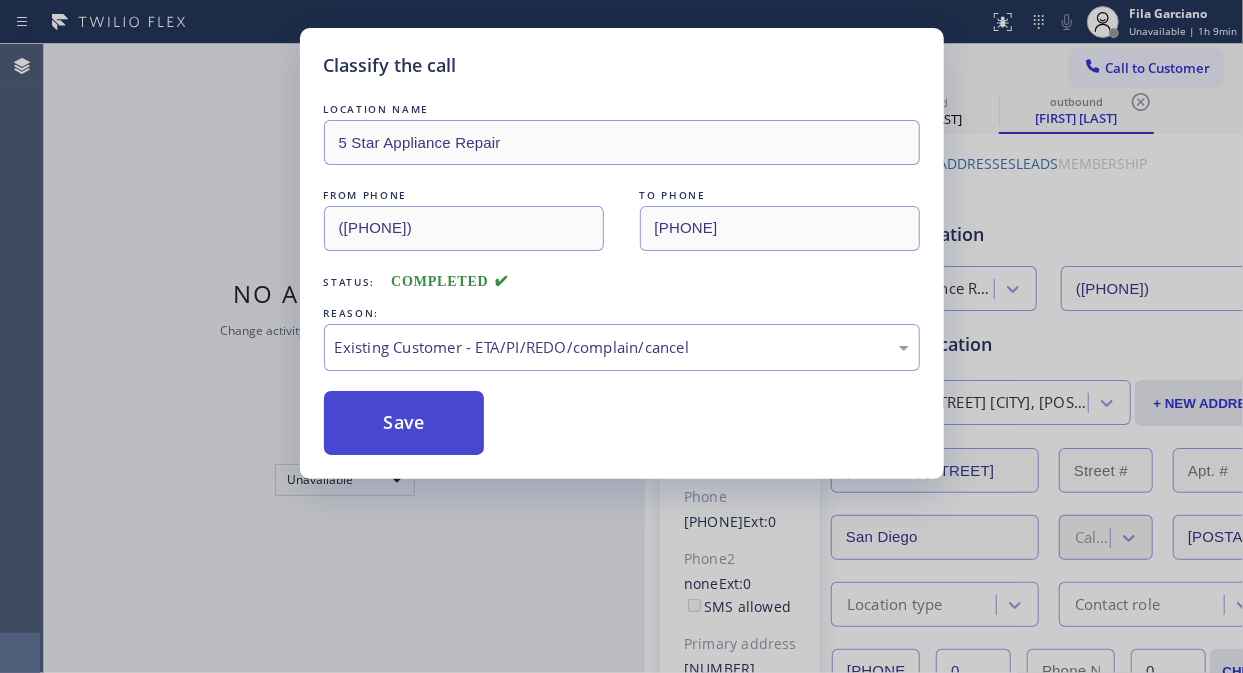 click on "Save" at bounding box center (404, 423) 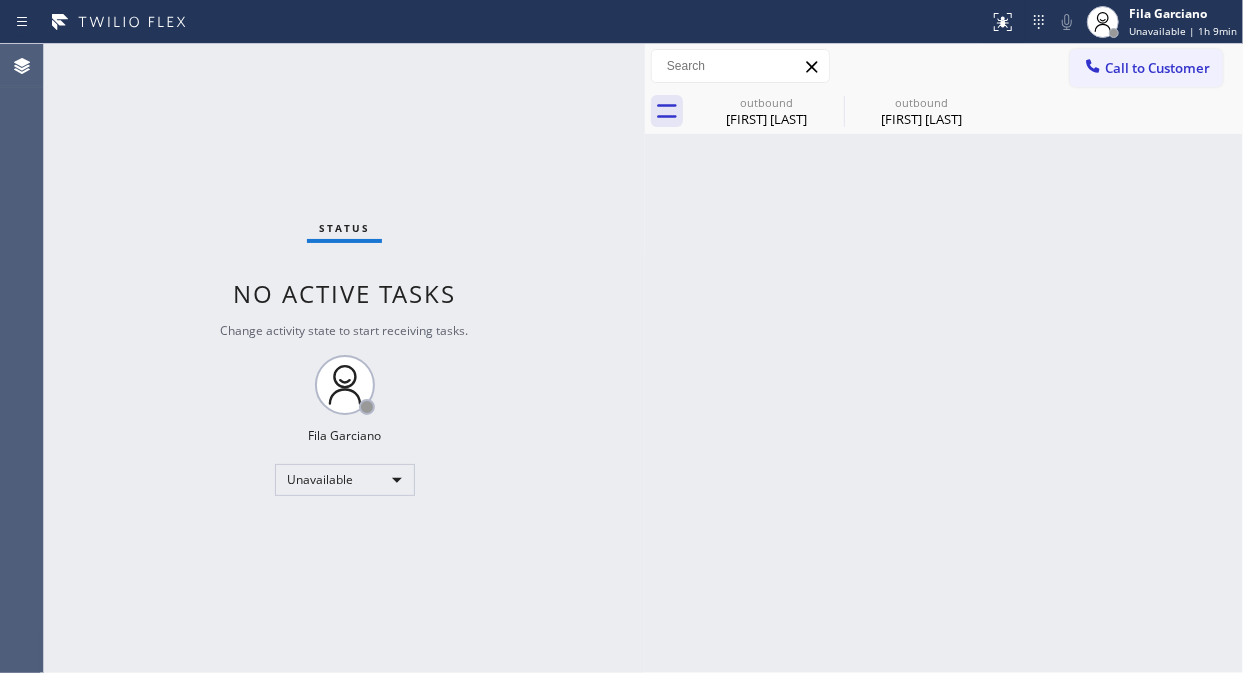 drag, startPoint x: 1162, startPoint y: 73, endPoint x: 932, endPoint y: 236, distance: 281.90247 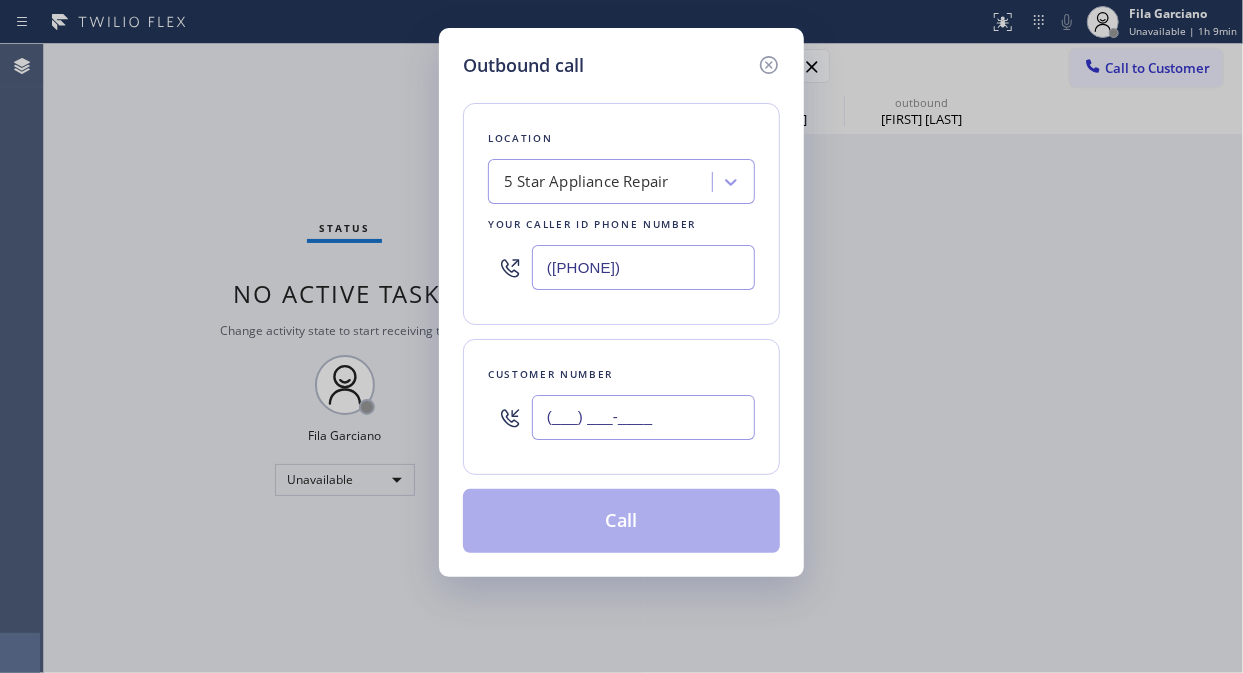 click on "(___) ___-____" at bounding box center (643, 417) 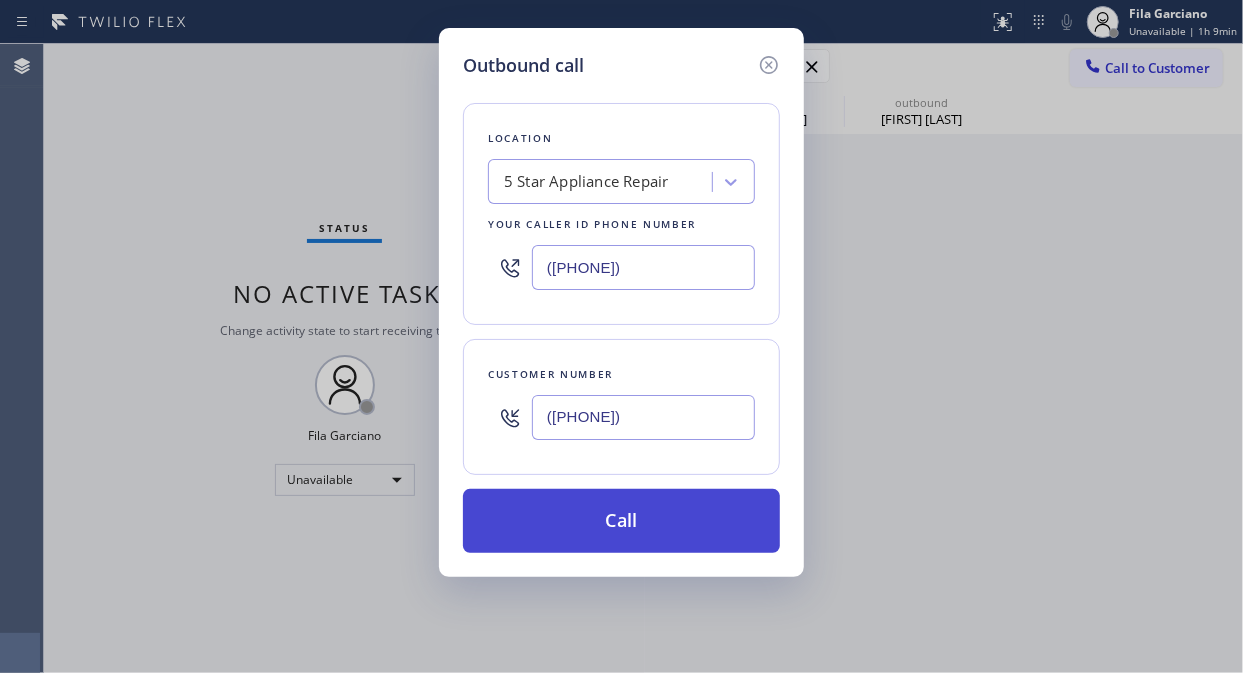 type on "([PHONE])" 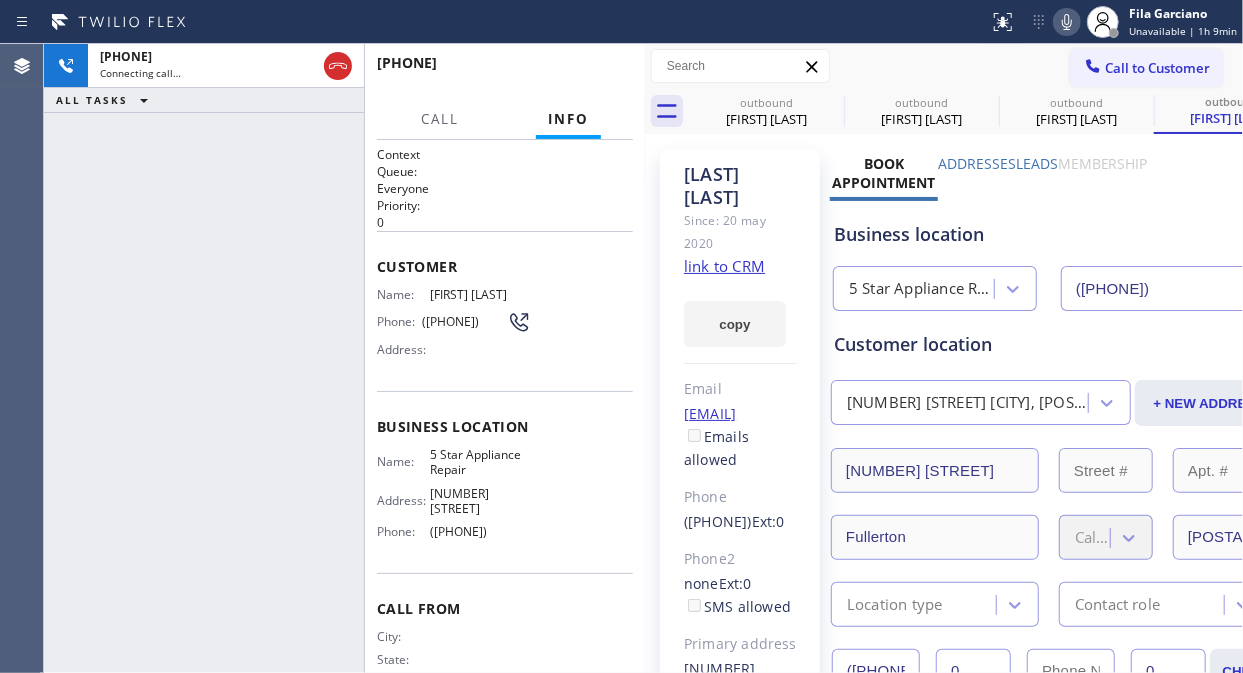 type on "([PHONE])" 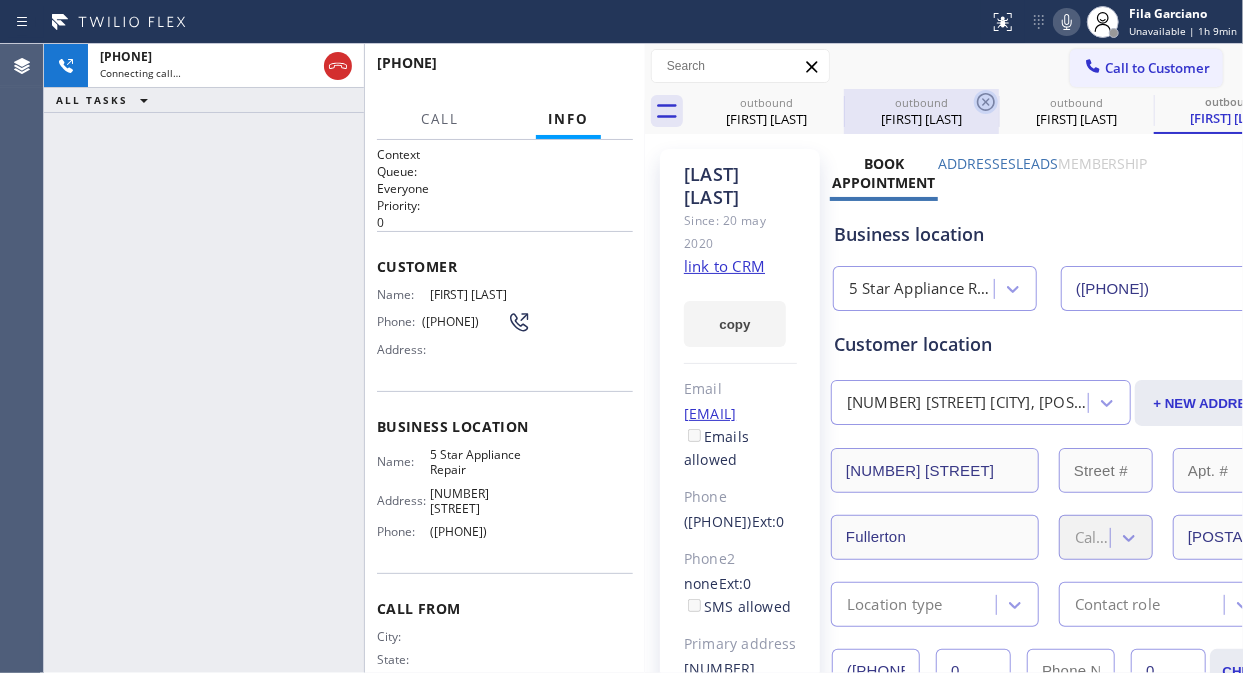 click 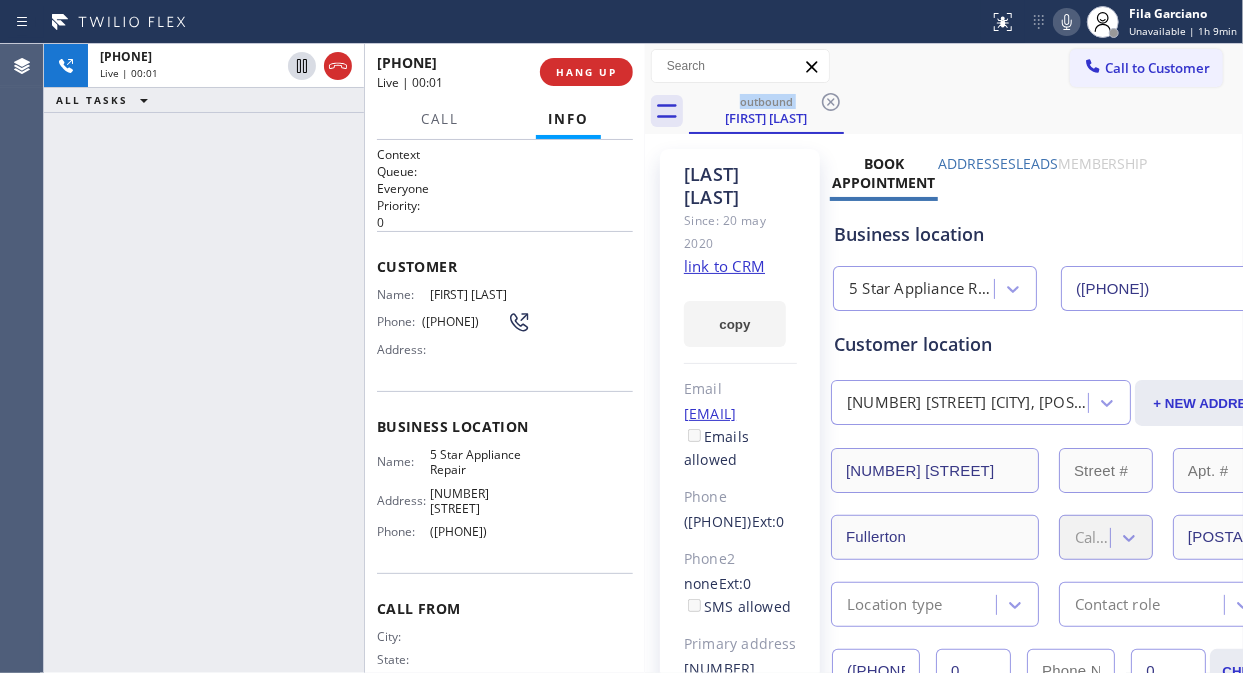 click 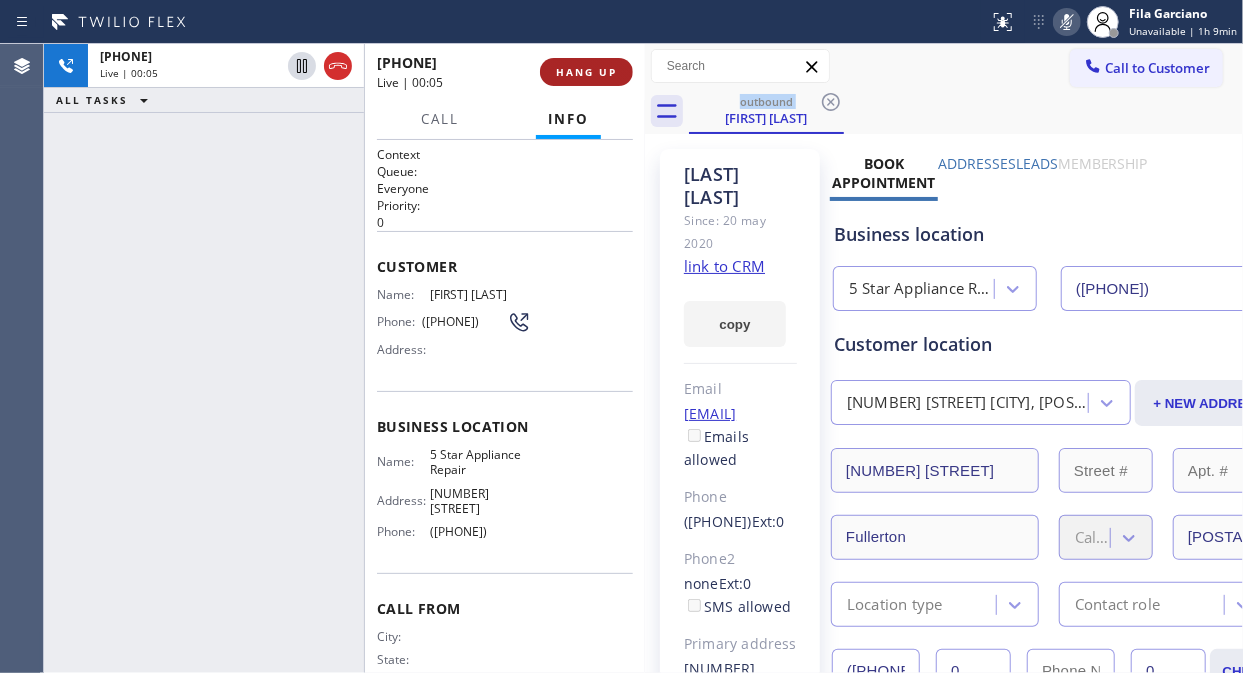 click on "HANG UP" at bounding box center (586, 72) 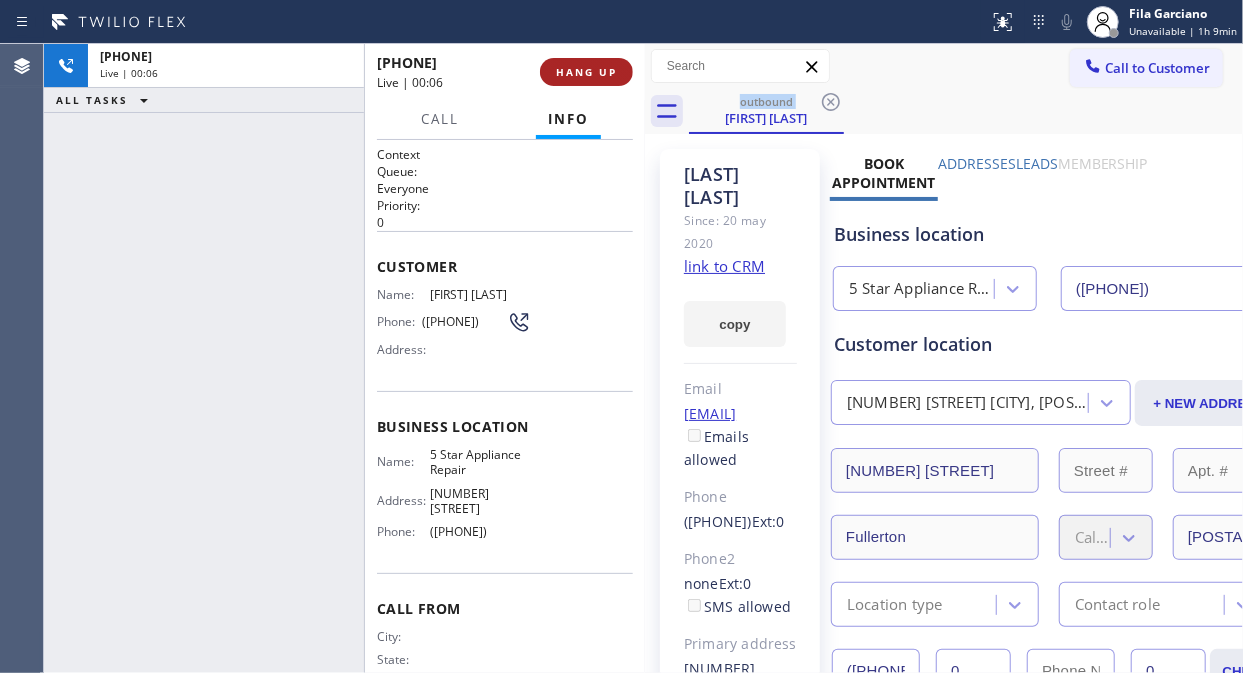 click on "HANG UP" at bounding box center [586, 72] 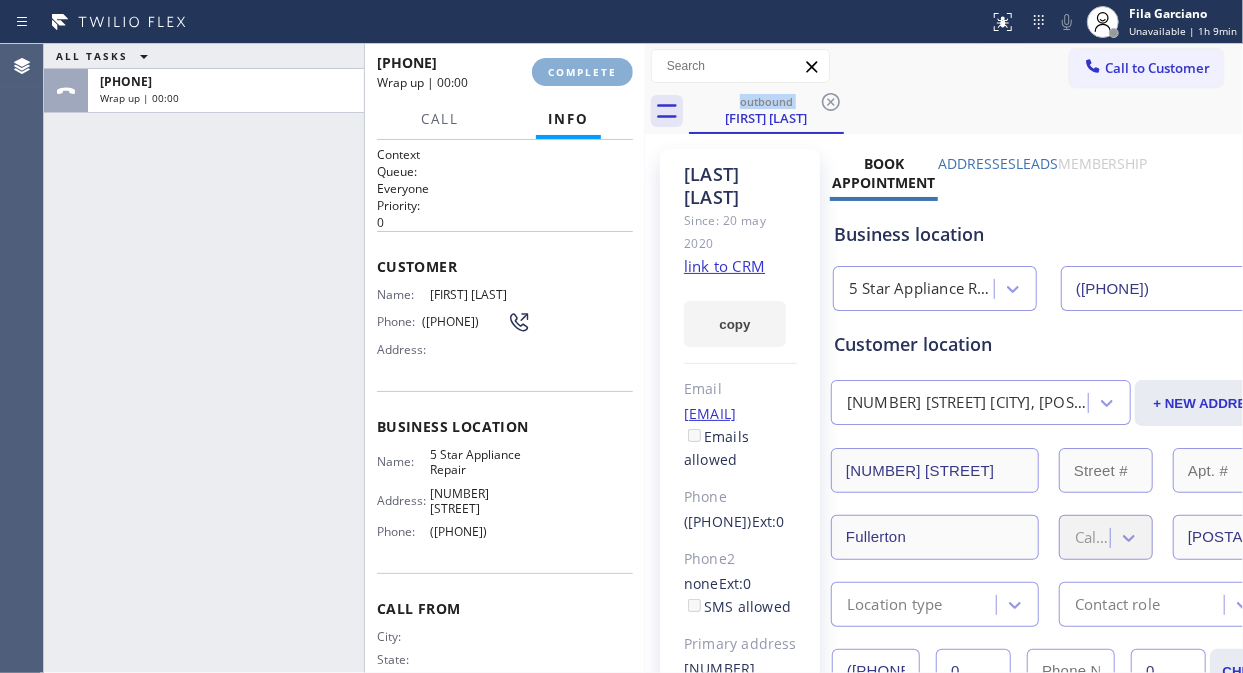 click on "COMPLETE" at bounding box center [582, 72] 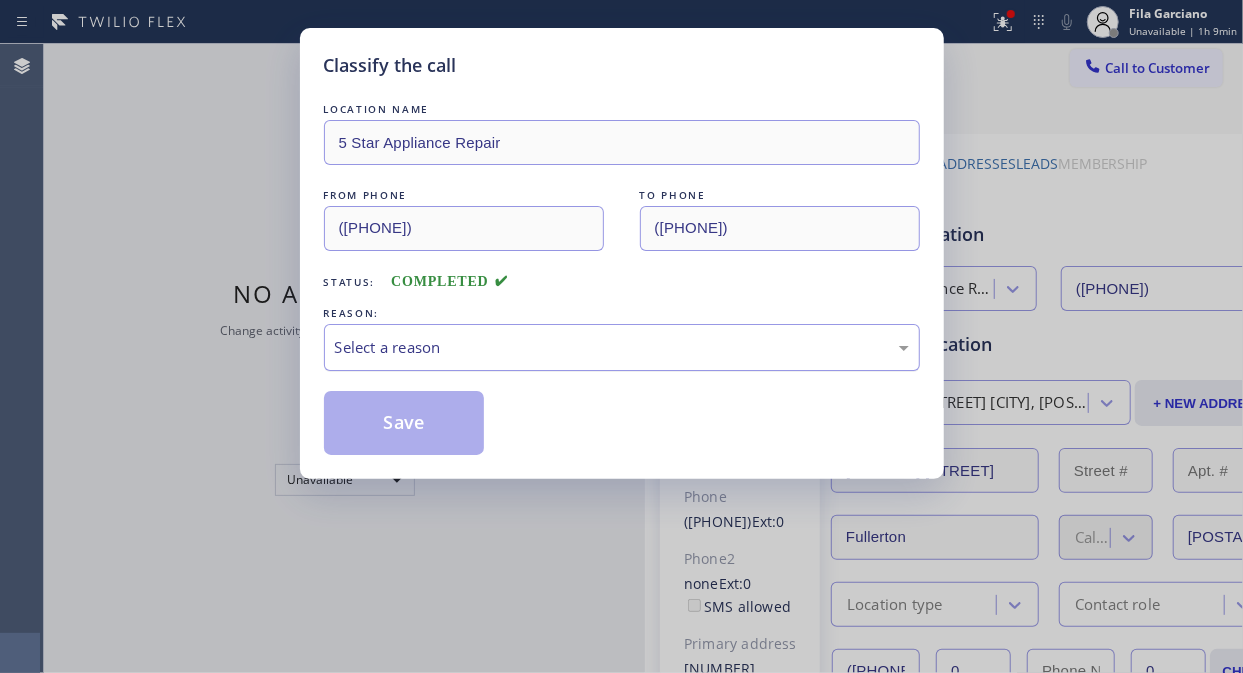 click on "Select a reason" at bounding box center (622, 347) 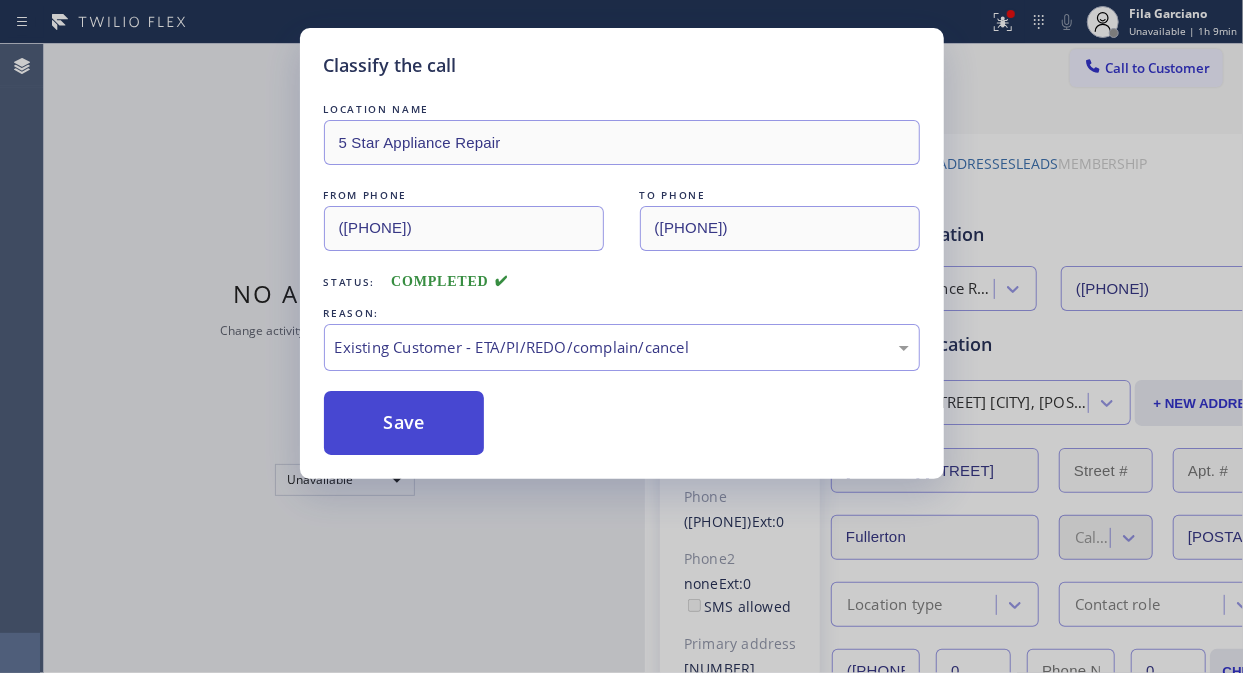click on "Save" at bounding box center (404, 423) 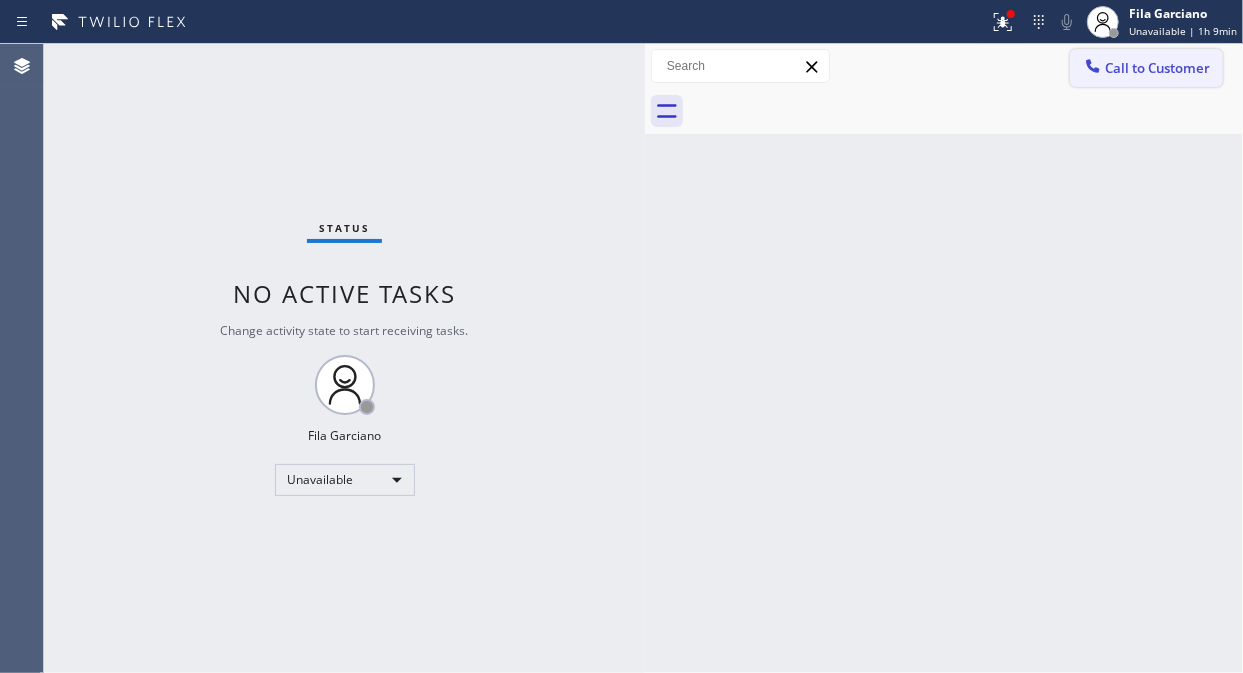 click on "Call to Customer" at bounding box center (1157, 68) 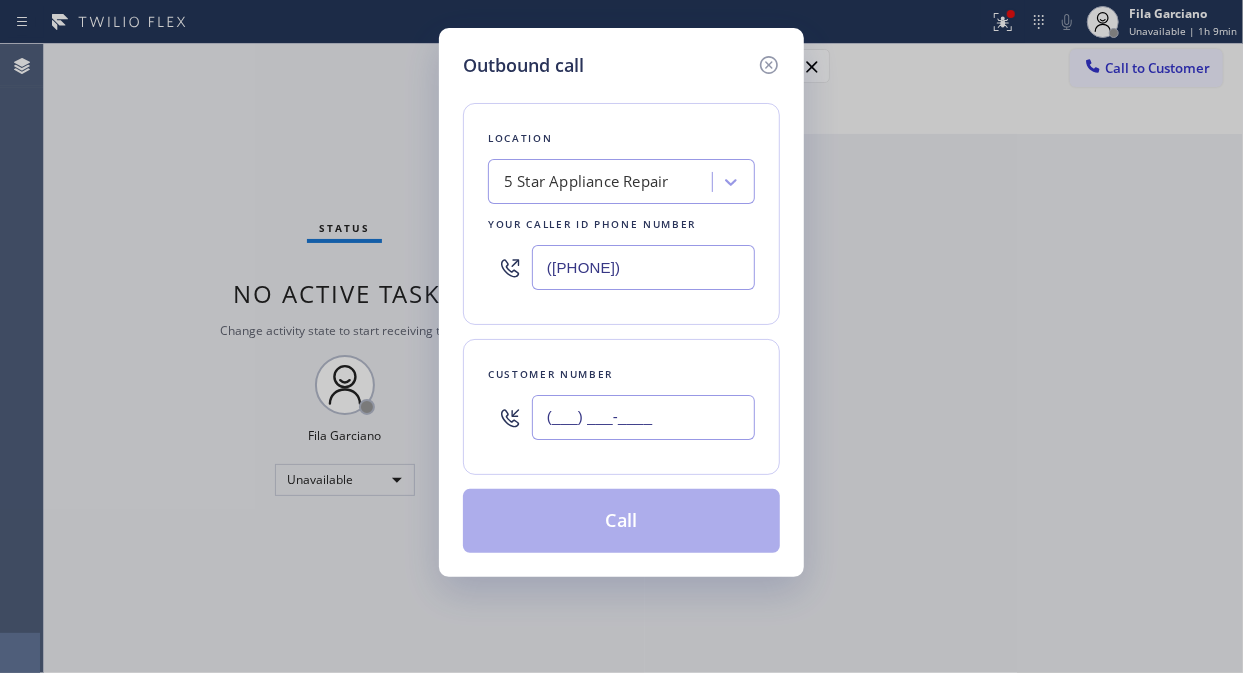 click on "(___) ___-____" at bounding box center (643, 417) 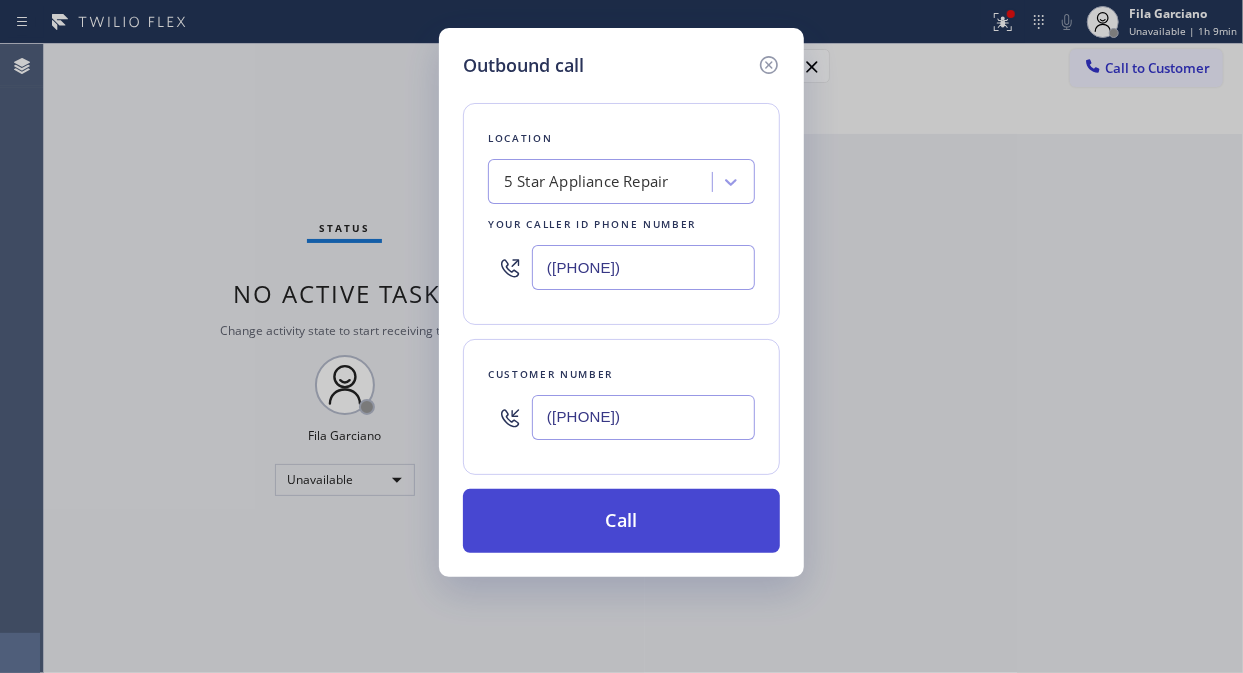 type on "([PHONE])" 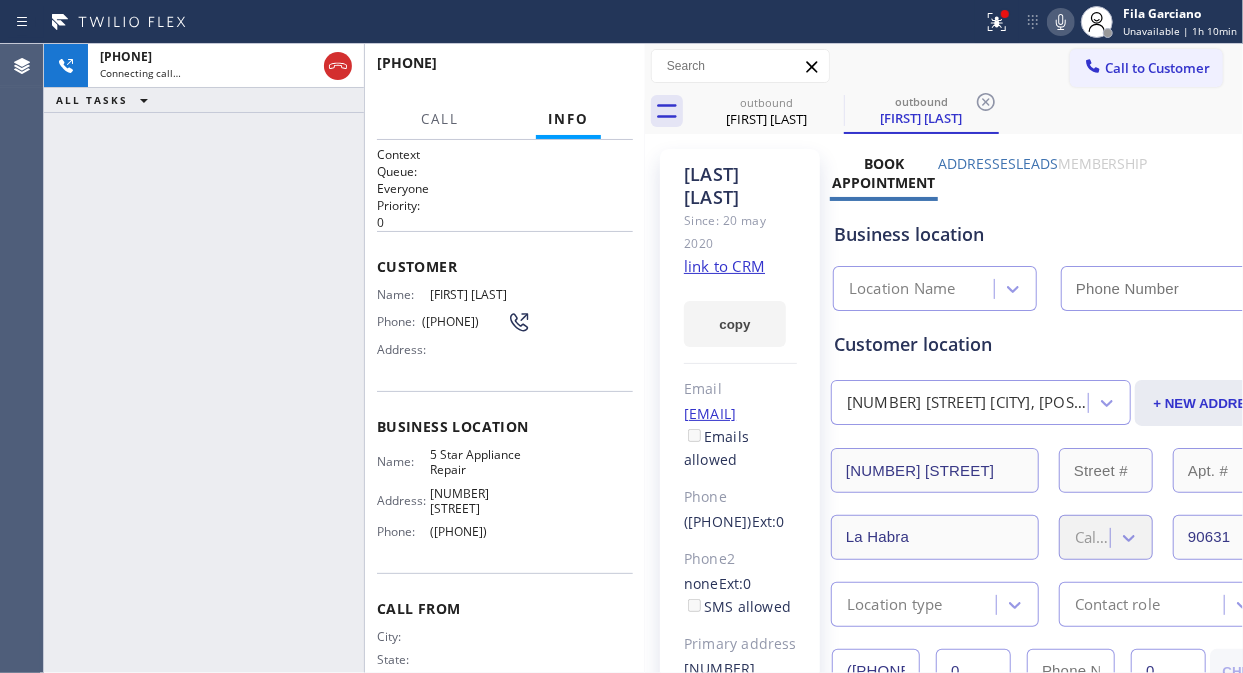 type on "([PHONE])" 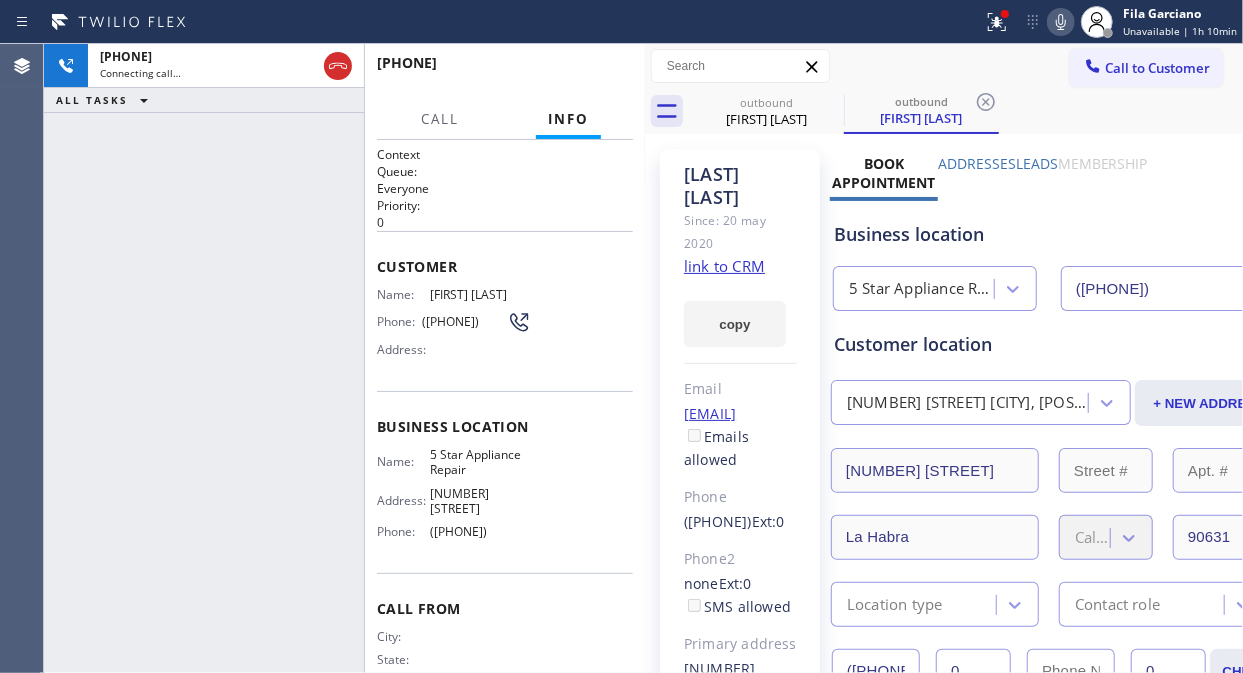 click 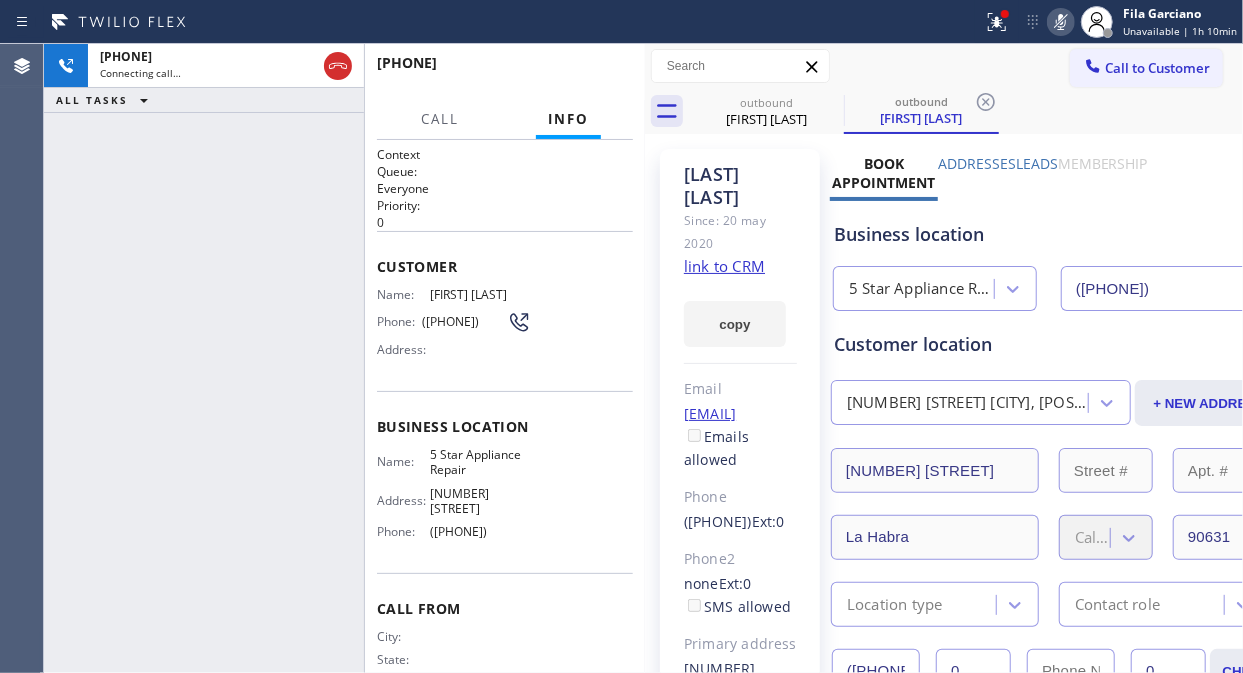 click 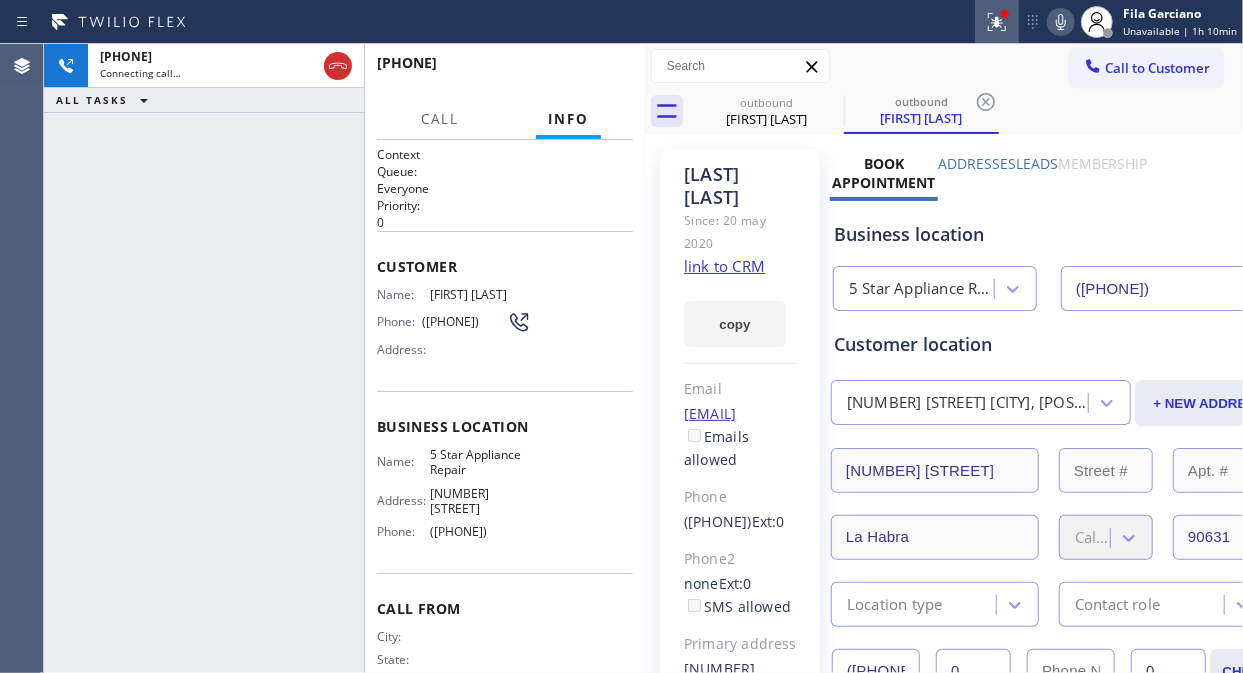 click at bounding box center [997, 22] 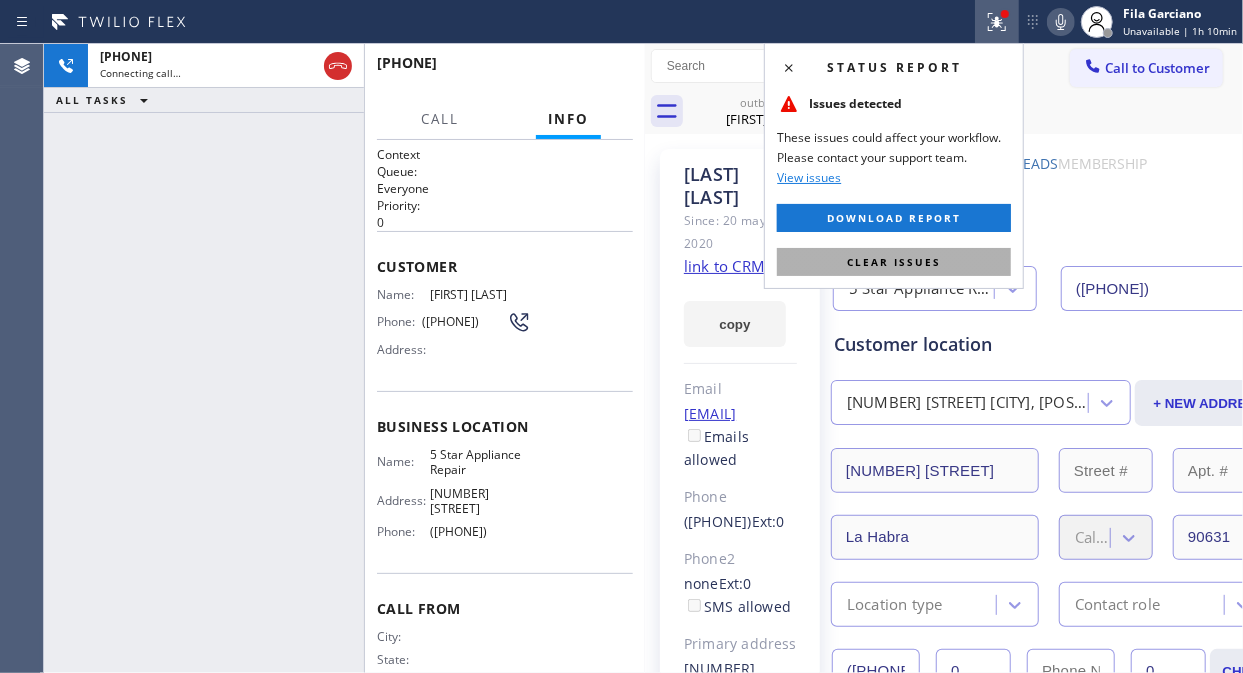 click on "Clear issues" at bounding box center [894, 262] 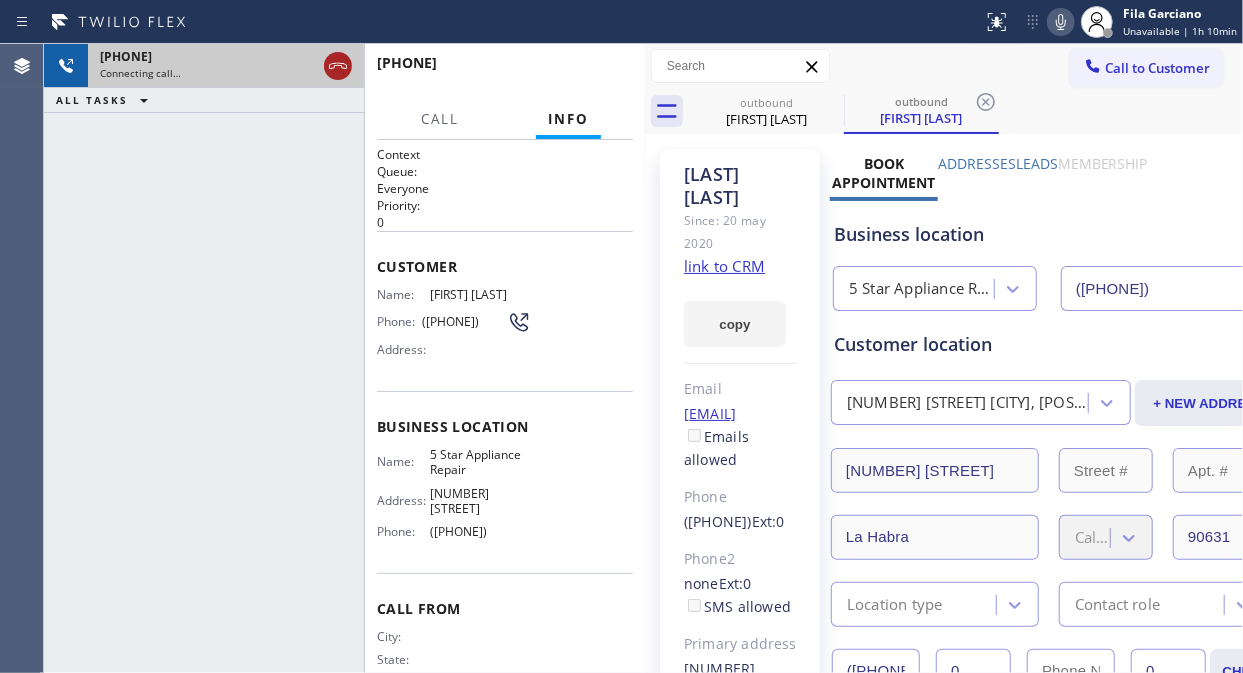 click 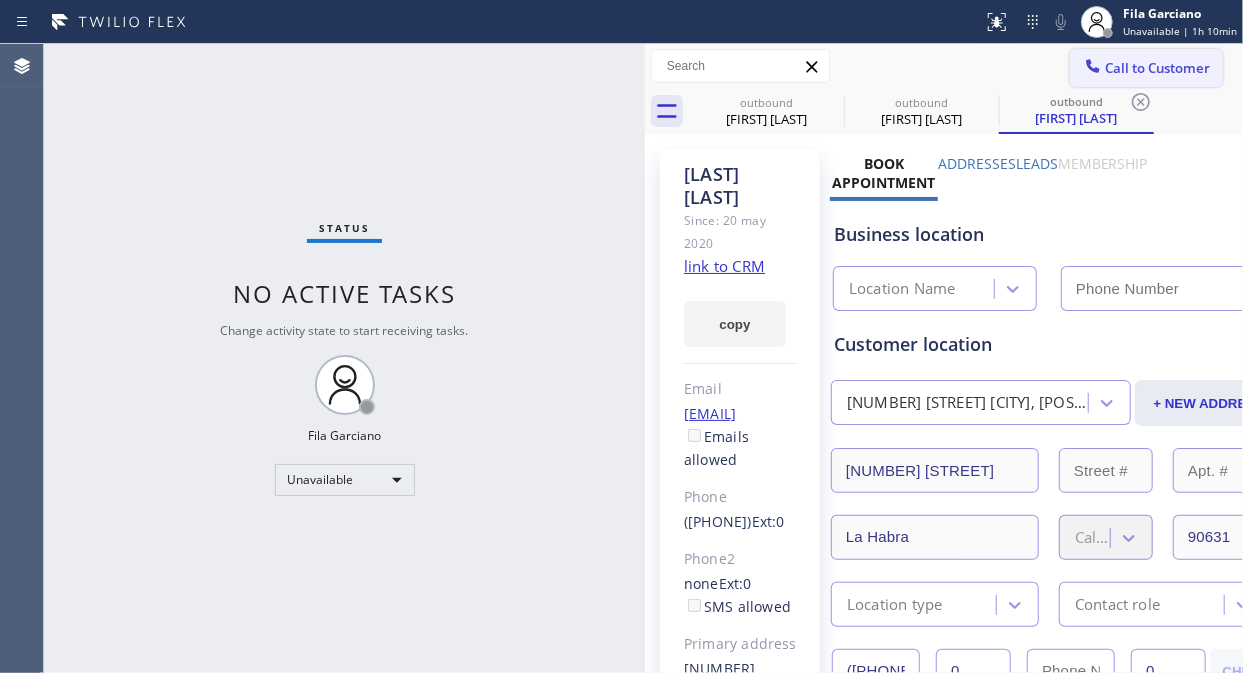click on "Call to Customer" at bounding box center [1157, 68] 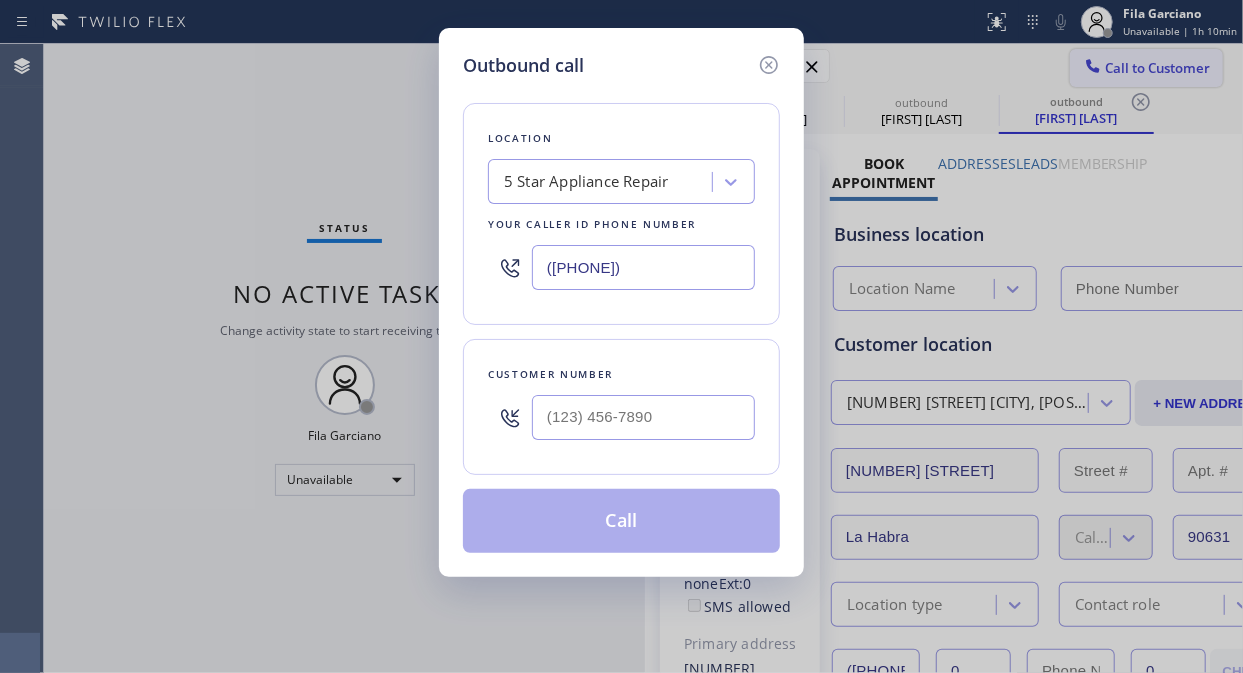 type on "([PHONE])" 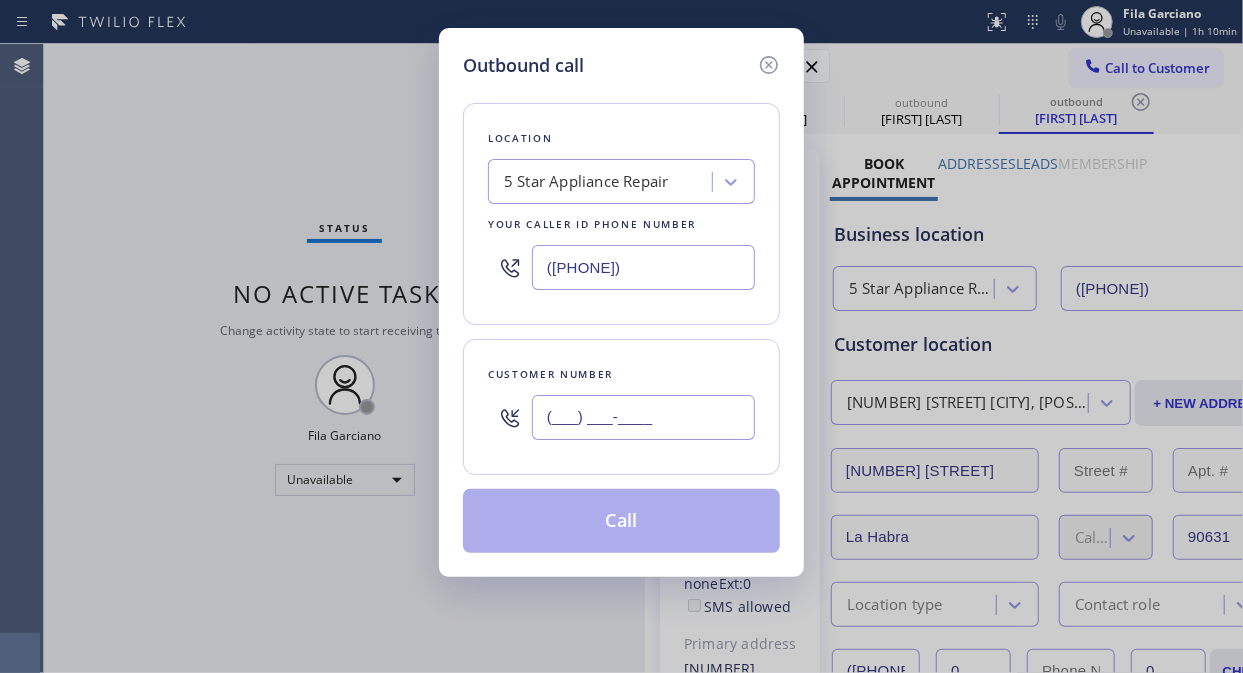 click on "(___) ___-____" at bounding box center (643, 417) 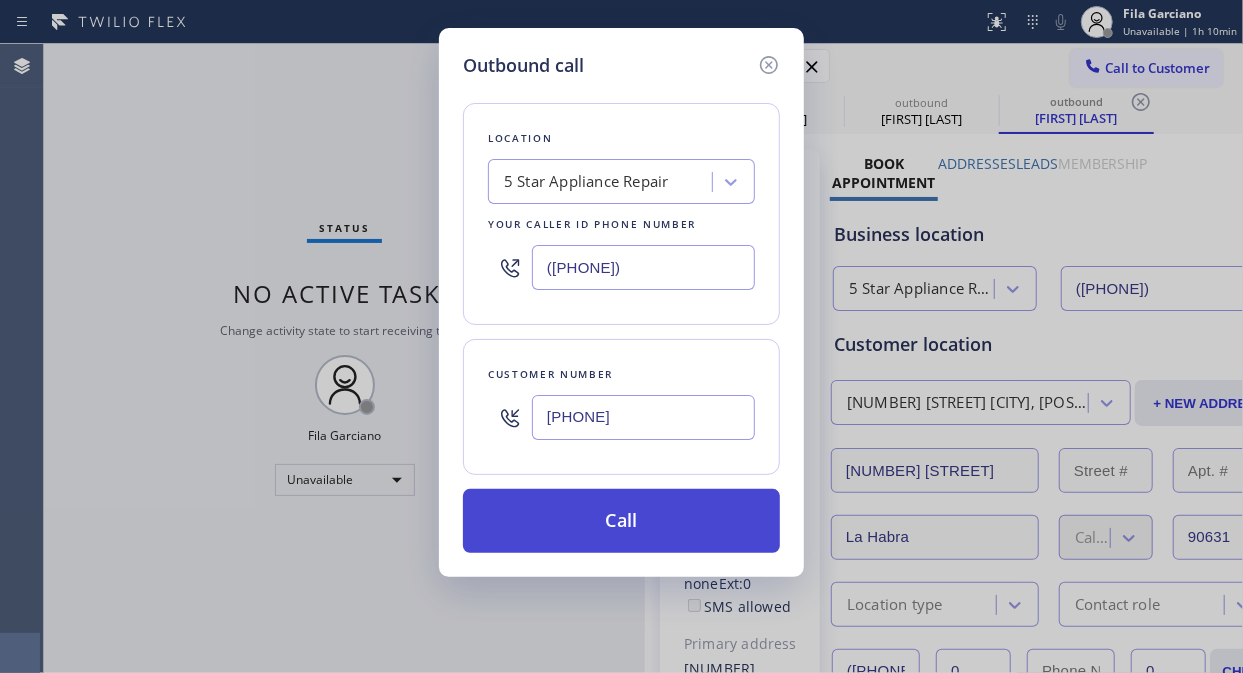 type on "[PHONE]" 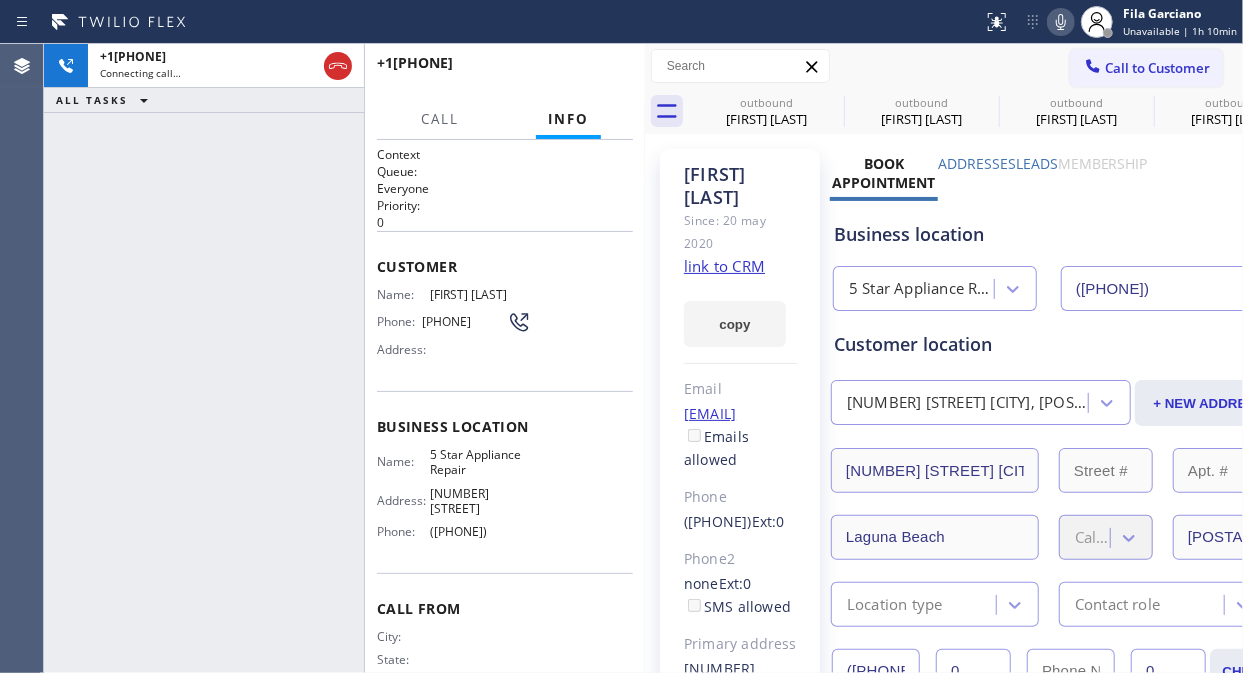 type on "([PHONE])" 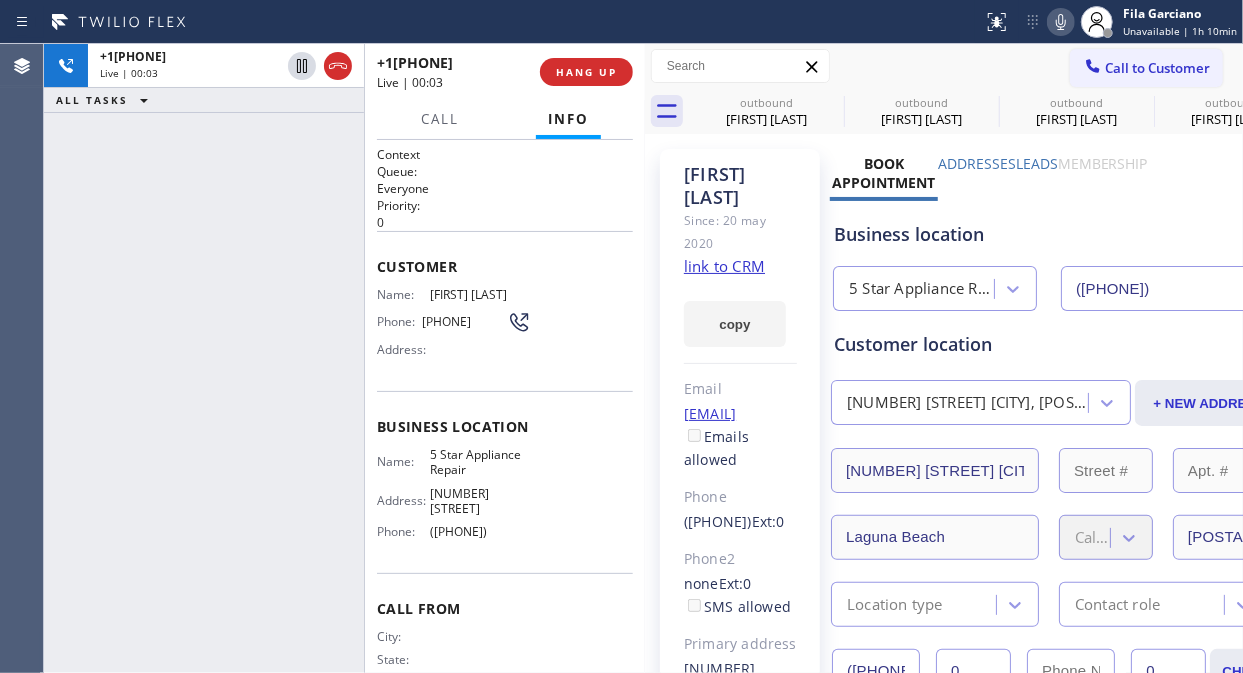 click on "link to CRM" 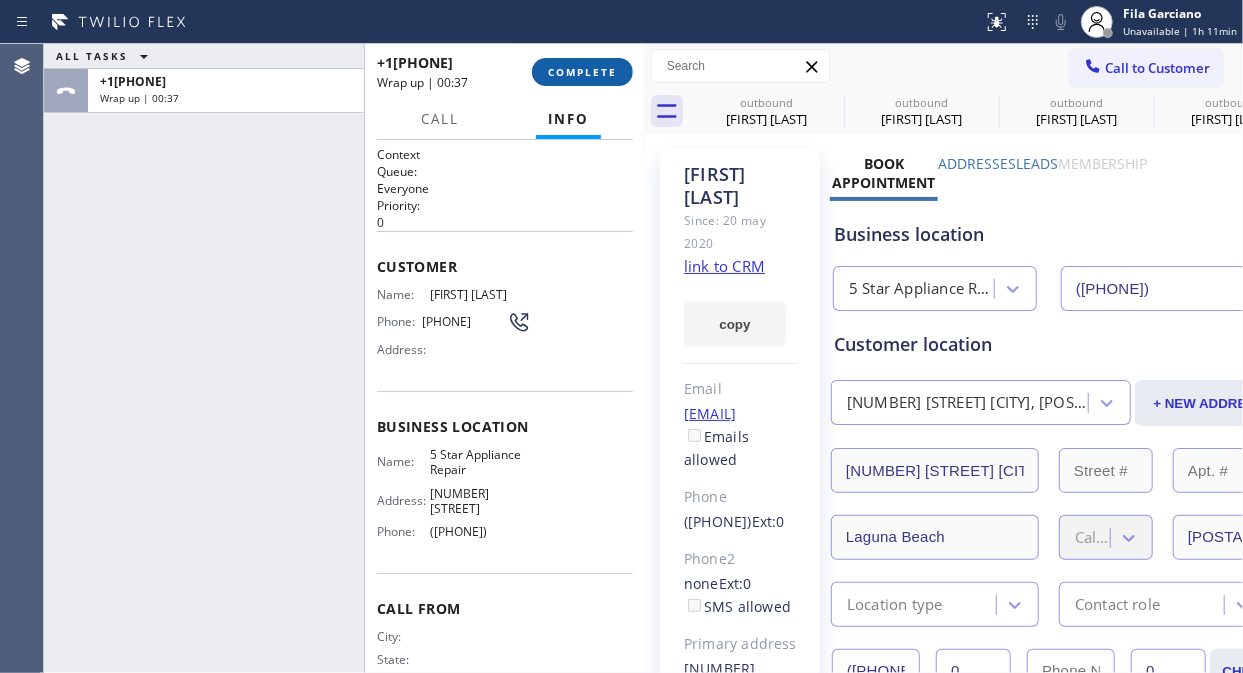 click on "COMPLETE" at bounding box center (582, 72) 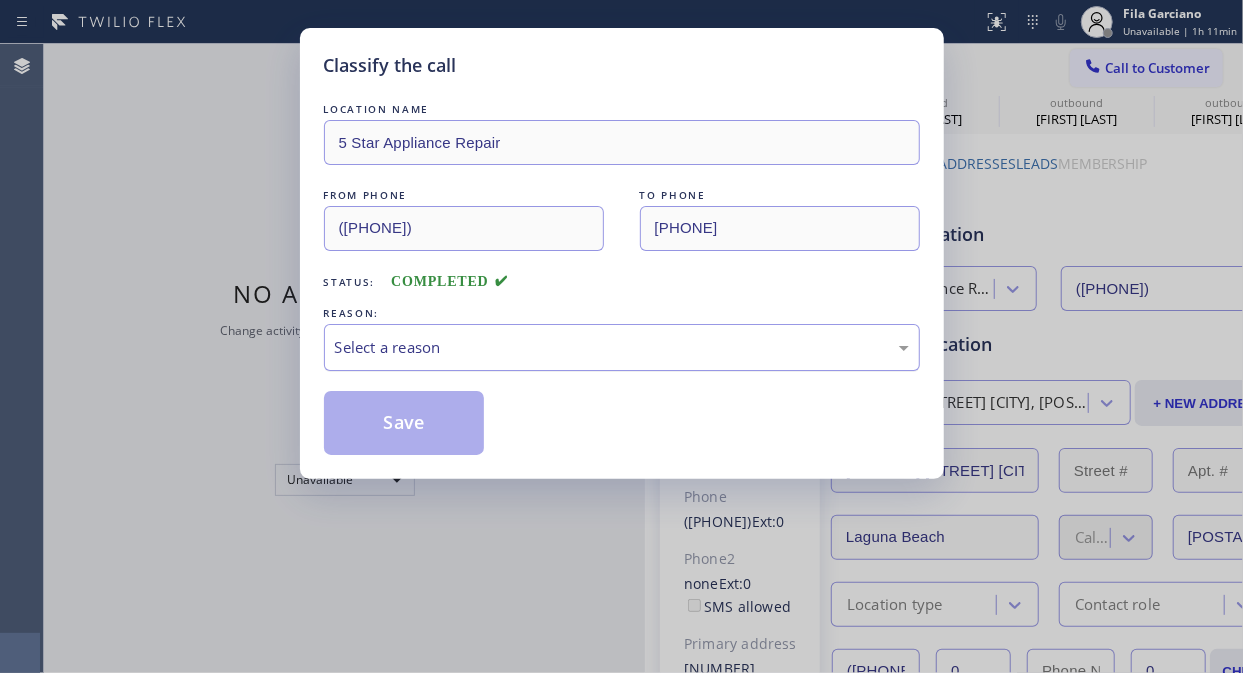 click on "Select a reason" at bounding box center [622, 347] 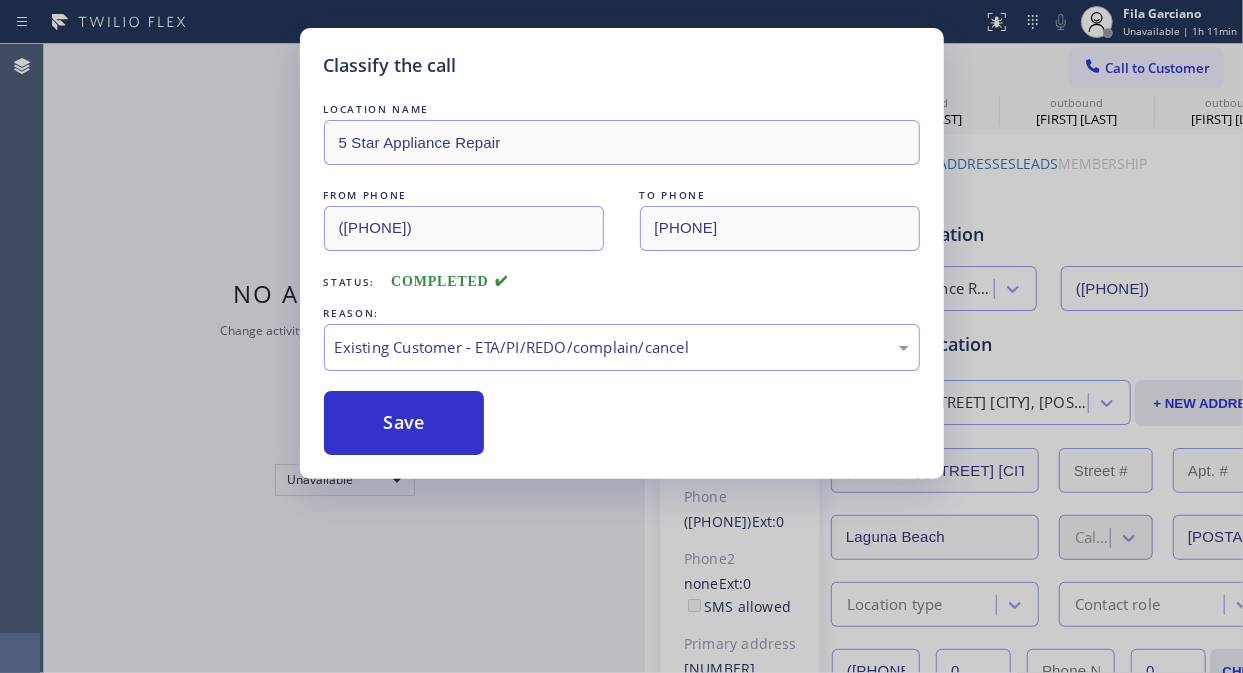 click on "Save" at bounding box center [404, 423] 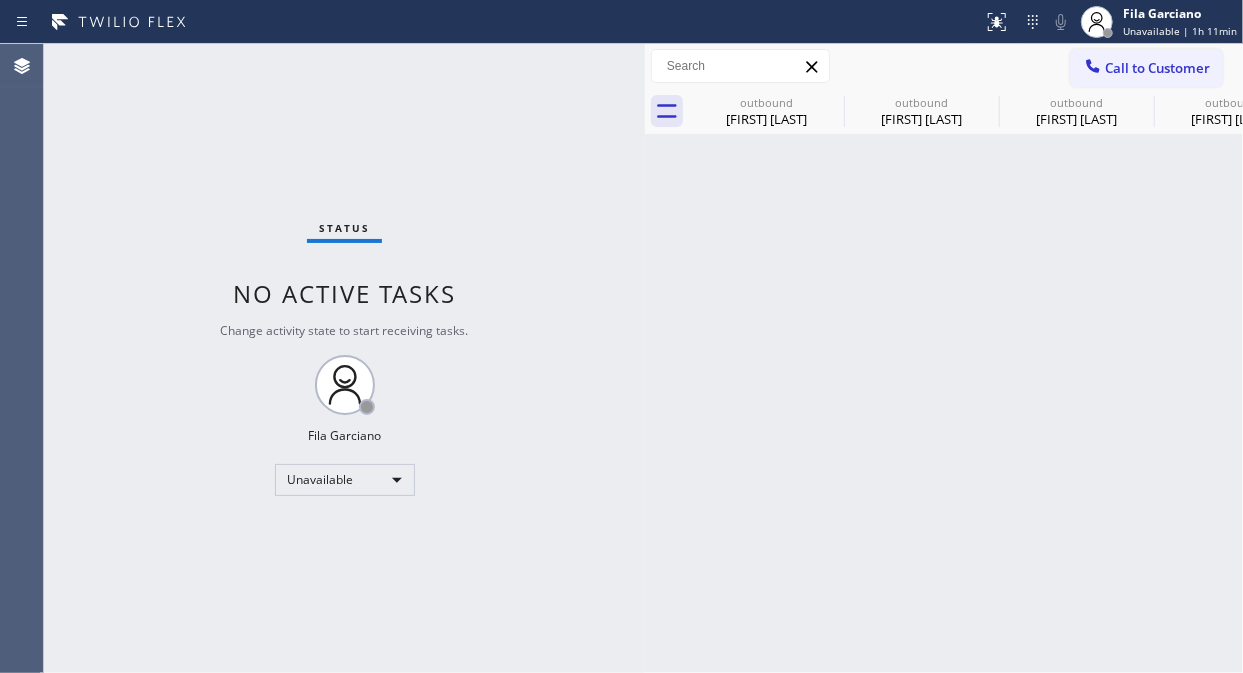 click on "Call to Customer" at bounding box center [1157, 68] 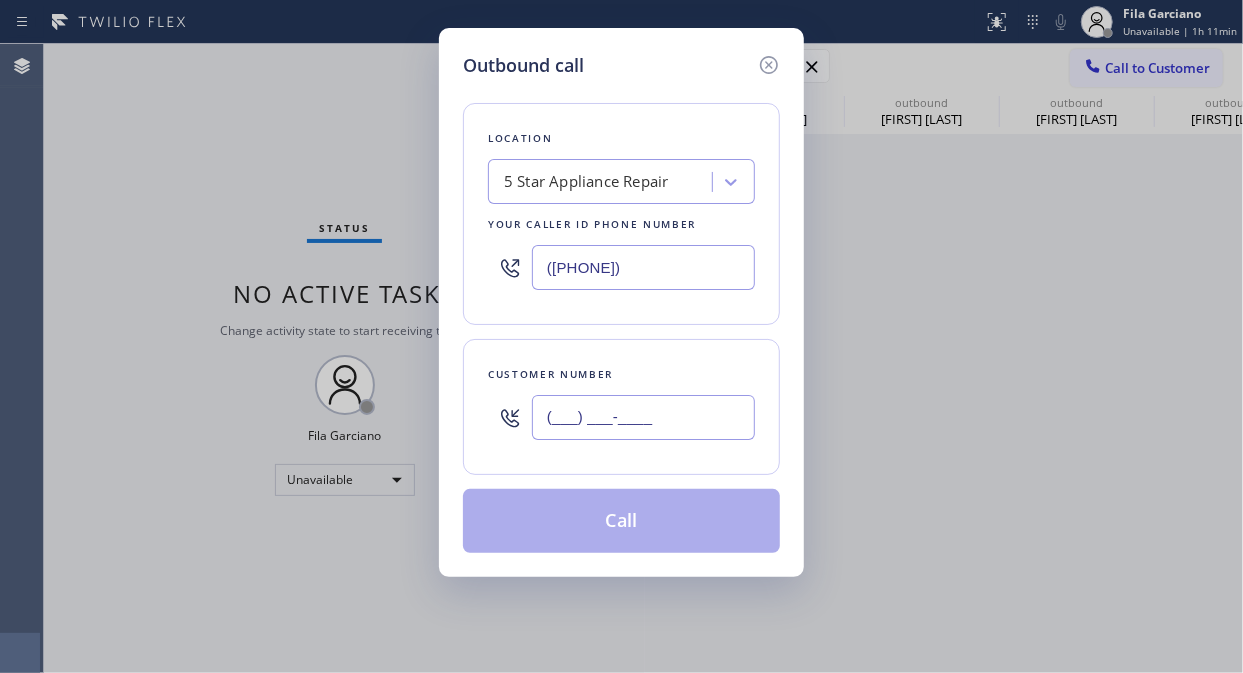 click on "(___) ___-____" at bounding box center (643, 417) 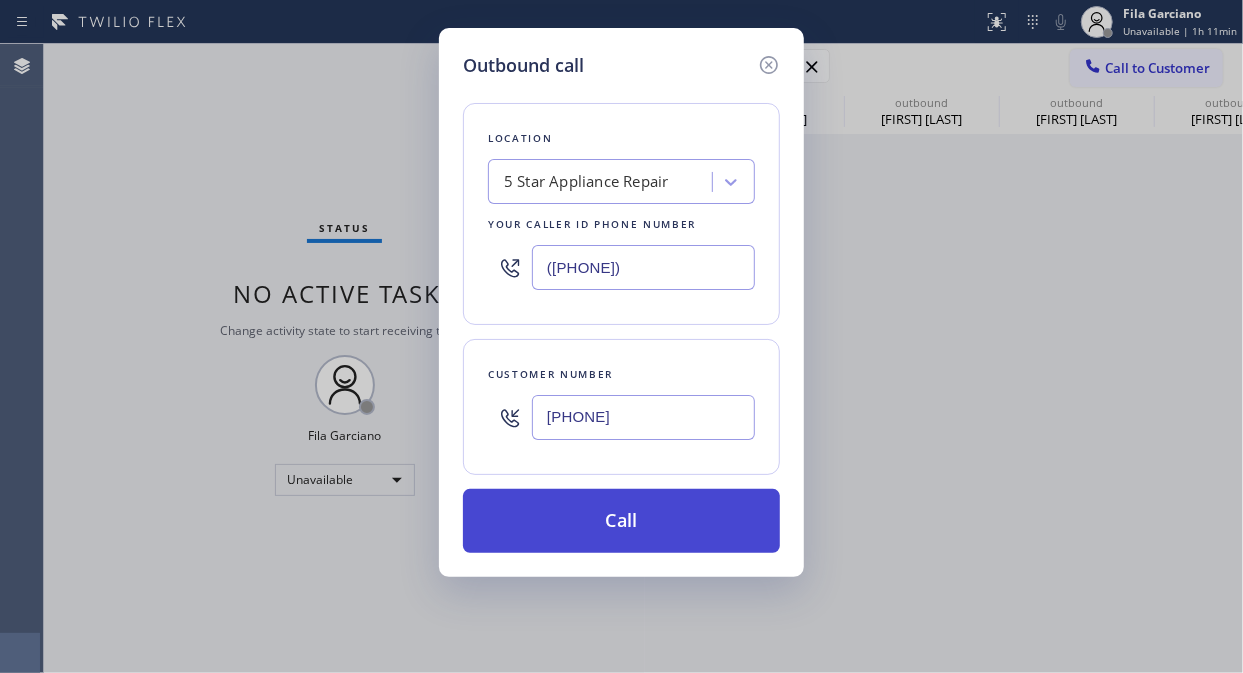 type on "[PHONE]" 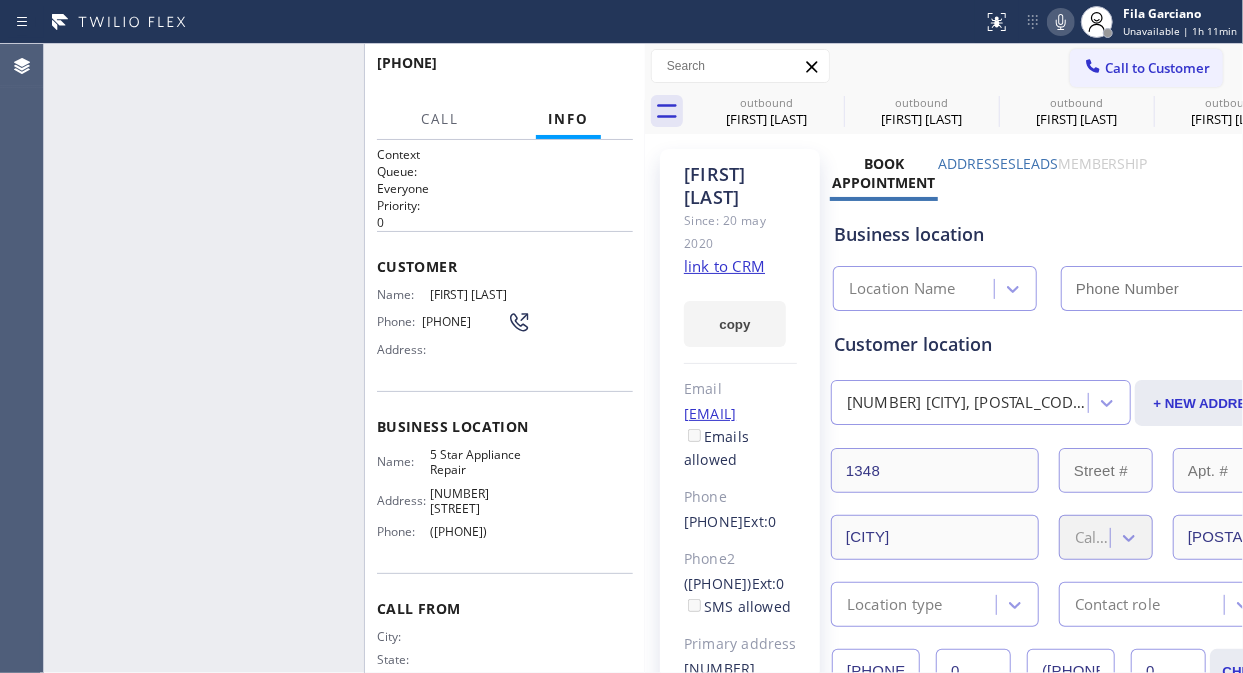 type on "([PHONE])" 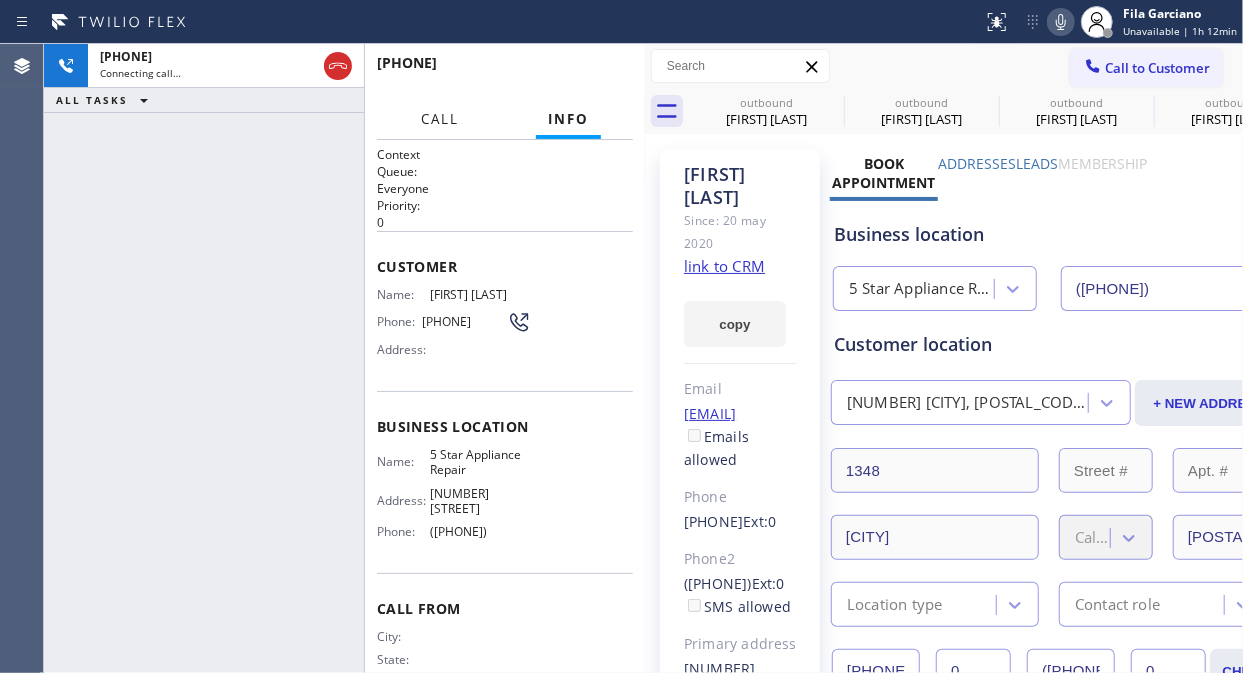 drag, startPoint x: 341, startPoint y: 68, endPoint x: 421, endPoint y: 126, distance: 98.81296 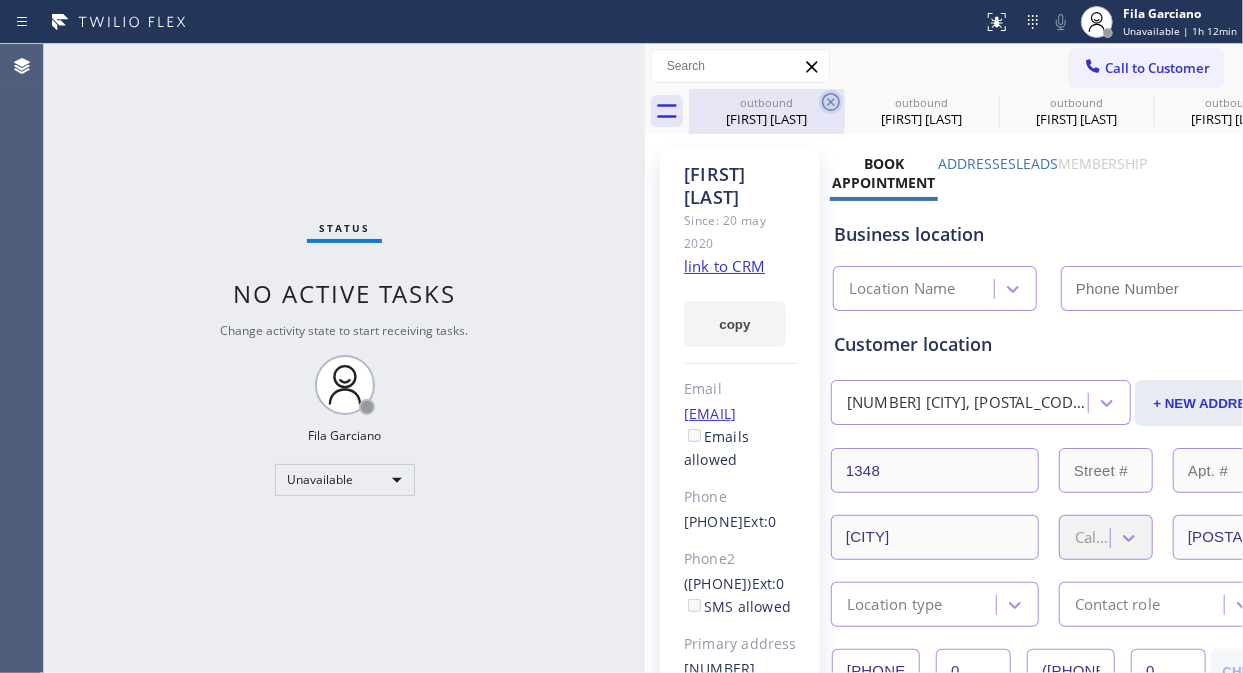 type on "([PHONE])" 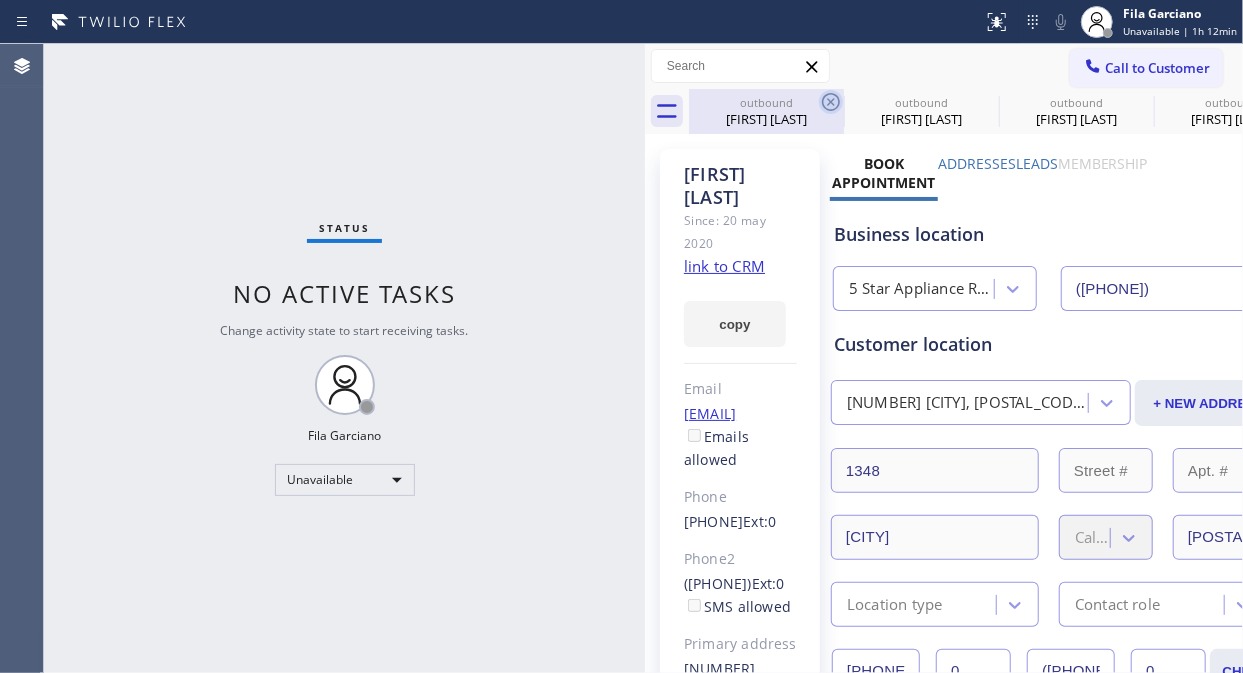 click 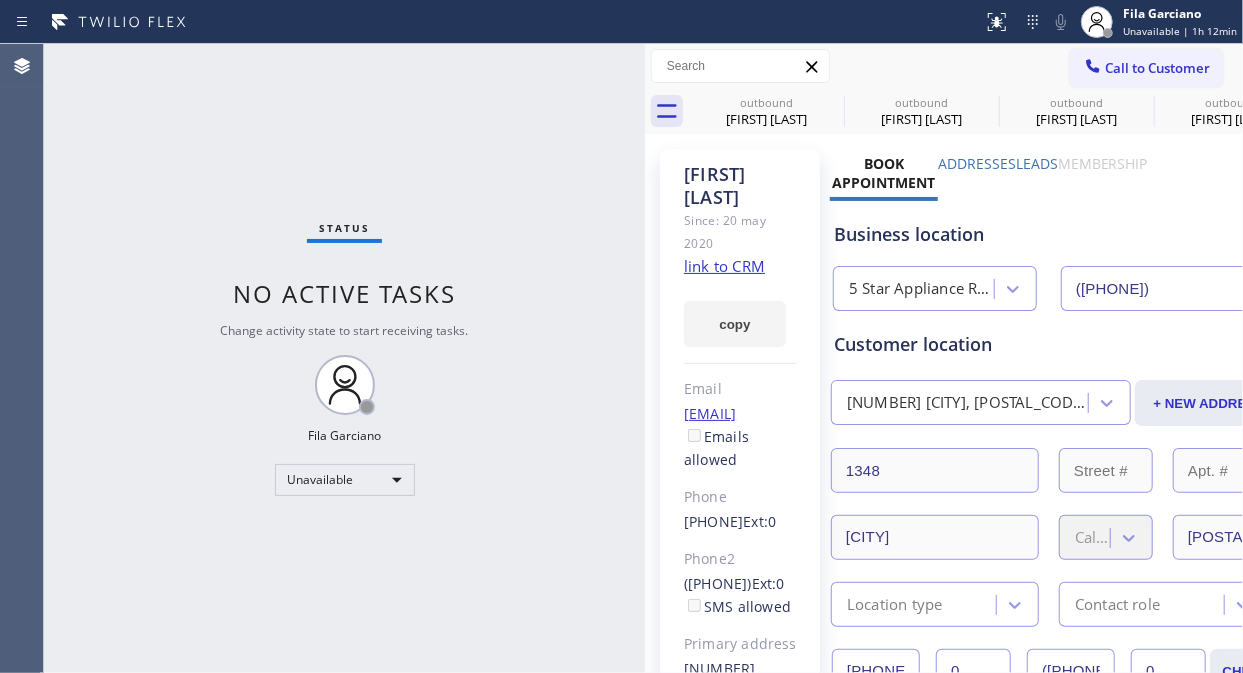 drag, startPoint x: 832, startPoint y: 90, endPoint x: 1016, endPoint y: 153, distance: 194.4865 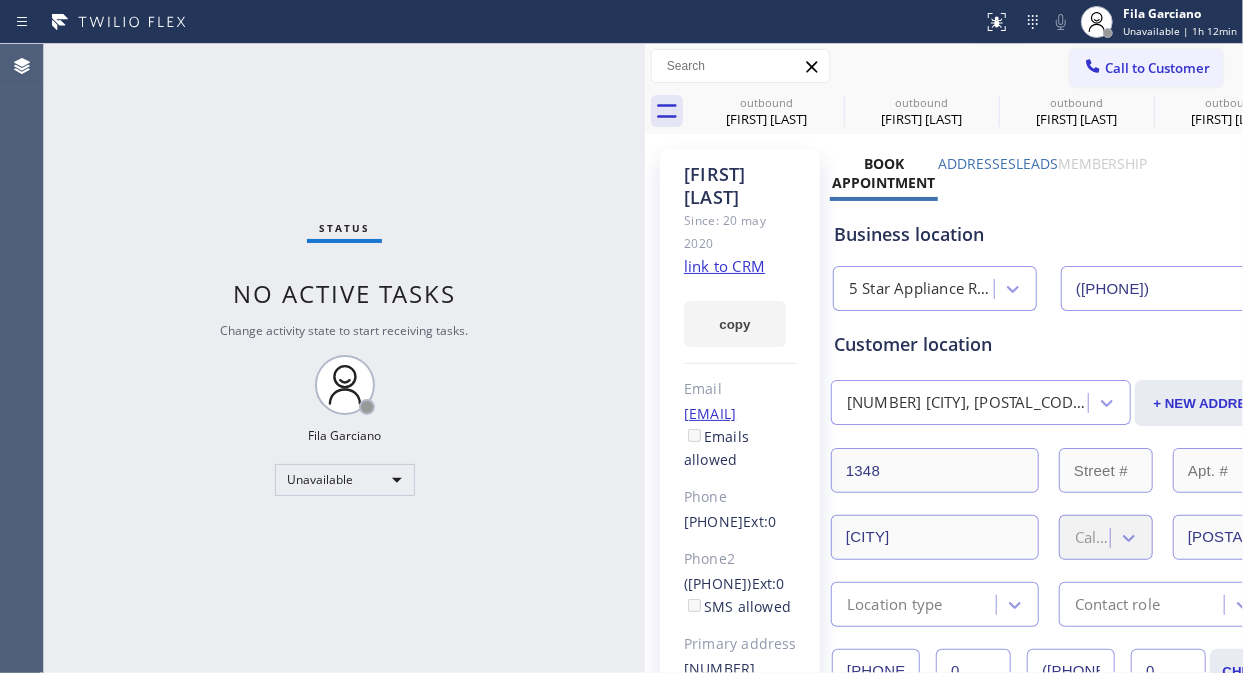 click 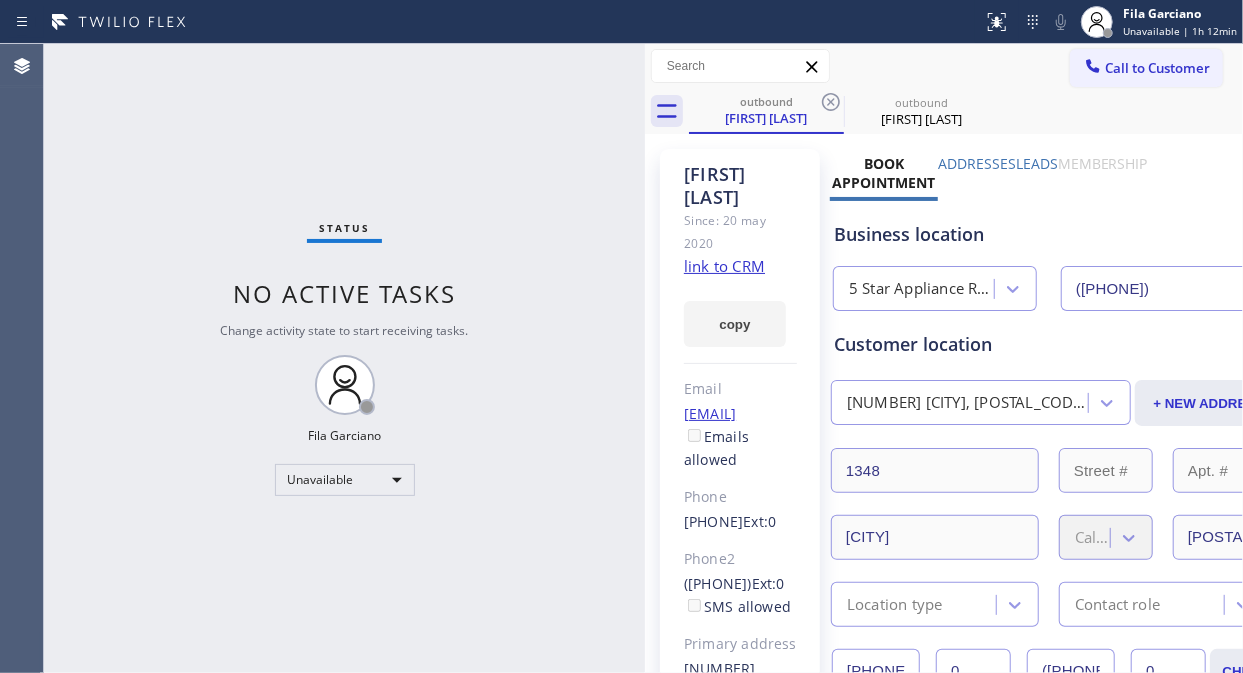click on "Call to Customer Outbound call Location 5 Star Appliance Repair Your caller id phone number [PHONE] Customer number Call Outbound call Technician Search Technician Your caller id phone number Your caller id phone number Call" at bounding box center [944, 66] 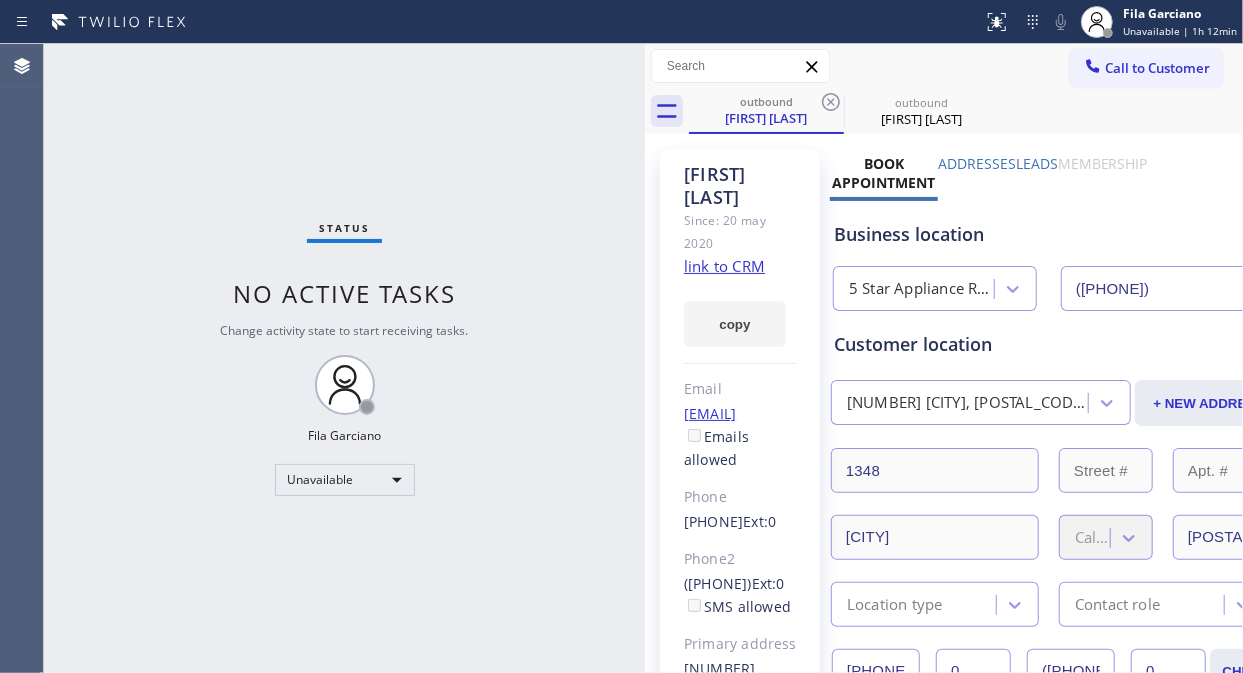 click on "Call to Customer" at bounding box center (1146, 68) 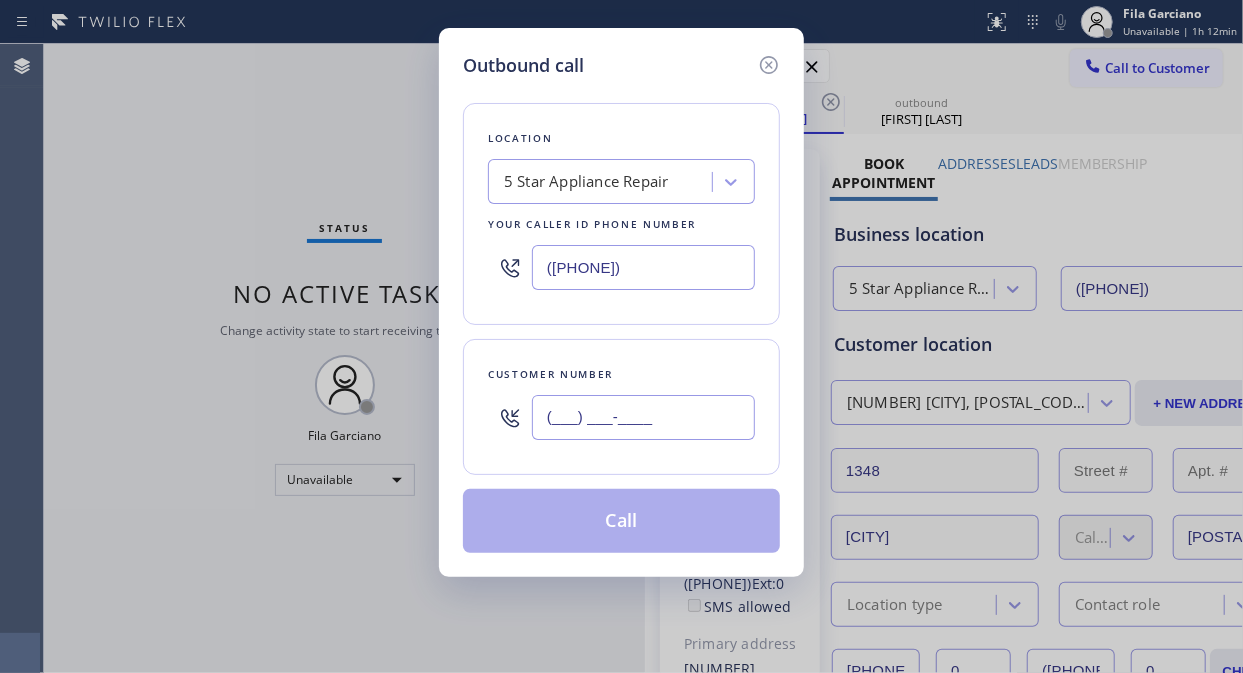 click on "(___) ___-____" at bounding box center [643, 417] 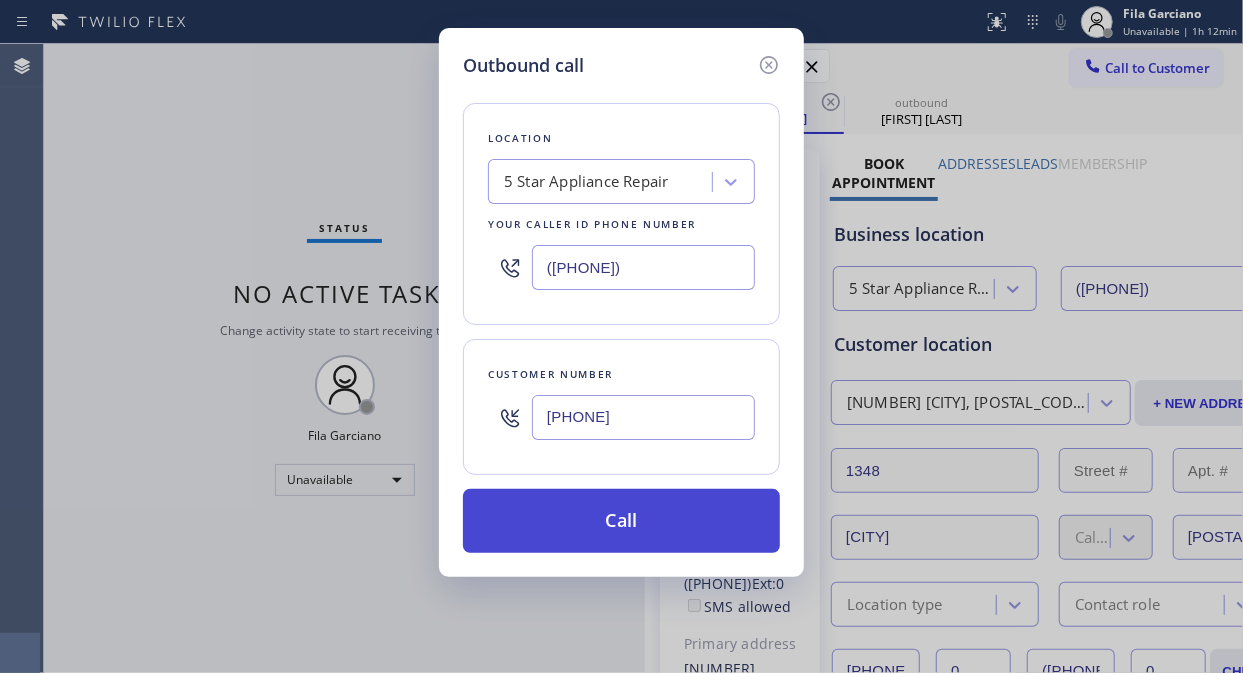 type on "[PHONE]" 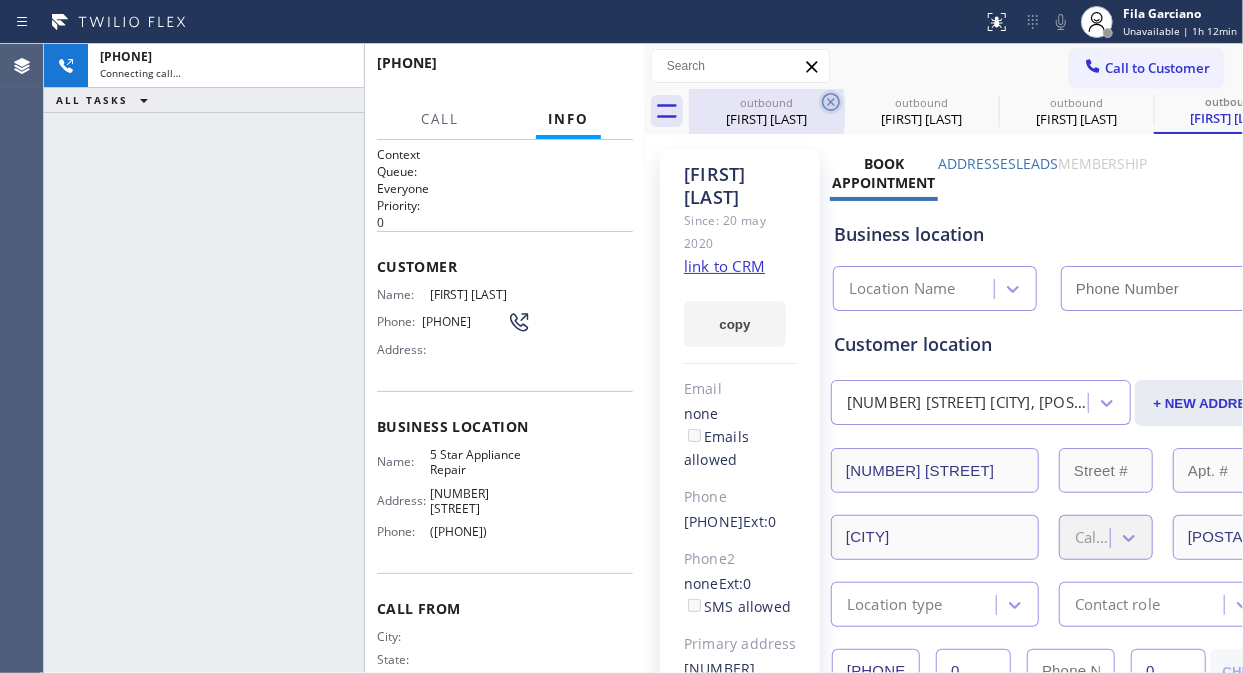 type on "([PHONE])" 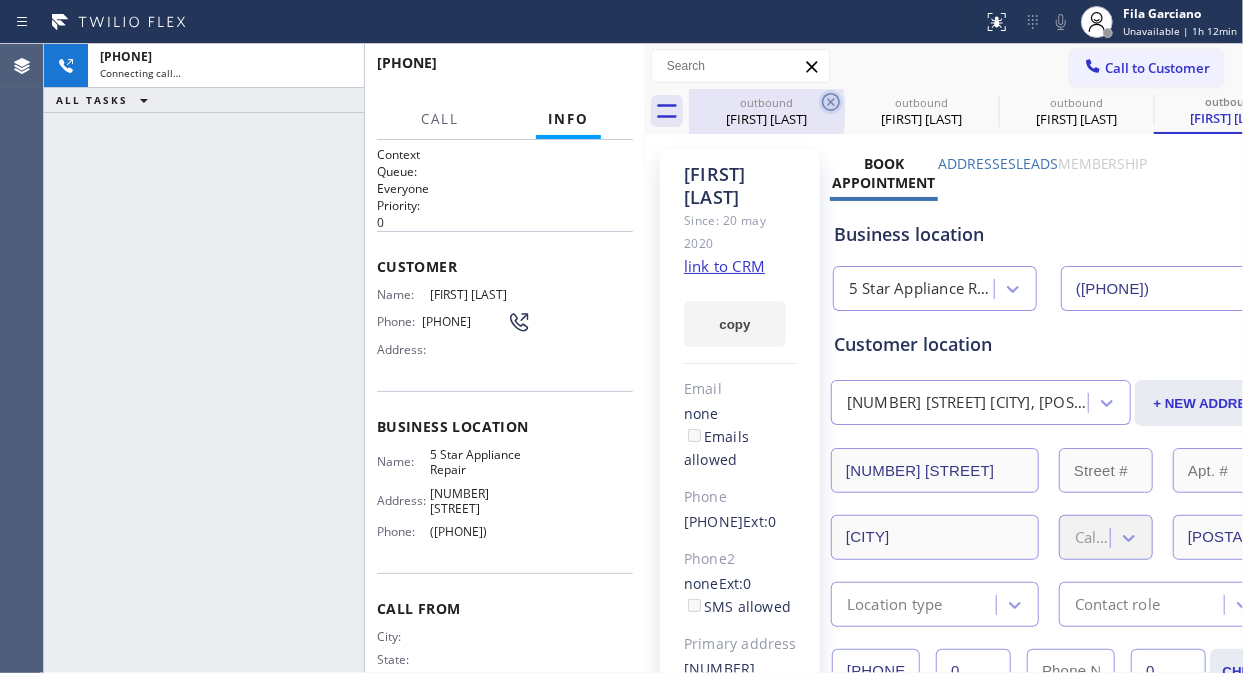 click 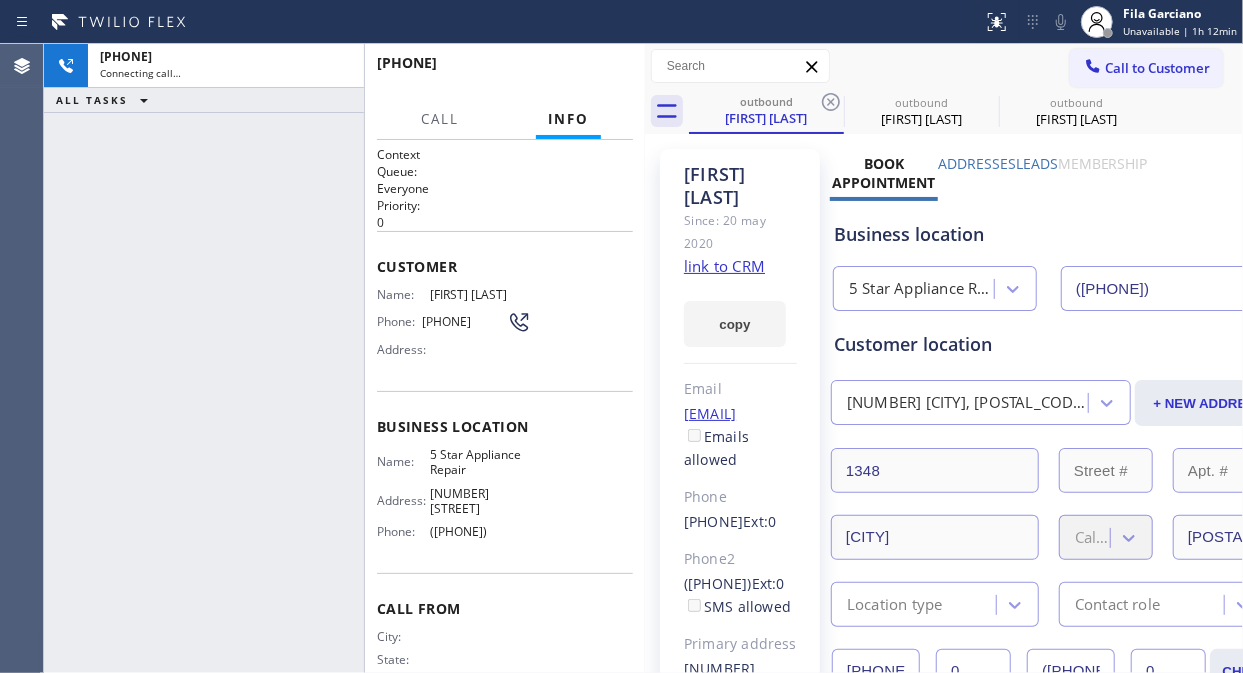 click 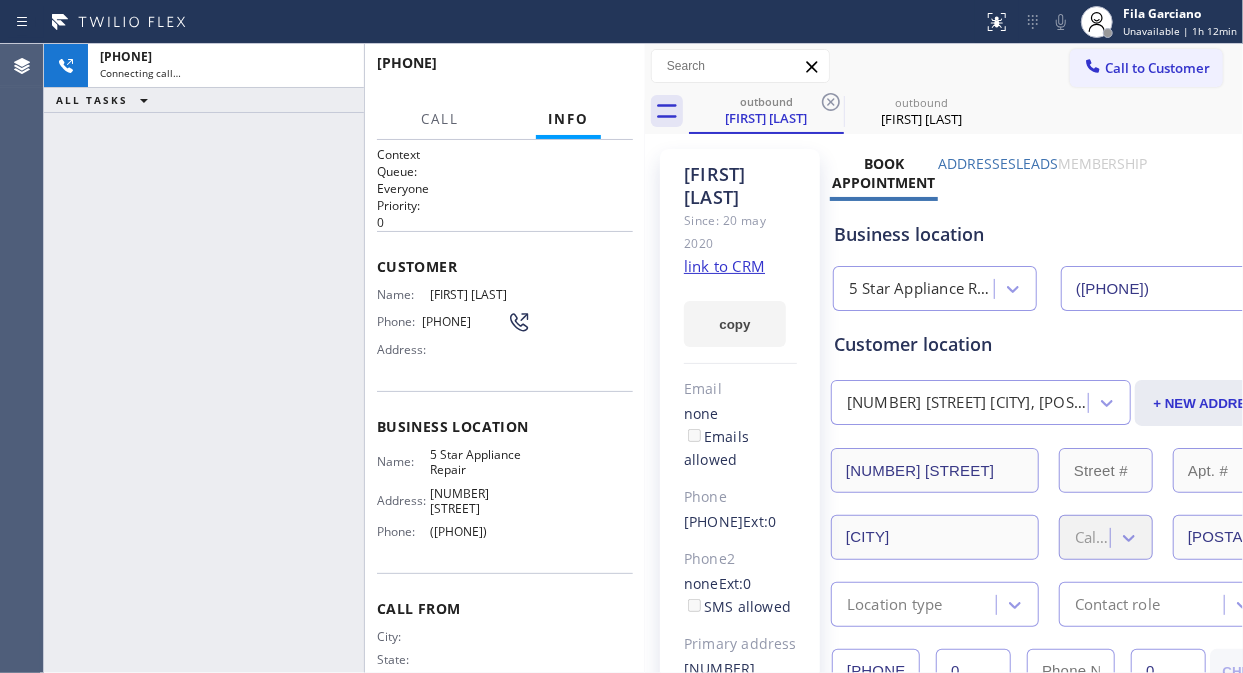 click 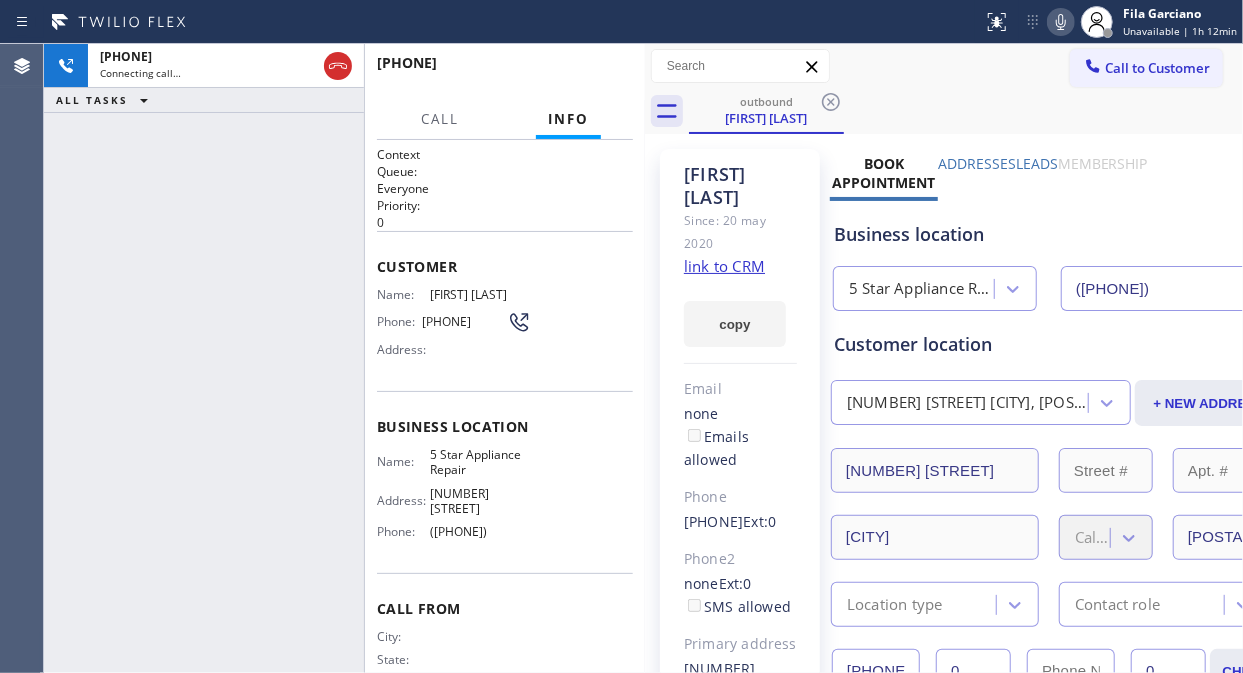 click 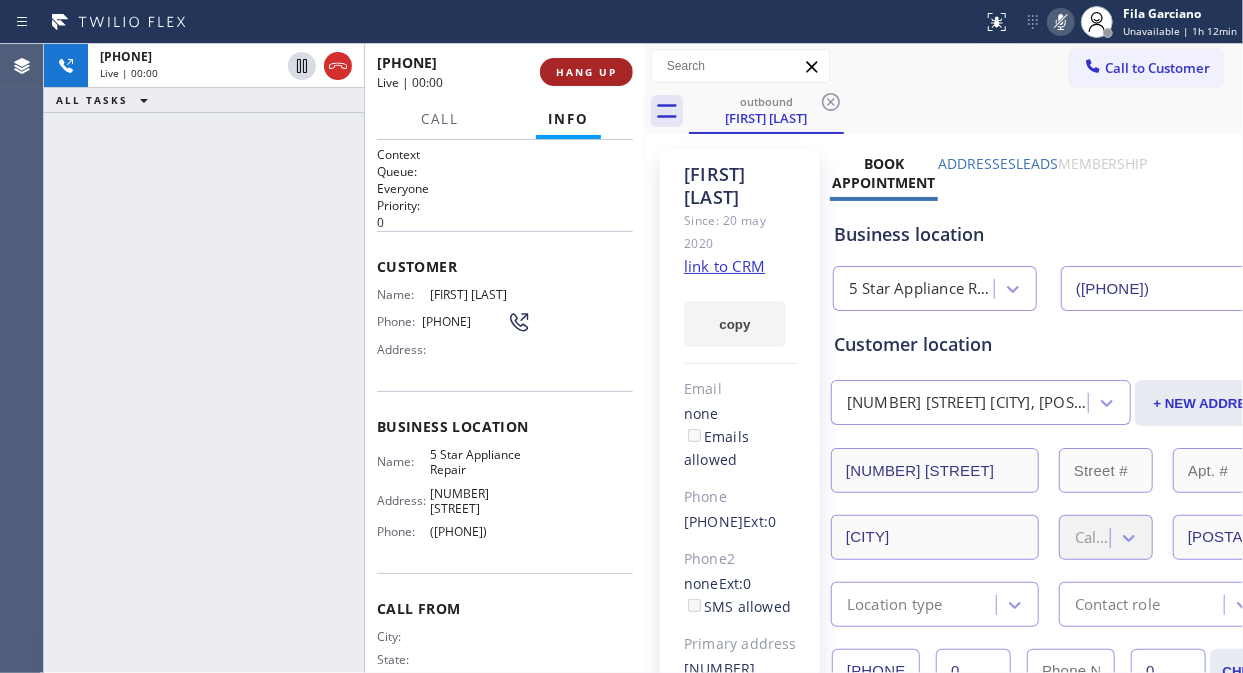 click on "HANG UP" at bounding box center [586, 72] 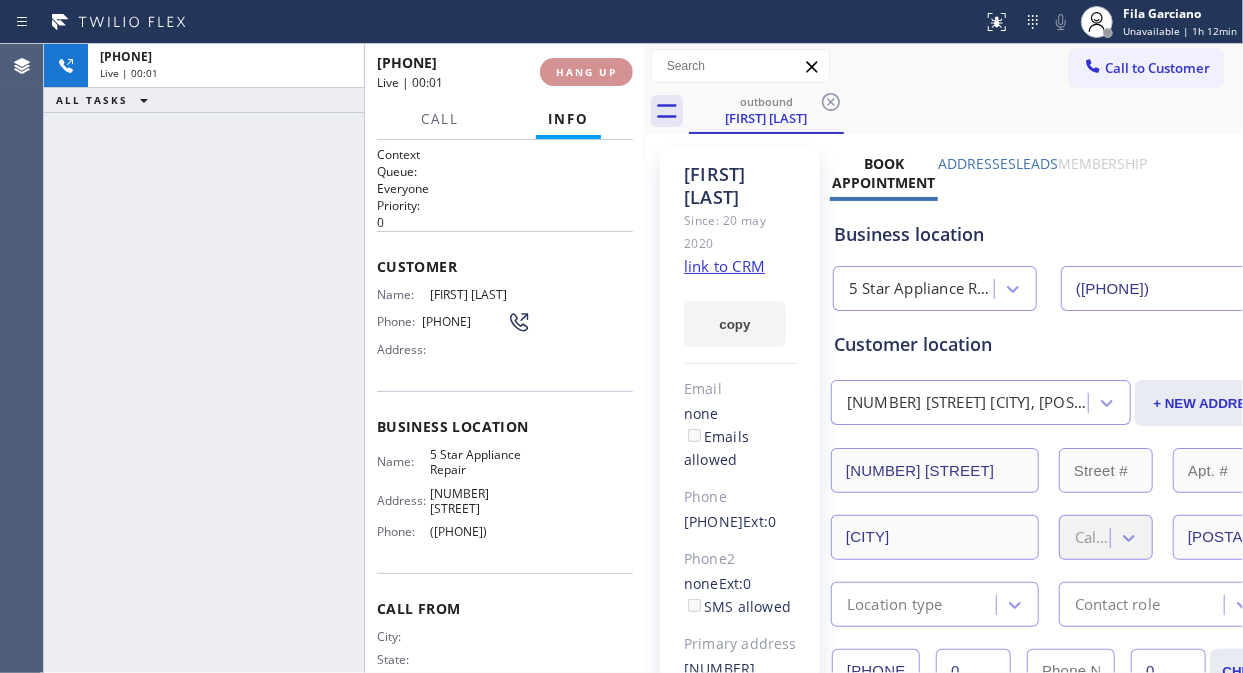 click on "HANG UP" at bounding box center (586, 72) 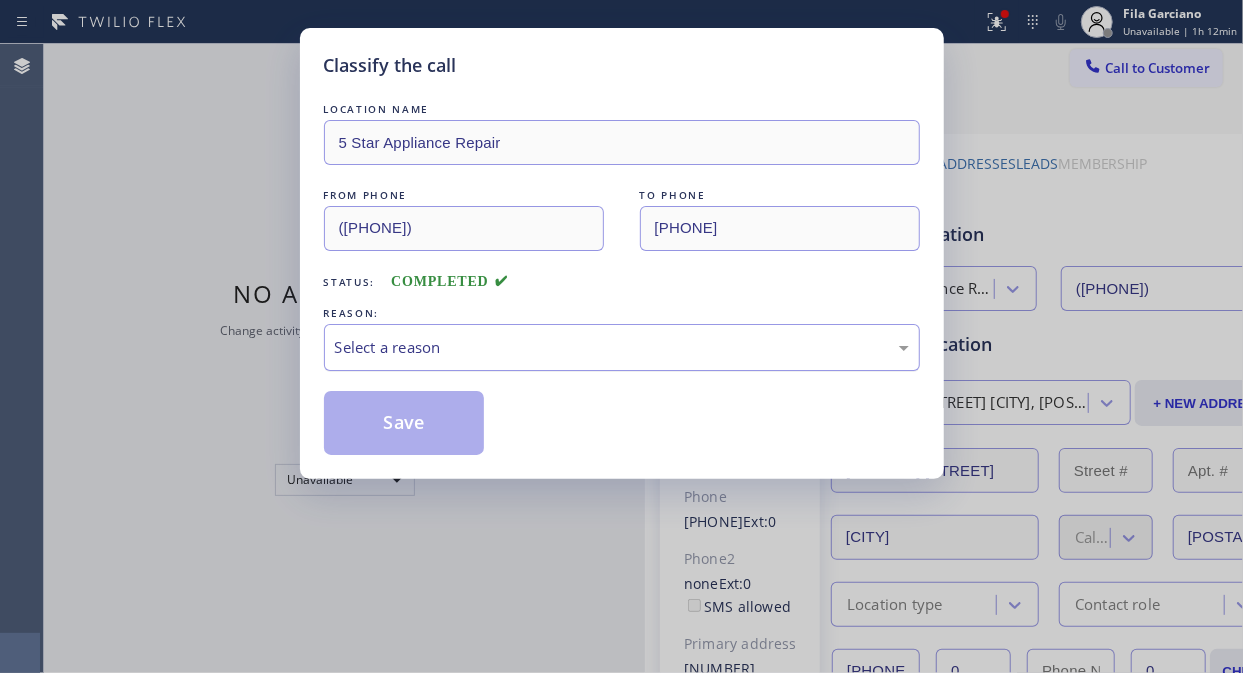 click on "Select a reason" at bounding box center (622, 347) 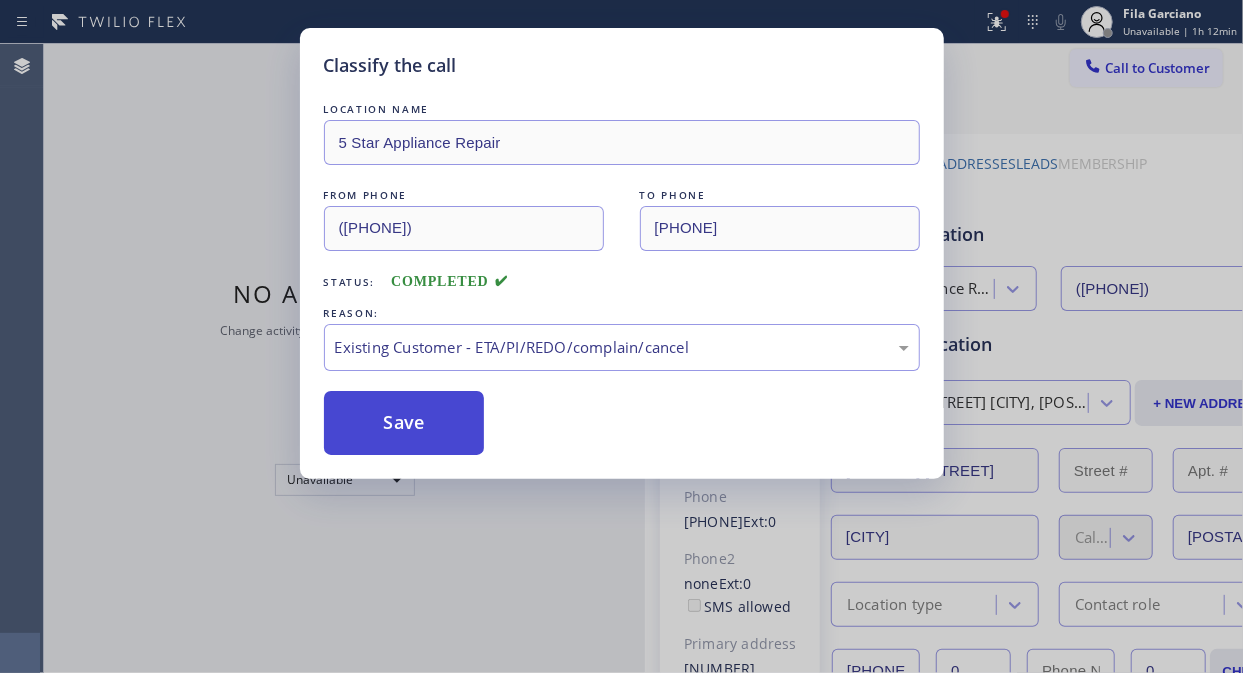 click on "Save" at bounding box center [404, 423] 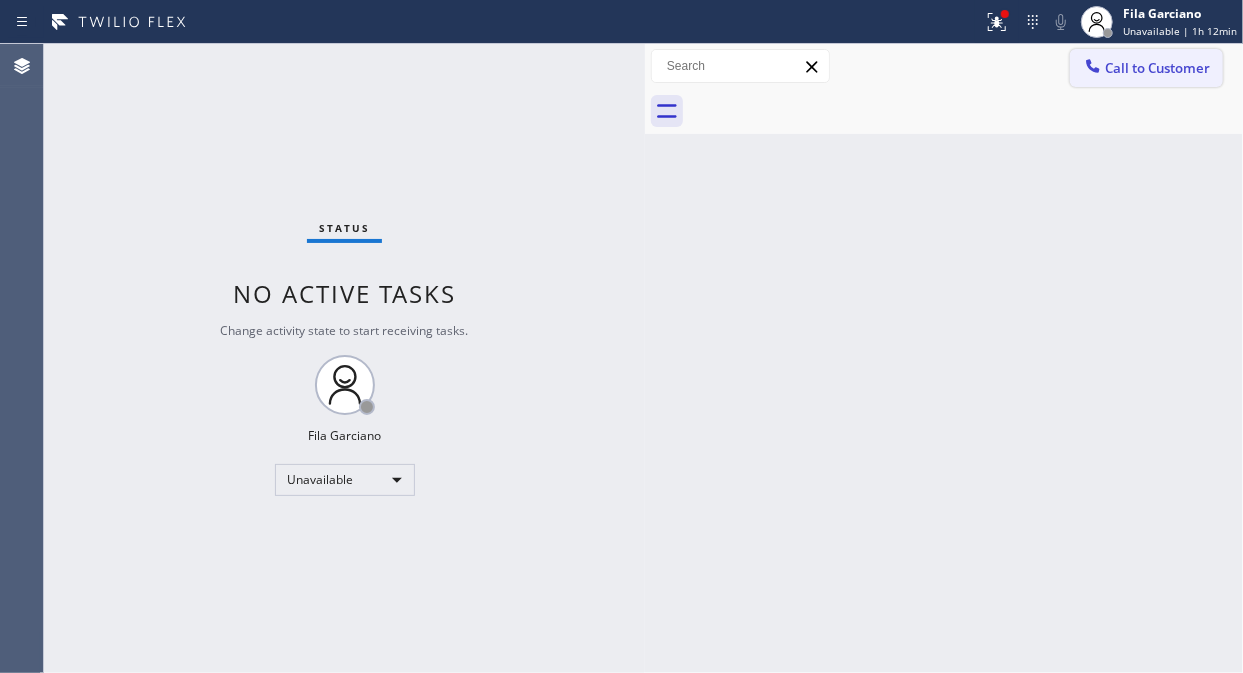 click 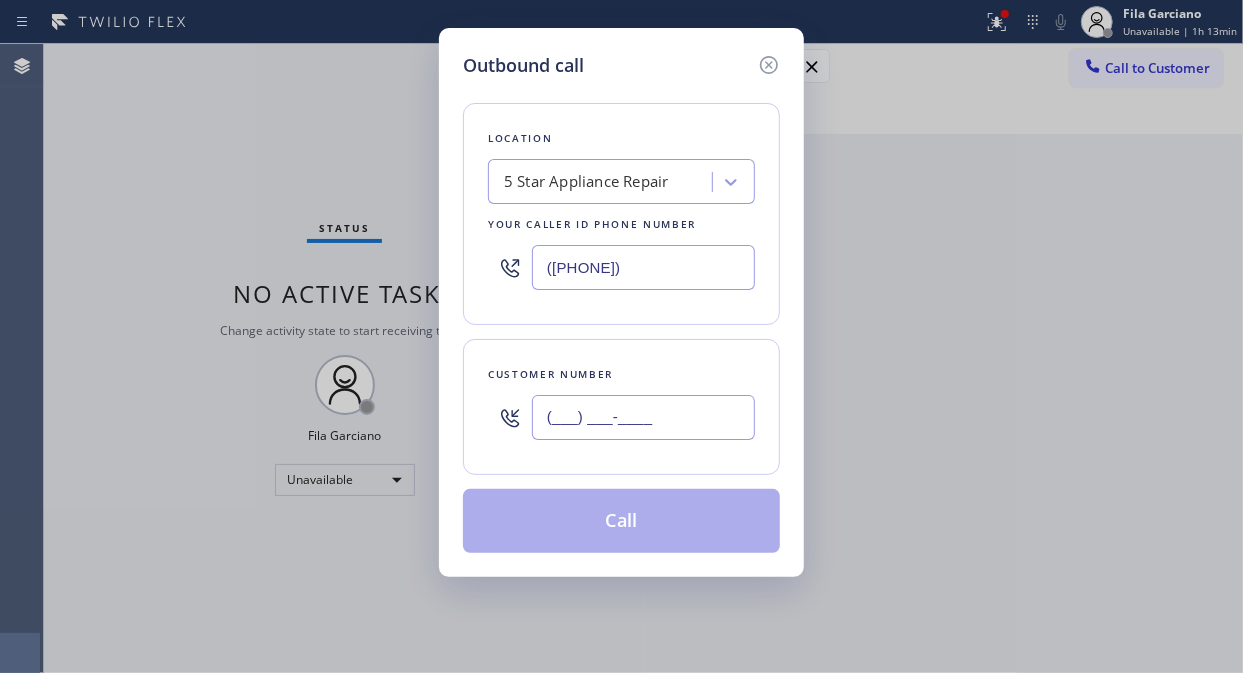 click on "(___) ___-____" at bounding box center [643, 417] 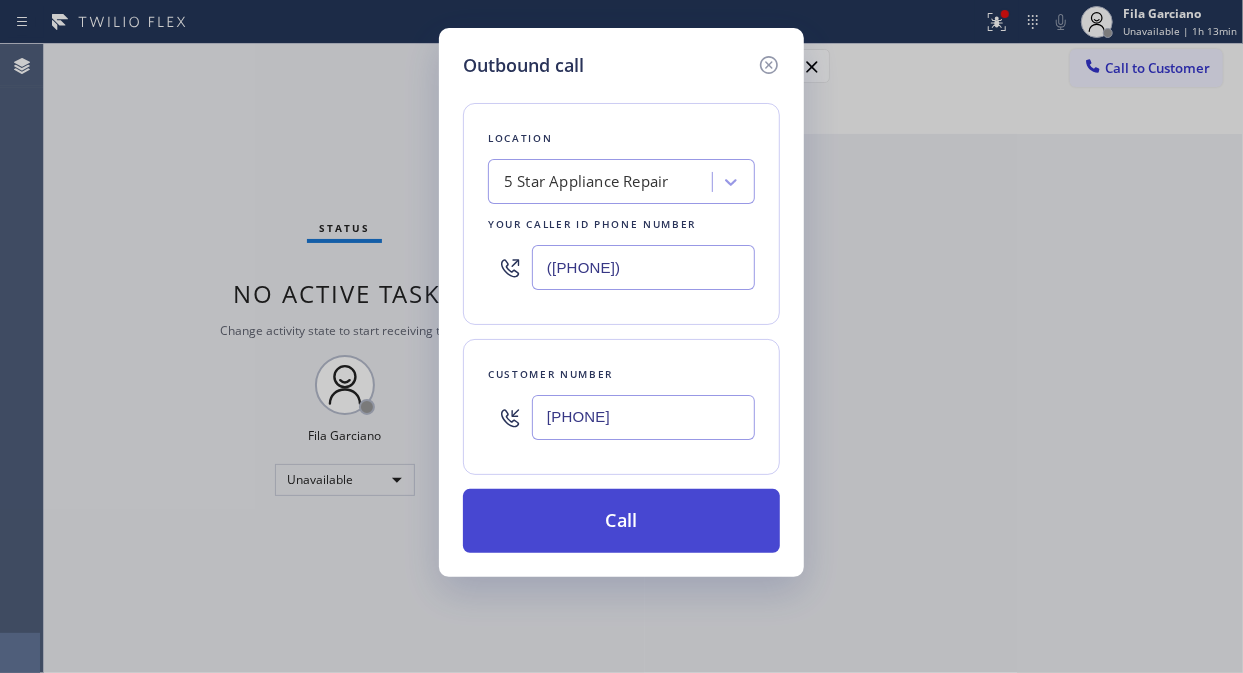 type on "[PHONE]" 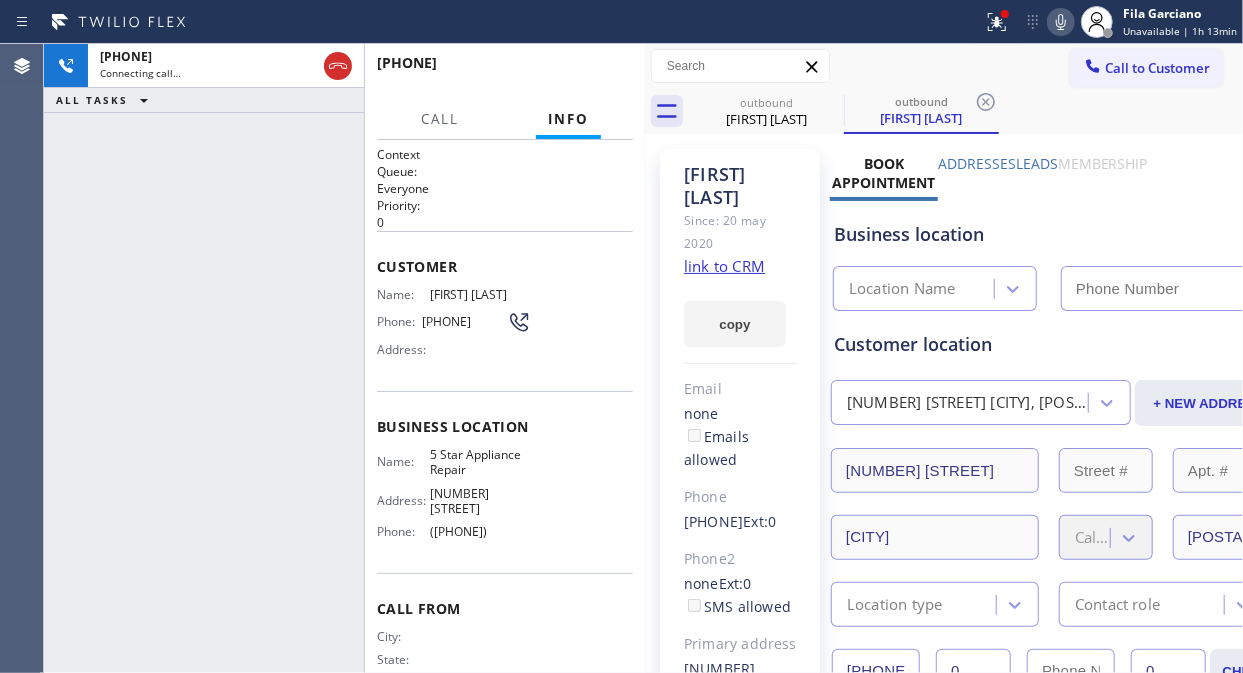 type on "([PHONE])" 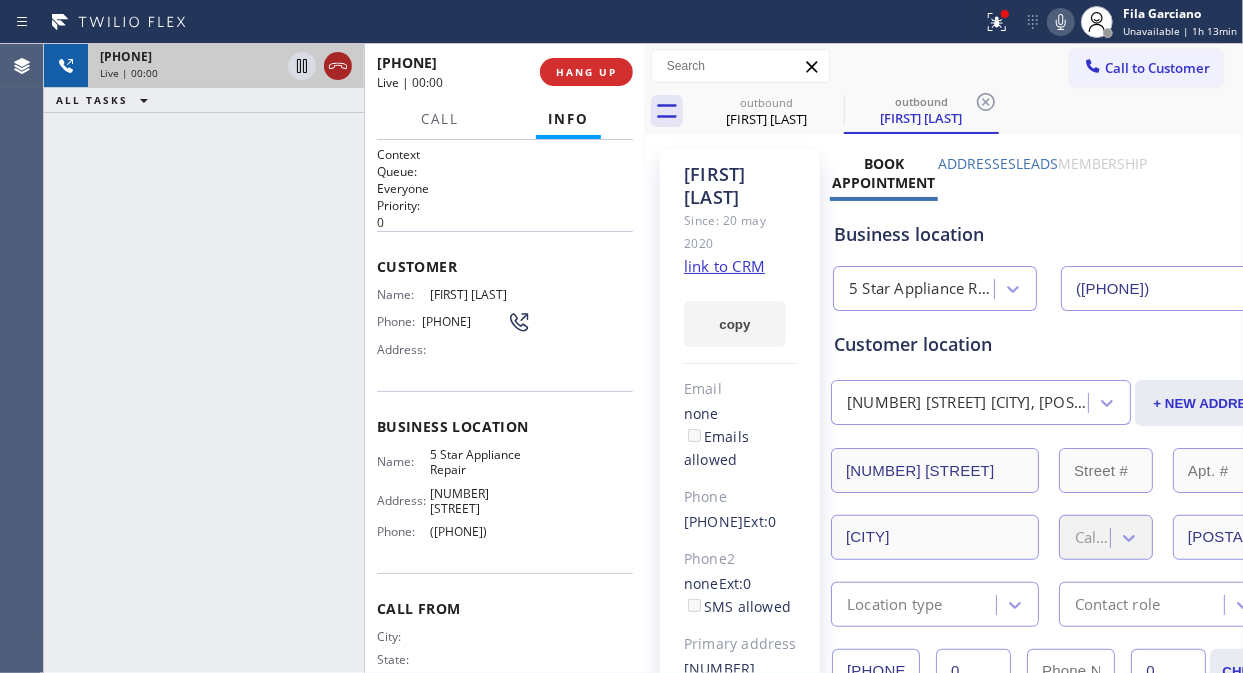 click 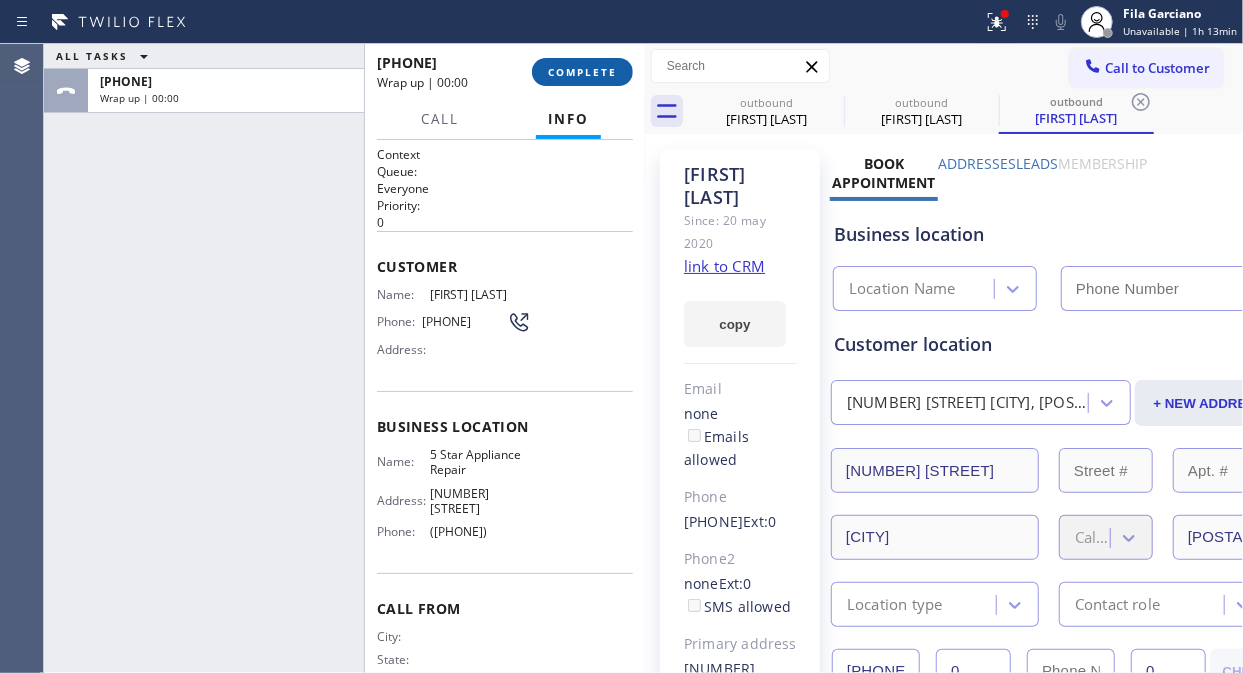 click on "COMPLETE" at bounding box center [582, 72] 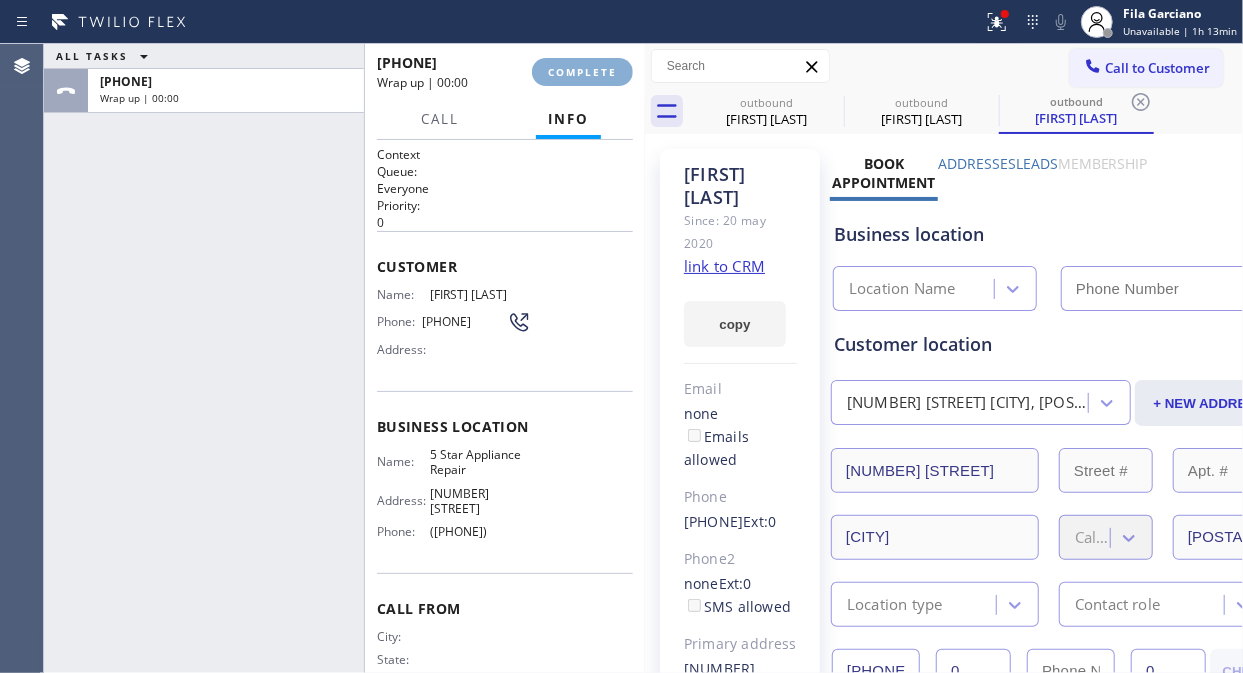 type on "([PHONE])" 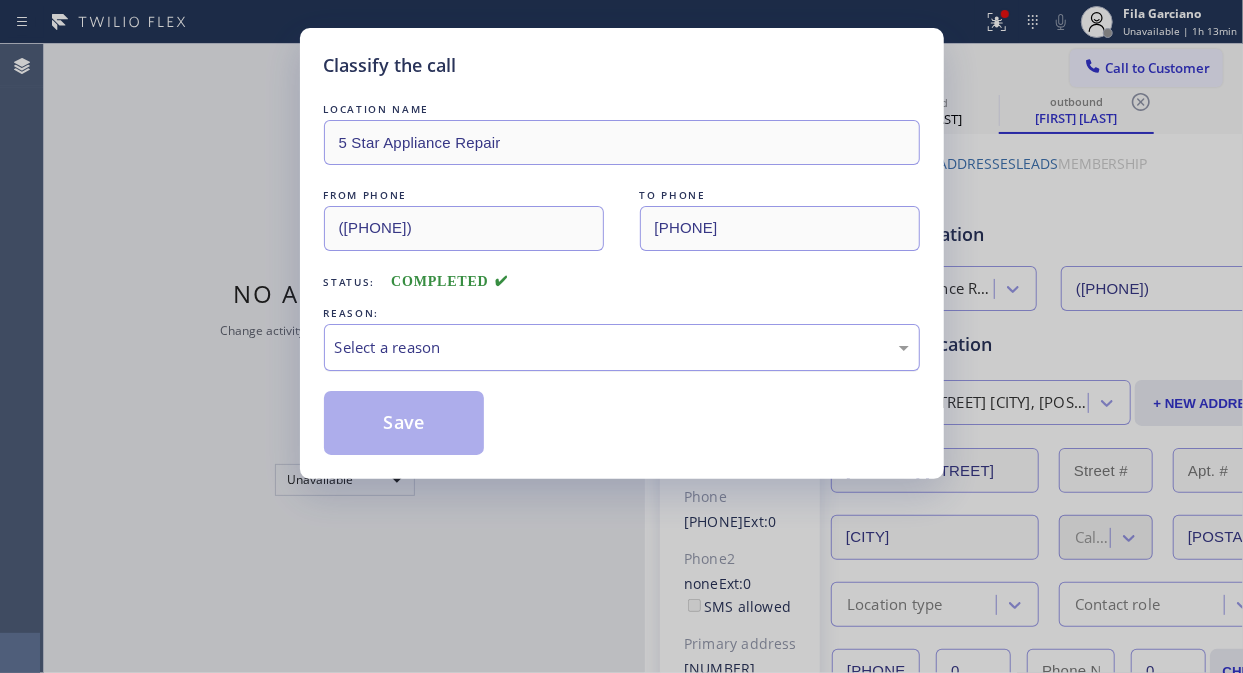 click on "Select a reason" at bounding box center [622, 347] 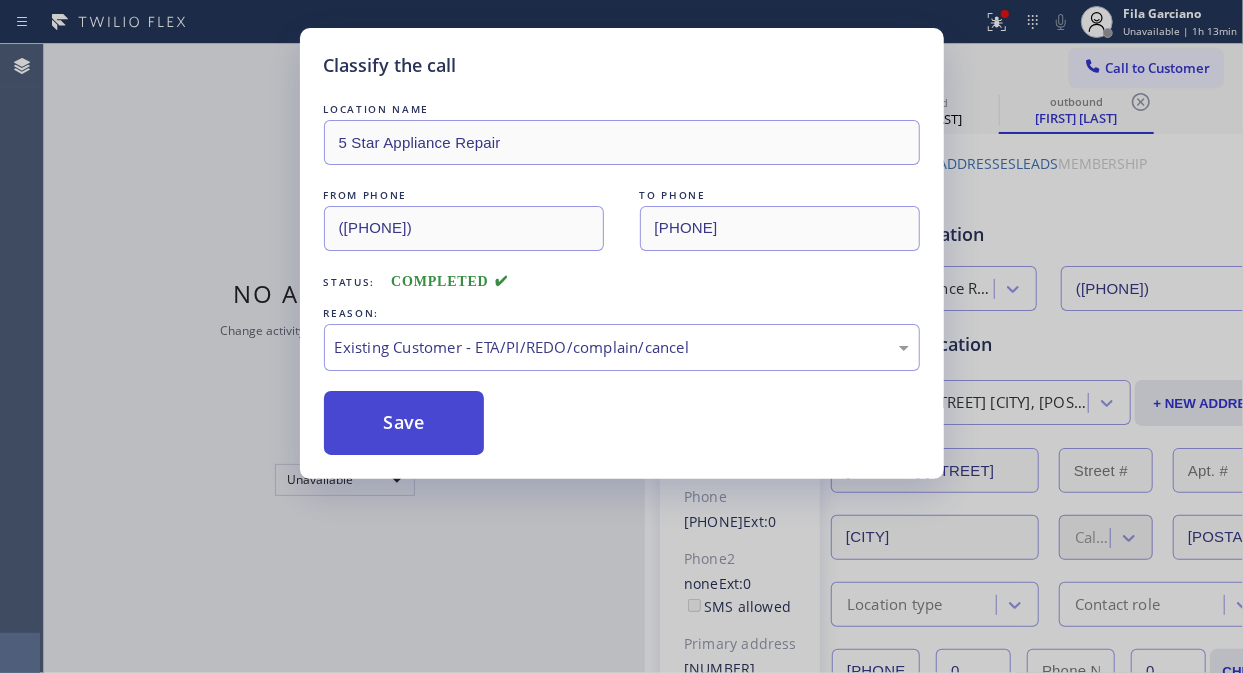 click on "Save" at bounding box center (404, 423) 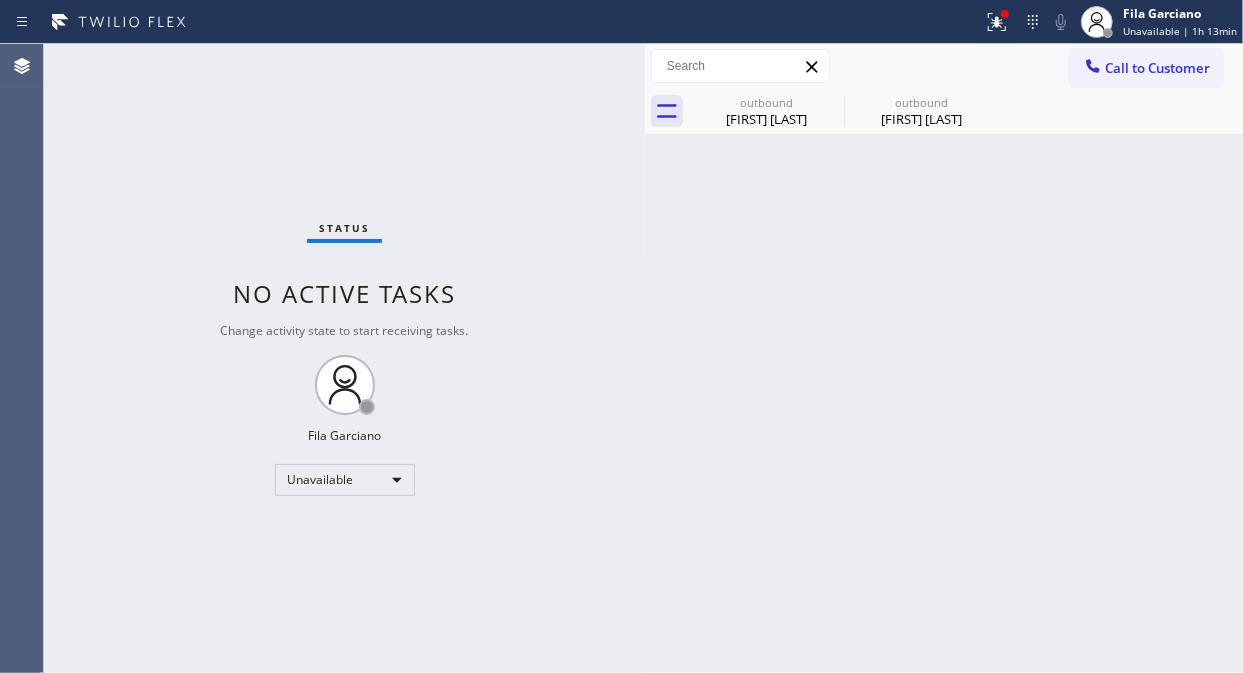 click on "Call to Customer" at bounding box center (1157, 68) 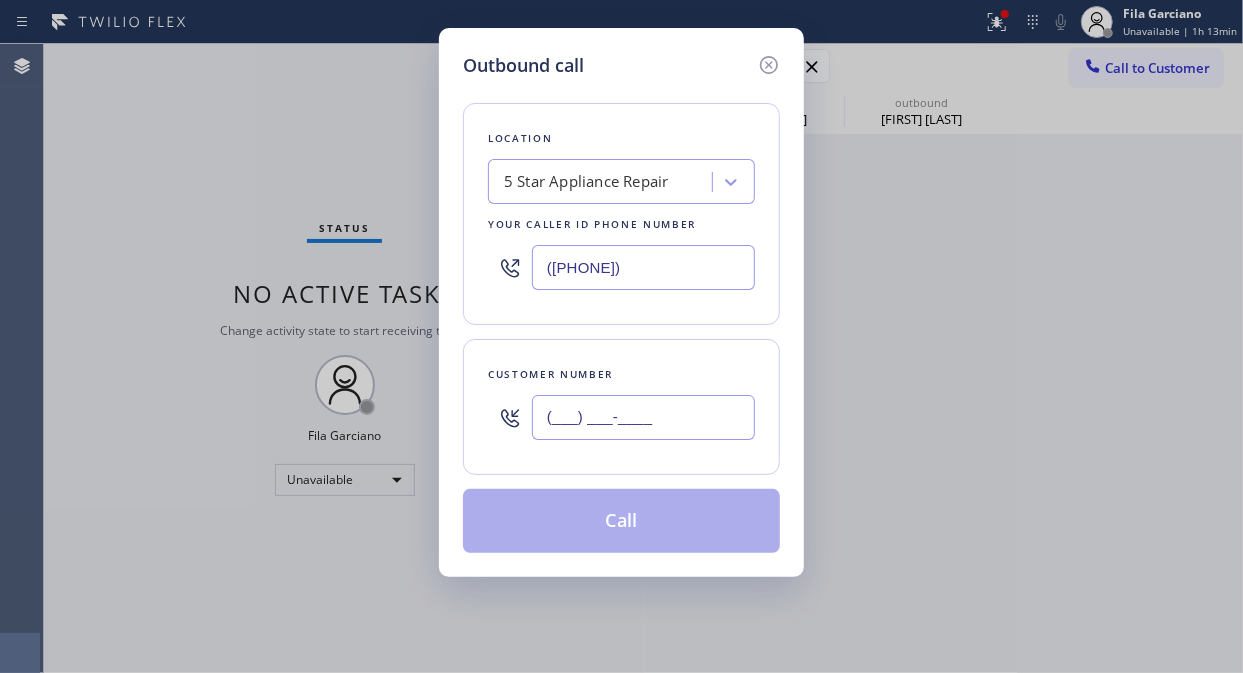 click on "(___) ___-____" at bounding box center (643, 417) 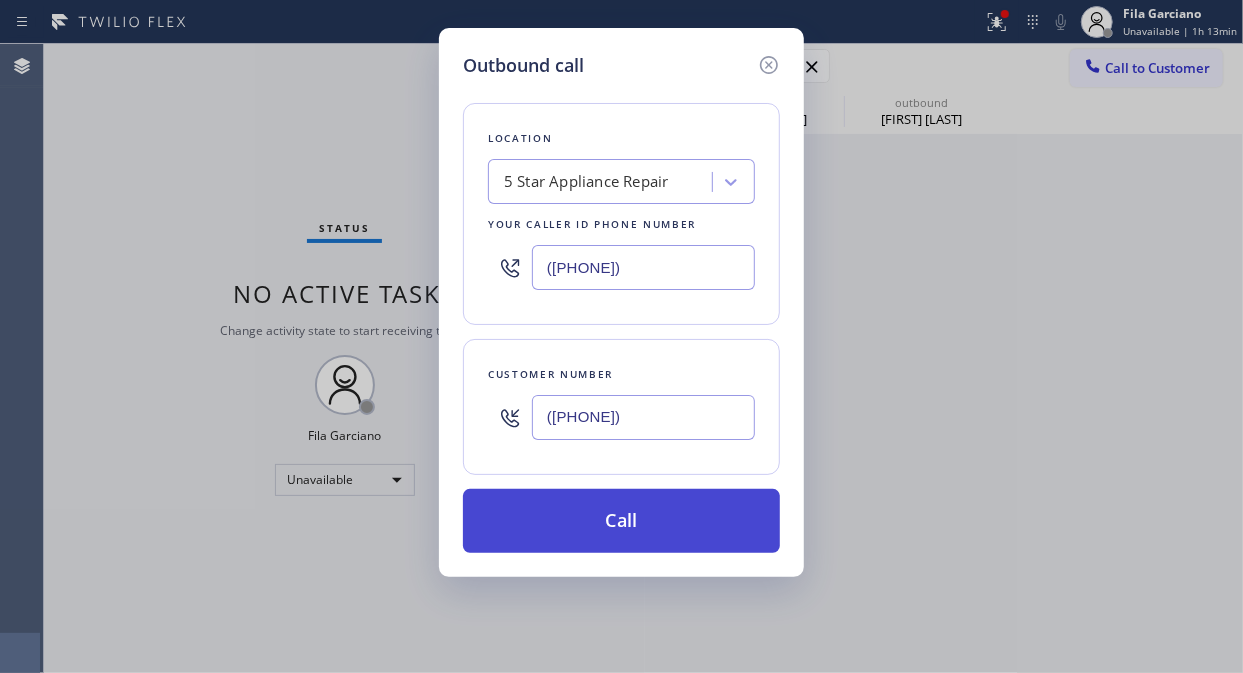 type on "([PHONE])" 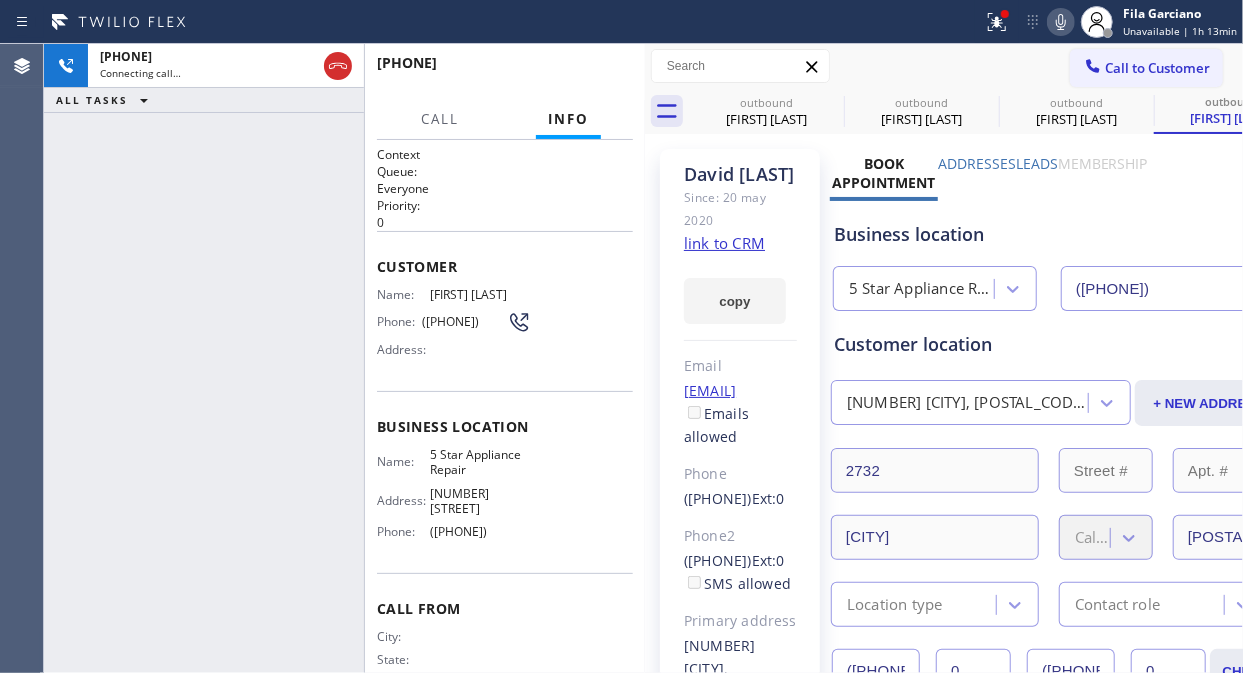 type on "([PHONE])" 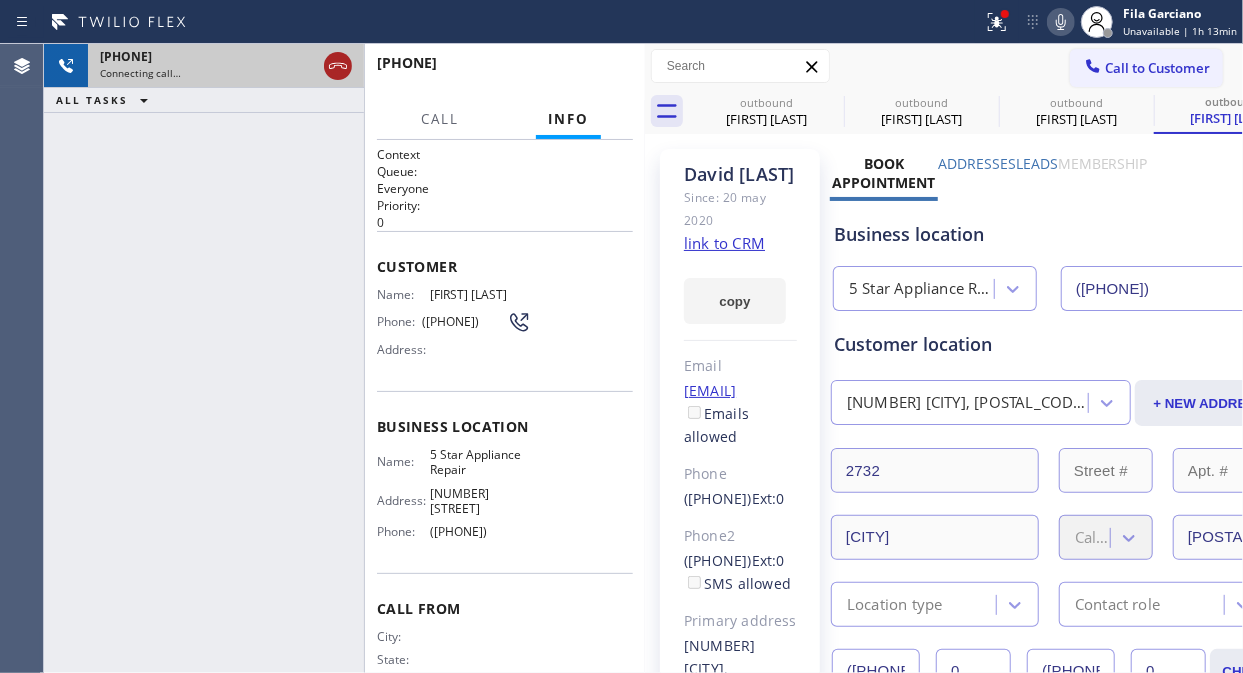 click 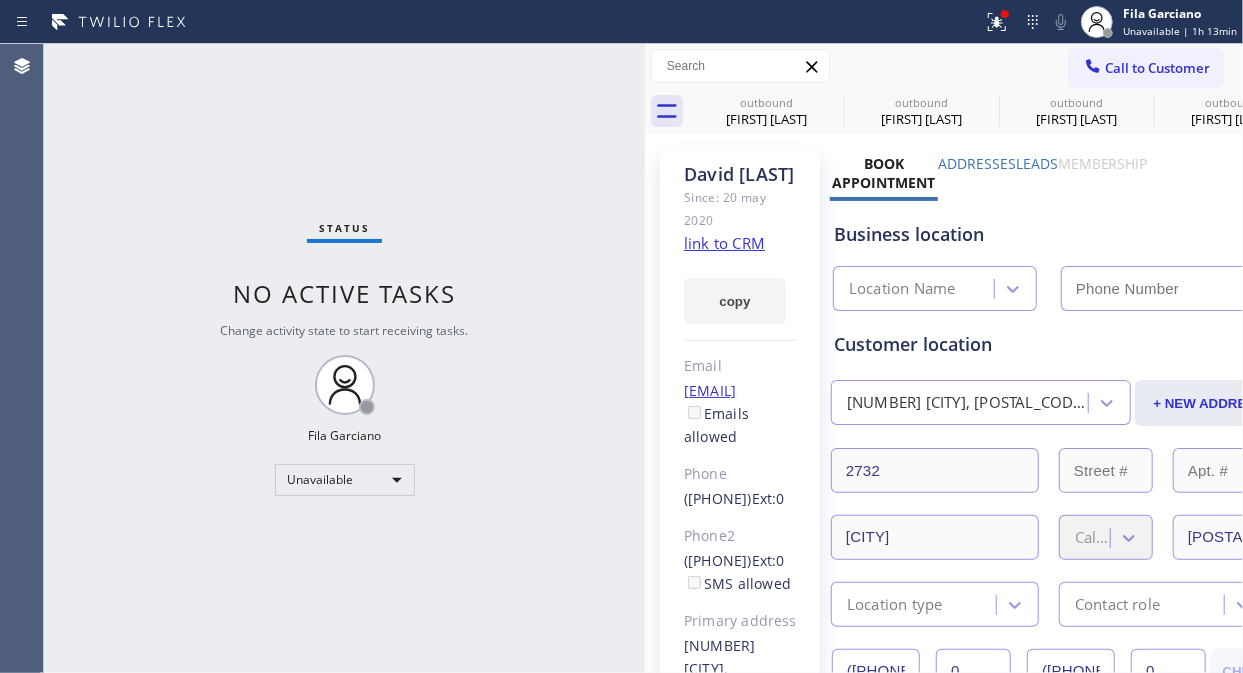 type on "([PHONE])" 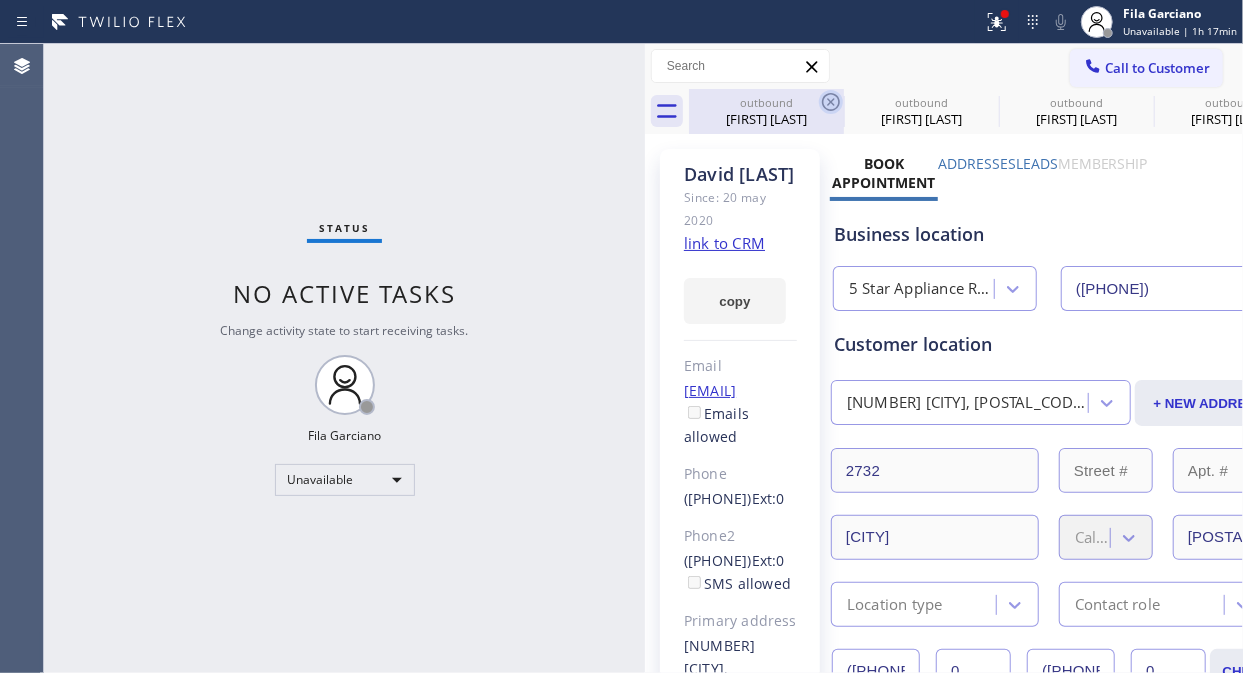 click 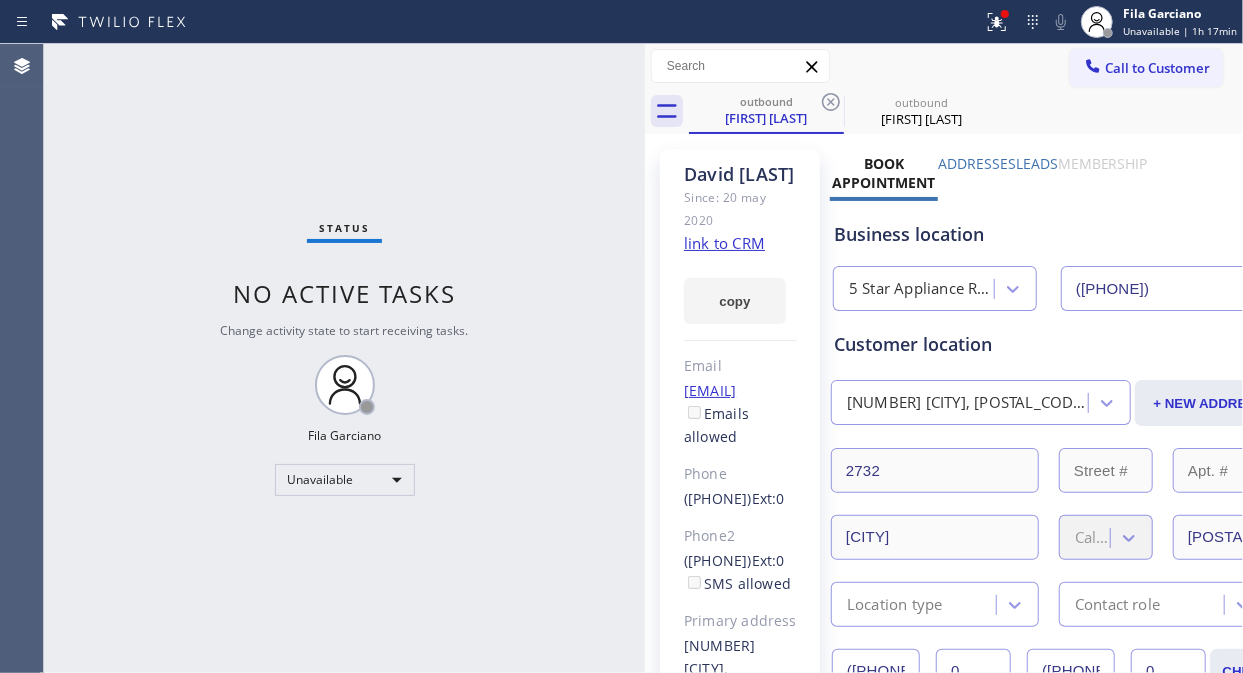 click 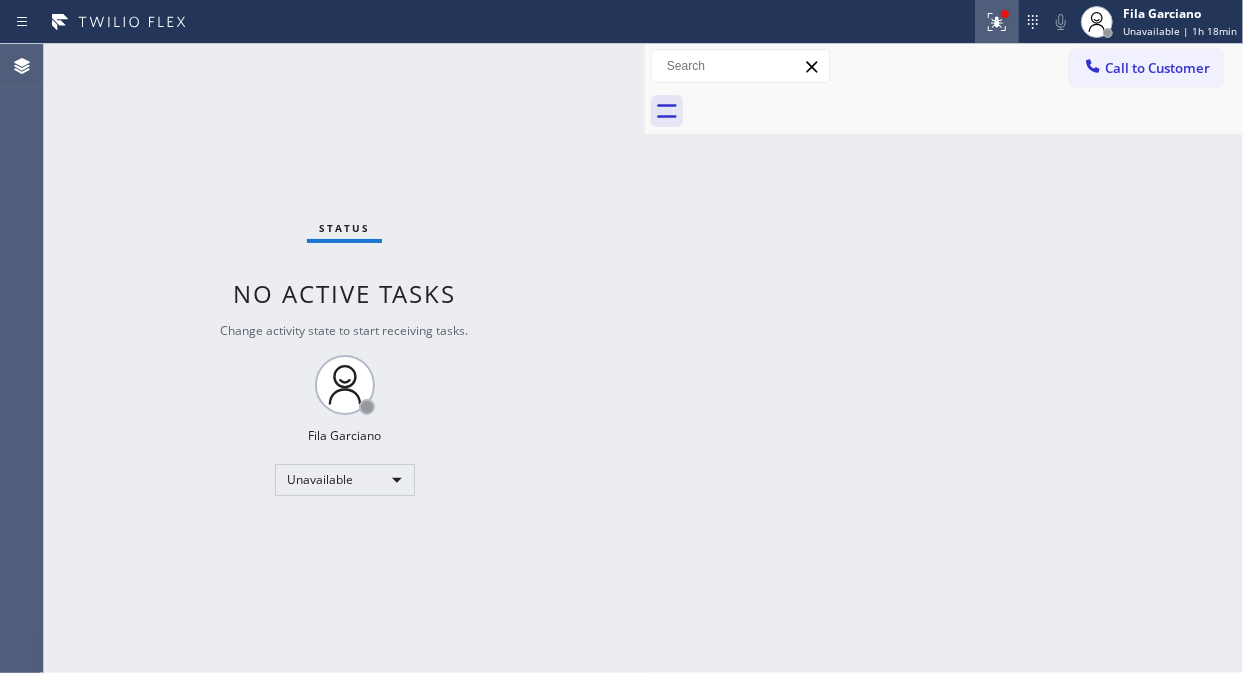 click 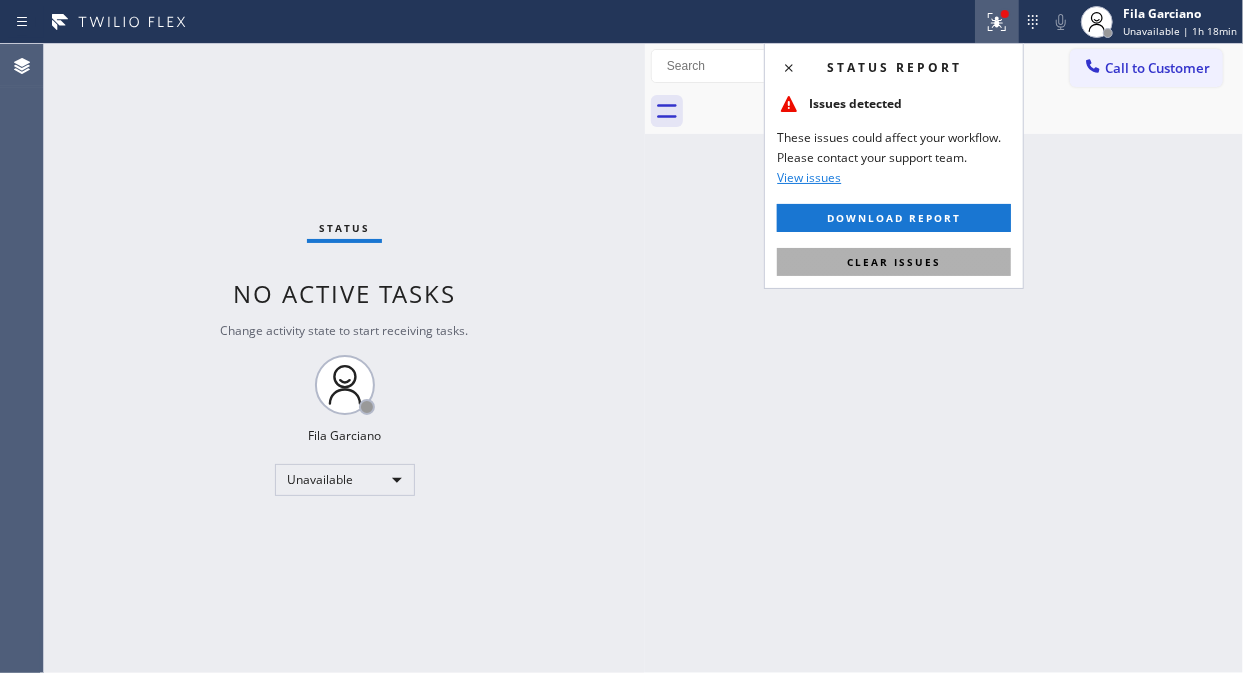 click on "Clear issues" at bounding box center [894, 262] 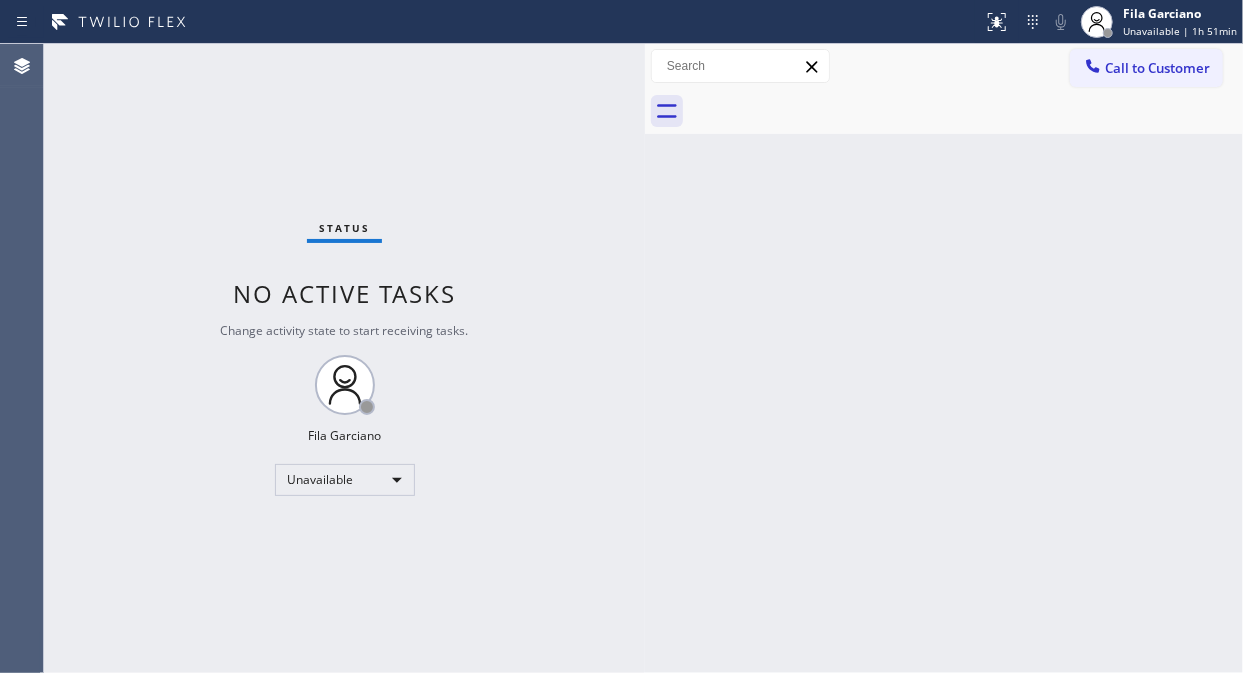 click on "Call to Customer" at bounding box center [1157, 68] 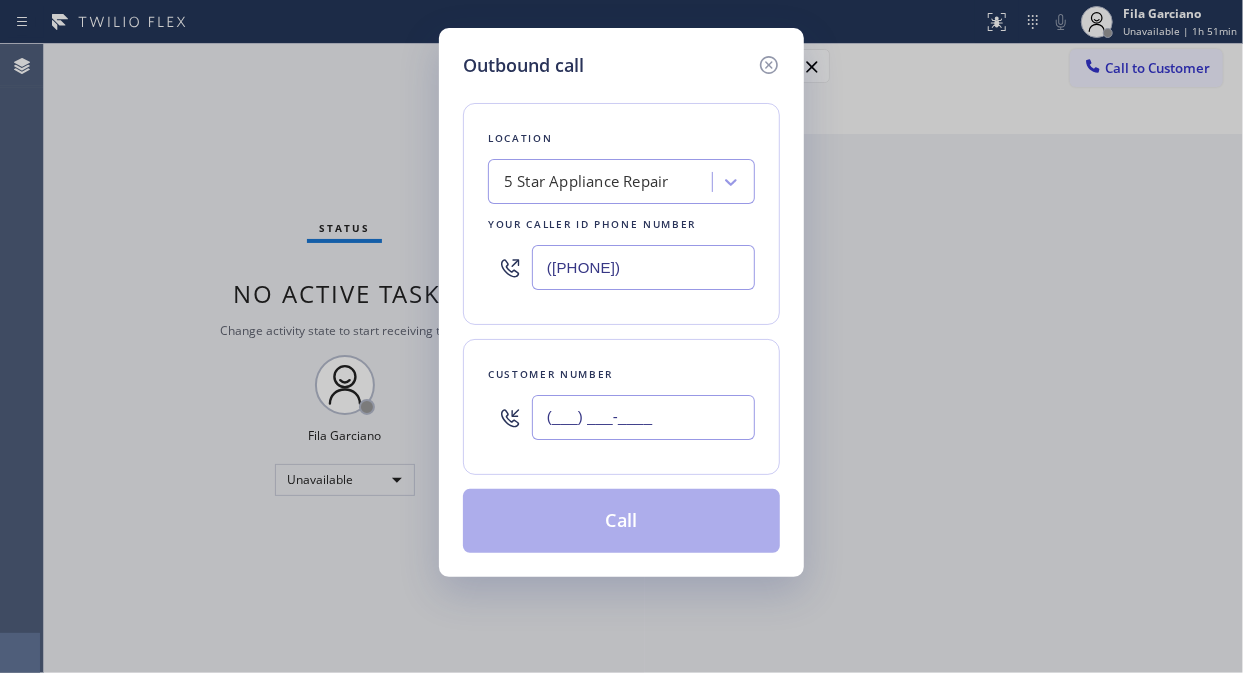 click on "(___) ___-____" at bounding box center (643, 417) 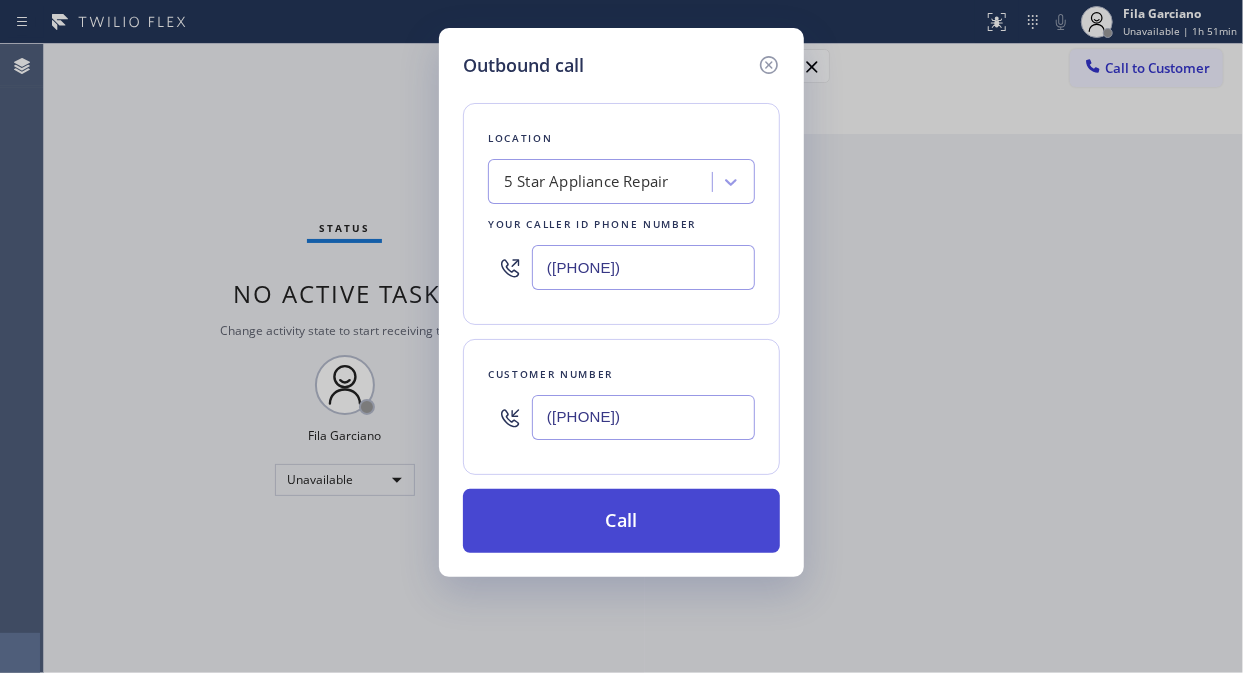 type on "([PHONE])" 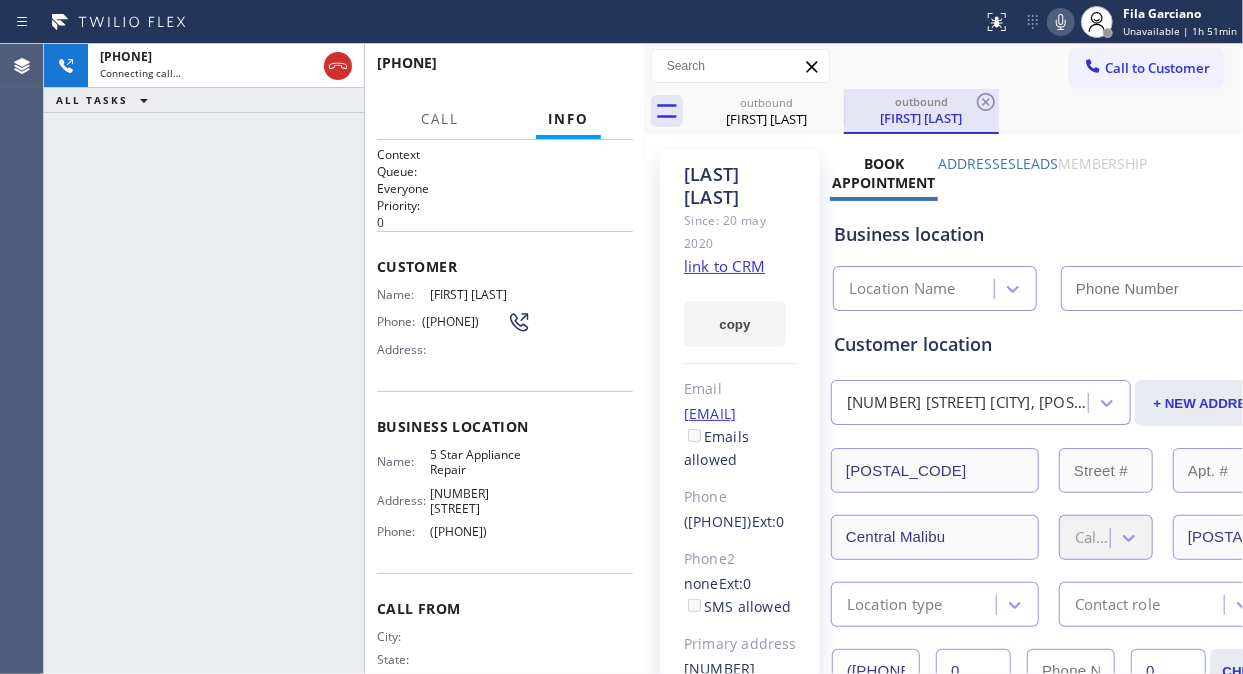 type on "([PHONE])" 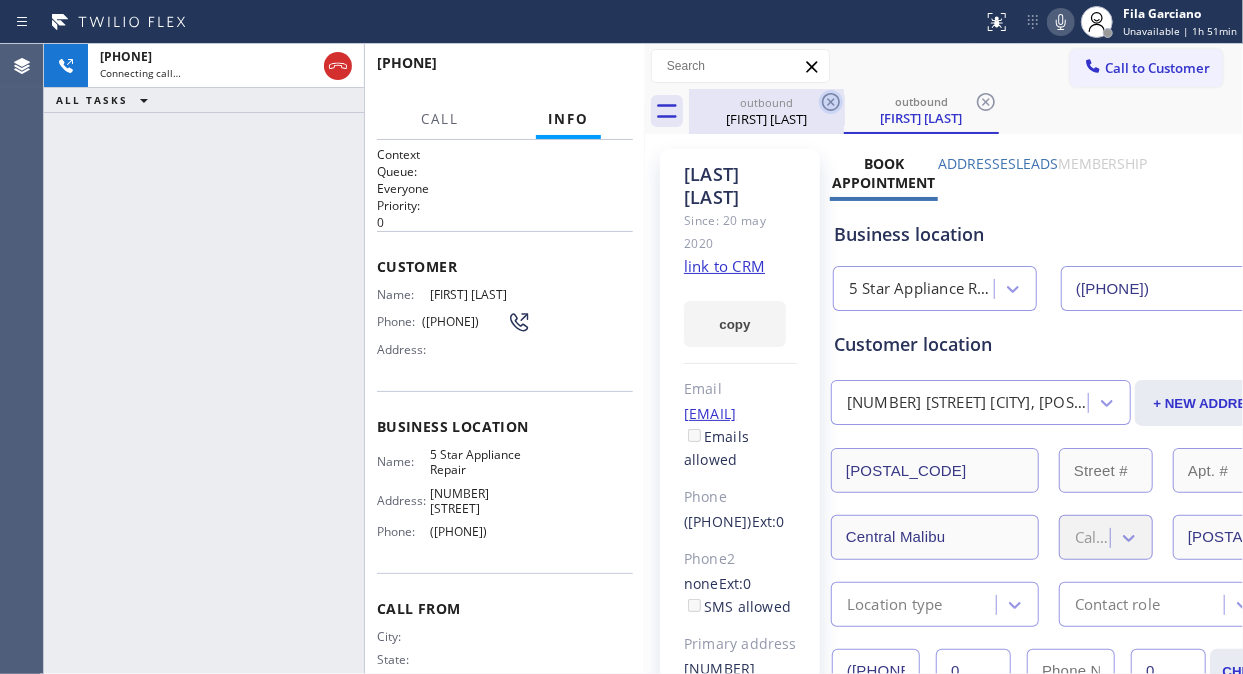 click 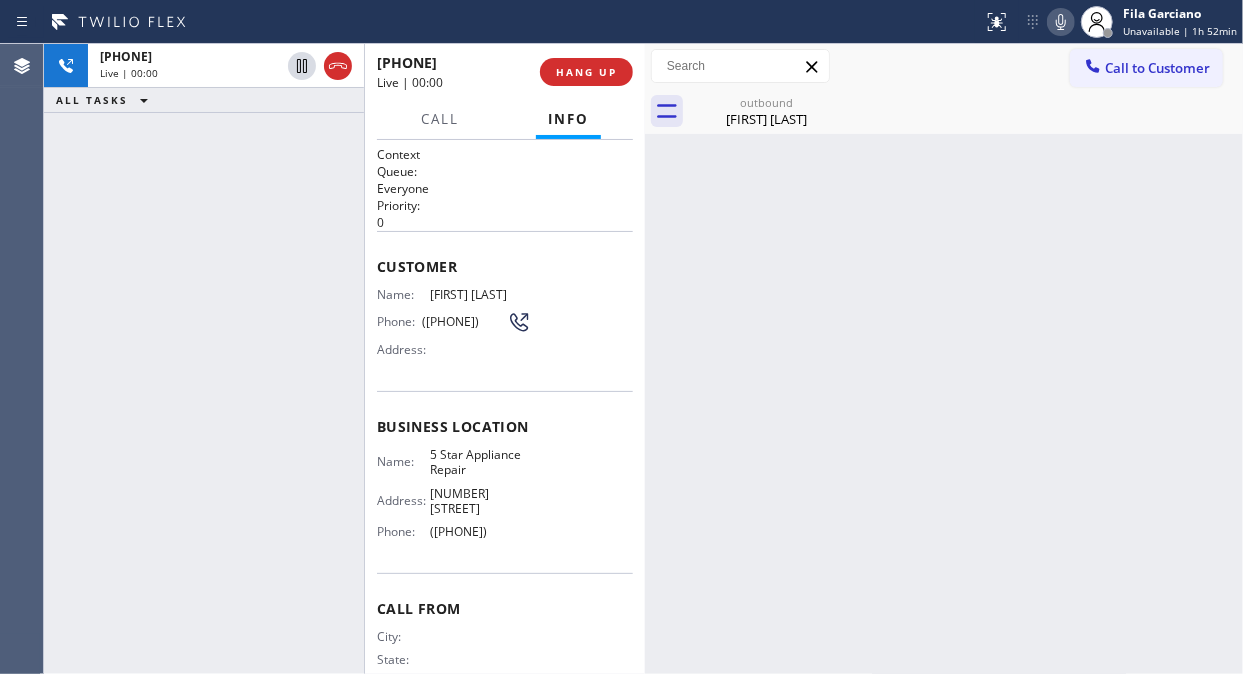 click on "[PHONE] Live | 00:02 ALL TASKS ALL TASKS ACTIVE TASKS TASKS IN WRAP UP" at bounding box center (204, 359) 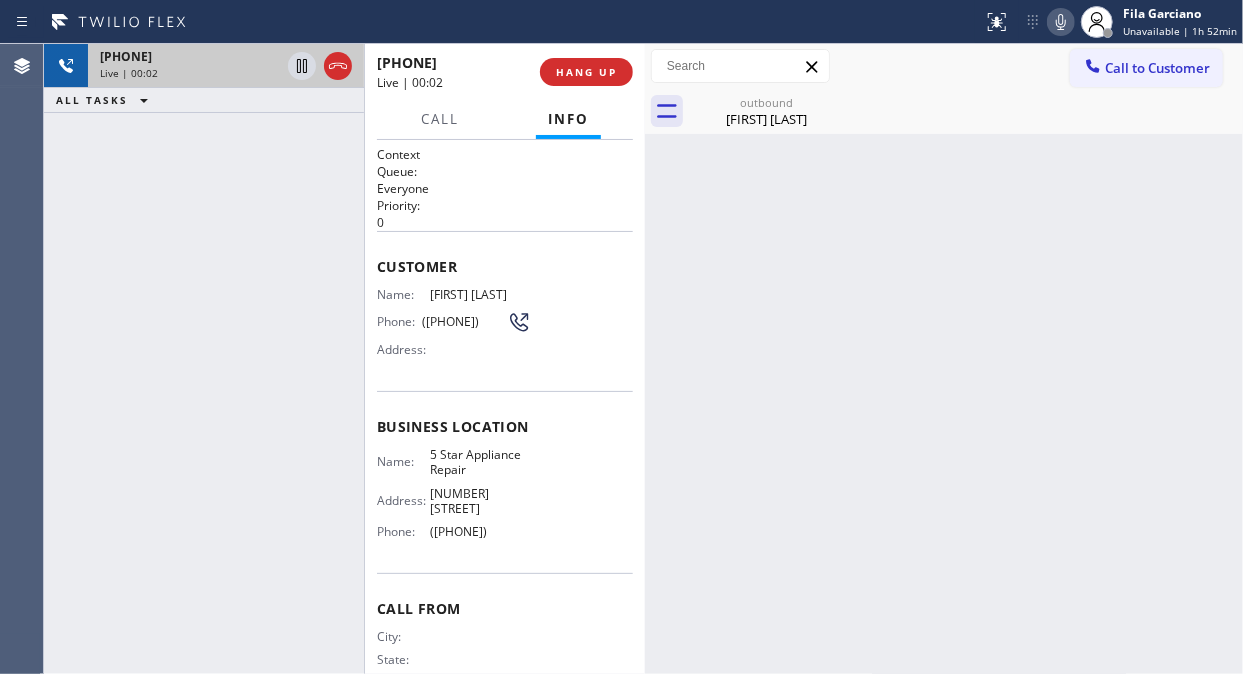 click on "Live | 00:02" at bounding box center [190, 73] 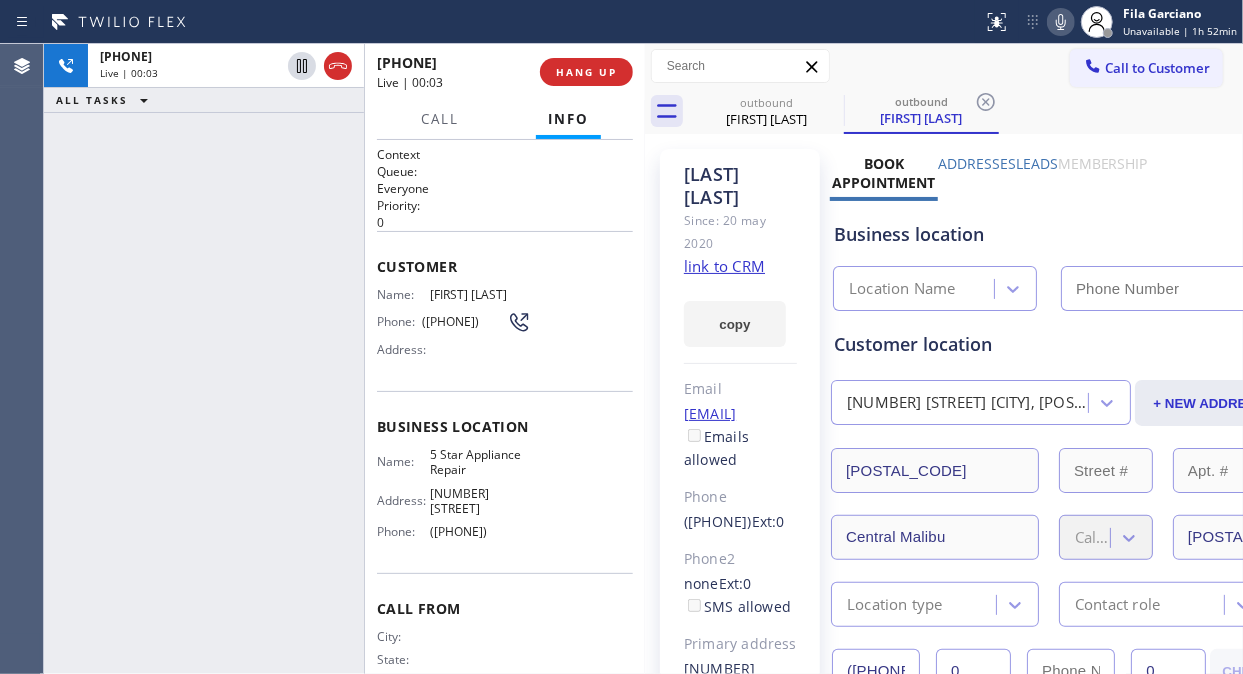 type on "([PHONE])" 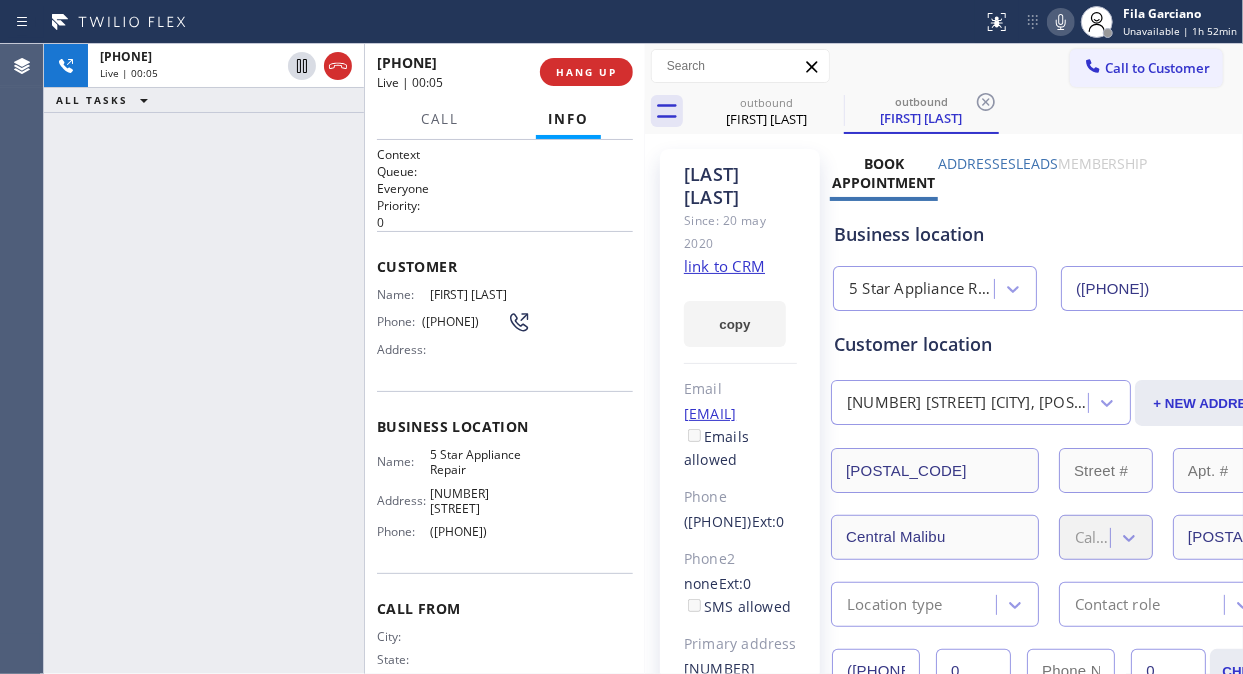 click on "link to CRM" 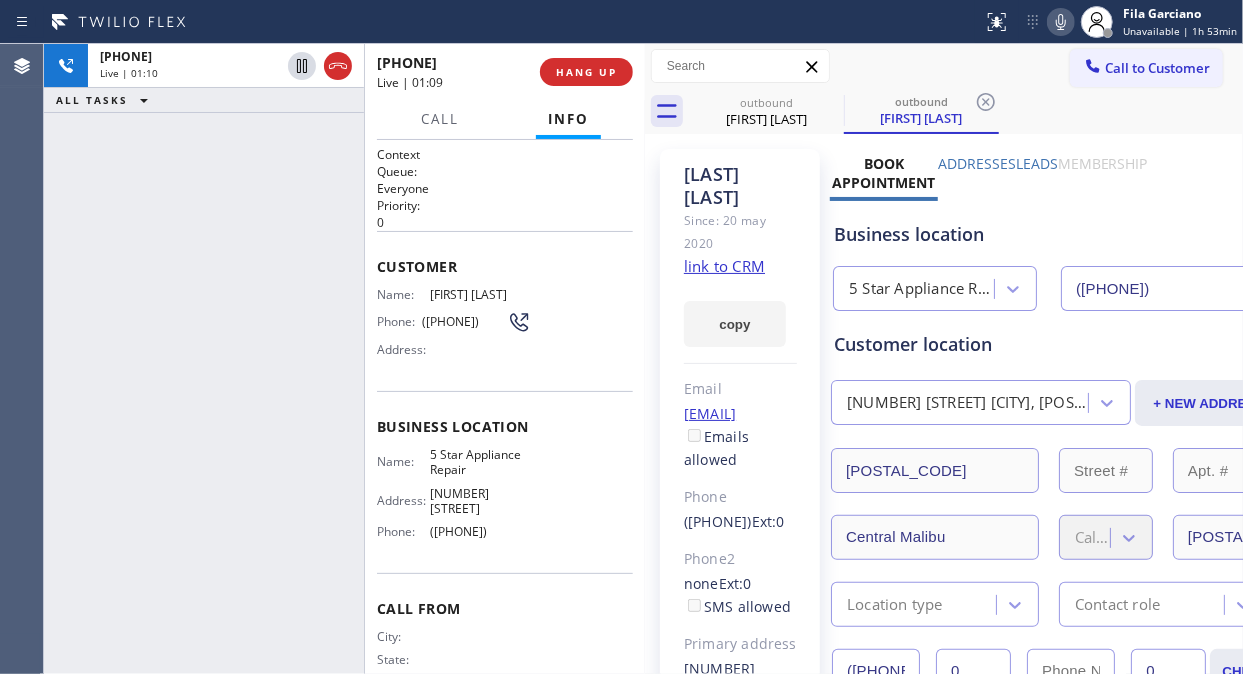 click on "Call to Customer Outbound call Location 5 Star Appliance Repair Your caller id phone number [PHONE] Customer number Call Outbound call Technician Search Technician Your caller id phone number Your caller id phone number Call" at bounding box center (944, 66) 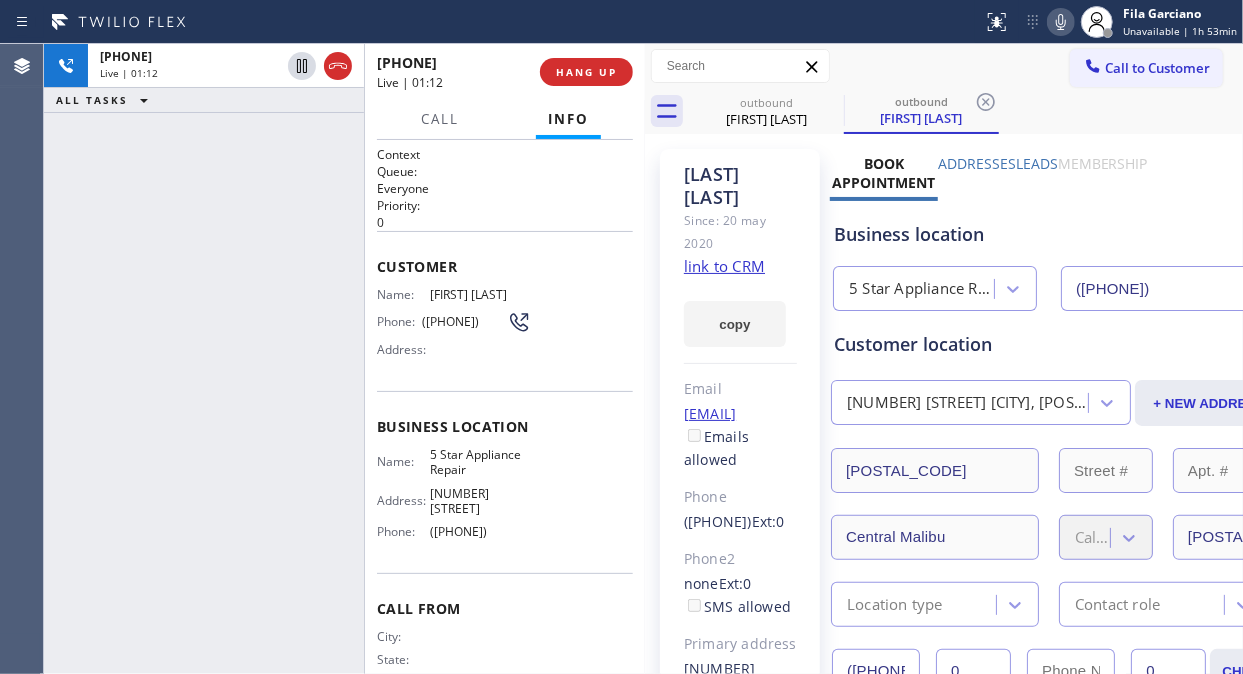 click 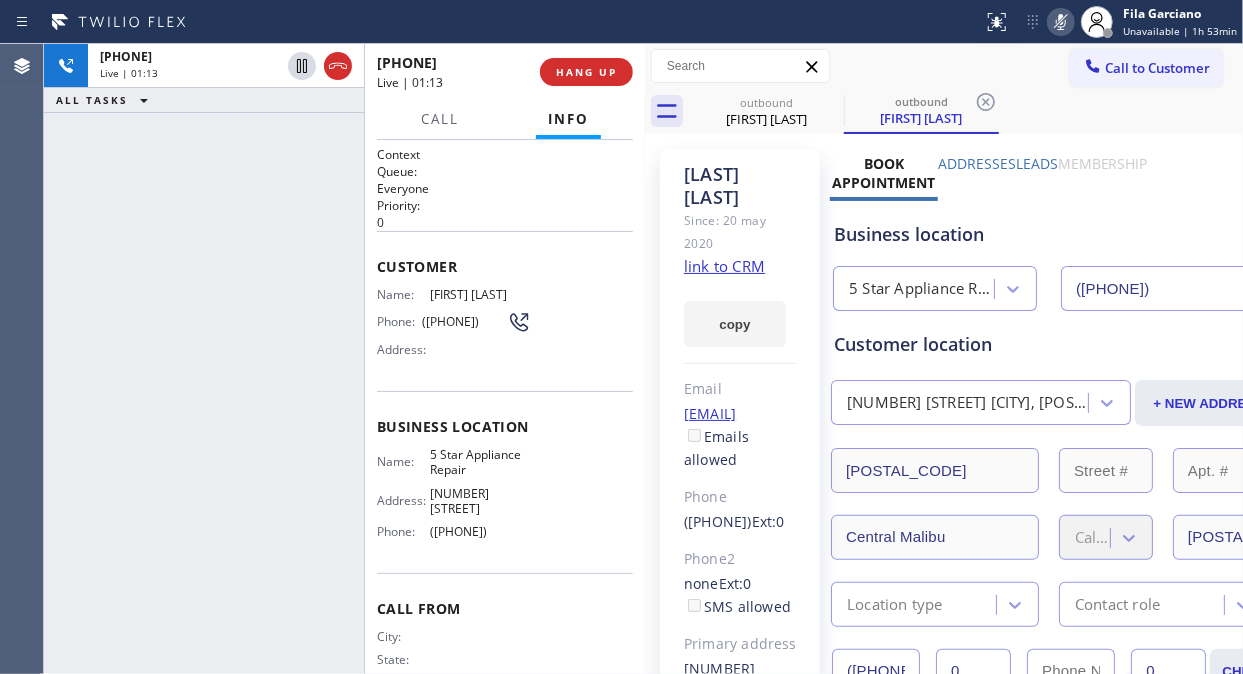 click 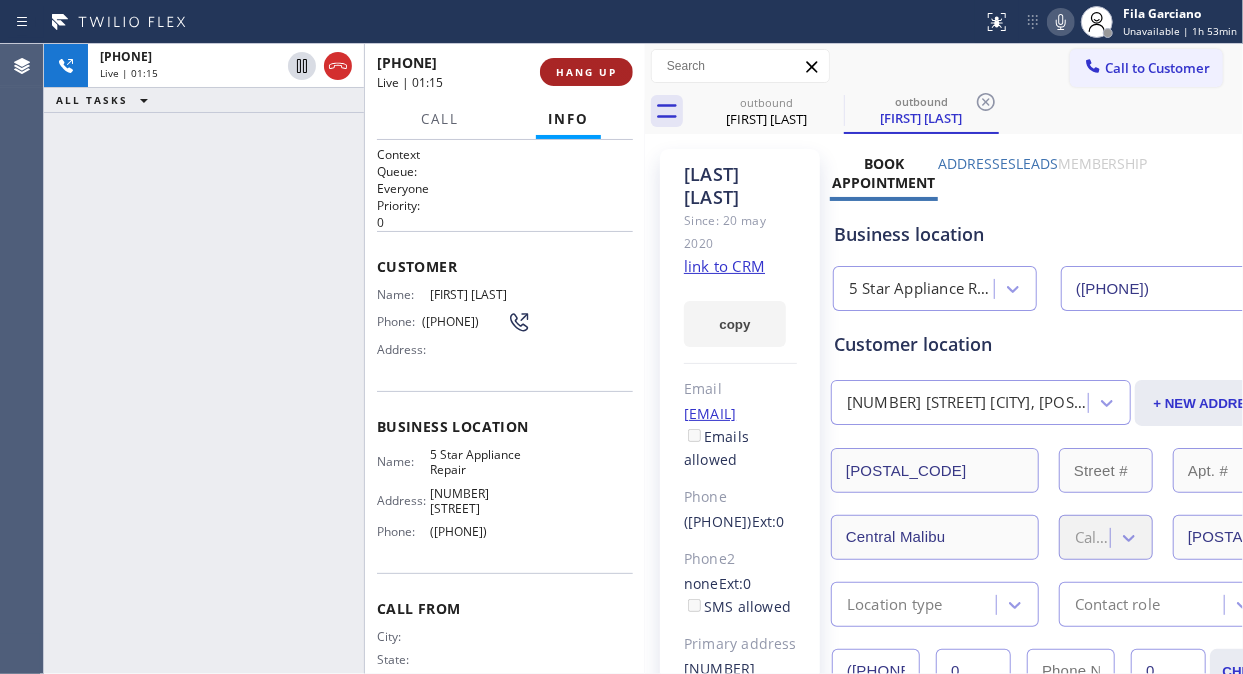 click on "HANG UP" at bounding box center [586, 72] 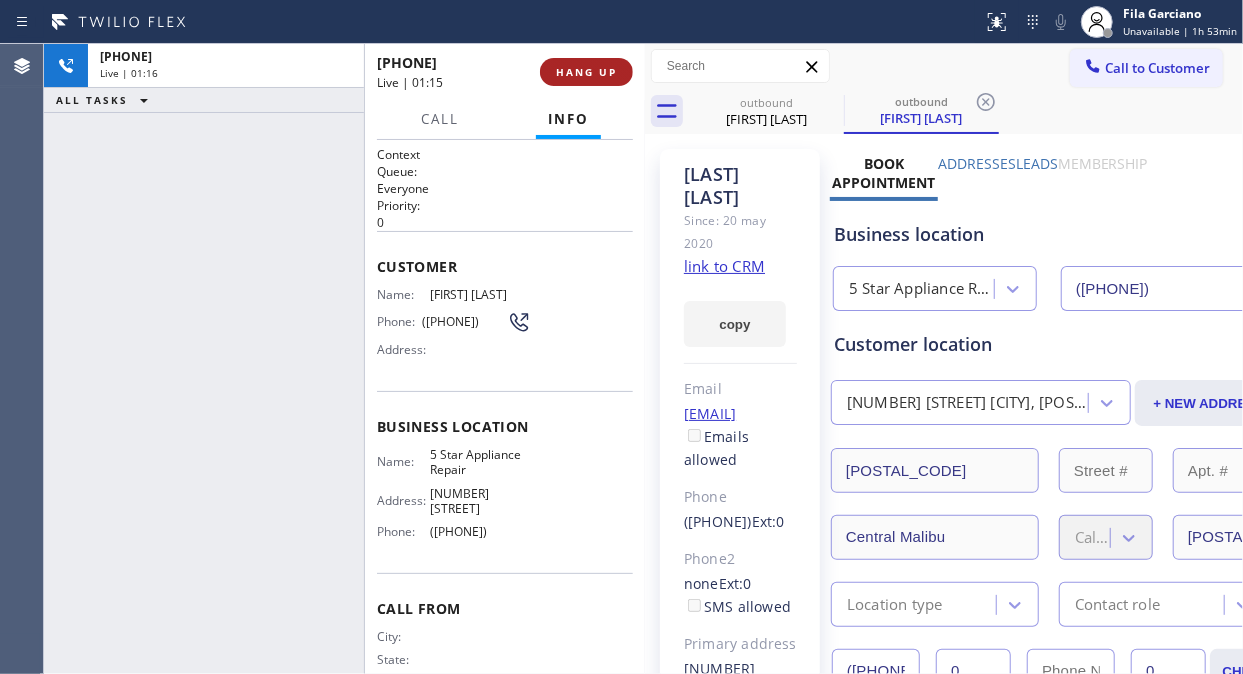 click on "HANG UP" at bounding box center [586, 72] 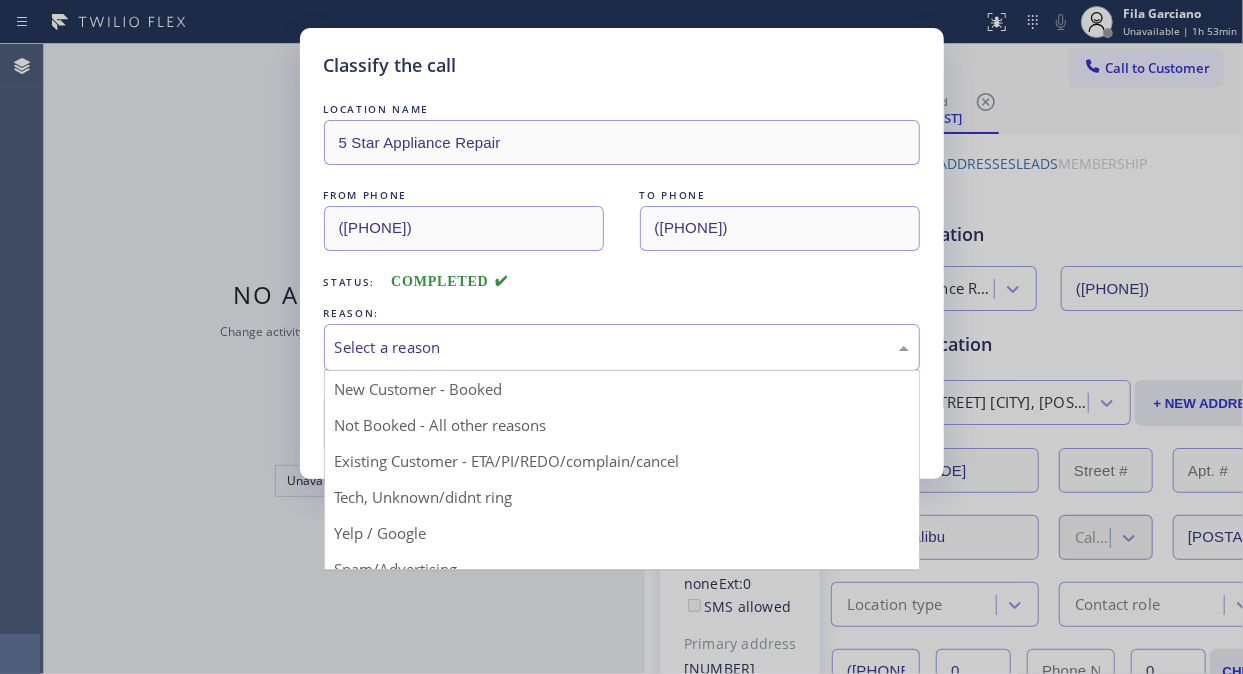 click on "Select a reason" at bounding box center (622, 347) 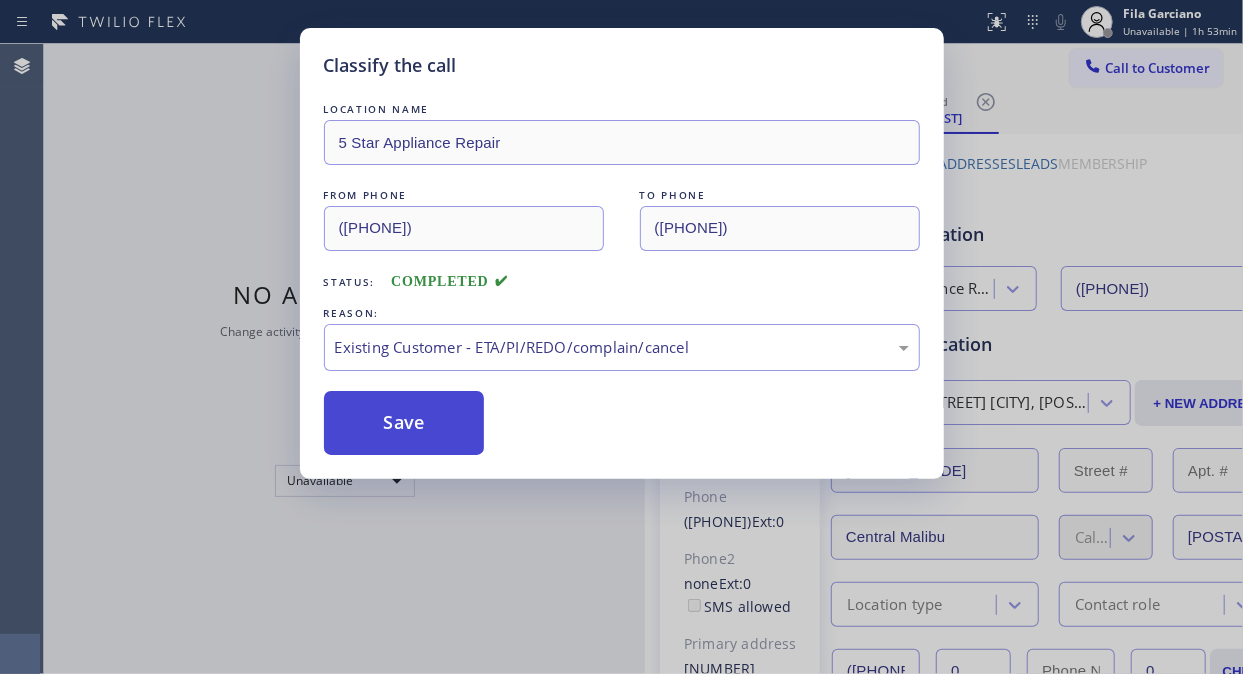 drag, startPoint x: 591, startPoint y: 458, endPoint x: 392, endPoint y: 425, distance: 201.71762 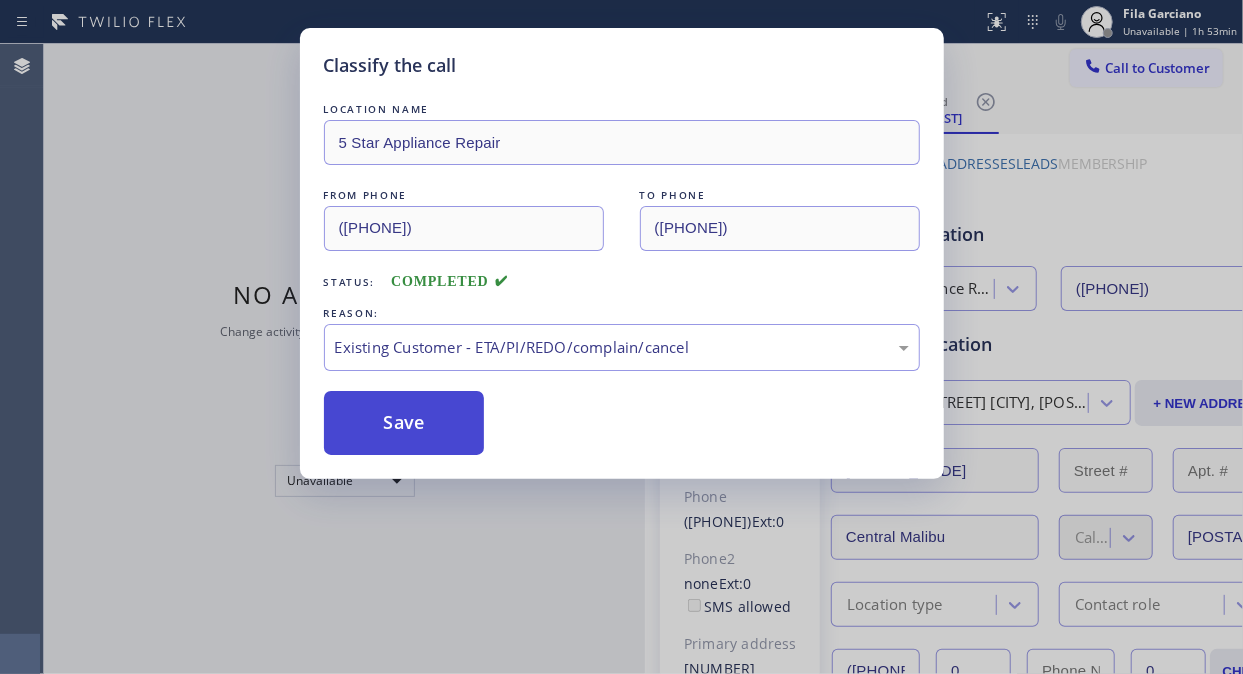 click on "Save" at bounding box center [404, 423] 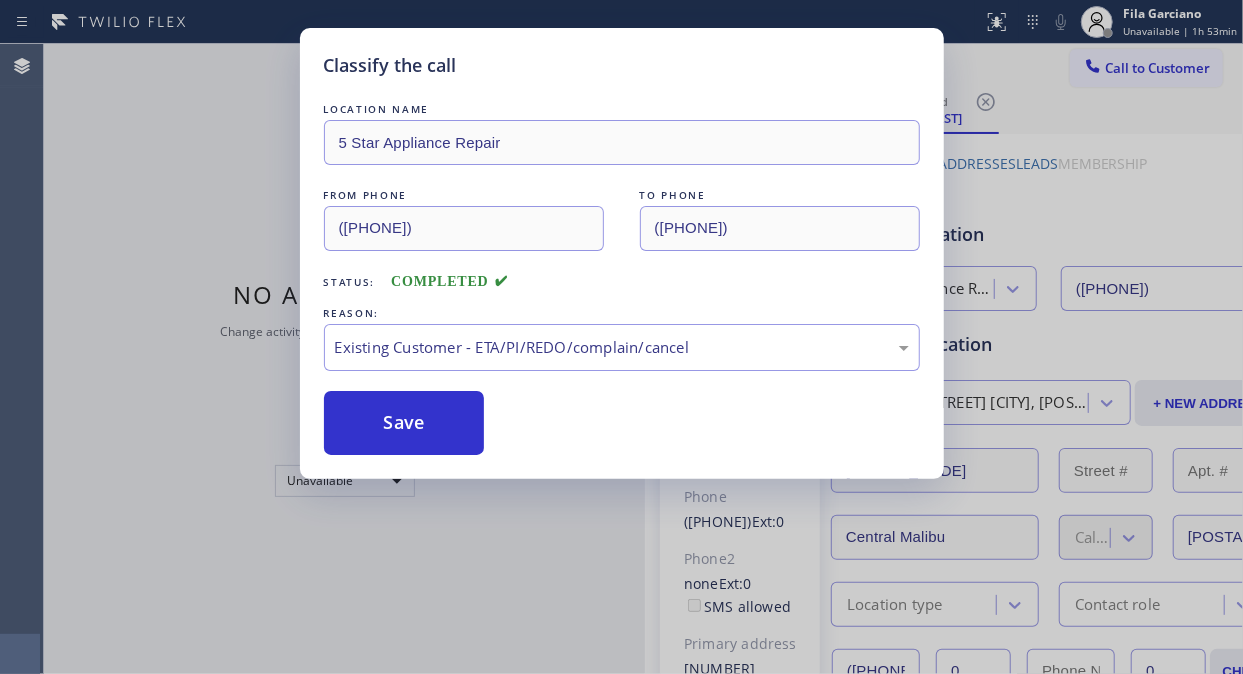 drag, startPoint x: 391, startPoint y: 425, endPoint x: 277, endPoint y: 35, distance: 406.32007 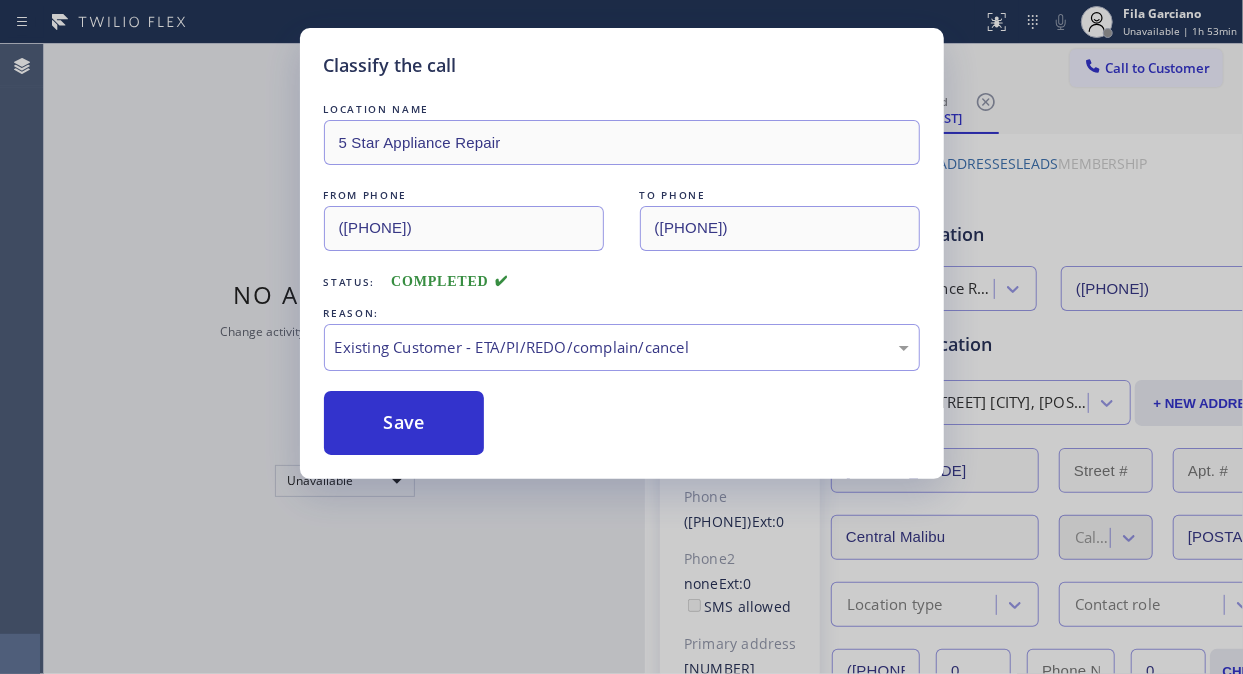 click on "LOCATION NAME 5 Star Appliance Repair FROM PHONE [PHONE] TO PHONE [PHONE] Status: COMPLETED REASON: Existing Customer - ETA/PI/REDO/complain/cancel Save" at bounding box center (622, 277) 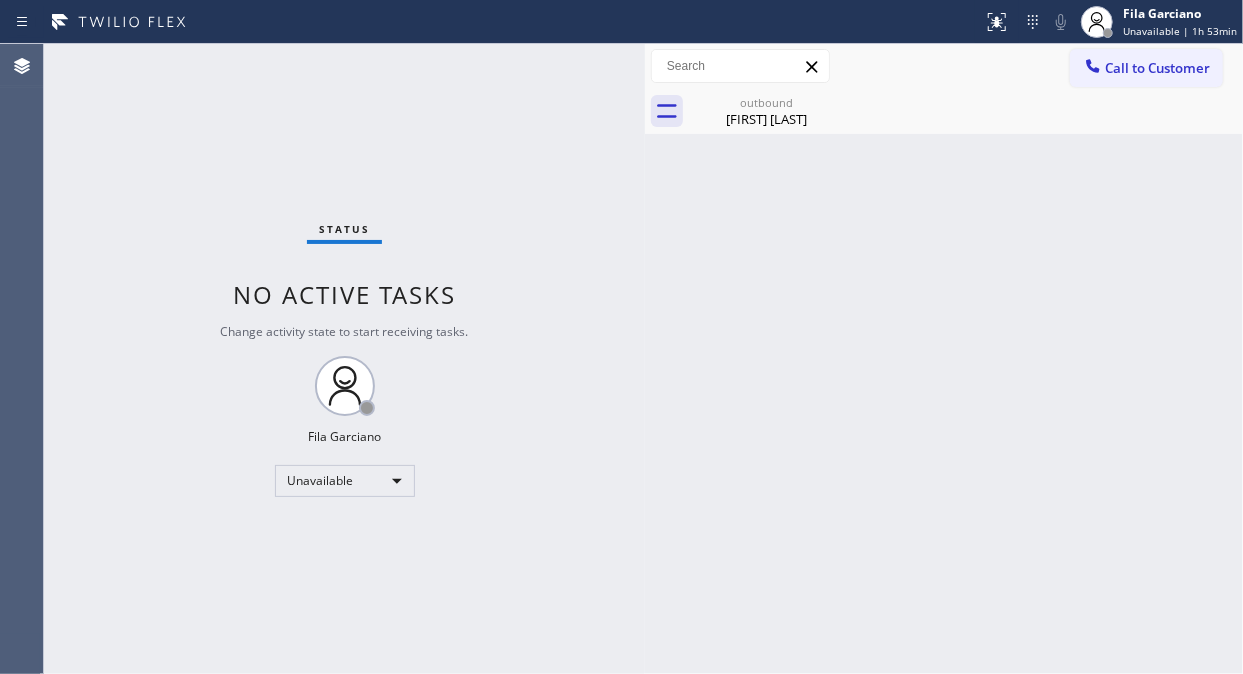 click on "Call to Customer" at bounding box center (1157, 68) 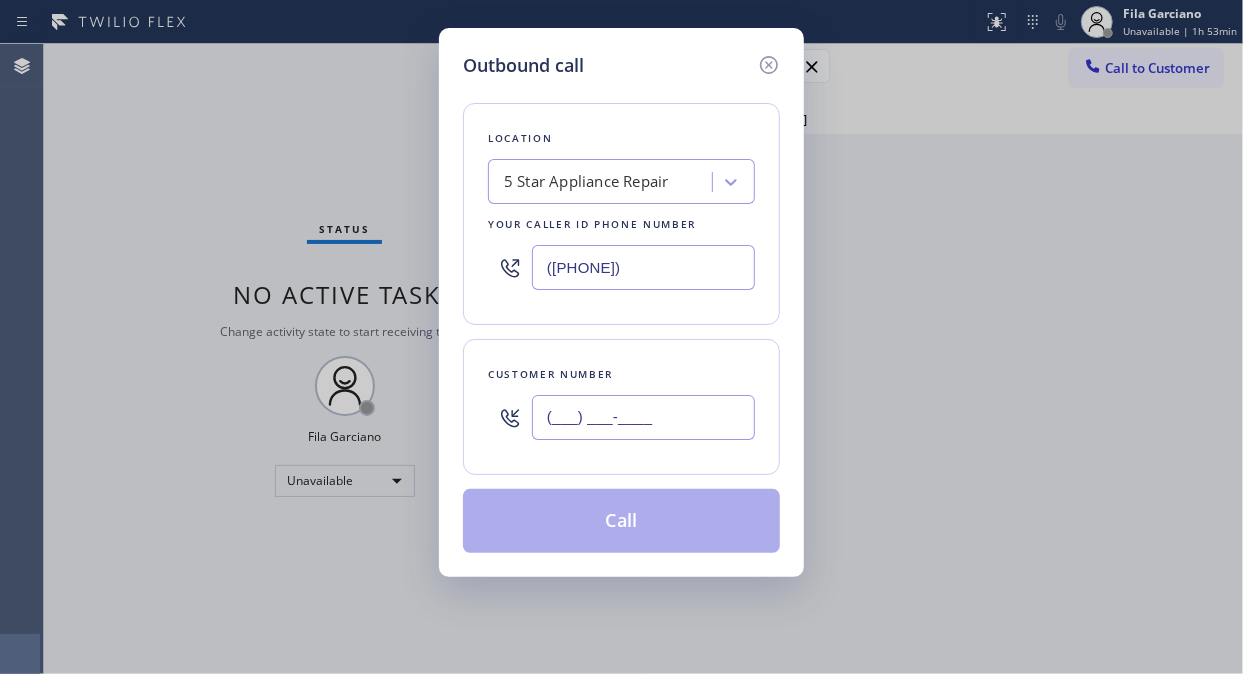 click on "(___) ___-____" at bounding box center (643, 417) 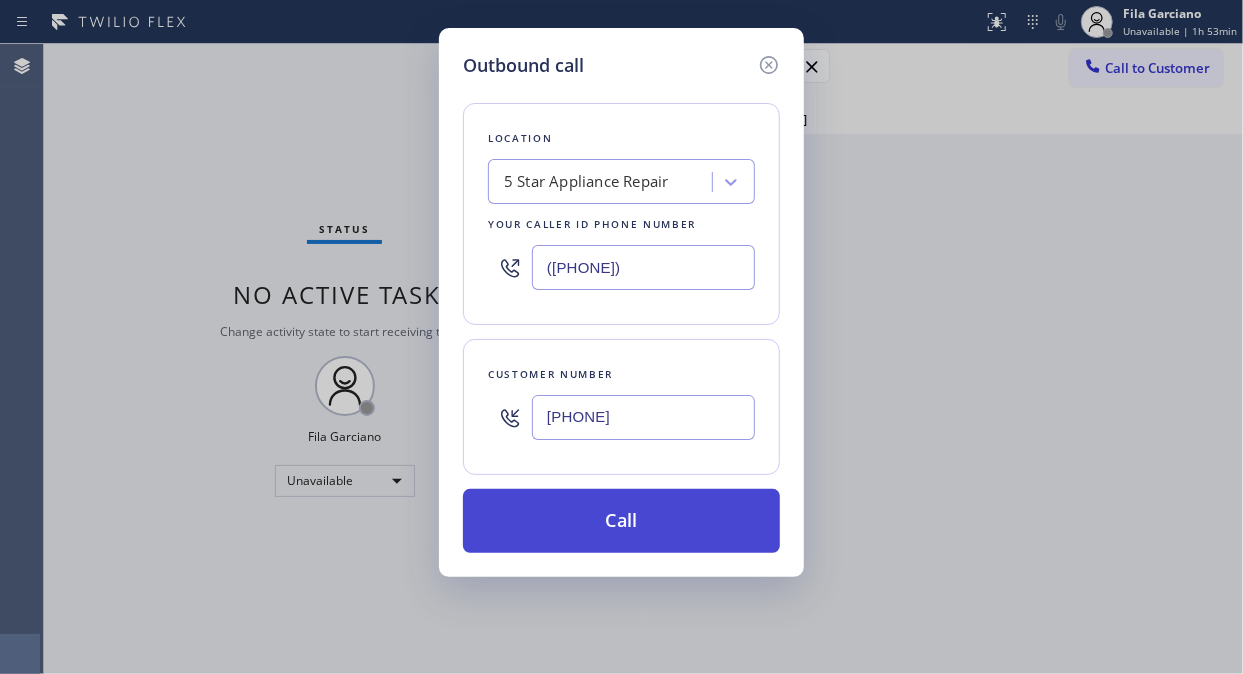 type on "[PHONE]" 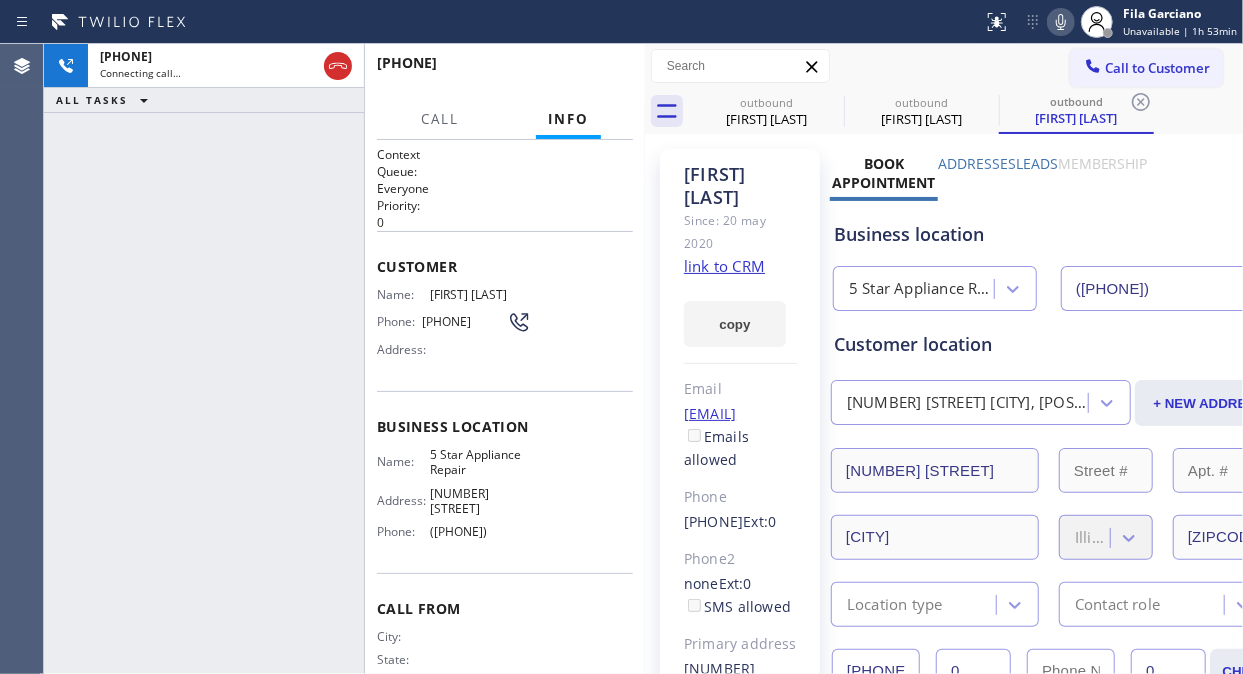 type on "([PHONE])" 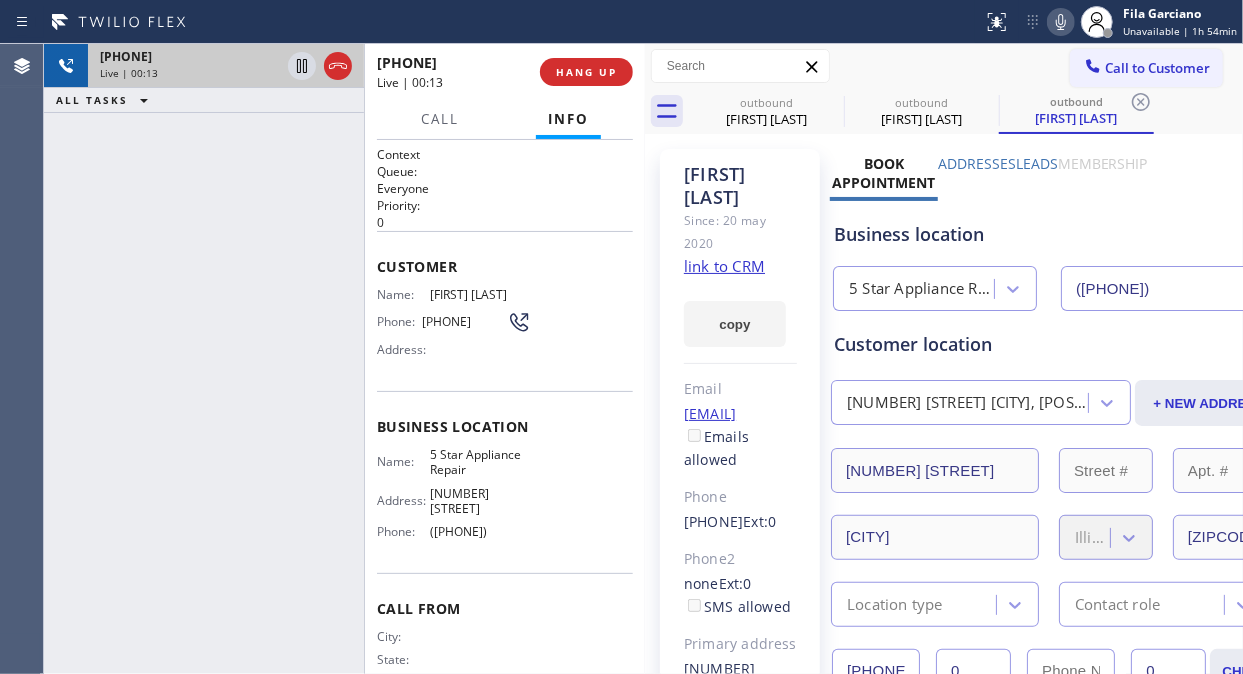 click at bounding box center (320, 66) 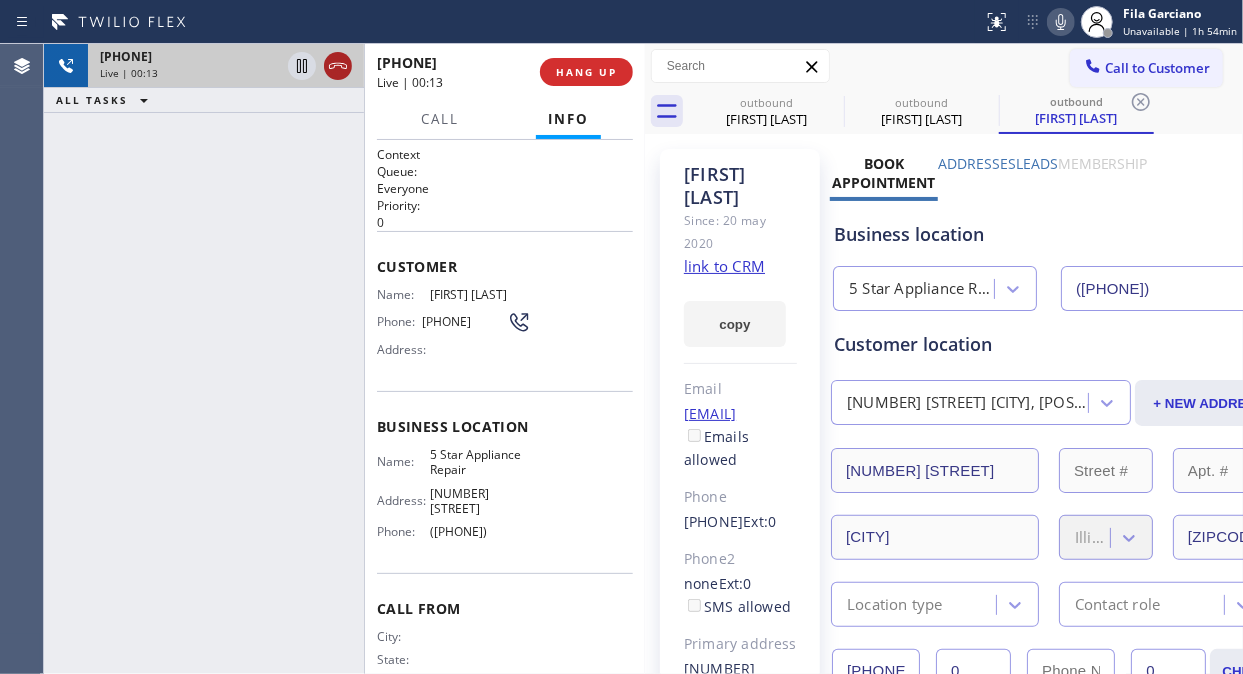 click 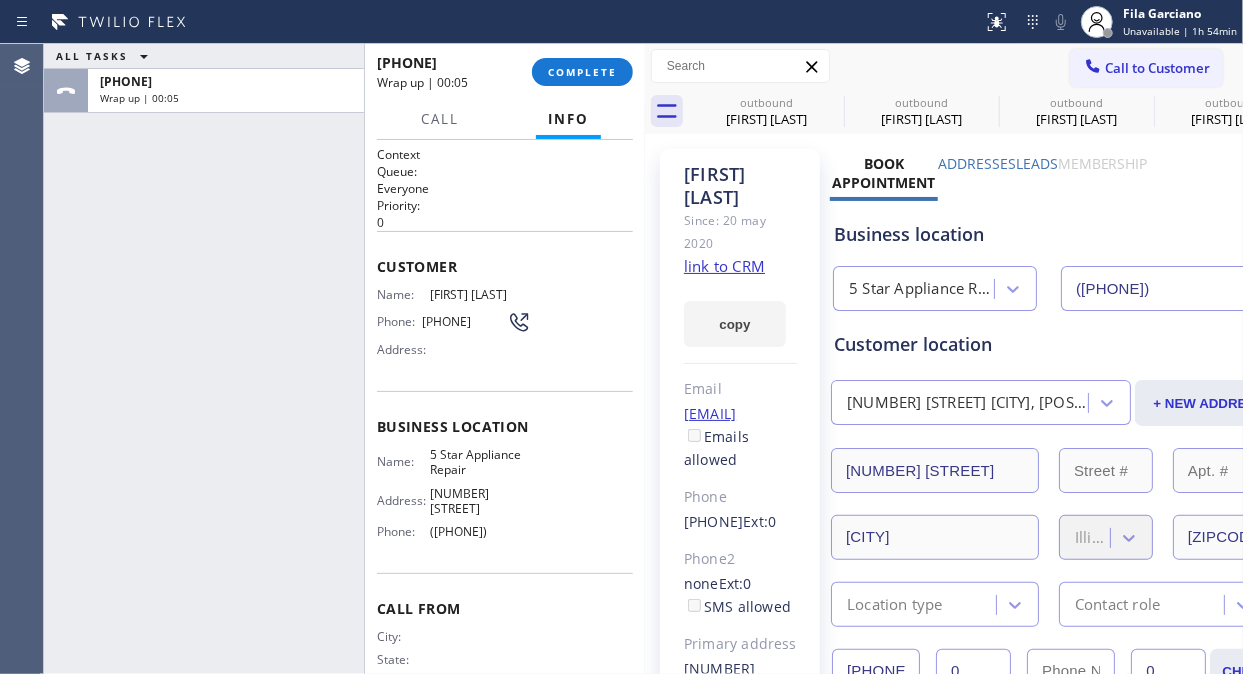 type on "([PHONE])" 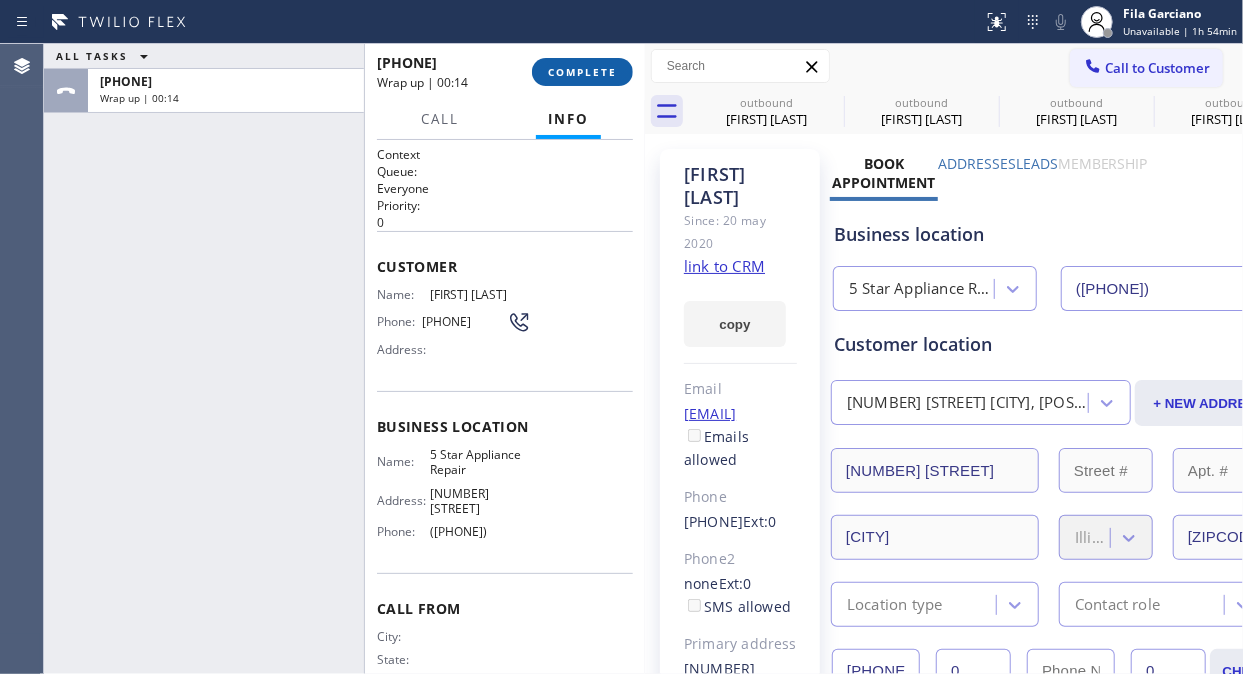 click on "COMPLETE" at bounding box center (582, 72) 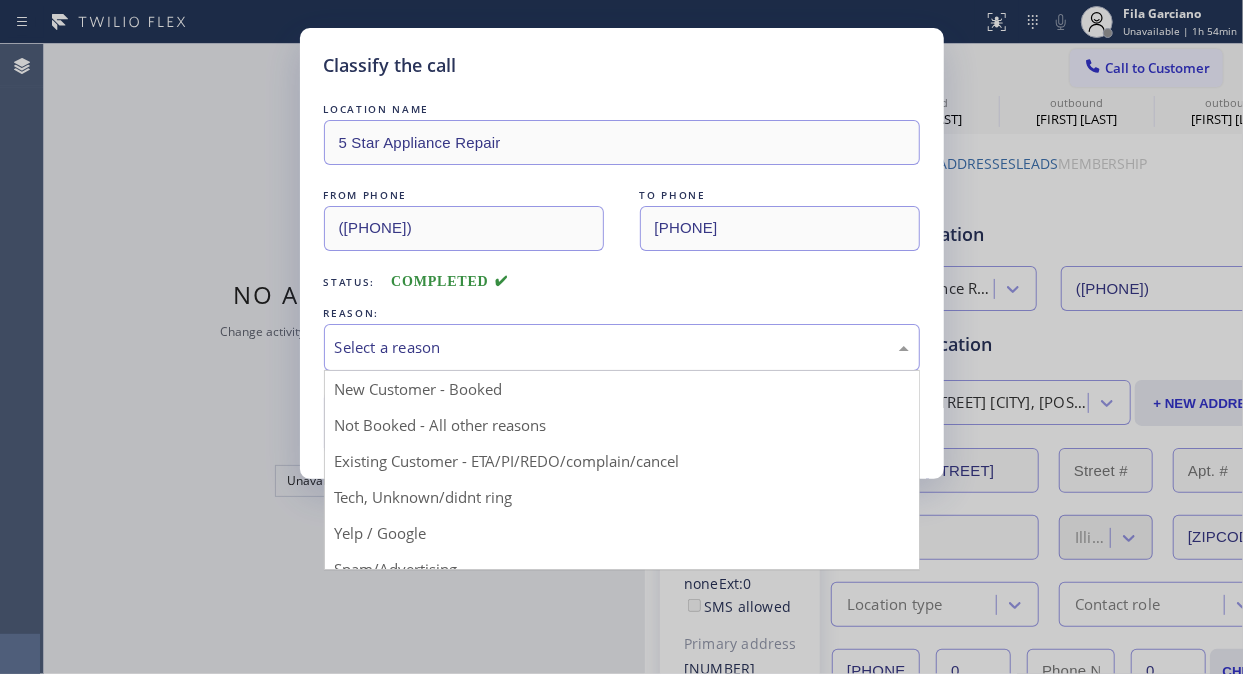 click on "Select a reason" at bounding box center [622, 347] 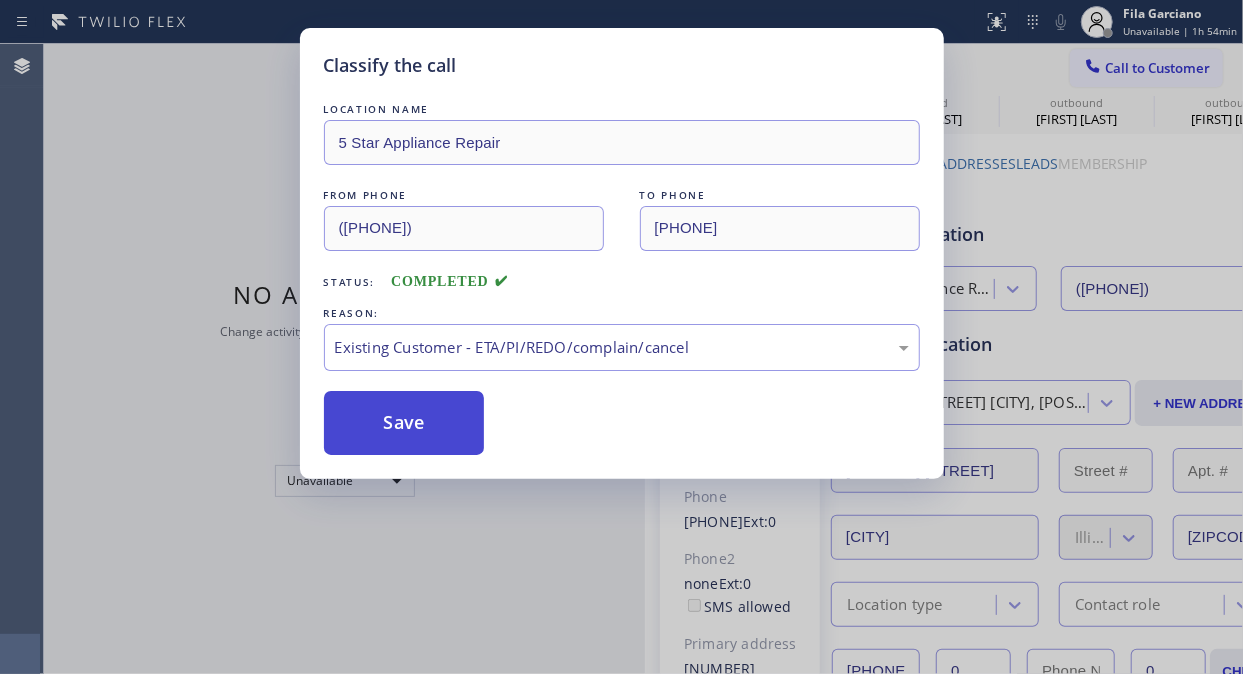 click on "Save" at bounding box center (404, 423) 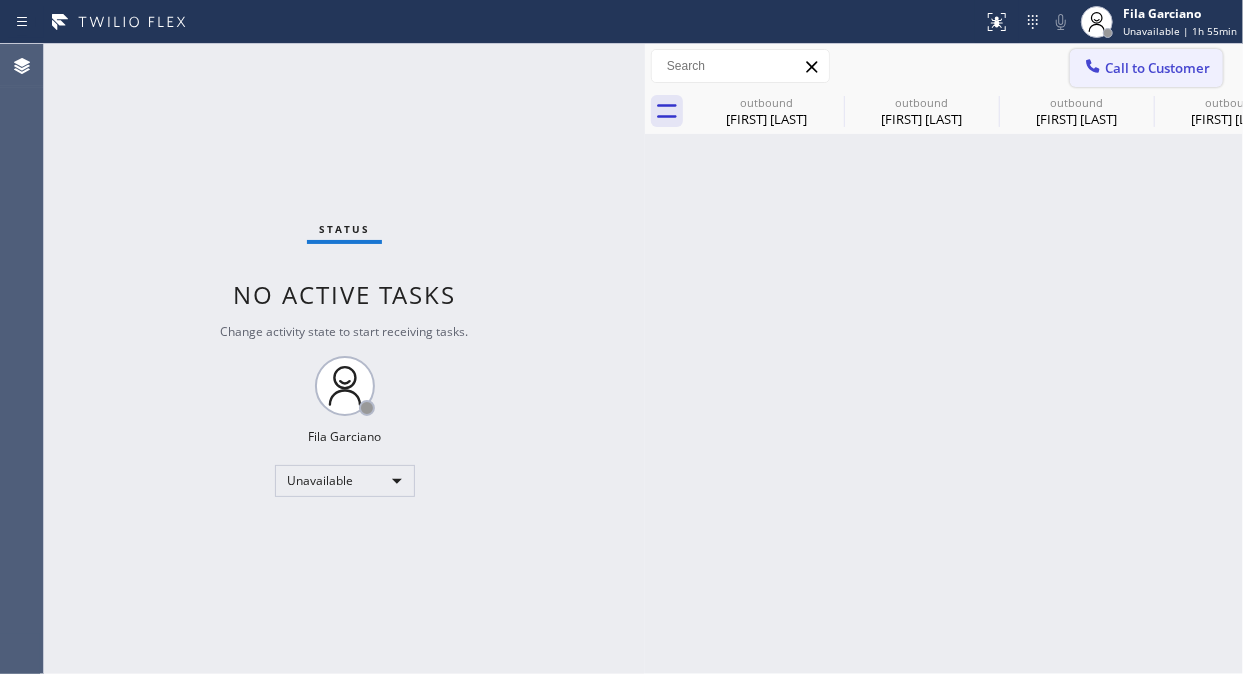 click on "Call to Customer" at bounding box center [1157, 68] 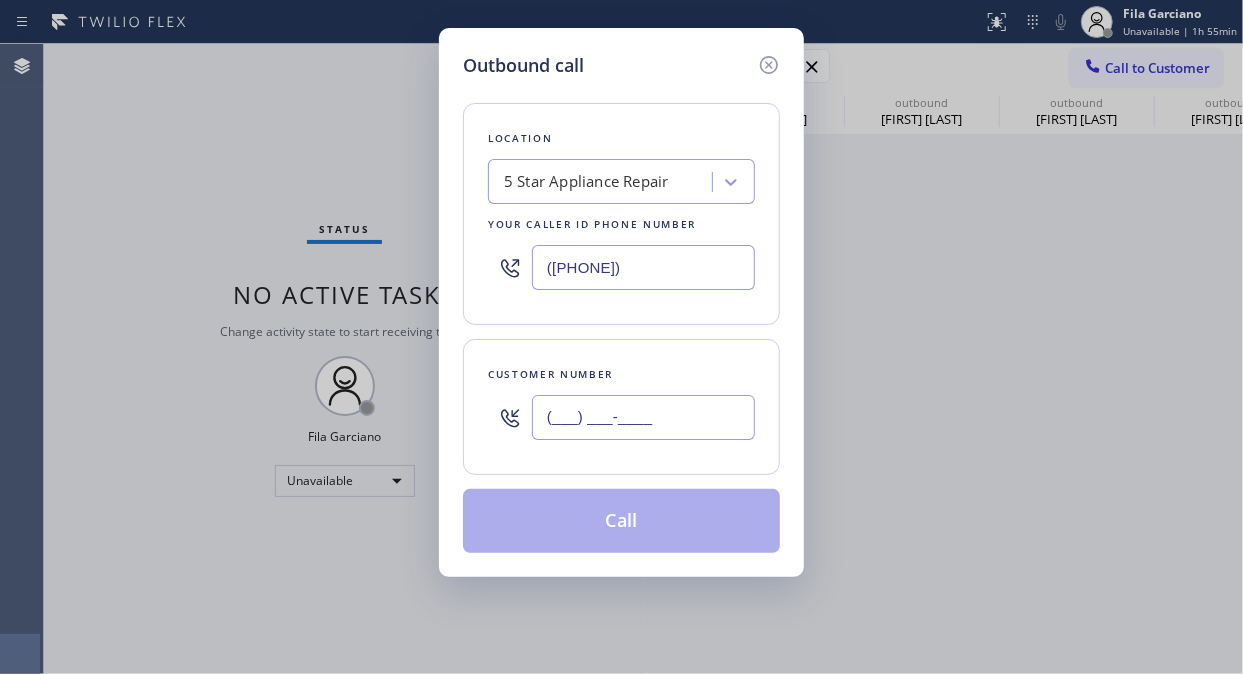 click on "(___) ___-____" at bounding box center (643, 417) 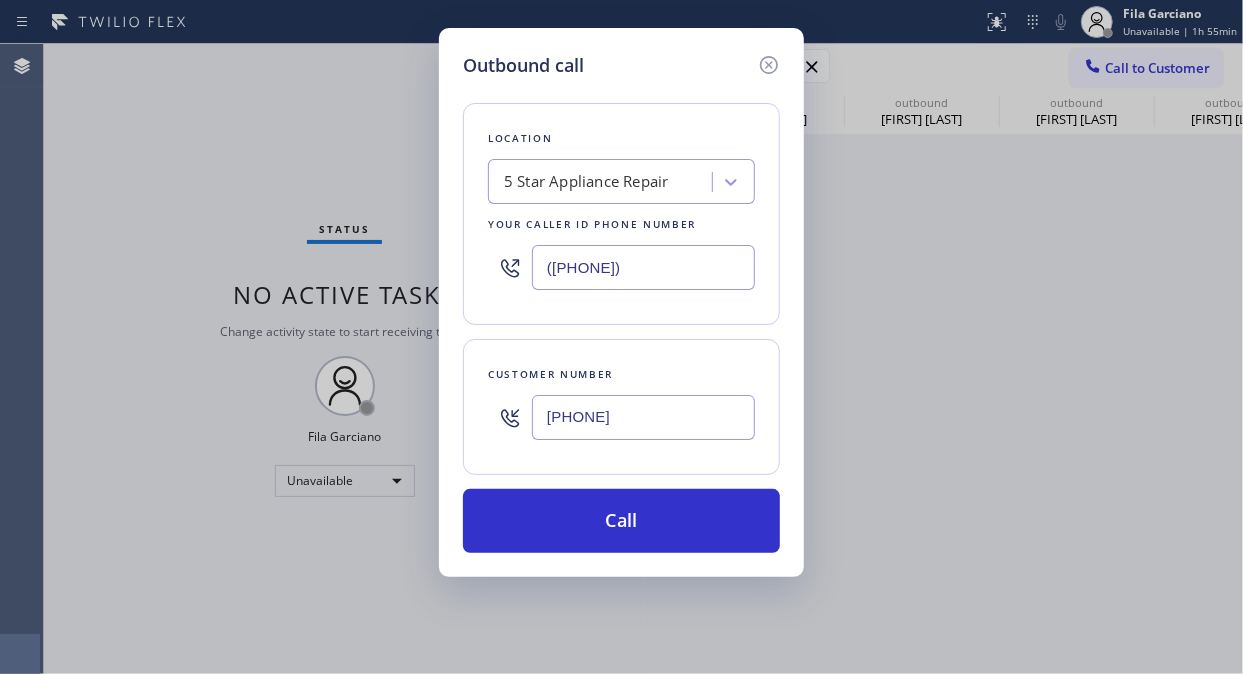 type on "[PHONE]" 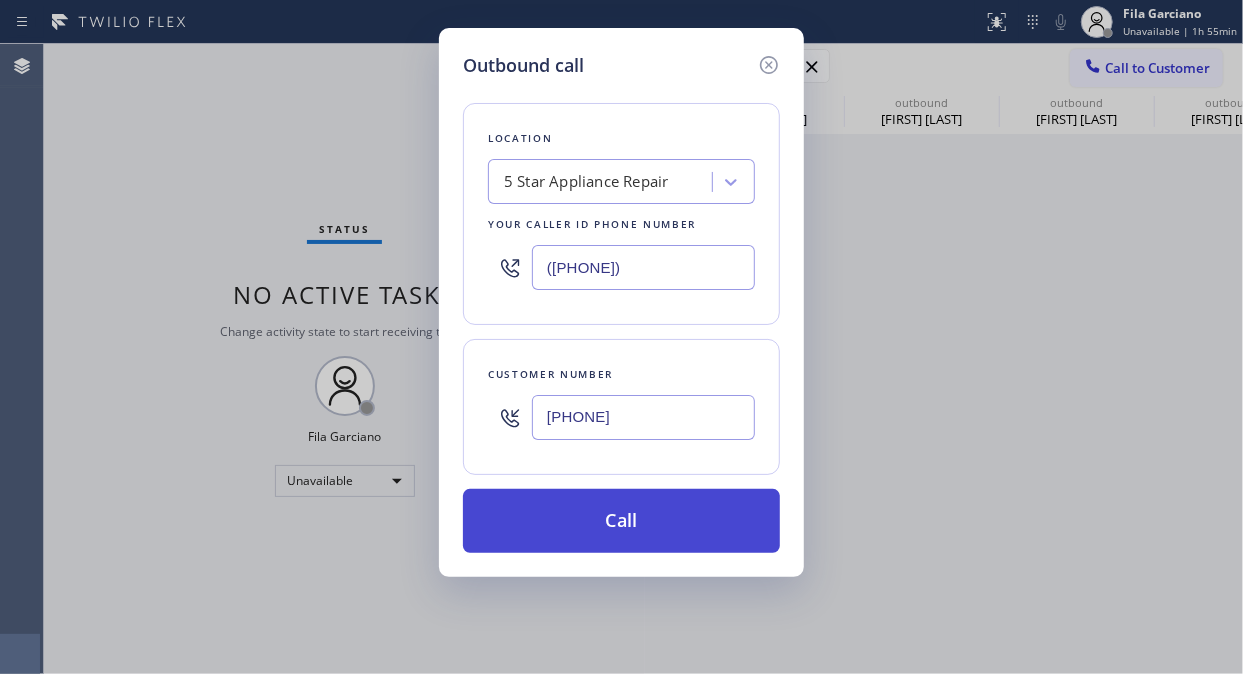 click on "Call" at bounding box center [621, 521] 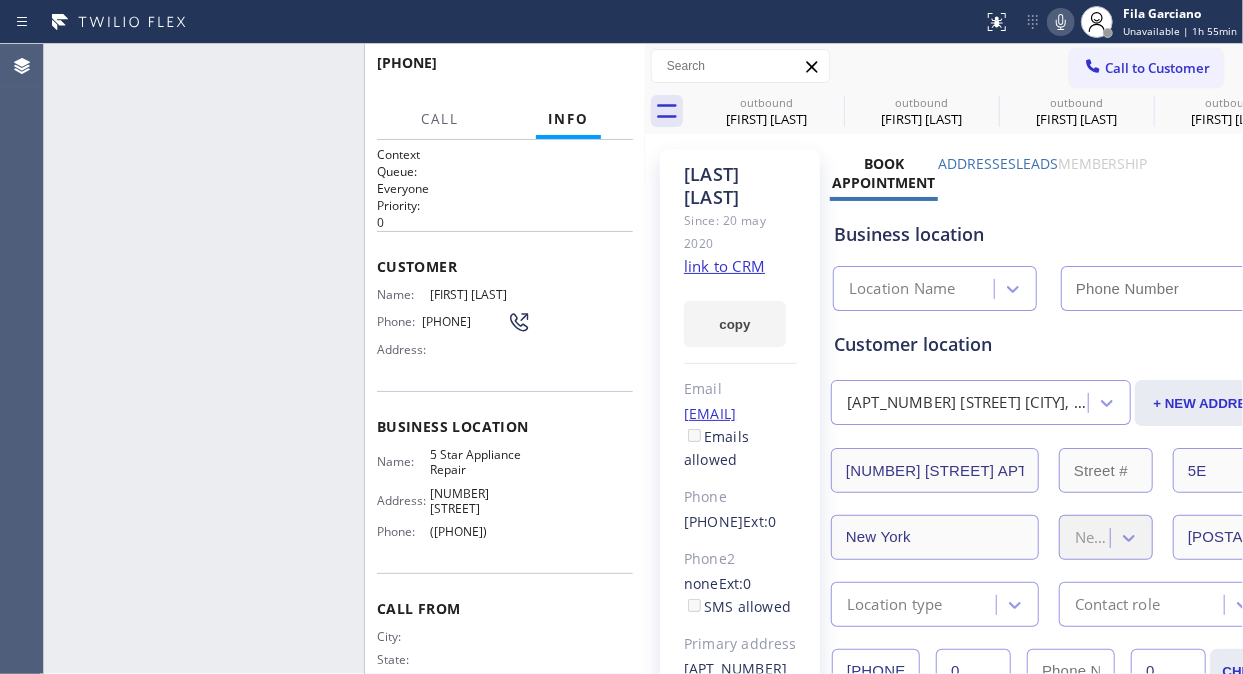 type on "([PHONE])" 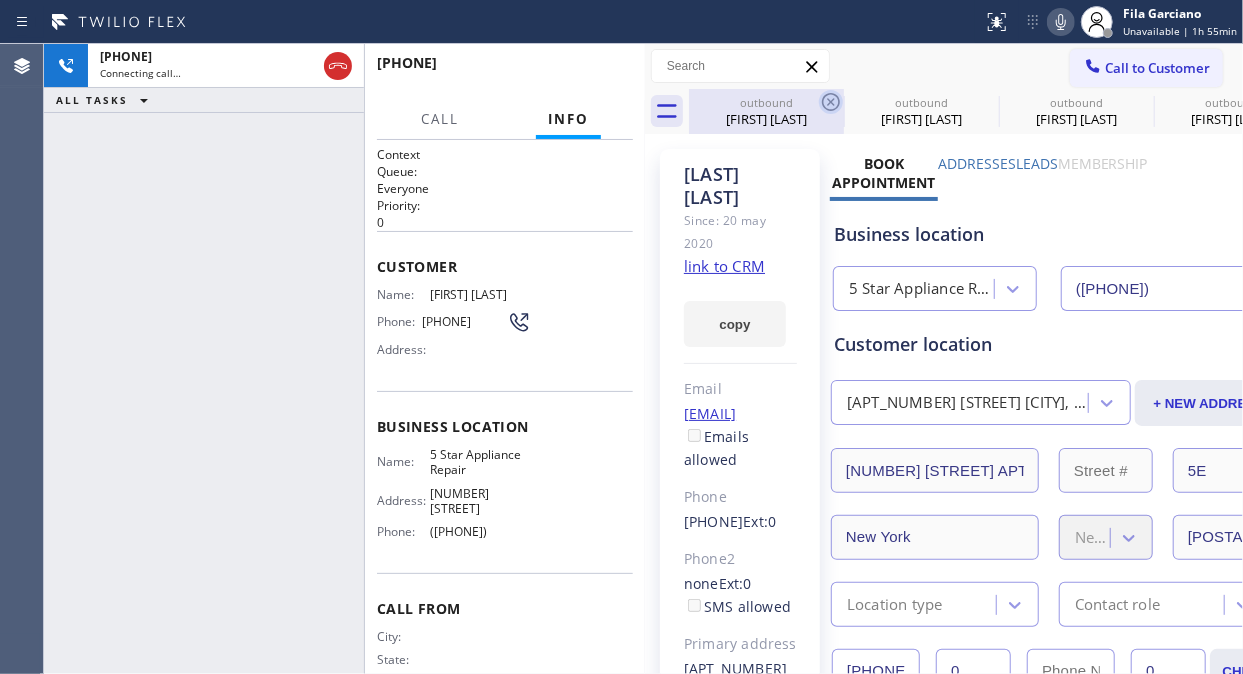 click 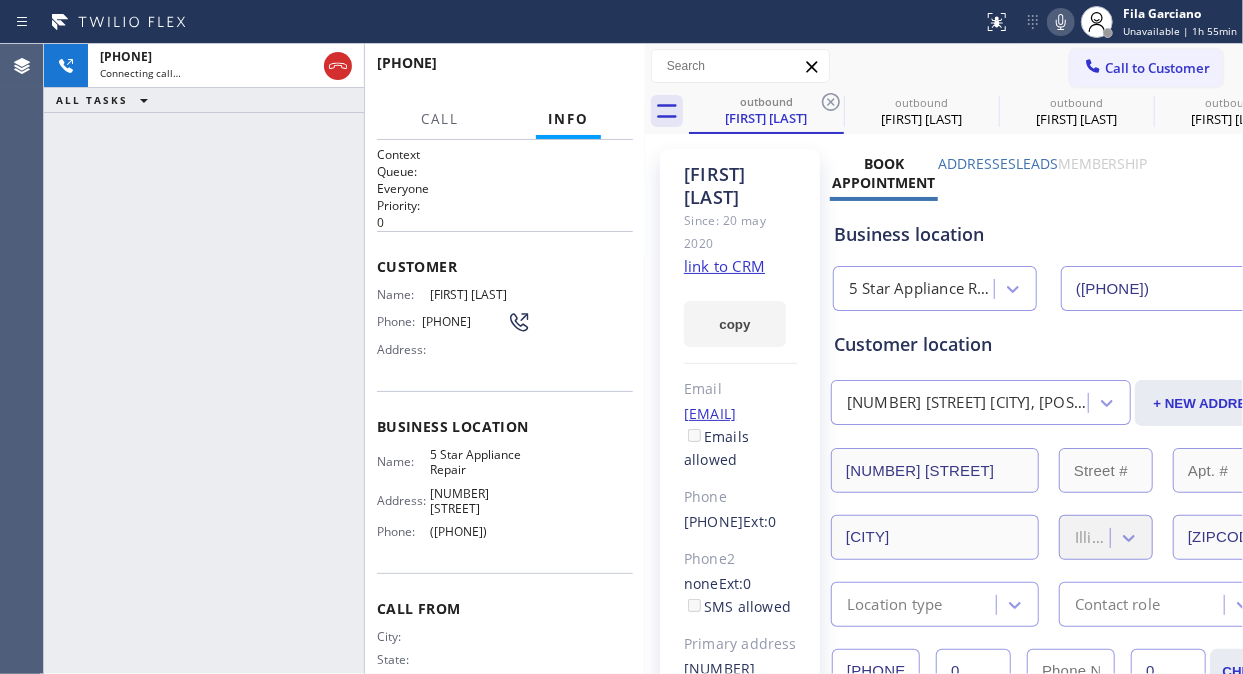 click 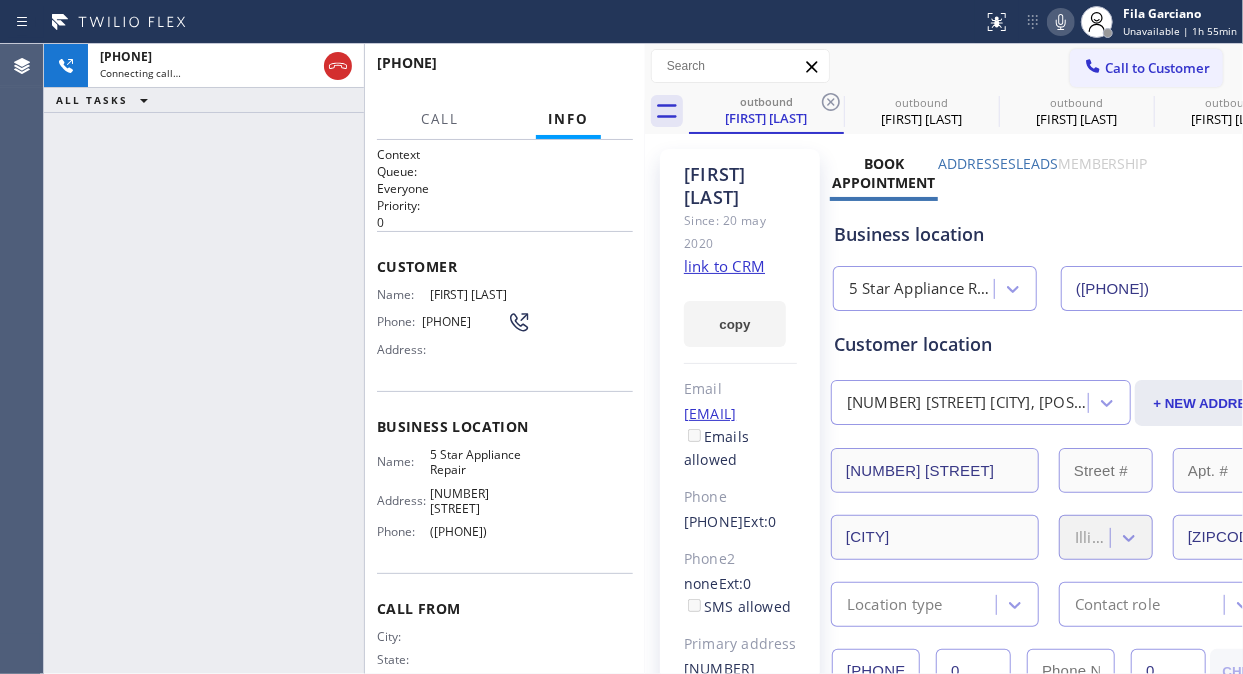 click 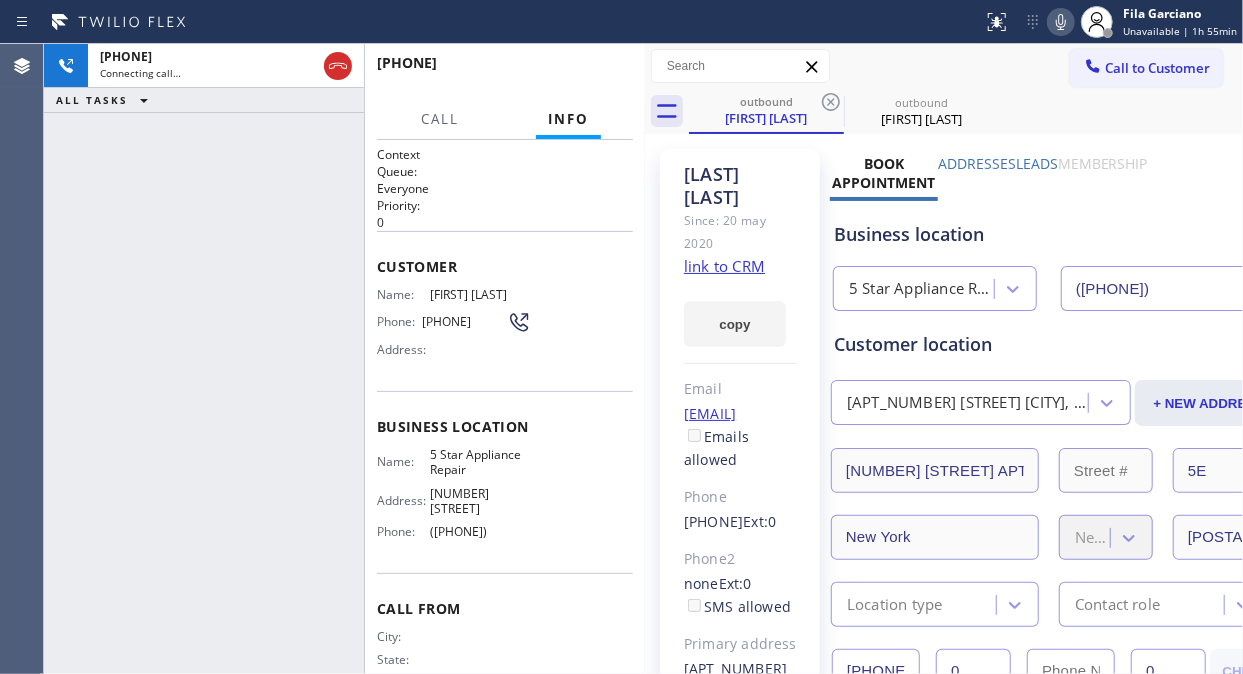 click 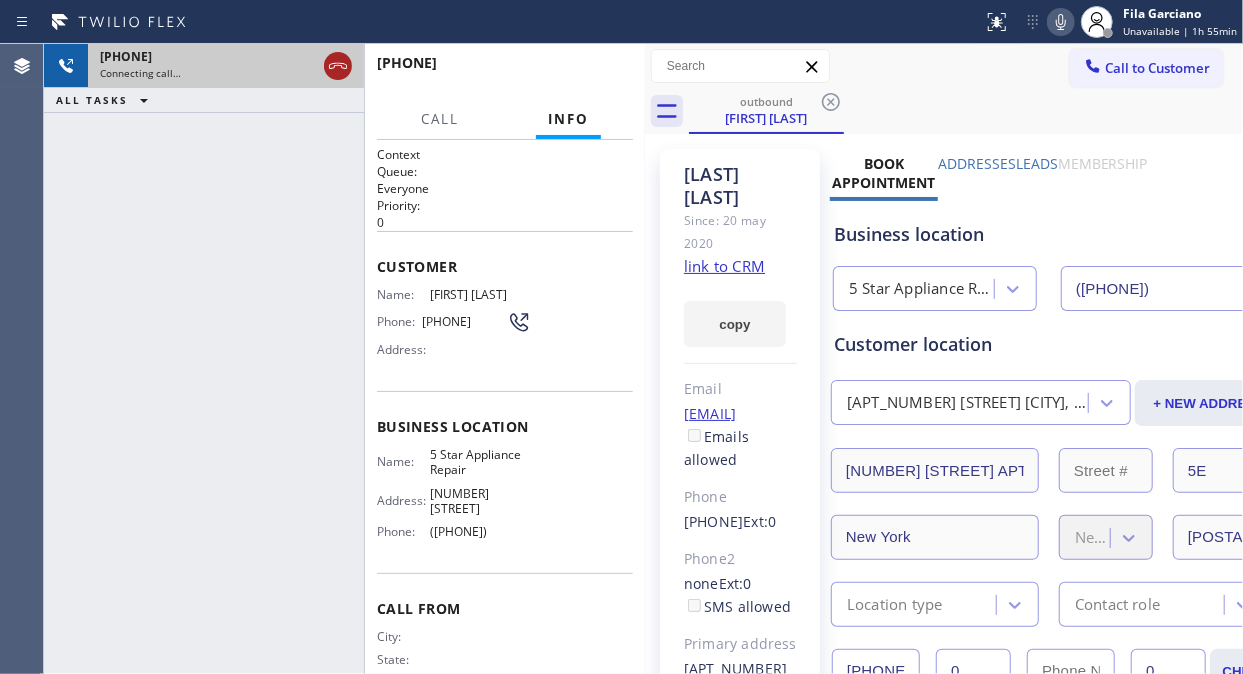click 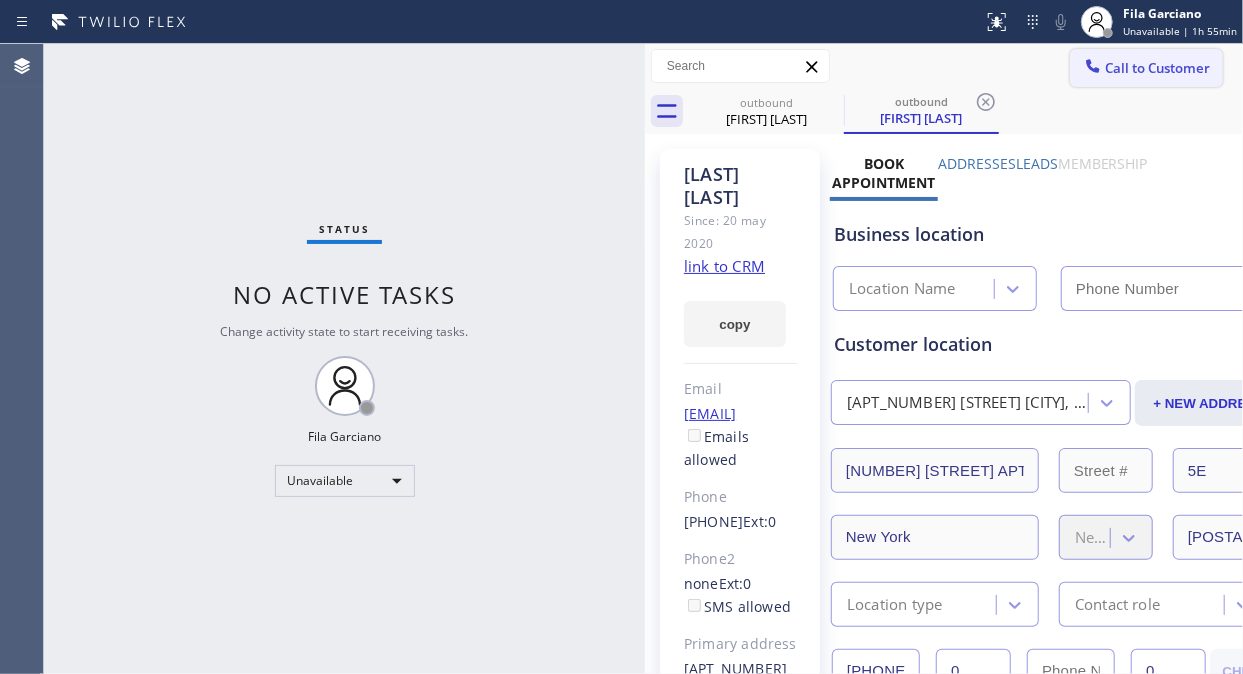 click at bounding box center (1093, 68) 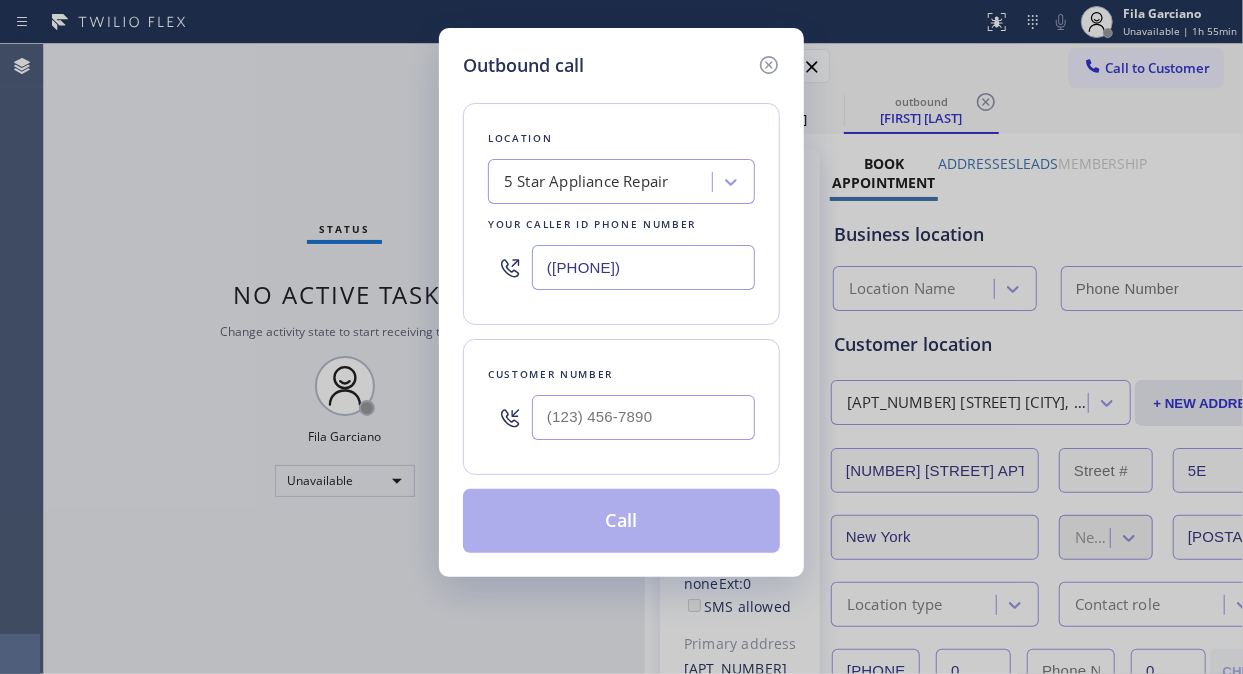 type 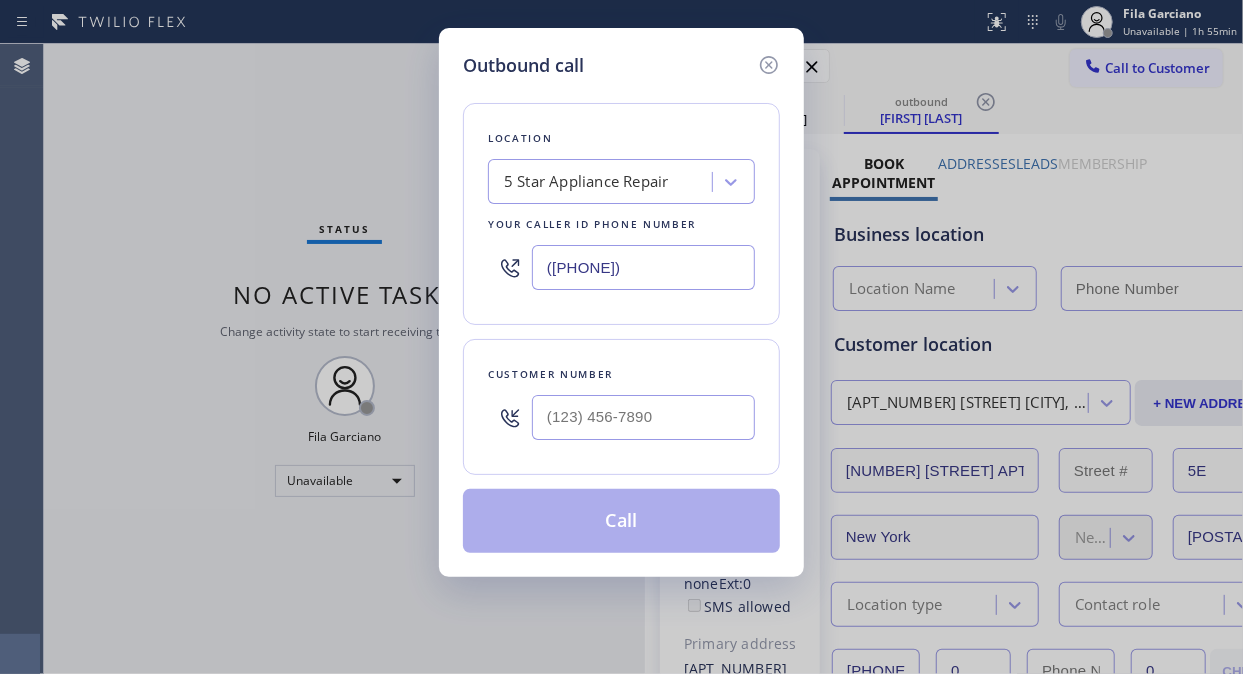 type on "([PHONE])" 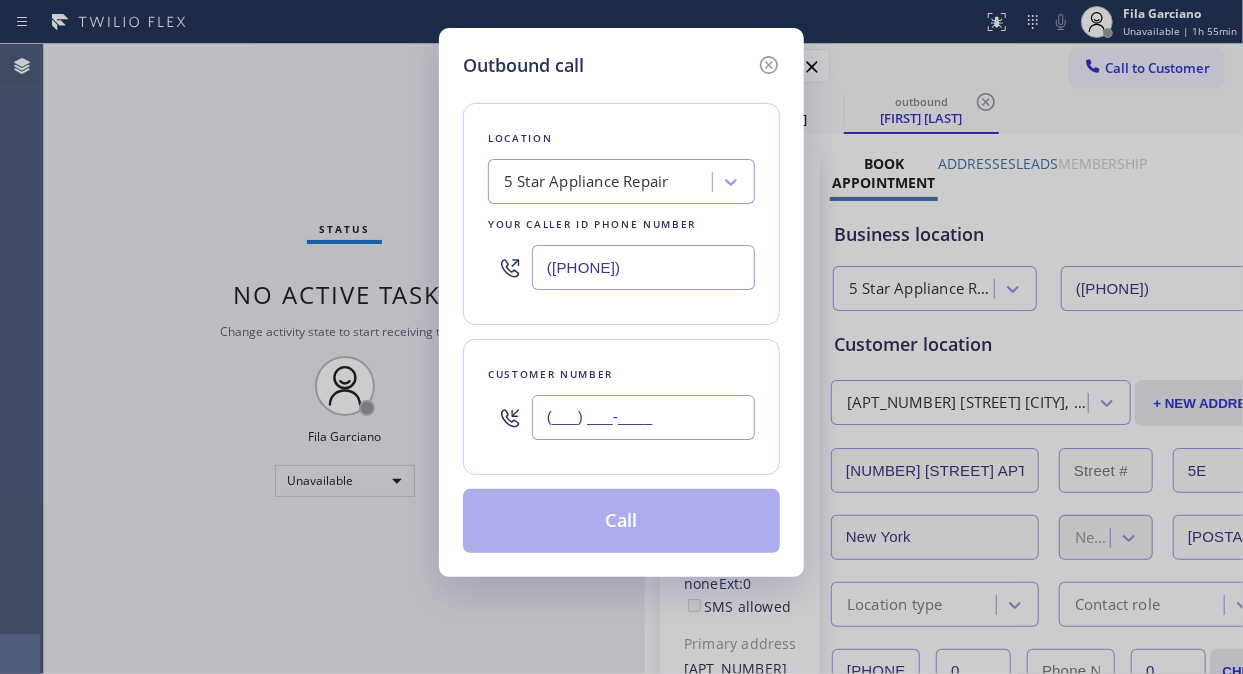 paste on "[PHONE]" 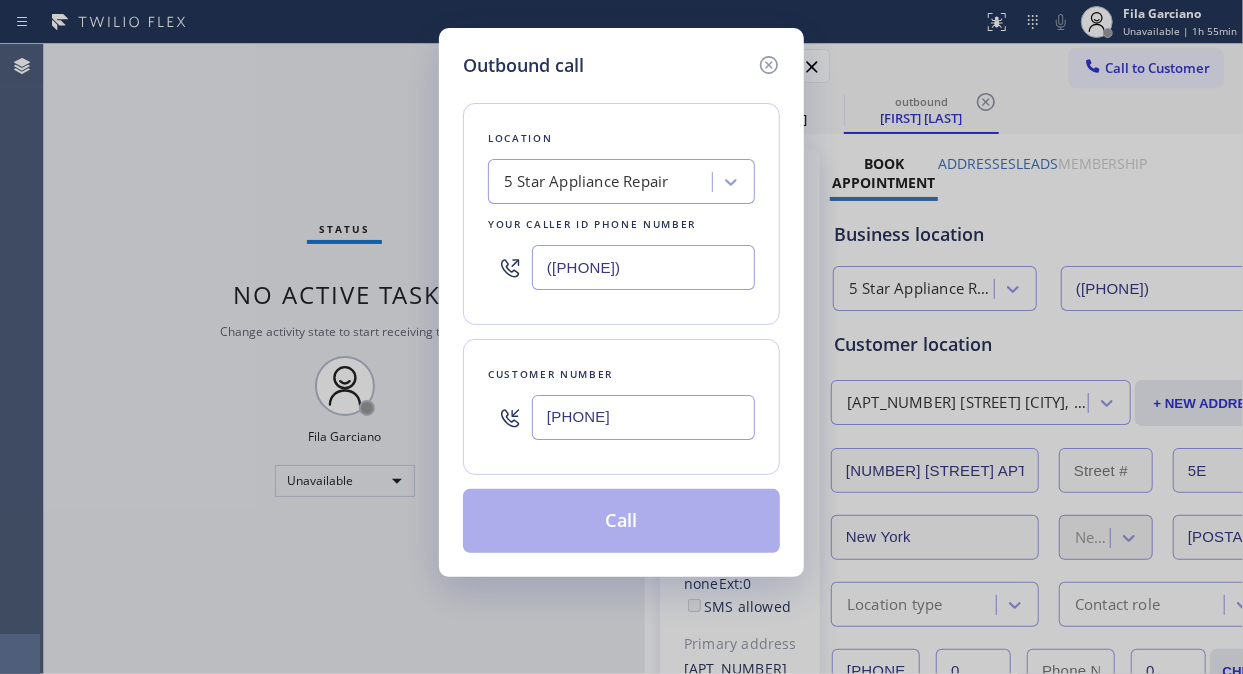 click on "[PHONE]" at bounding box center (643, 417) 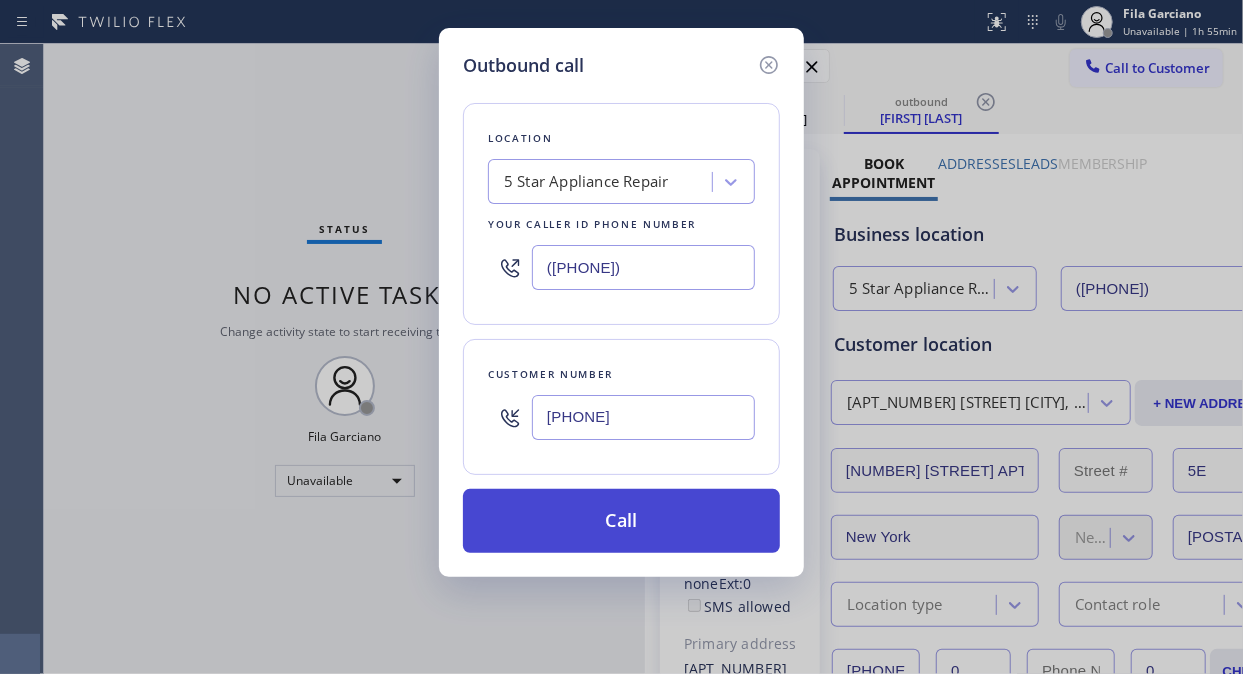 type on "[PHONE]" 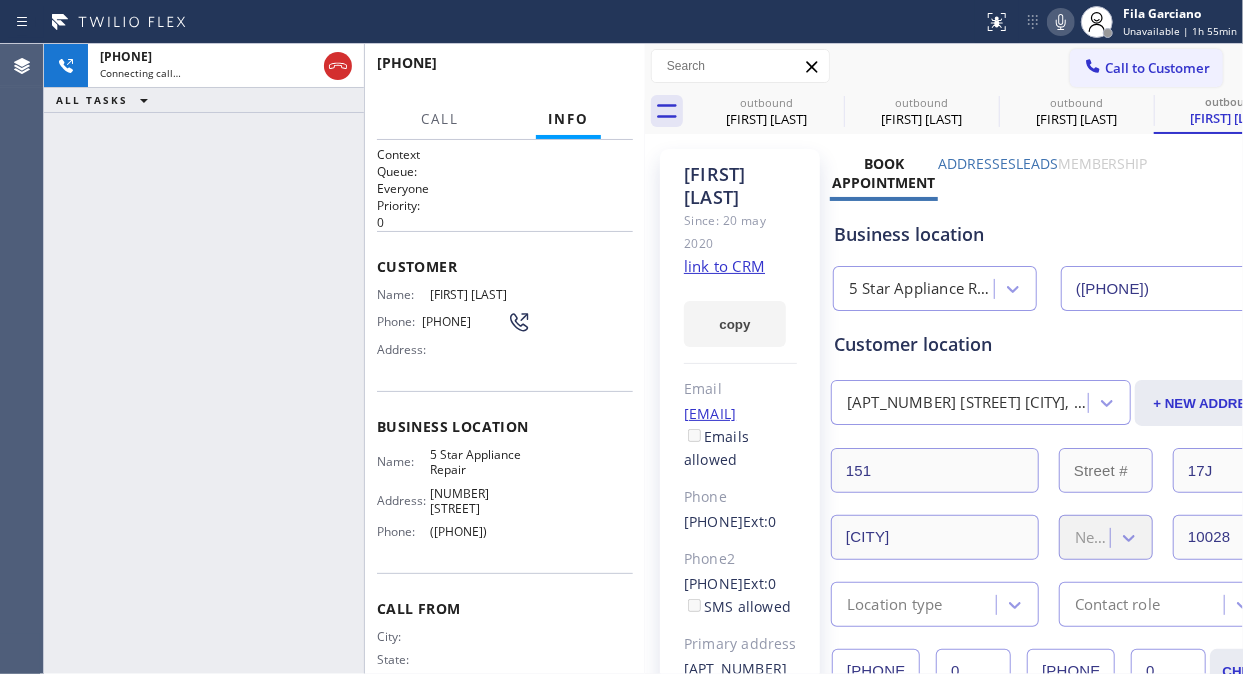 type on "([PHONE])" 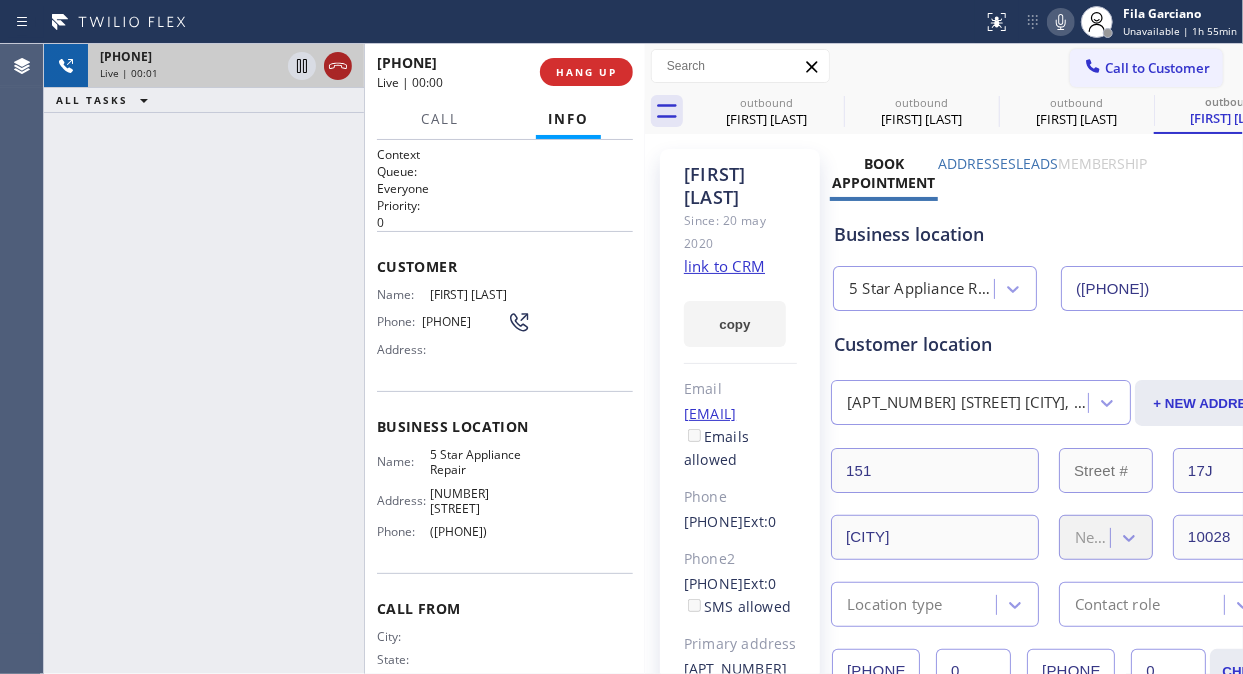 click 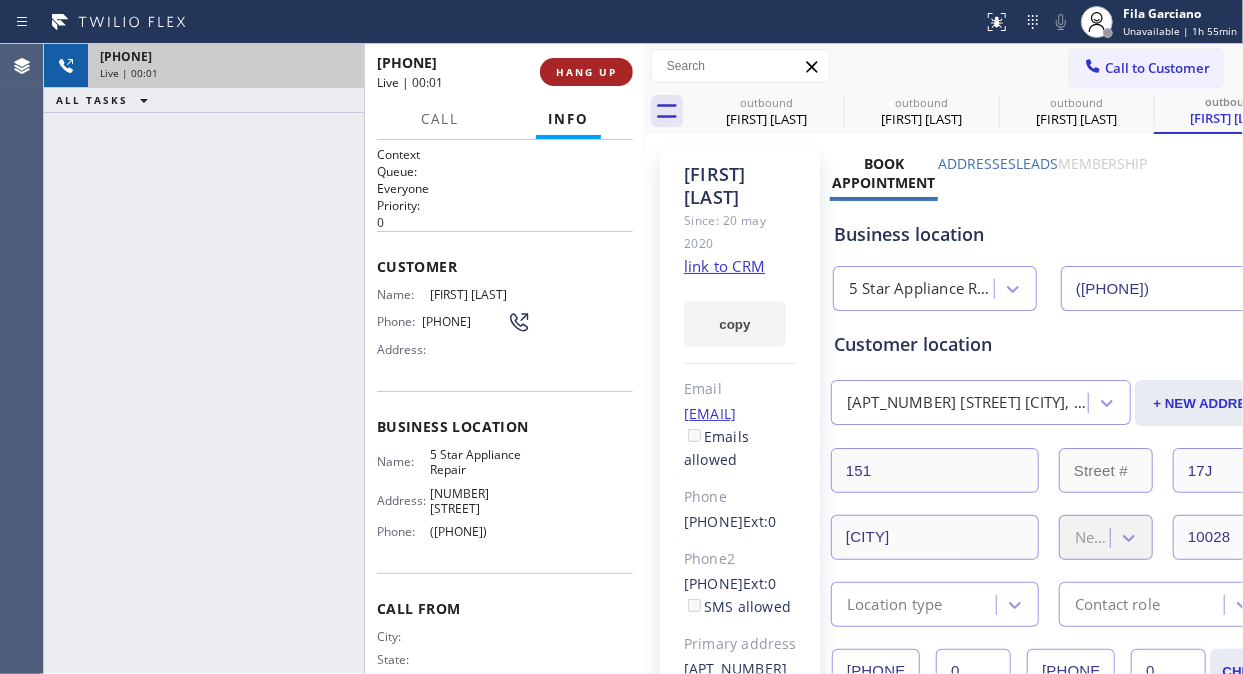 click on "HANG UP" at bounding box center [586, 72] 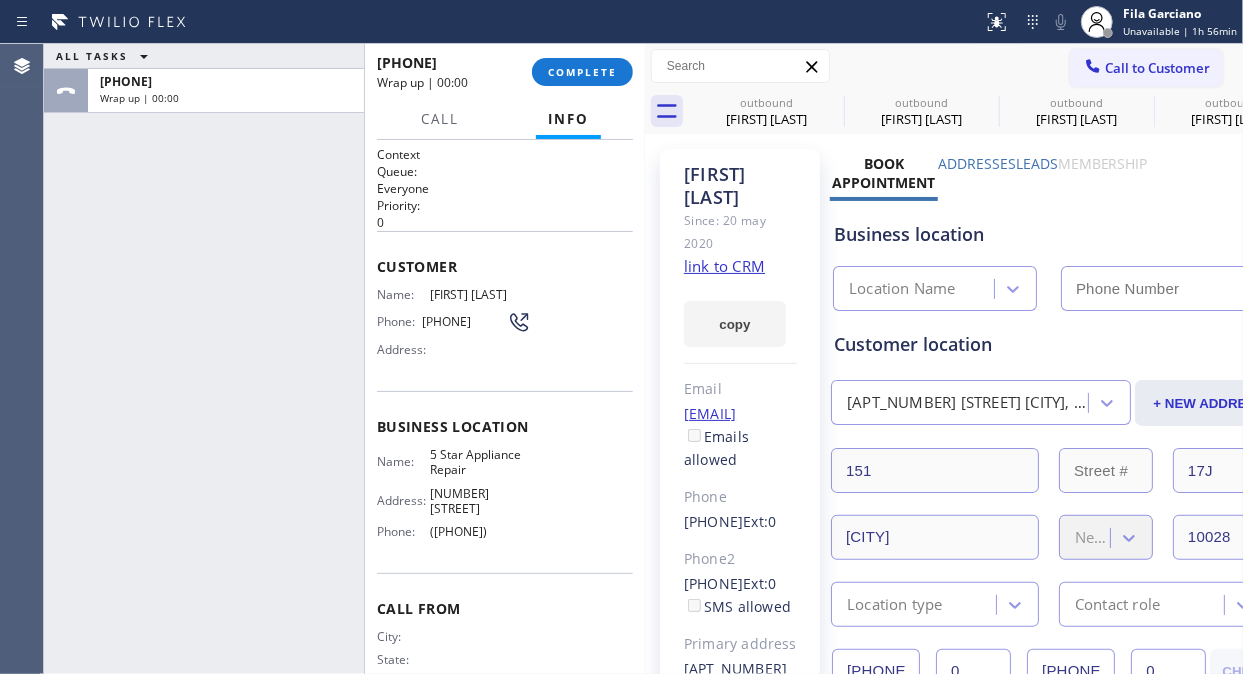 type on "([PHONE])" 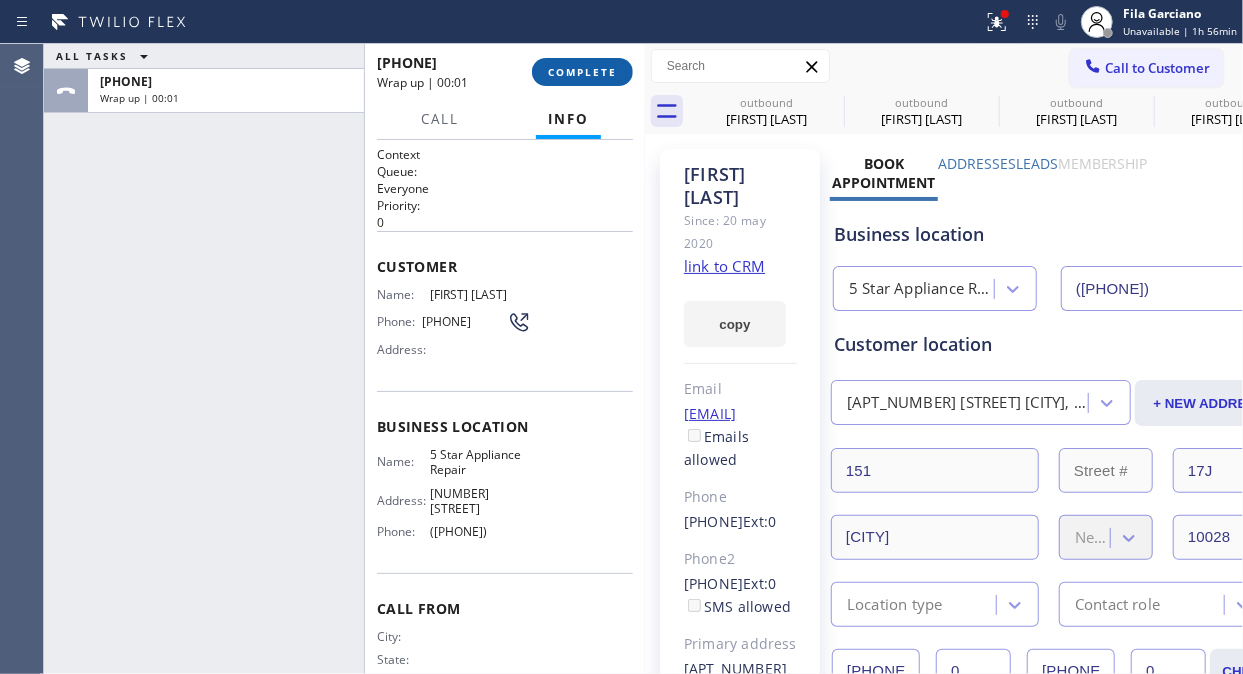 click on "COMPLETE" at bounding box center [582, 72] 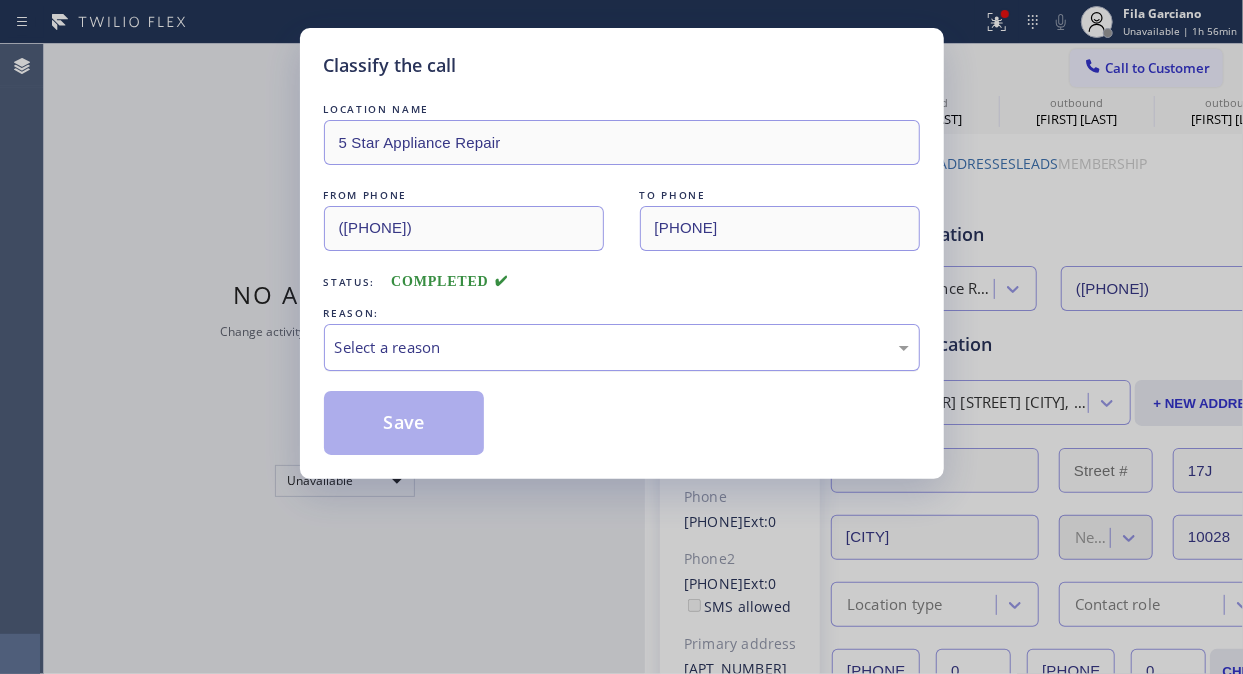 click on "Select a reason" at bounding box center (622, 347) 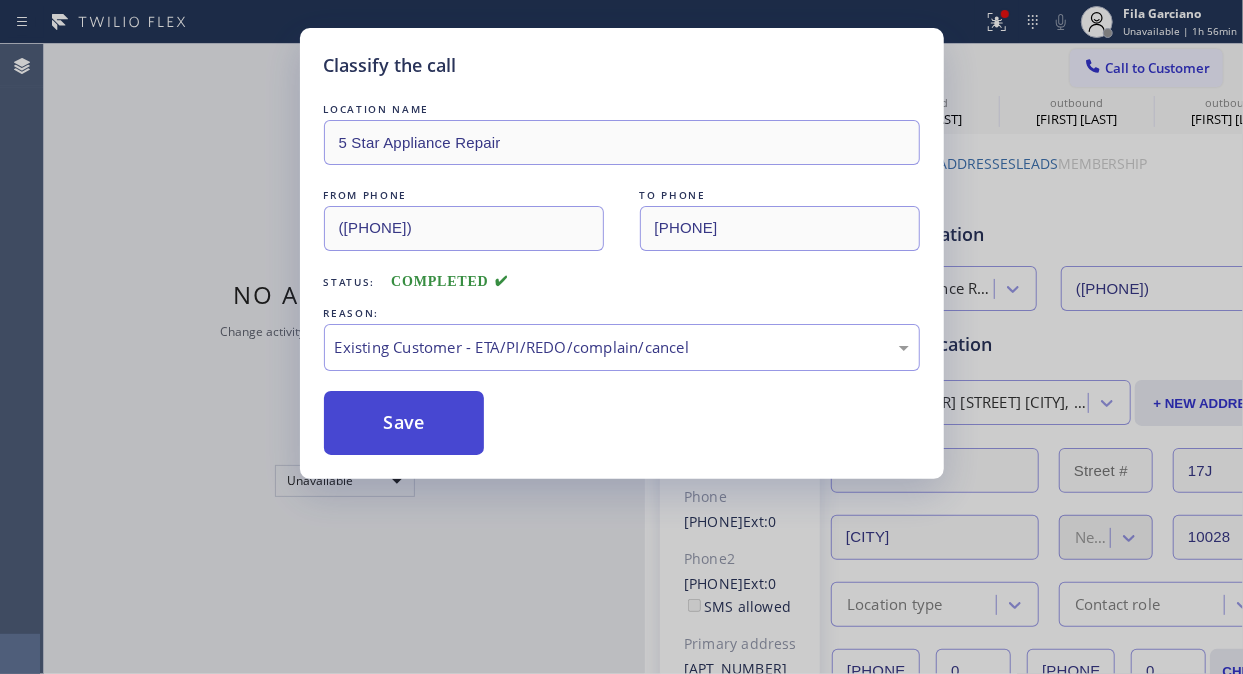 click on "Save" at bounding box center [404, 423] 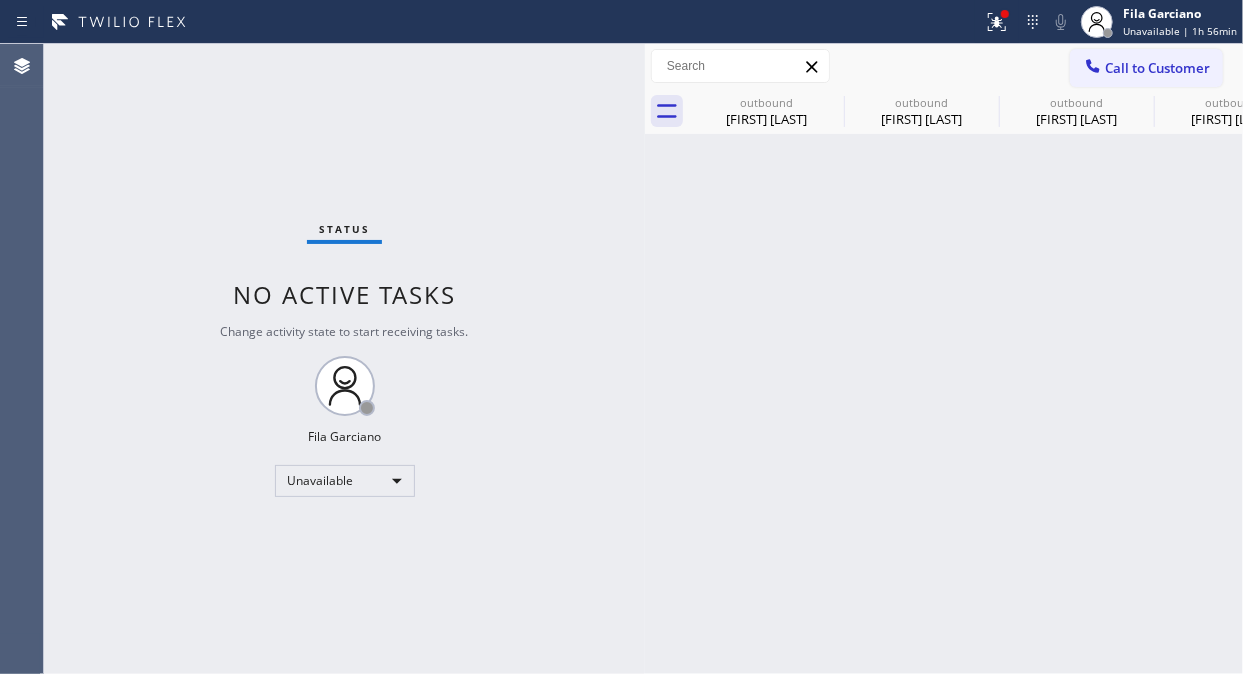 click 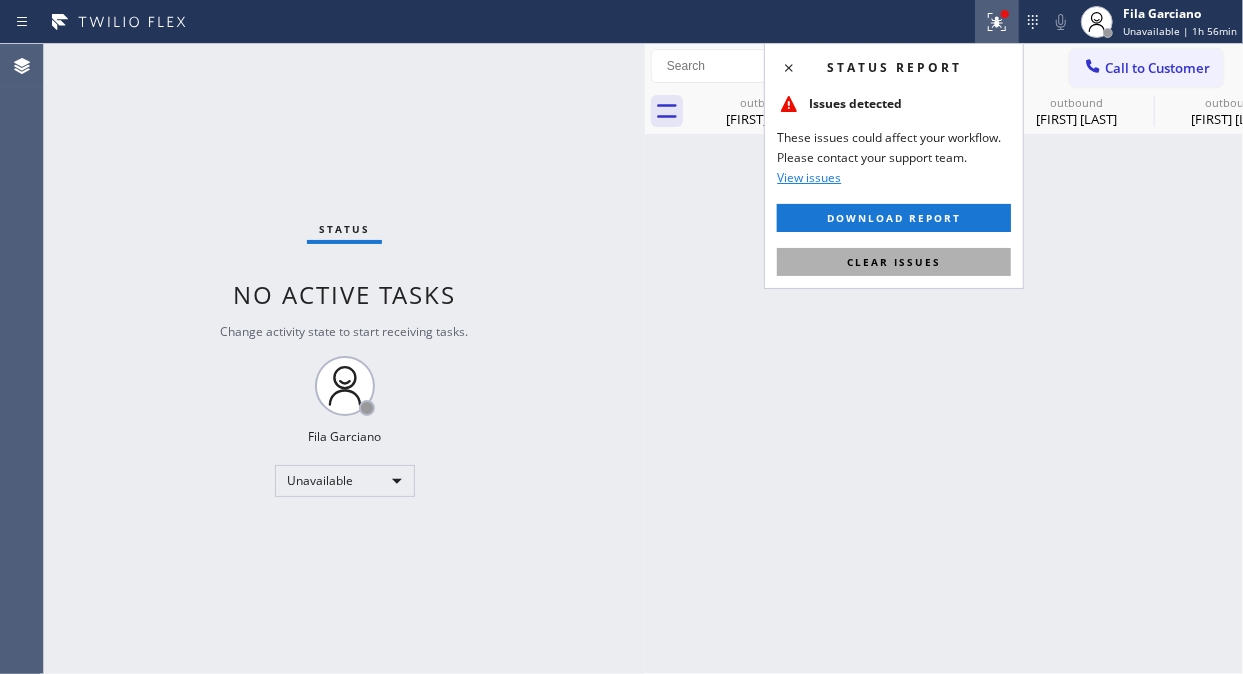 click on "Clear issues" at bounding box center [894, 262] 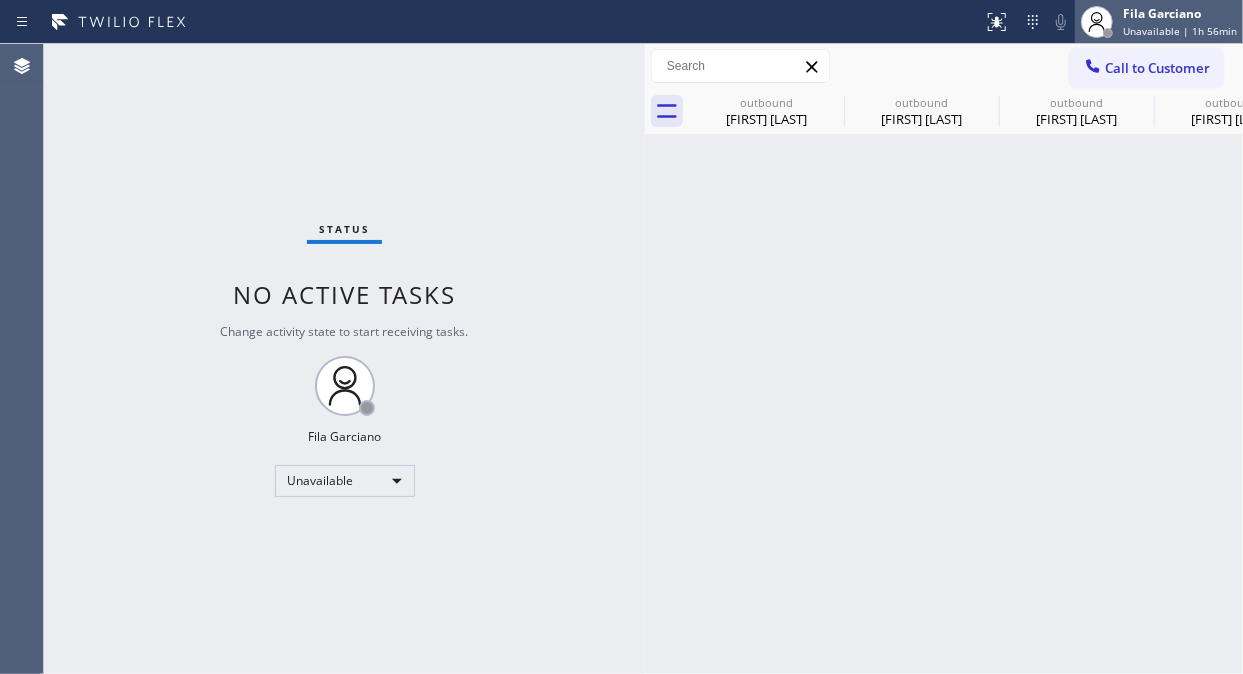 click 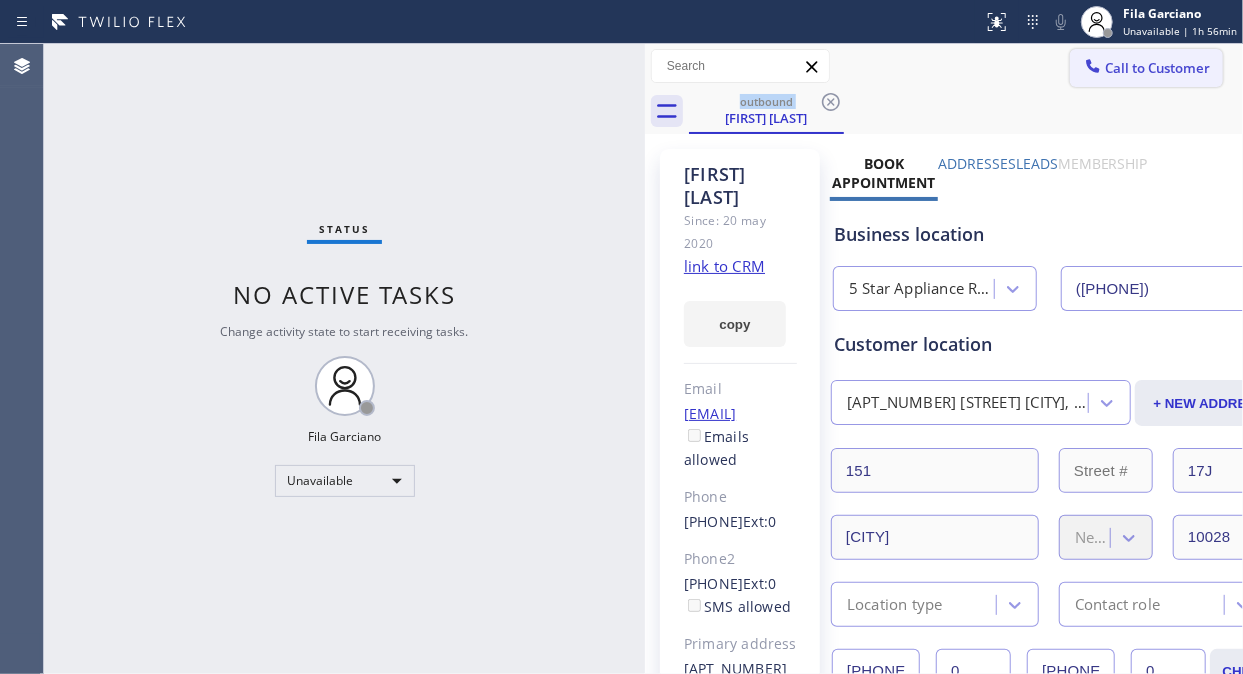 click on "Call to Customer" at bounding box center (1157, 68) 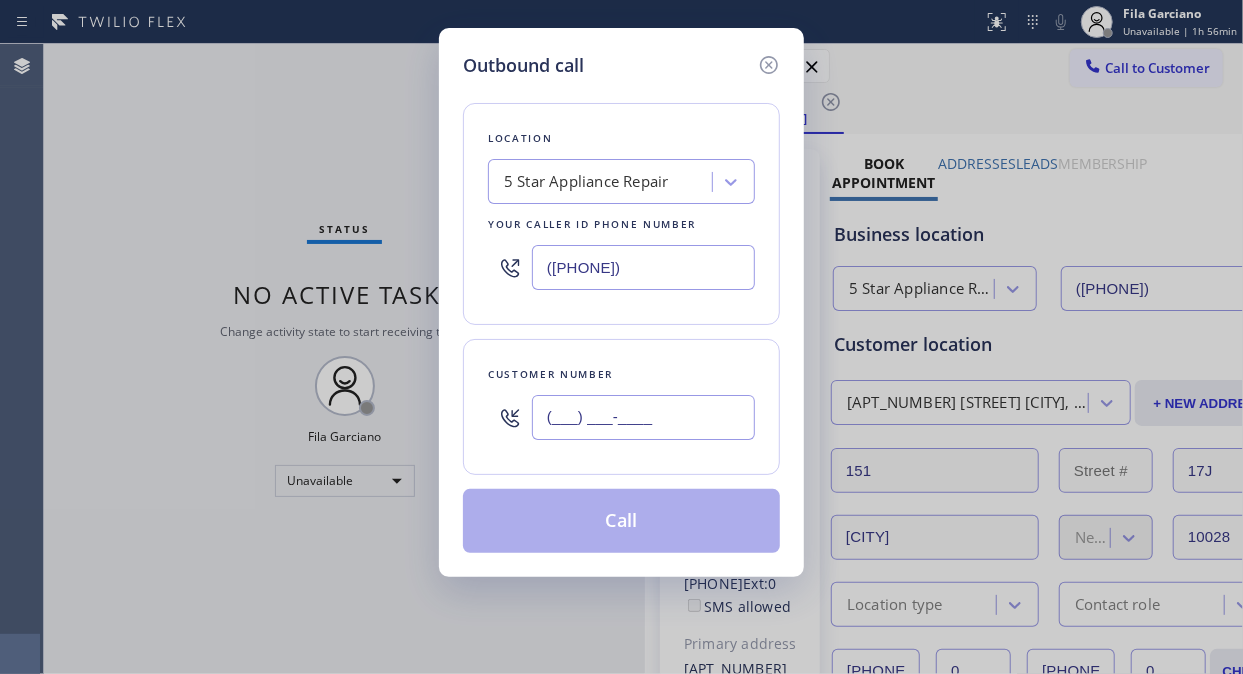 click on "(___) ___-____" at bounding box center (643, 417) 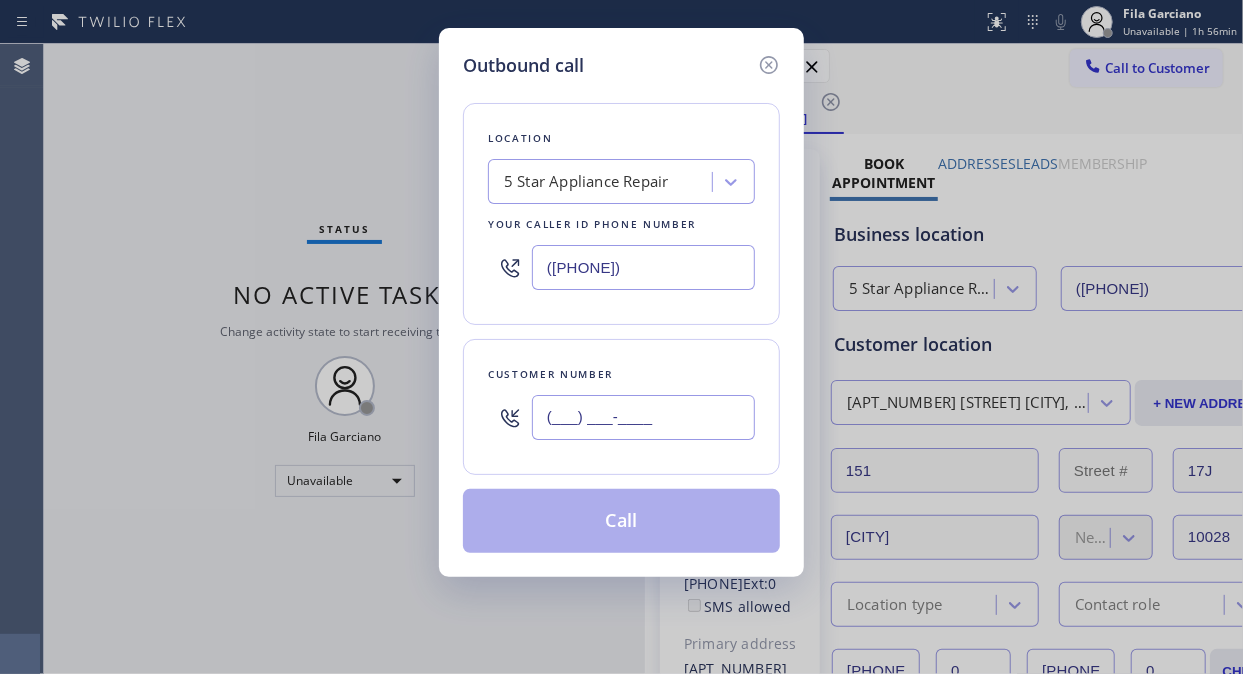 paste on "([PHONE])" 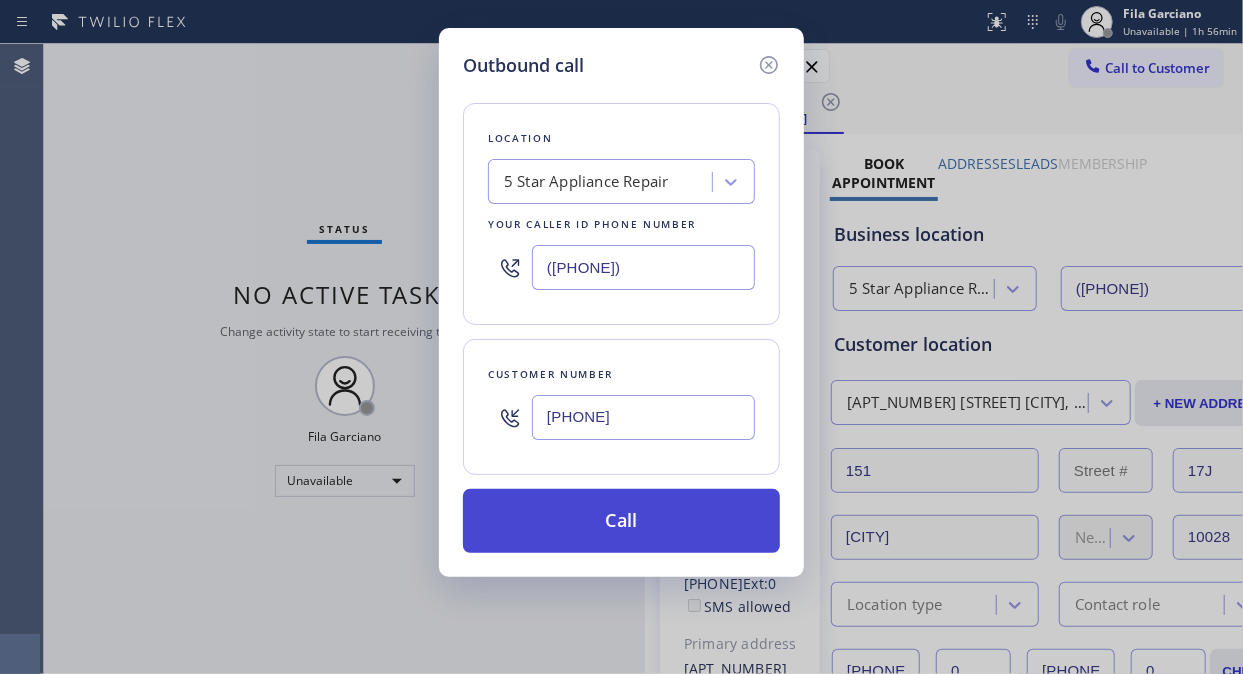 type on "[PHONE]" 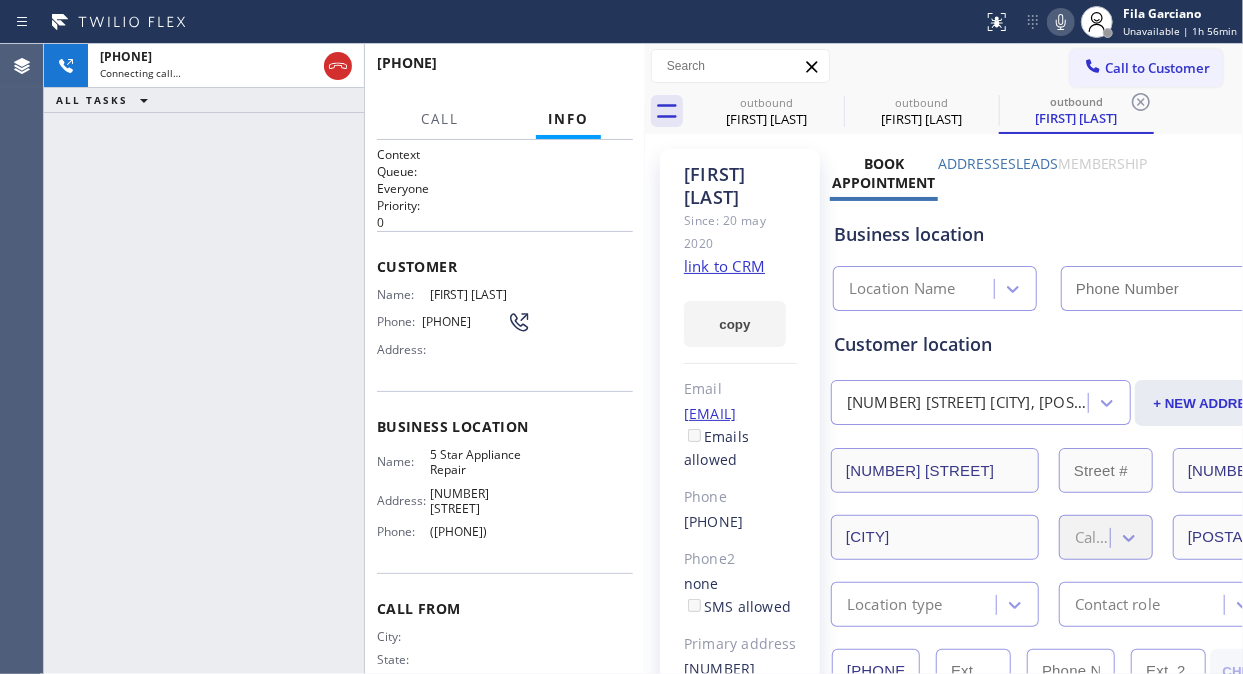 type on "([PHONE])" 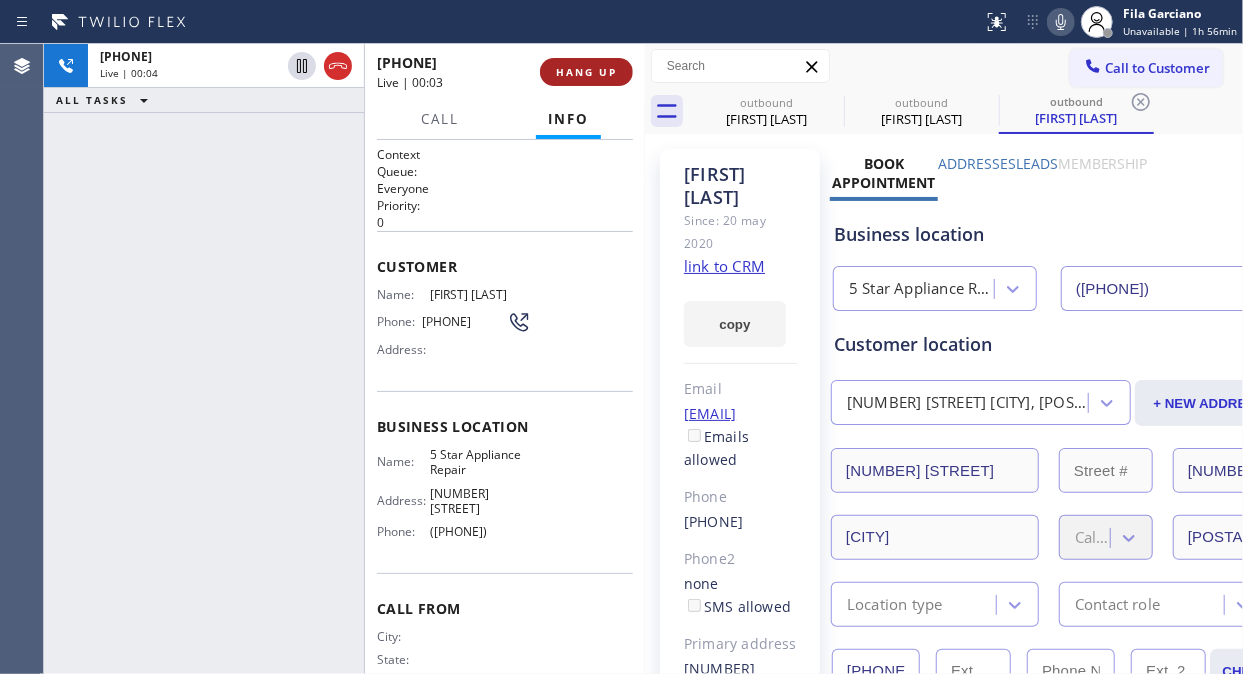 click on "HANG UP" at bounding box center [586, 72] 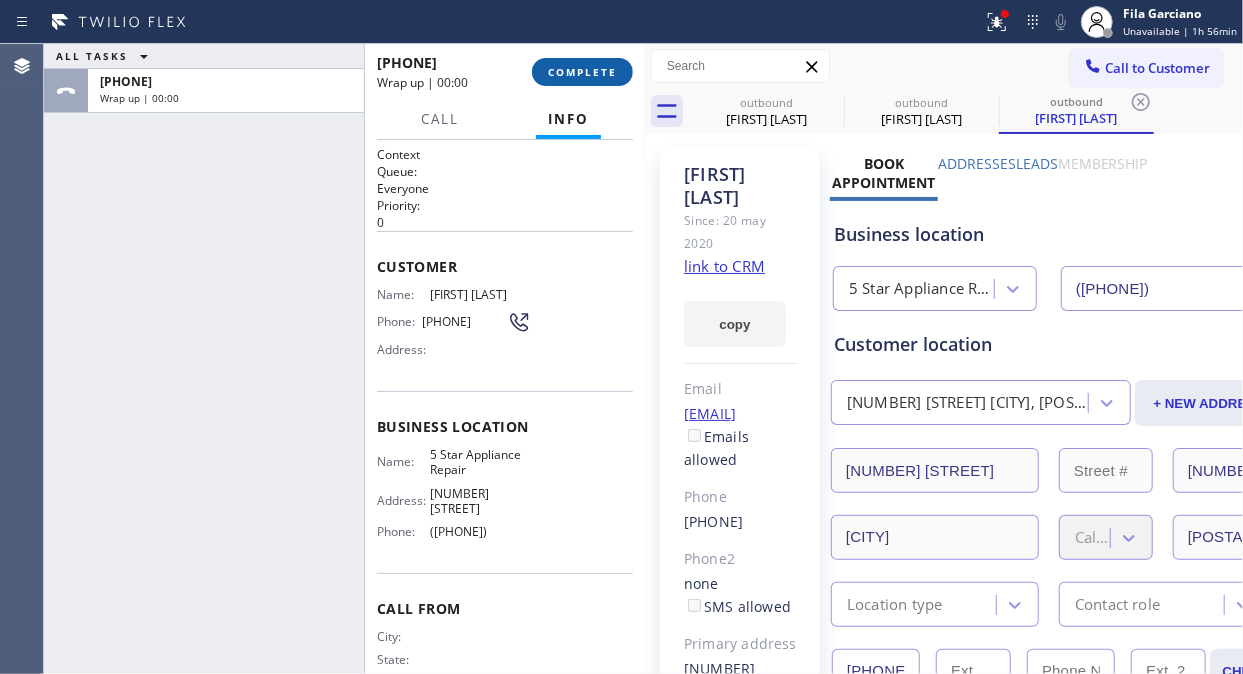 click on "COMPLETE" at bounding box center [582, 72] 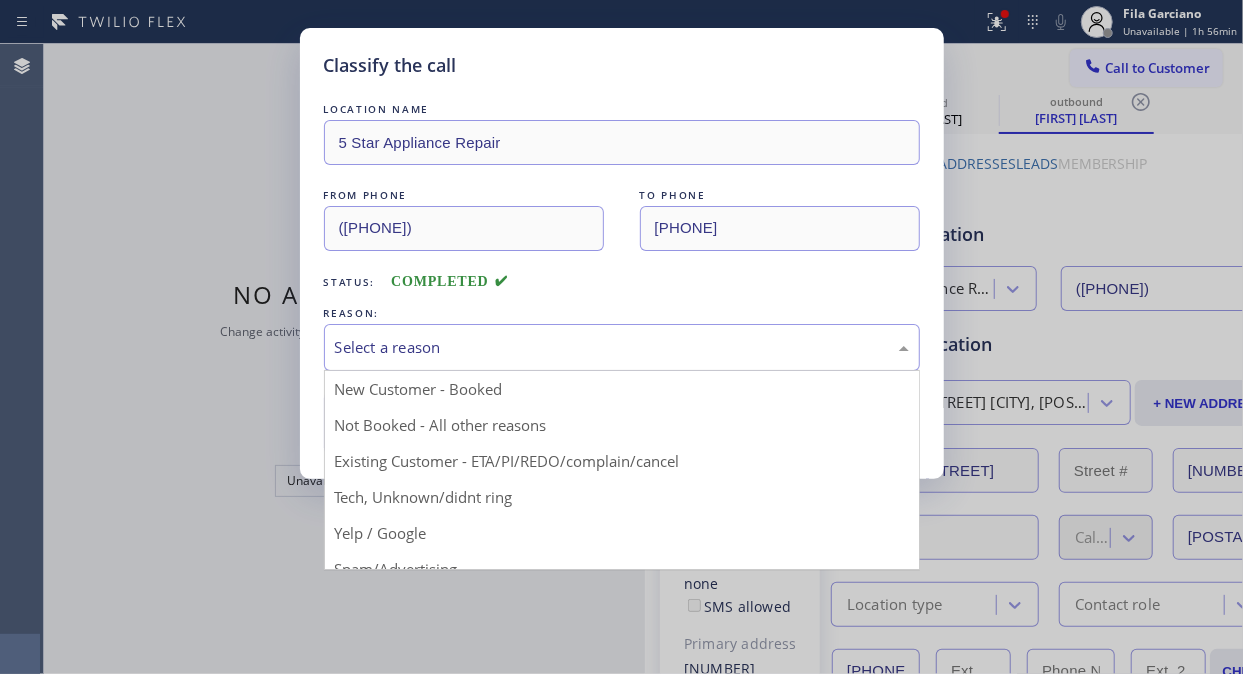 click on "Select a reason" at bounding box center (622, 347) 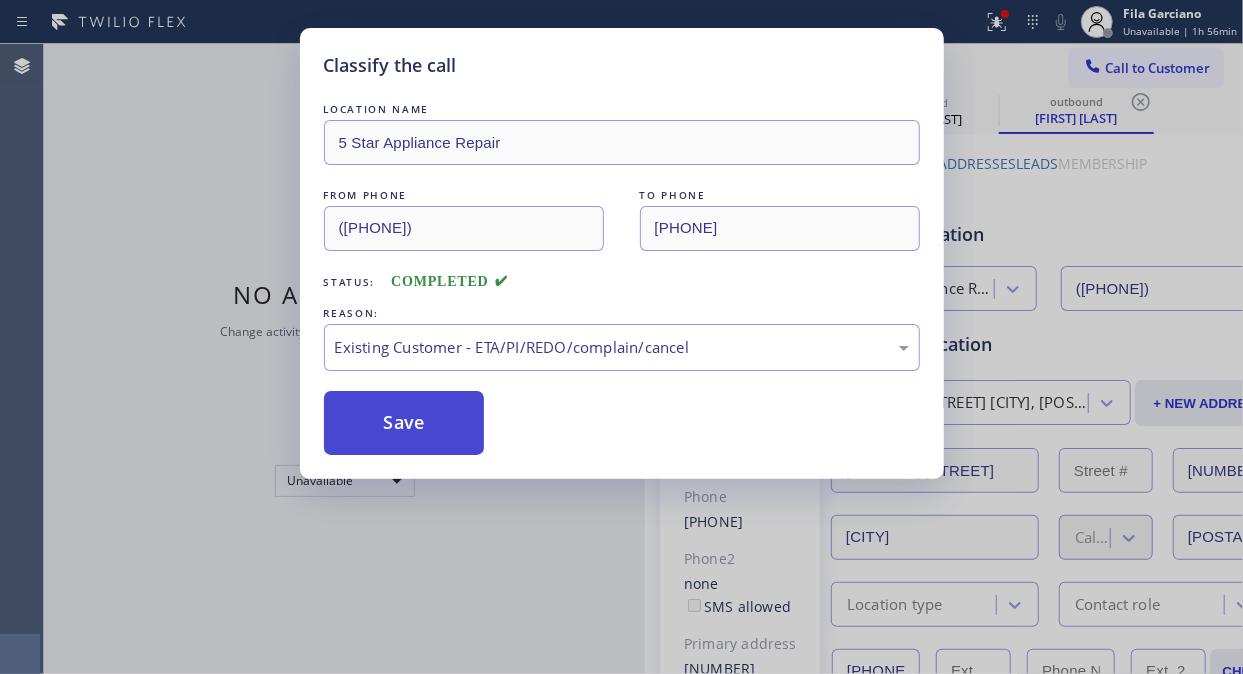 click on "Save" at bounding box center (404, 423) 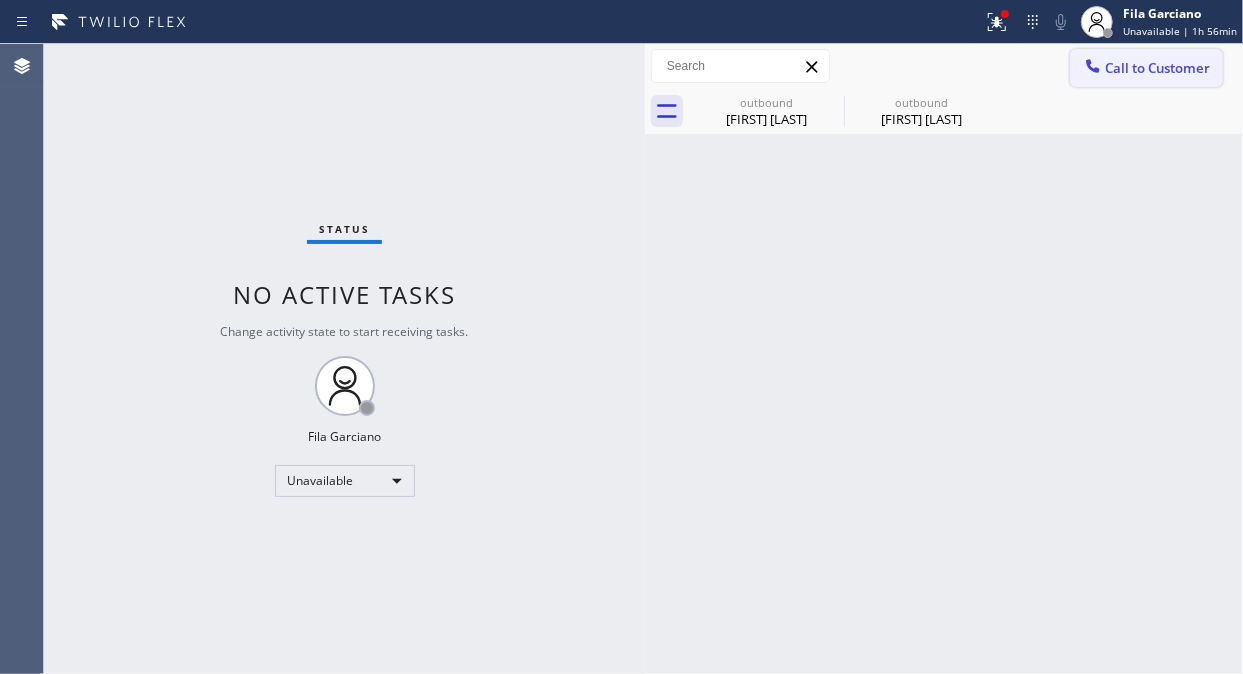 click on "Call to Customer" at bounding box center [1157, 68] 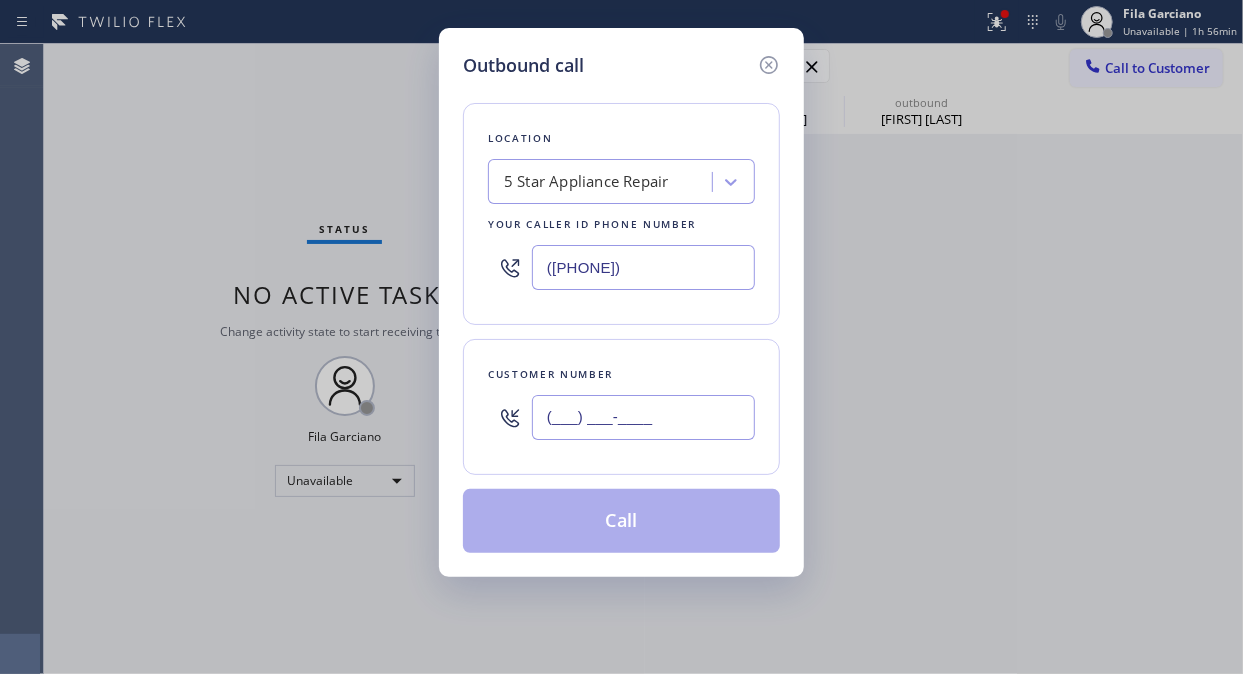 click on "(___) ___-____" at bounding box center (643, 417) 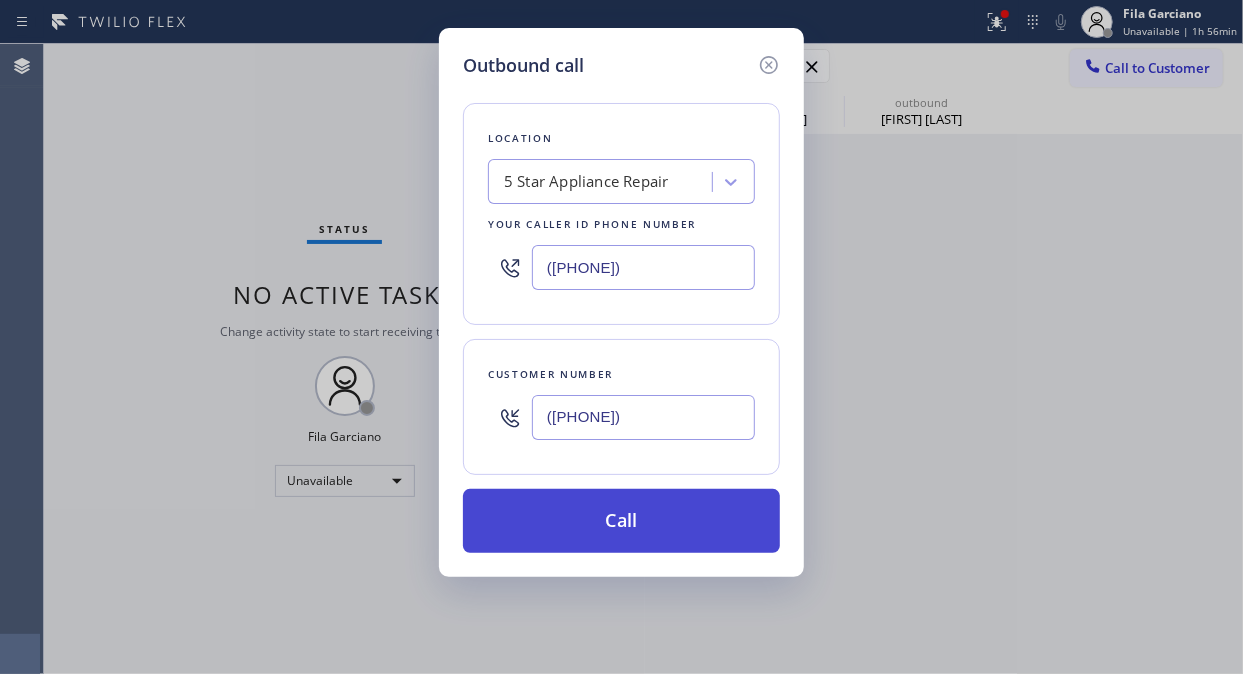 type on "([PHONE])" 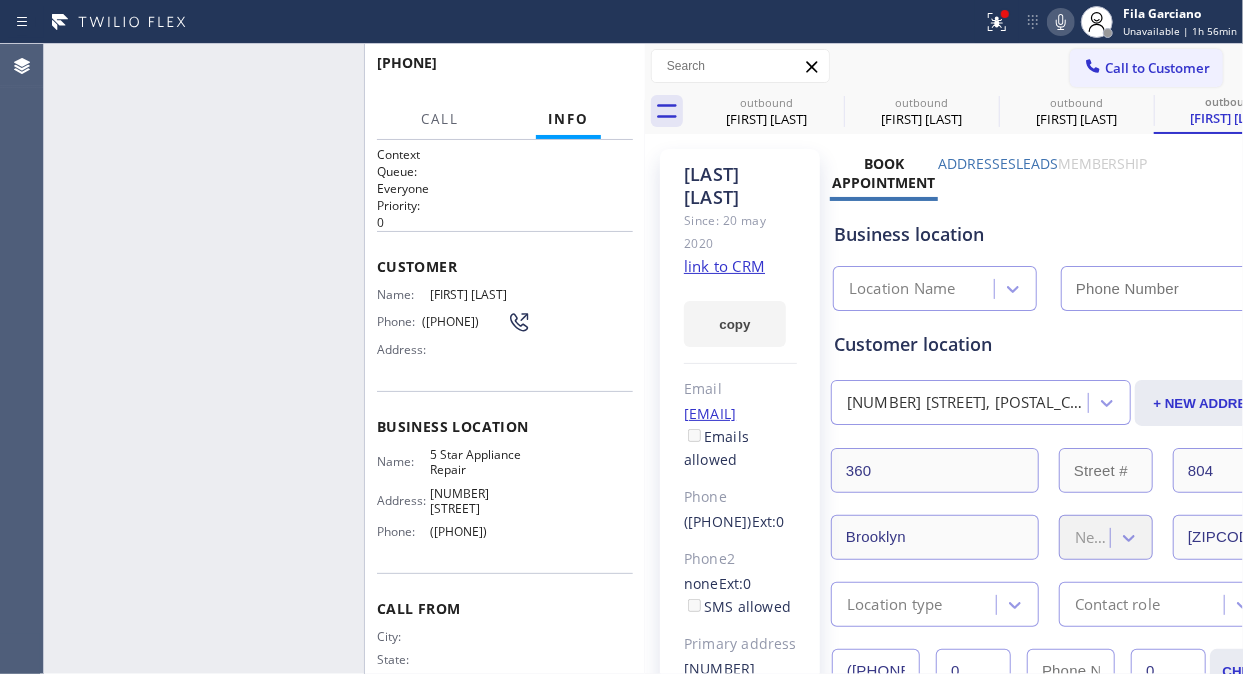 type on "([PHONE])" 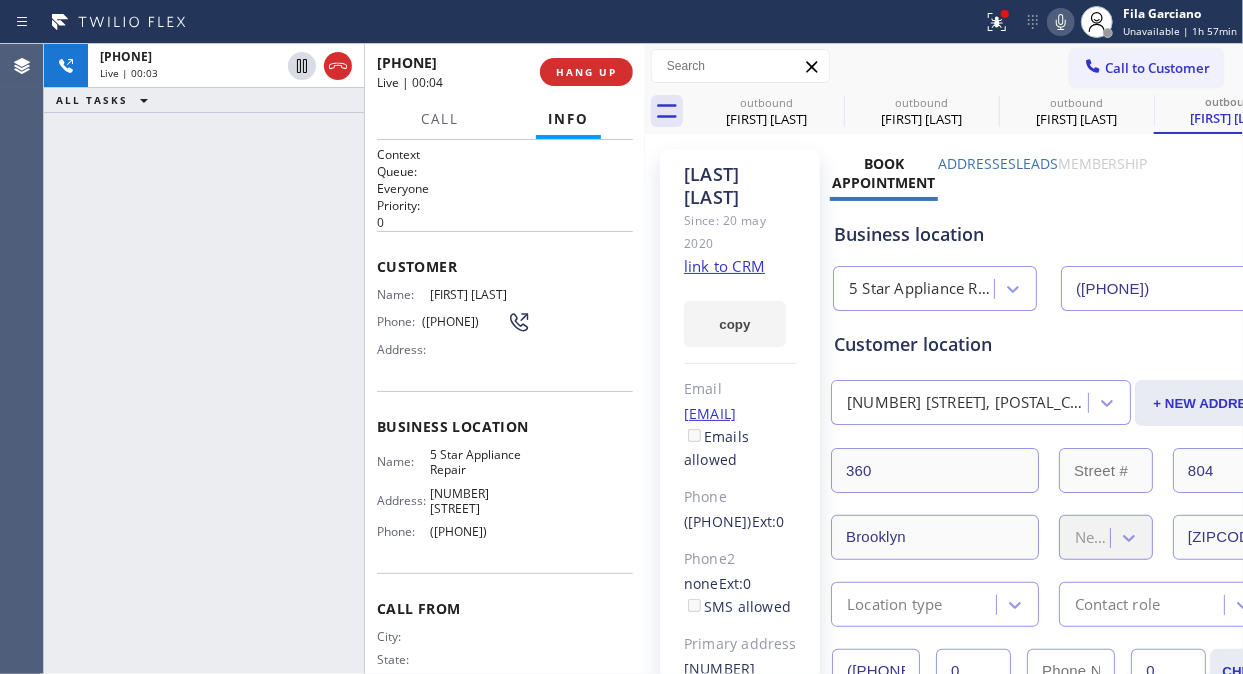click on "link to CRM" 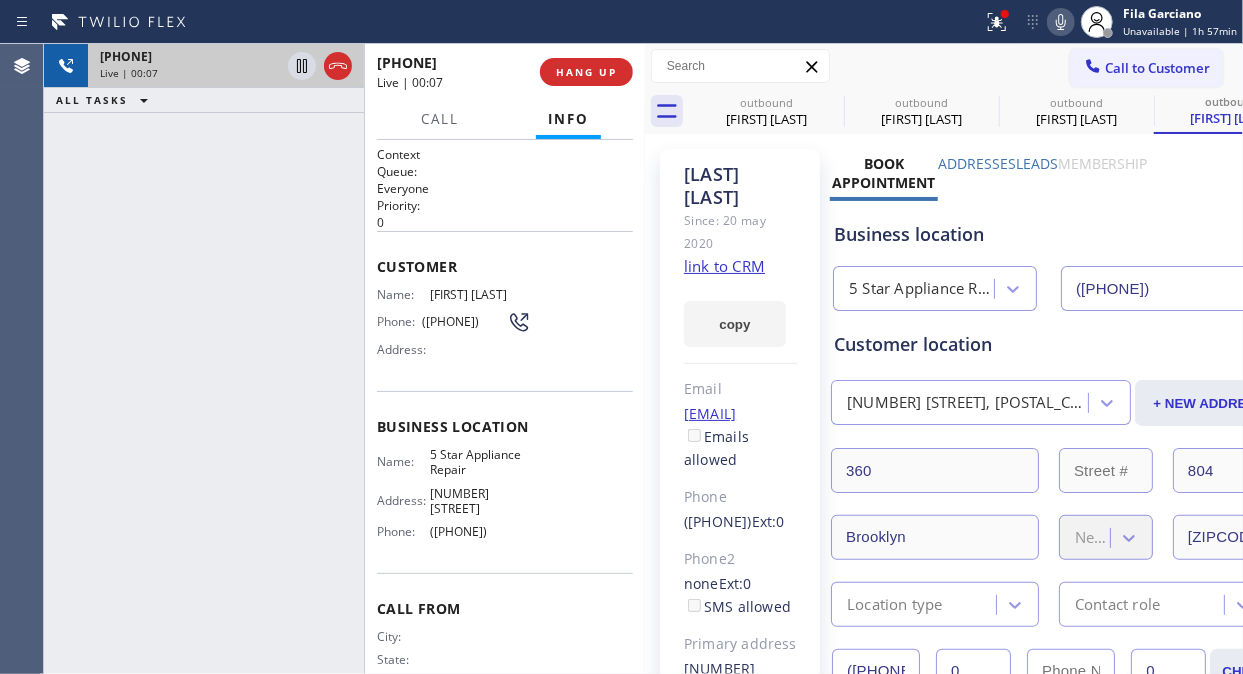 click on "Live | 00:07" at bounding box center (190, 73) 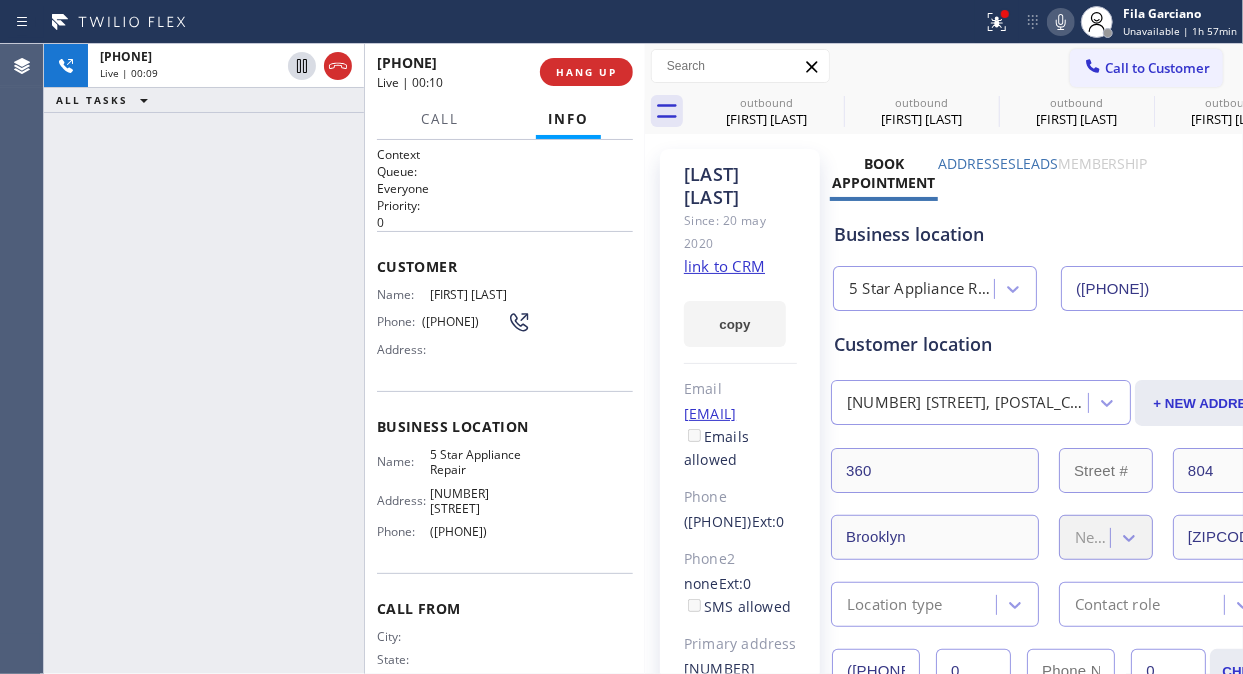 type on "([PHONE])" 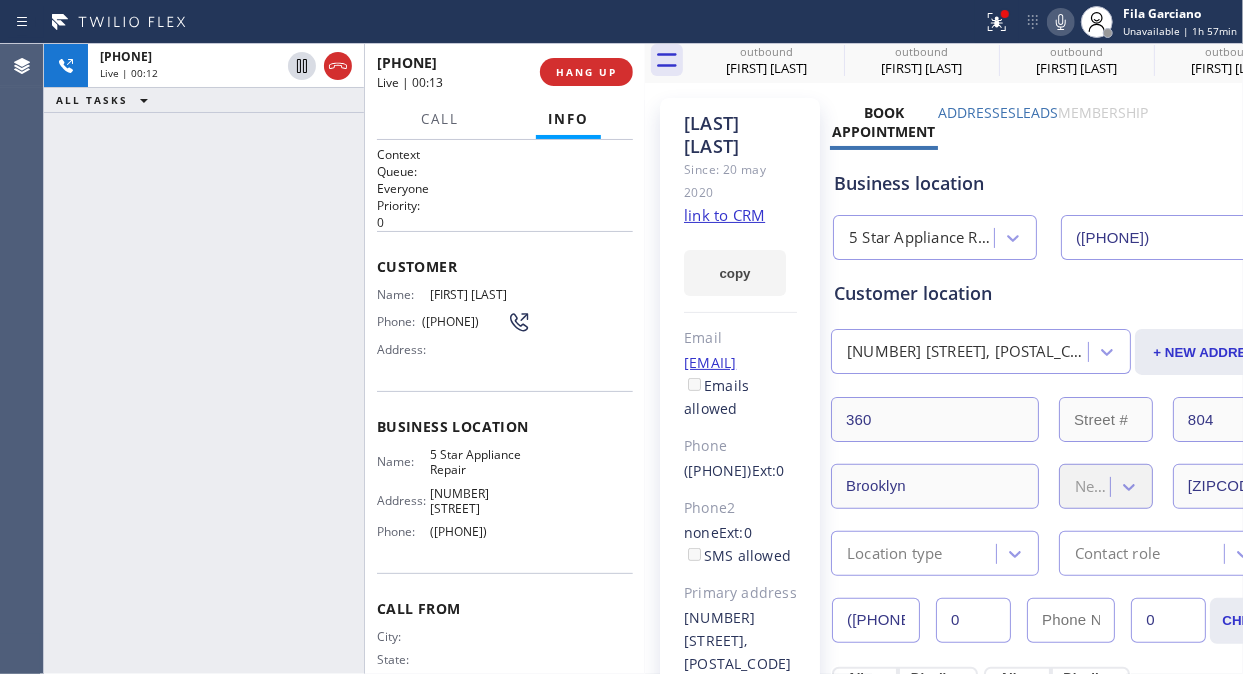 scroll, scrollTop: 0, scrollLeft: 0, axis: both 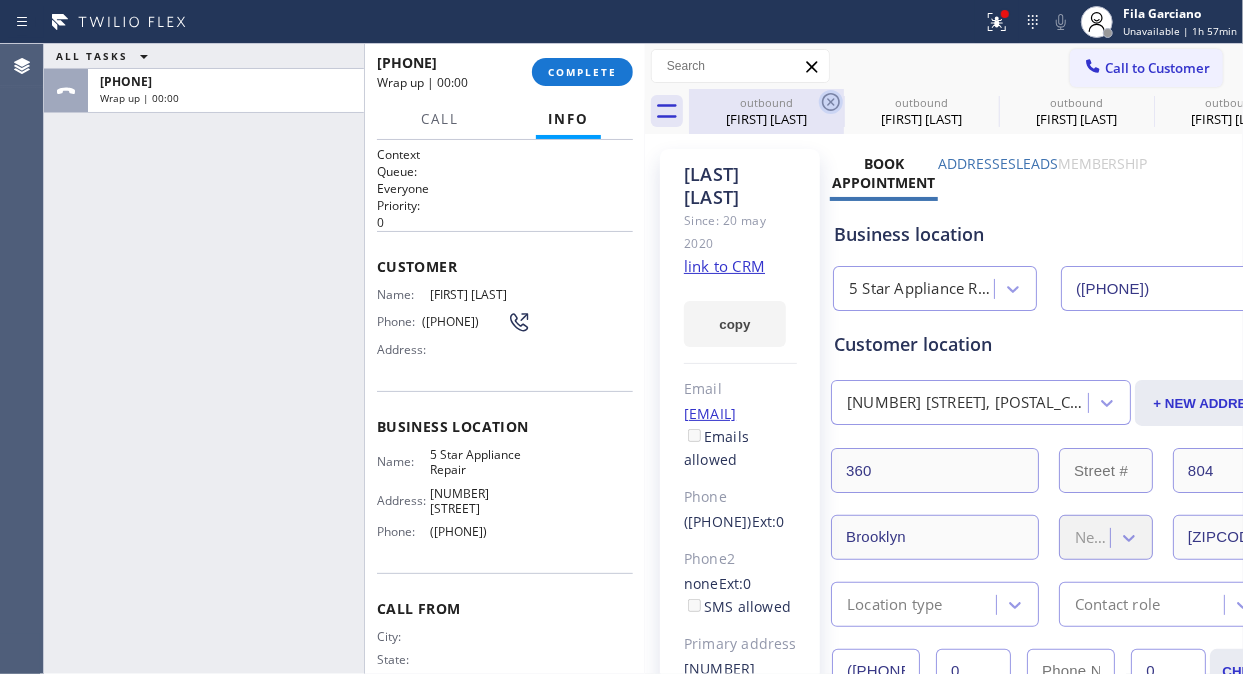 click 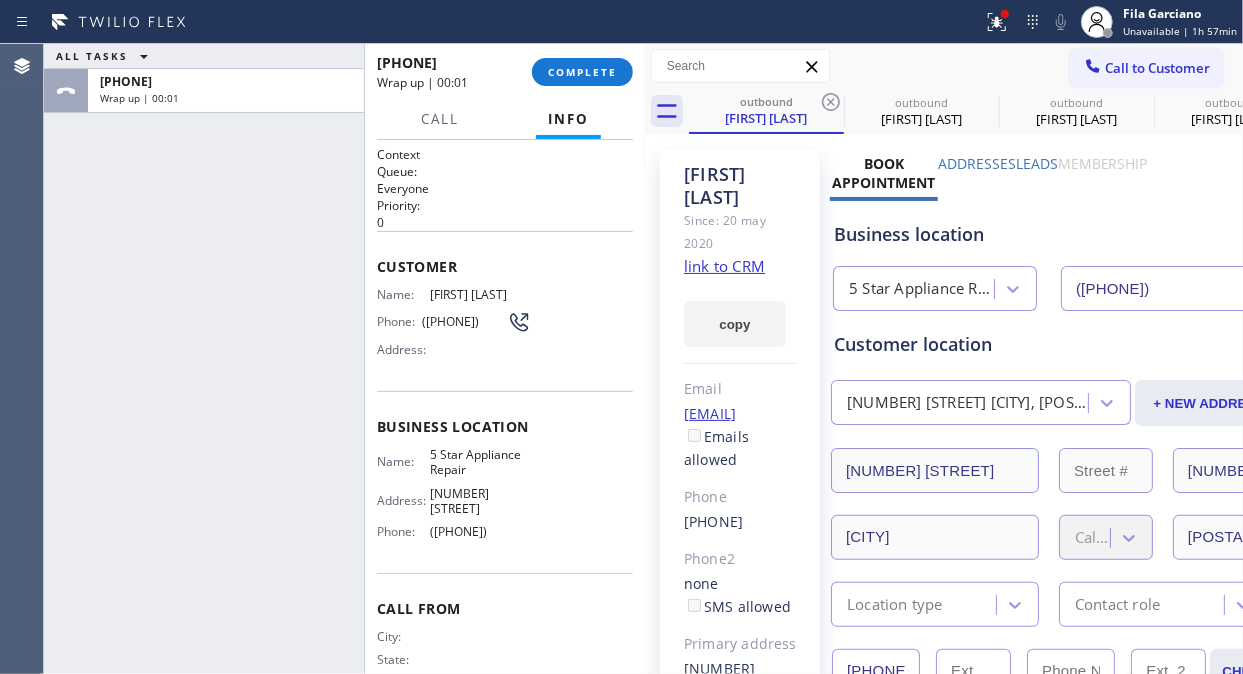 click 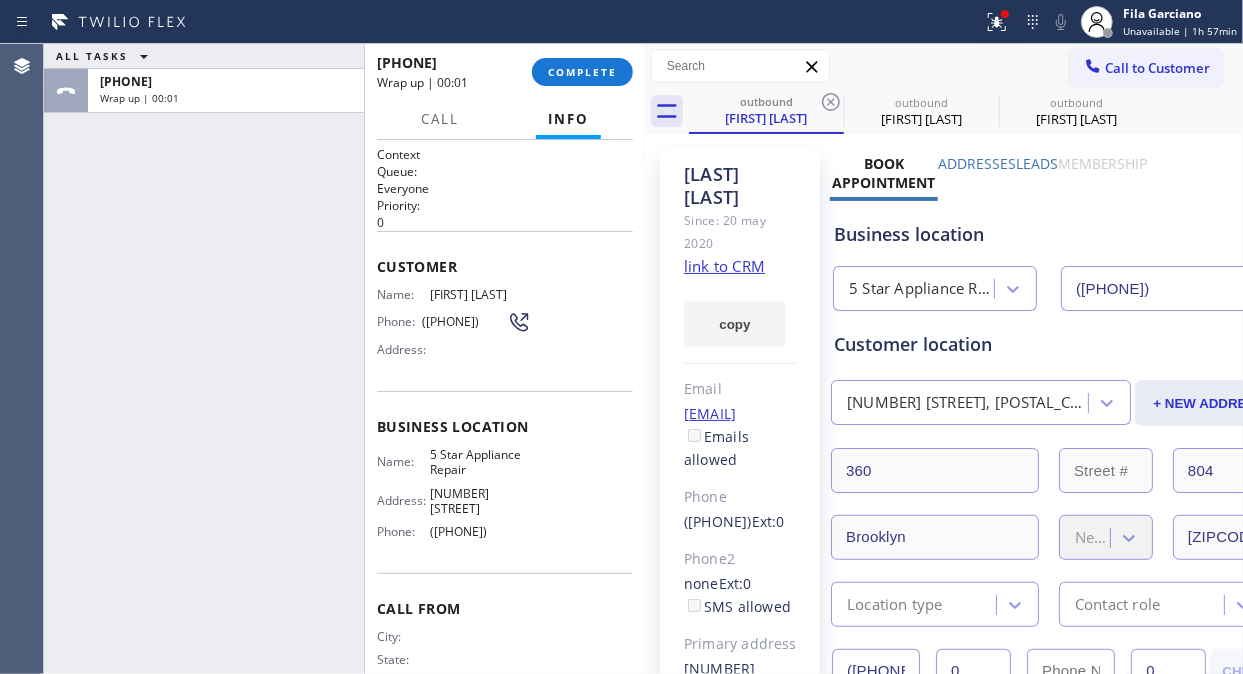 click 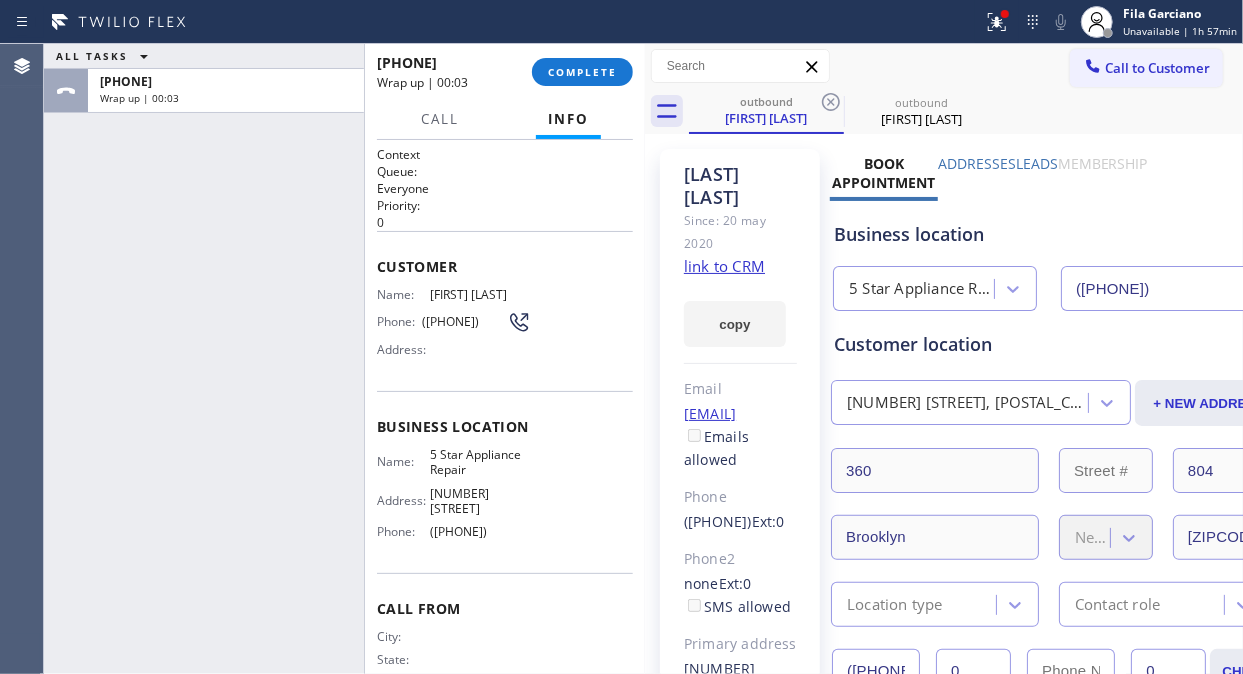 click on "[FIRST] [LAST]" at bounding box center (480, 294) 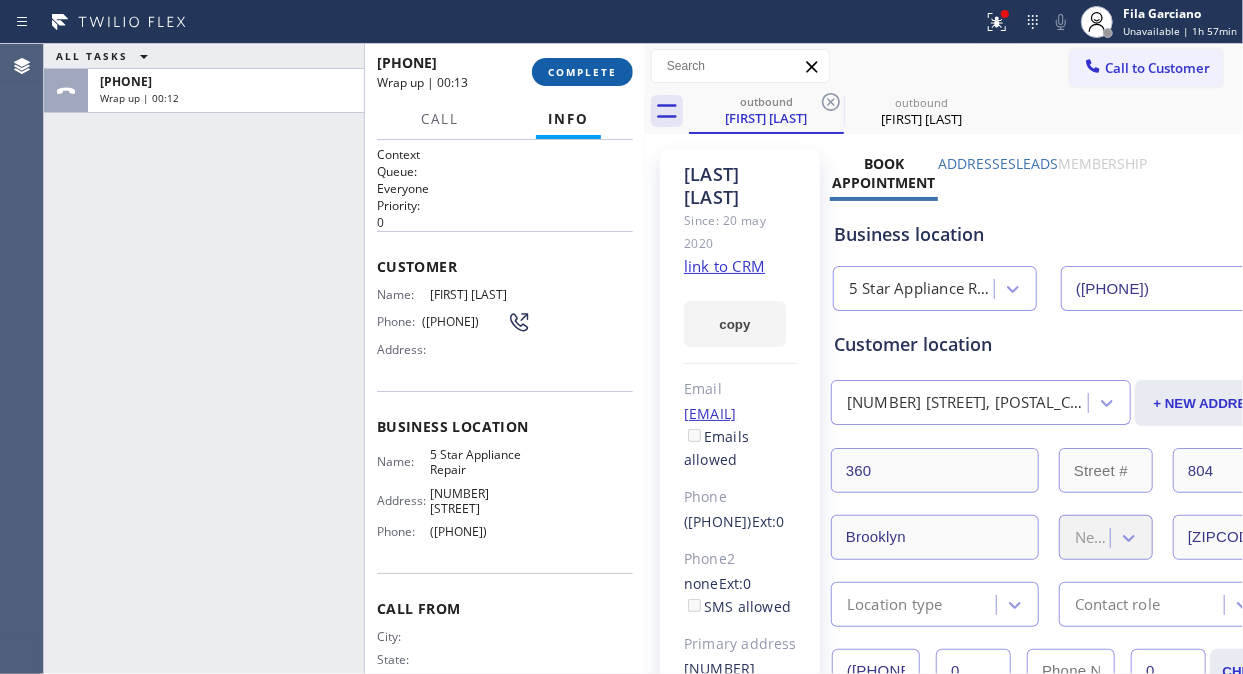 click on "COMPLETE" at bounding box center [582, 72] 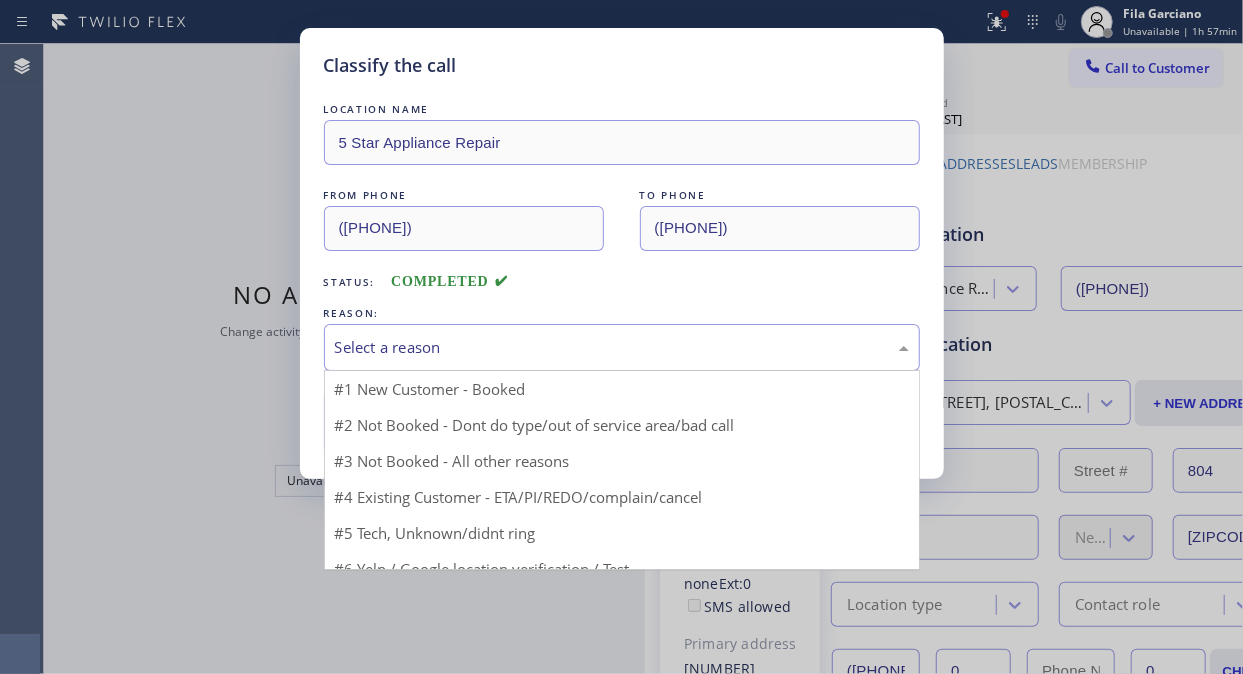 click on "Select a reason" at bounding box center (622, 347) 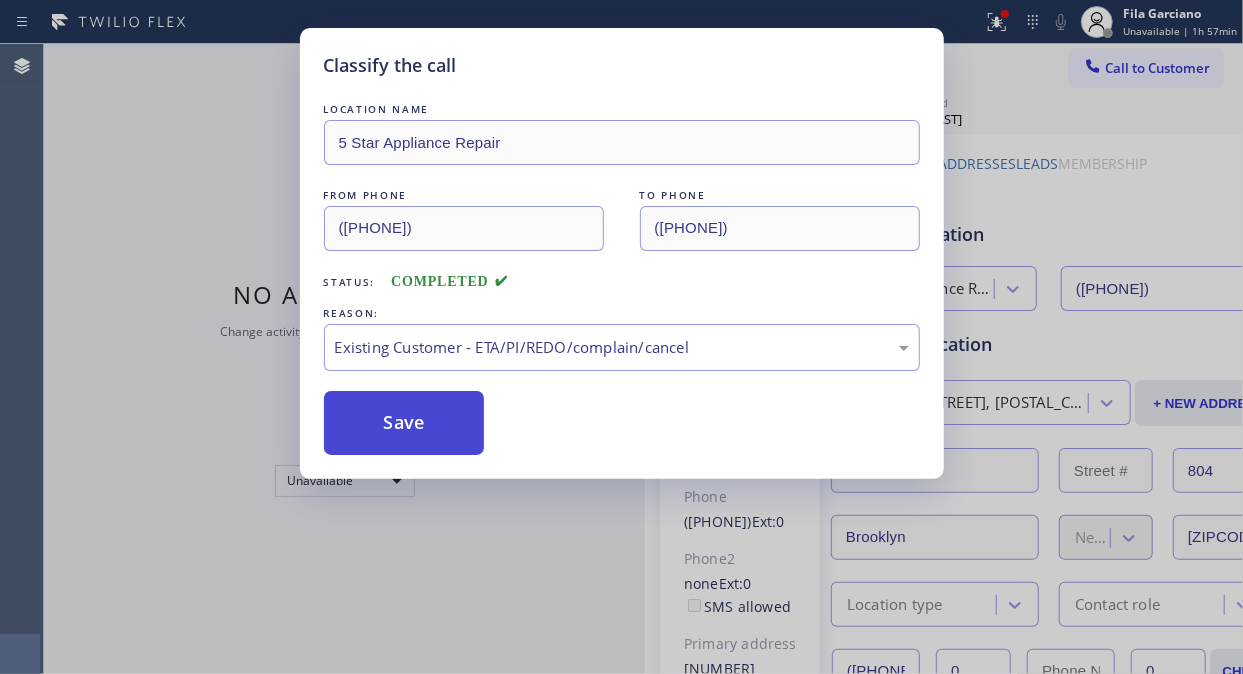 click on "Save" at bounding box center (404, 423) 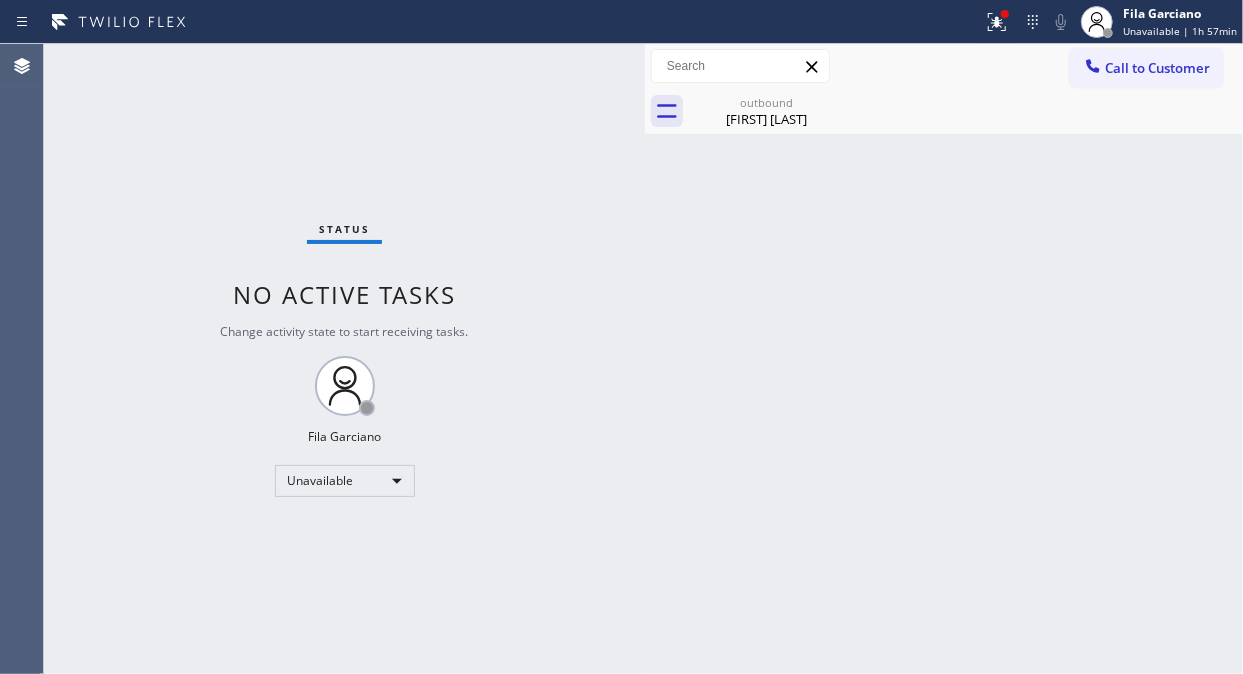 click on "Call to Customer" at bounding box center (1157, 68) 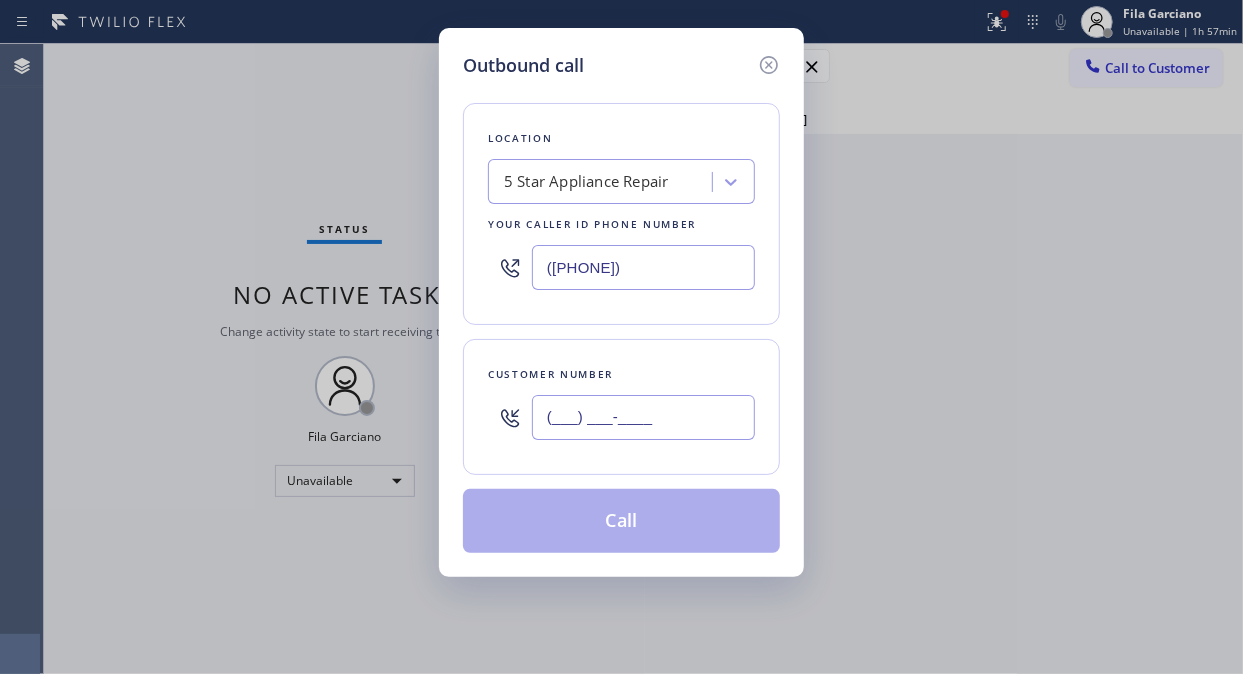 click on "(___) ___-____" at bounding box center (643, 417) 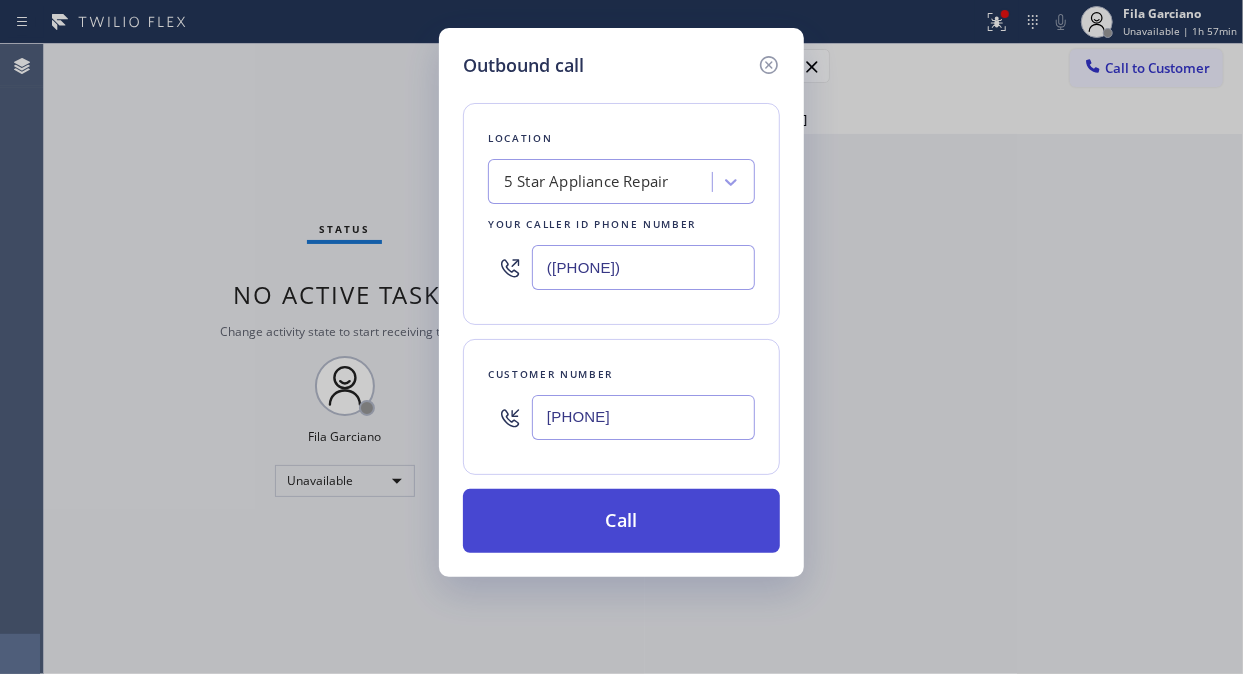 type on "[PHONE]" 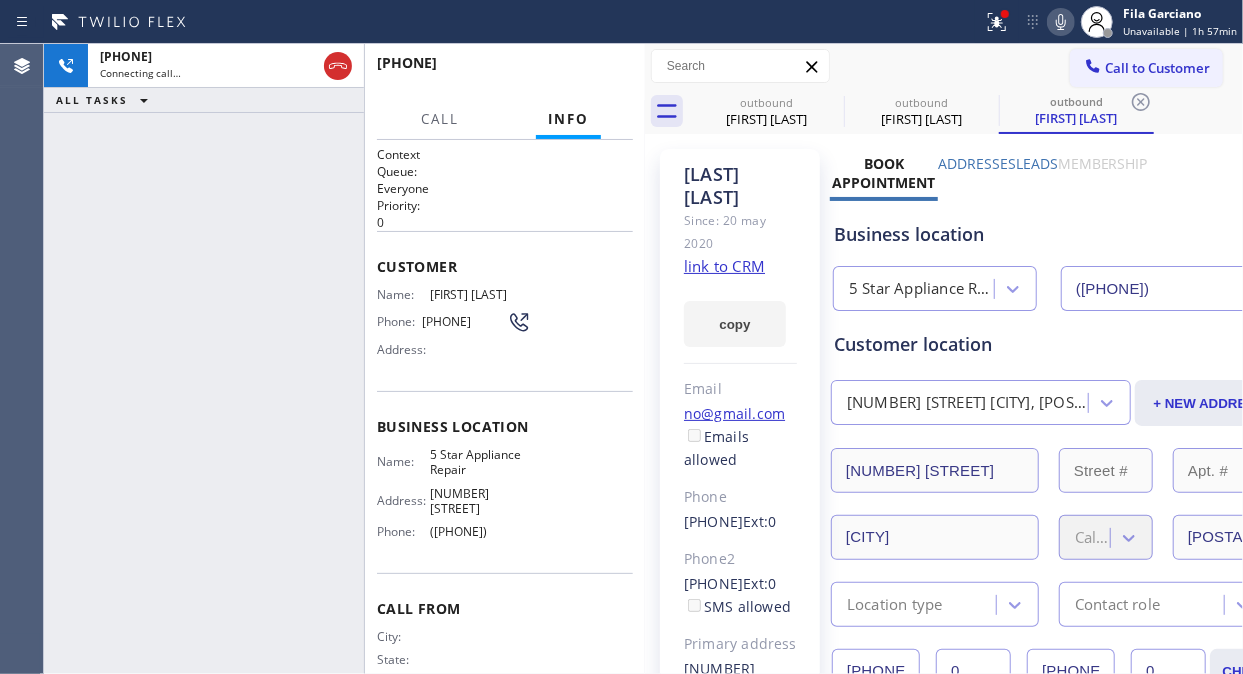 type on "([PHONE])" 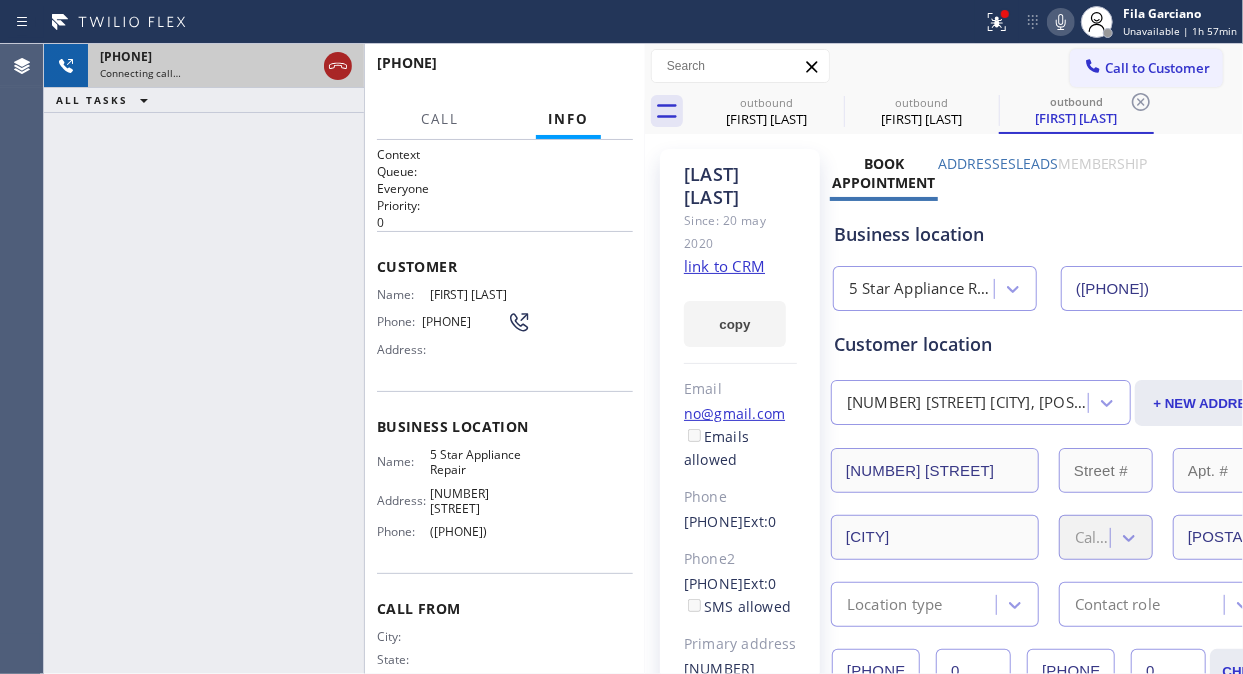 click at bounding box center [338, 66] 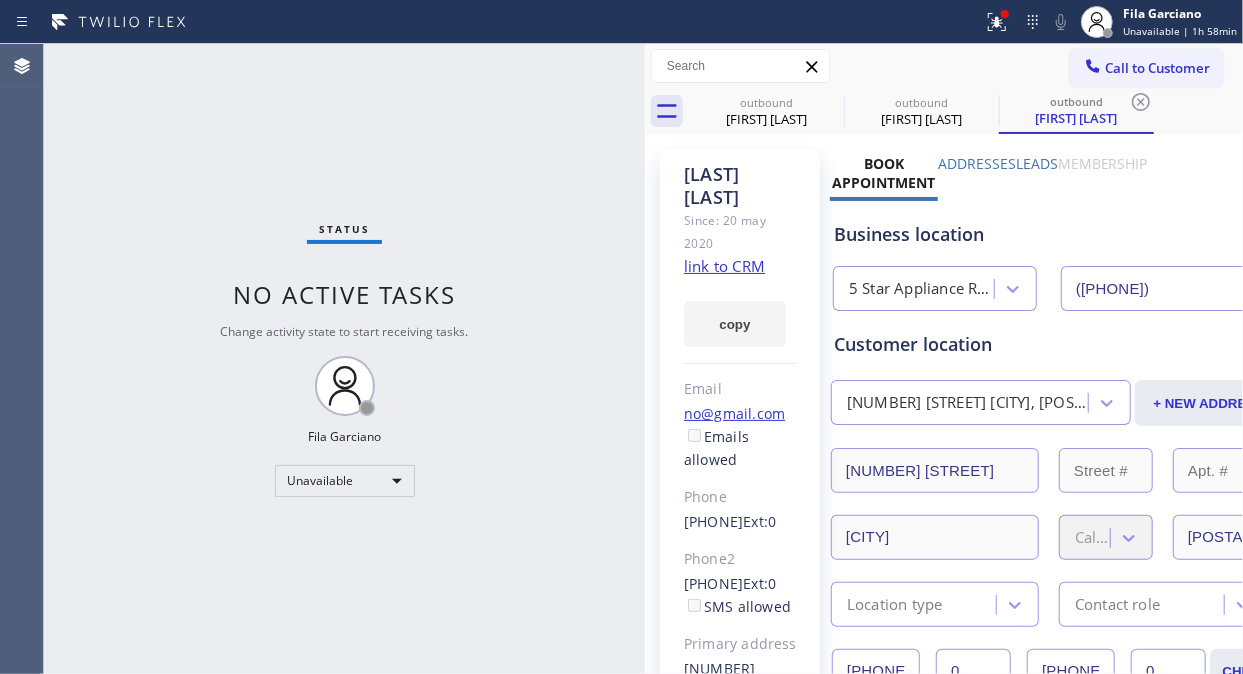 click on "Call to Customer" at bounding box center (1157, 68) 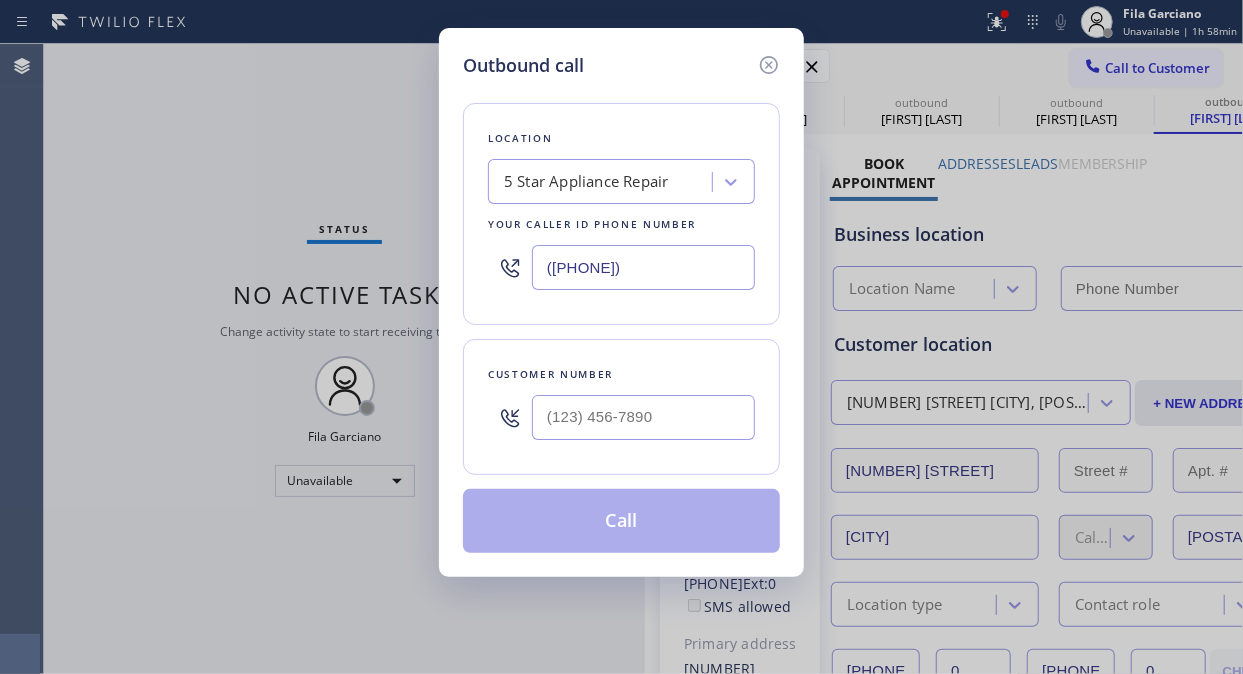 type on "([PHONE])" 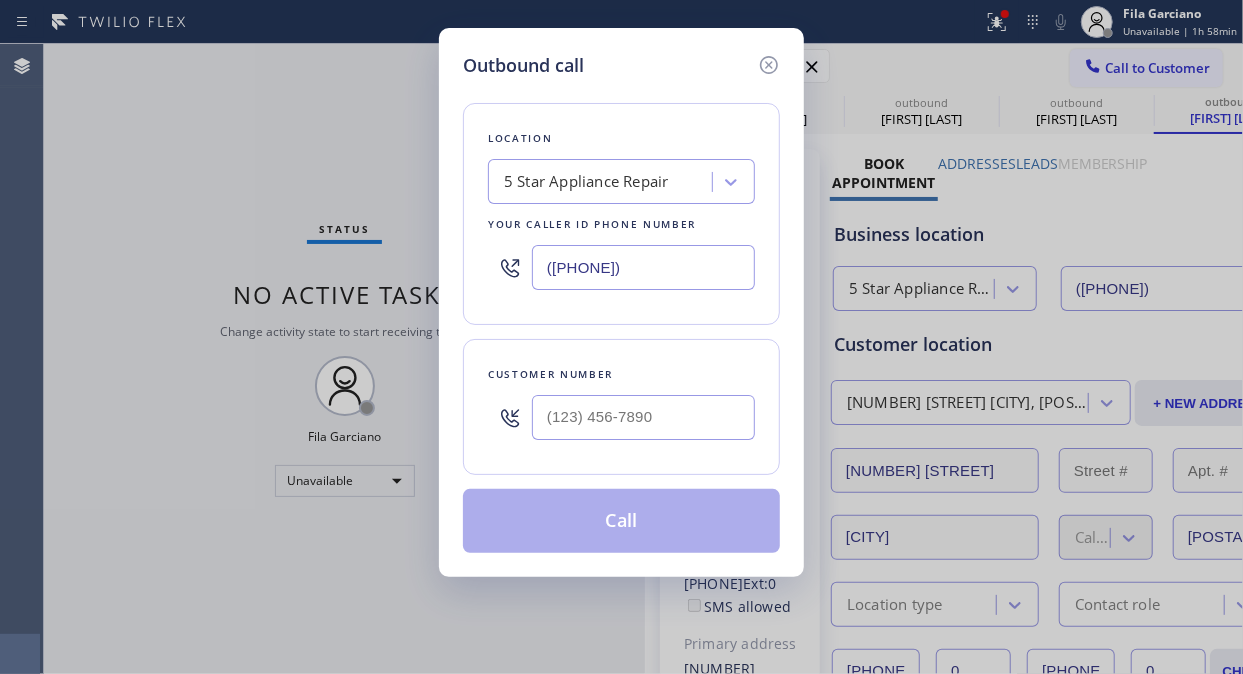 click at bounding box center (643, 417) 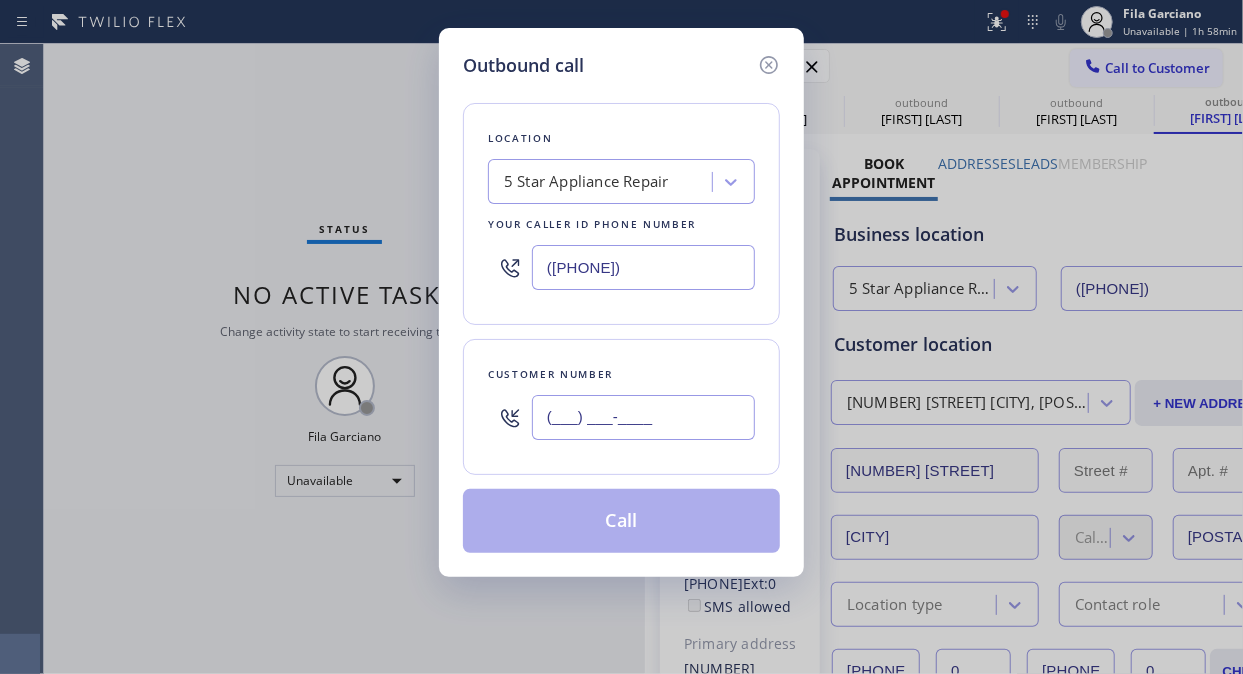 click on "(___) ___-____" at bounding box center [643, 417] 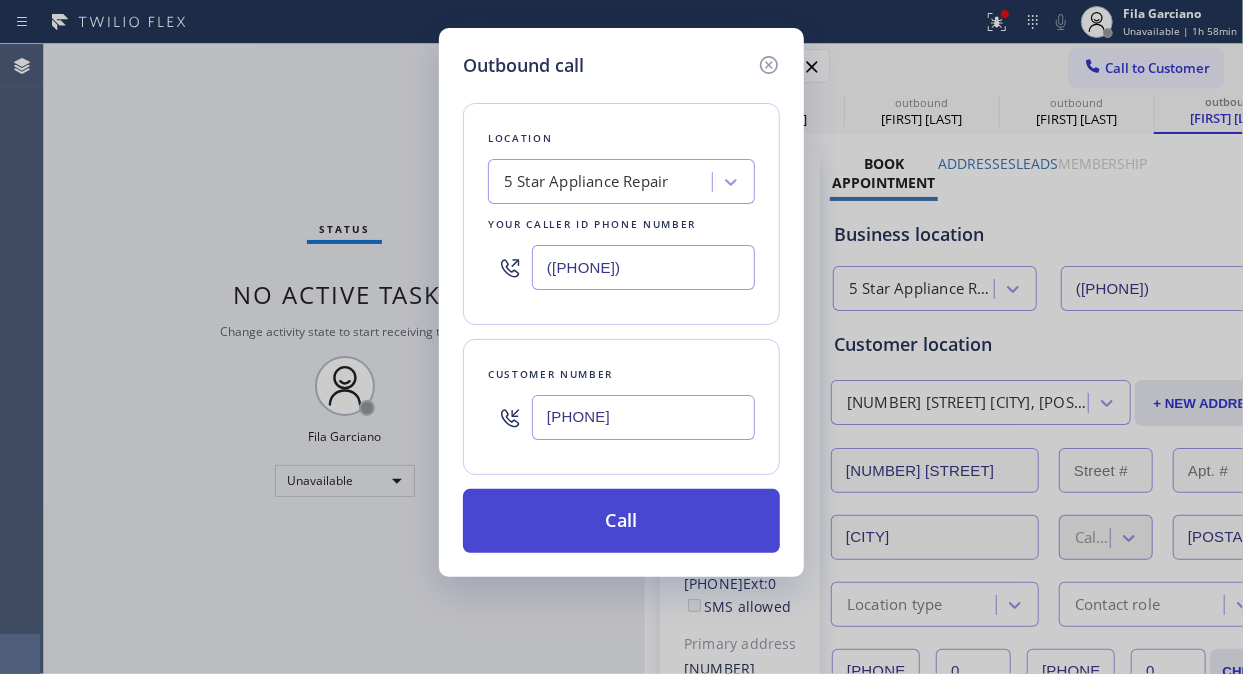 type on "[PHONE]" 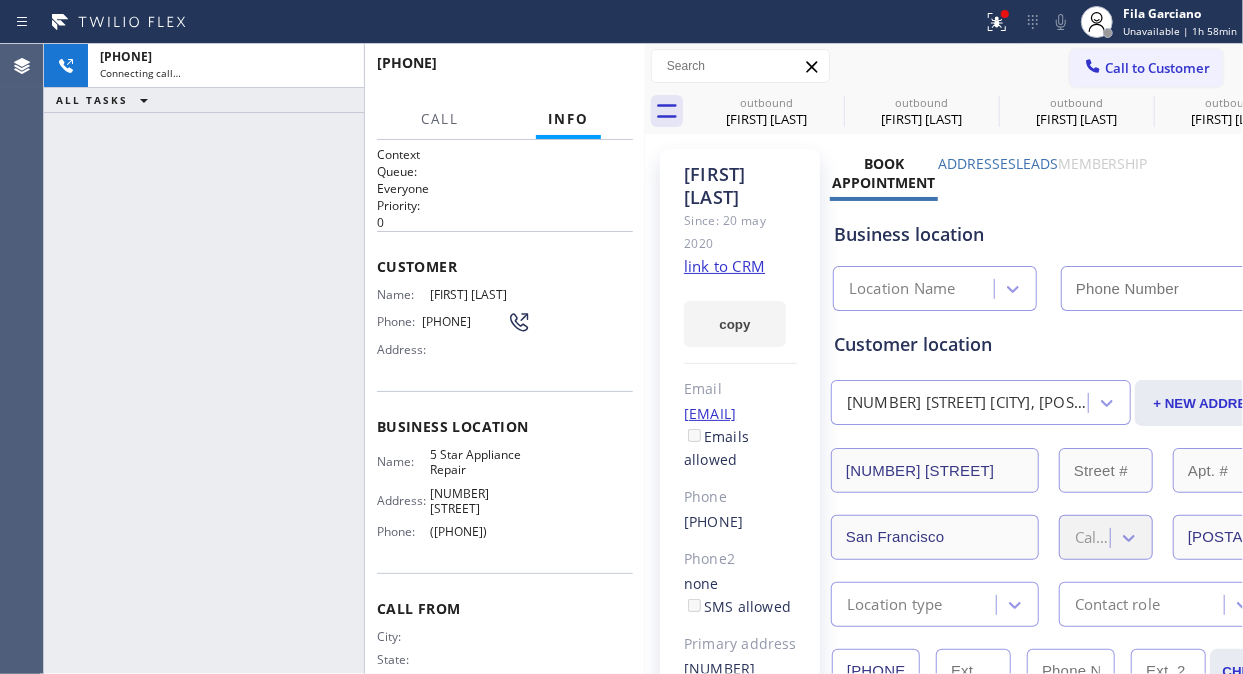 type on "([PHONE])" 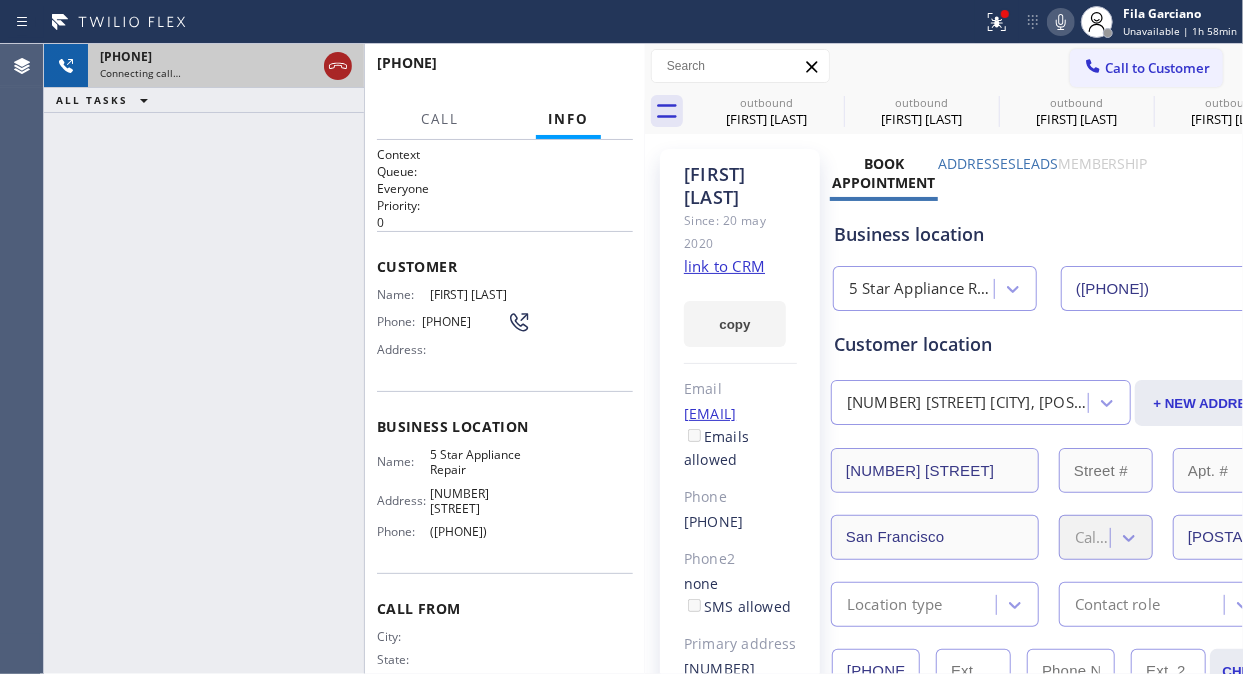 click 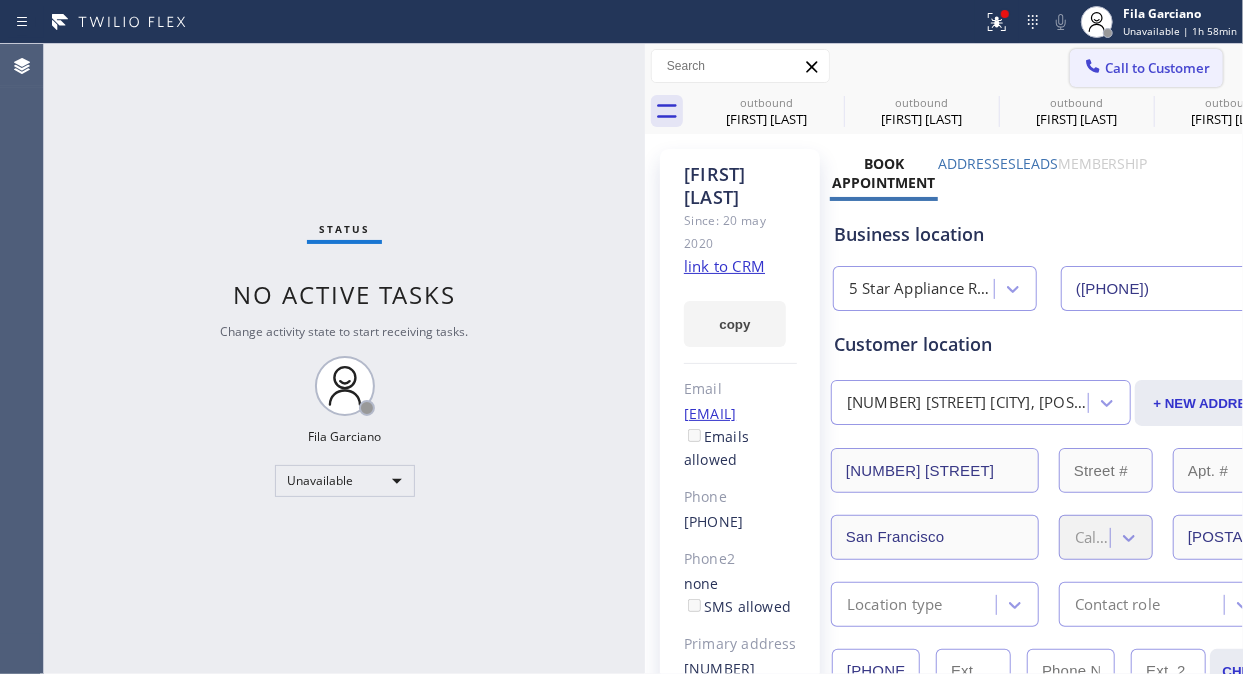 click on "Call to Customer" at bounding box center (1157, 68) 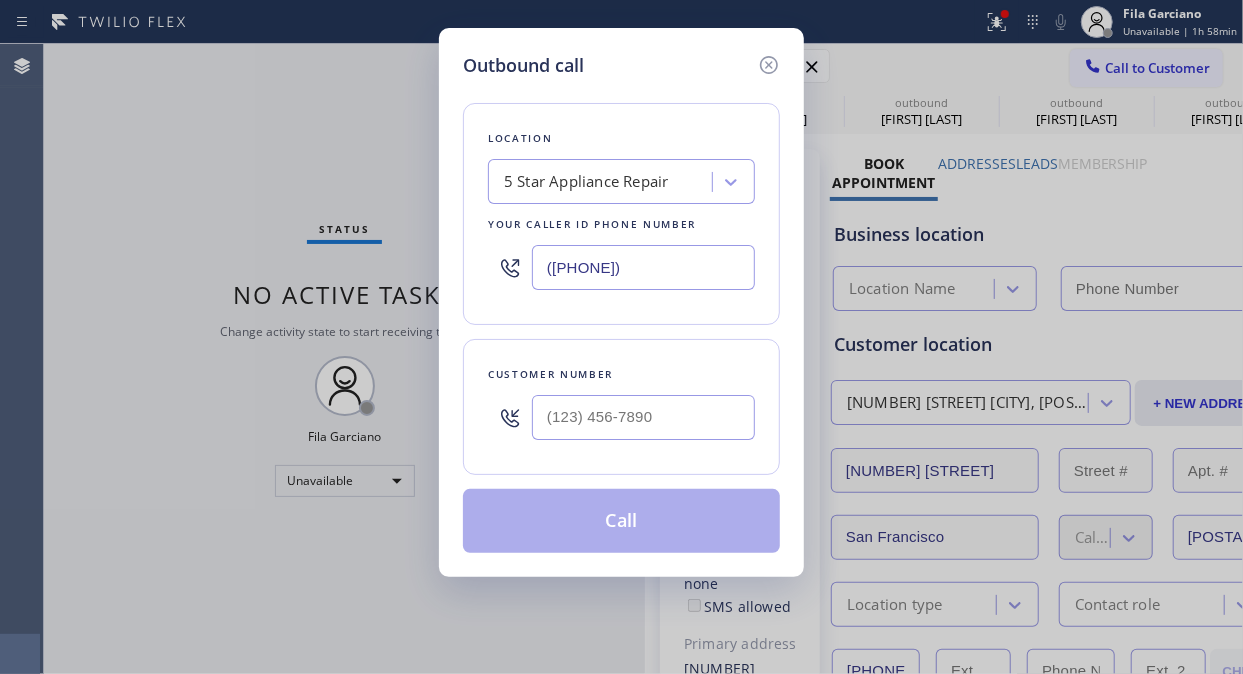 type on "([PHONE])" 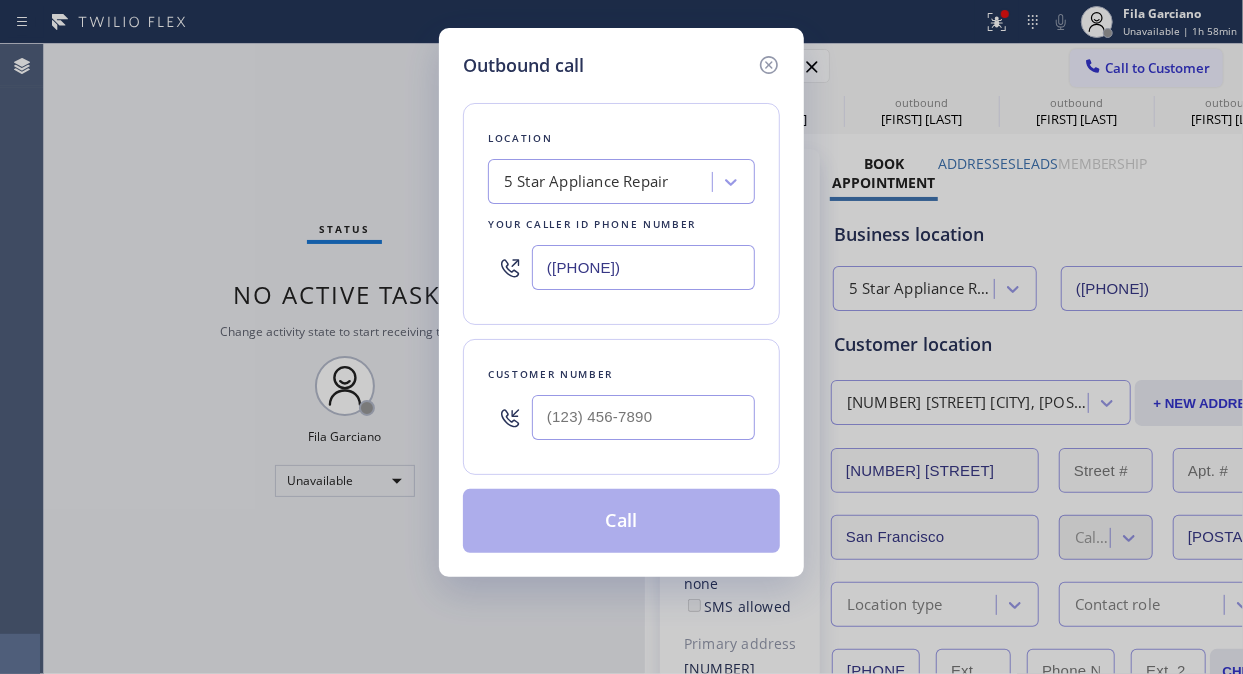 click on "Customer number" at bounding box center (621, 407) 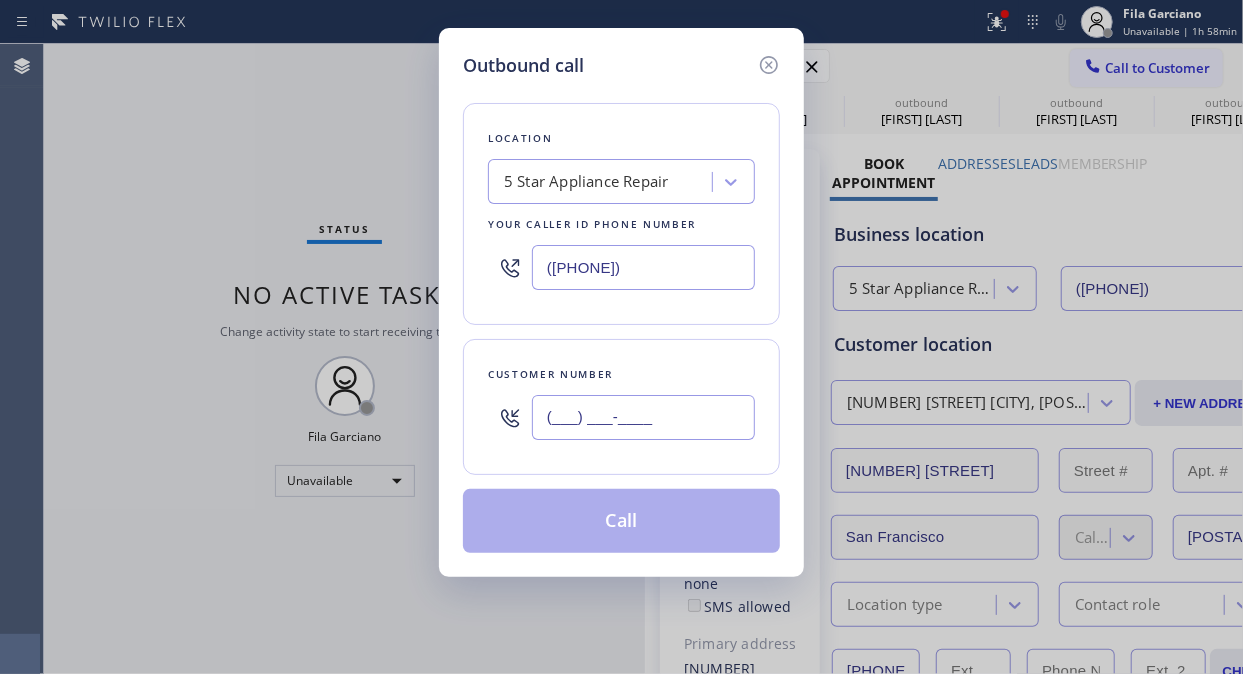 click on "(___) ___-____" at bounding box center (643, 417) 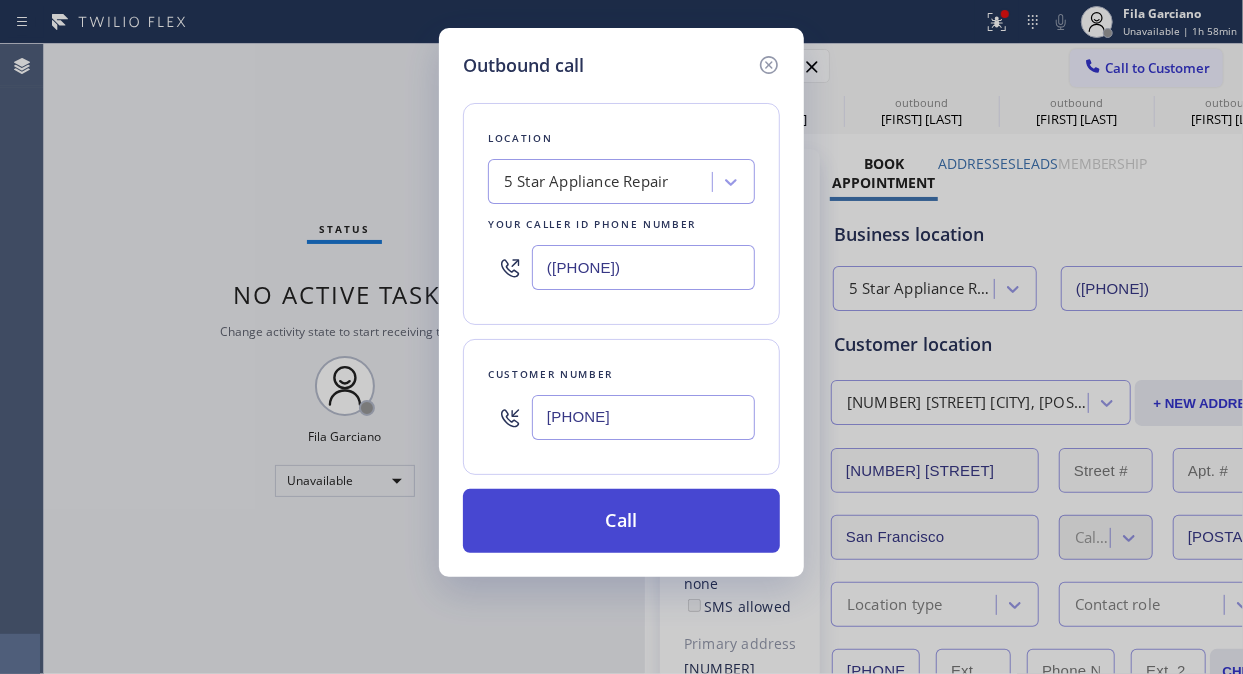 type on "[PHONE]" 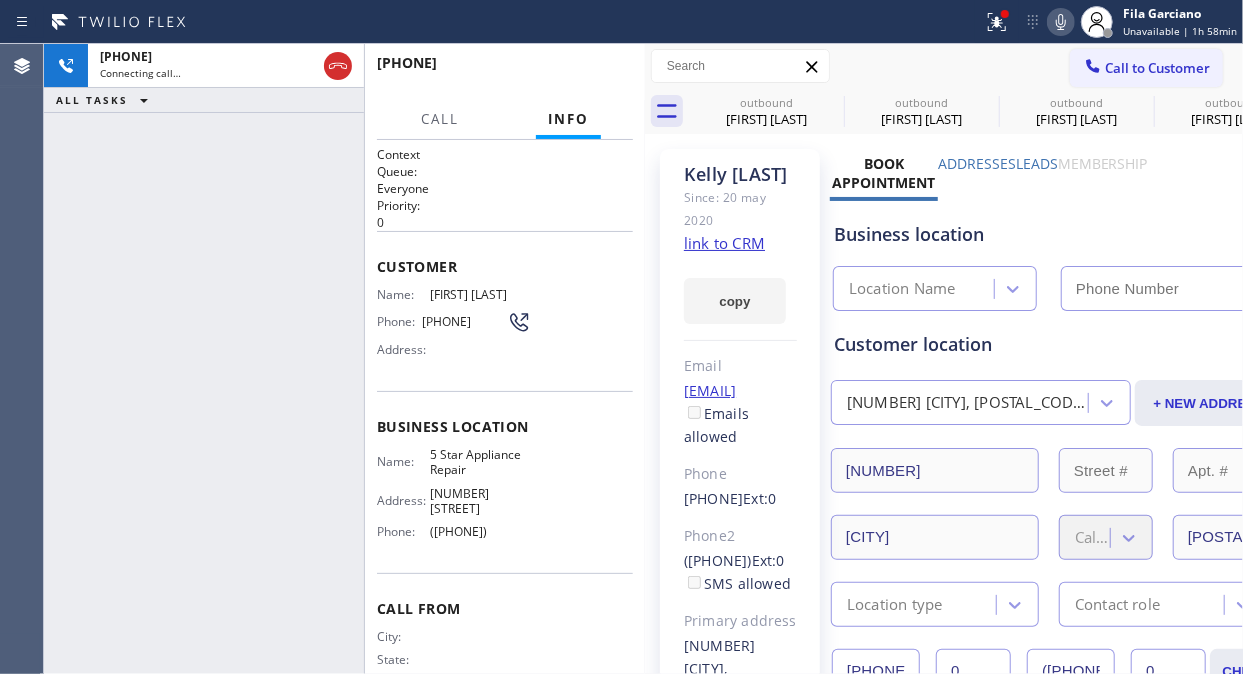 type on "([PHONE])" 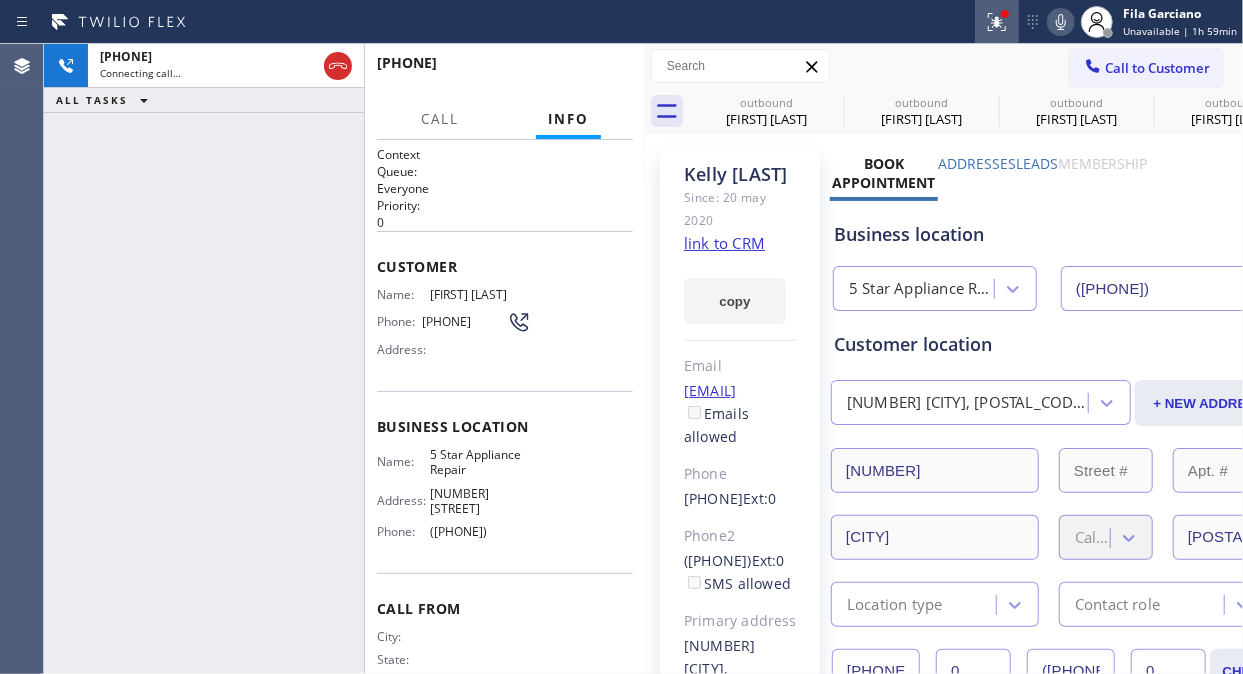 click 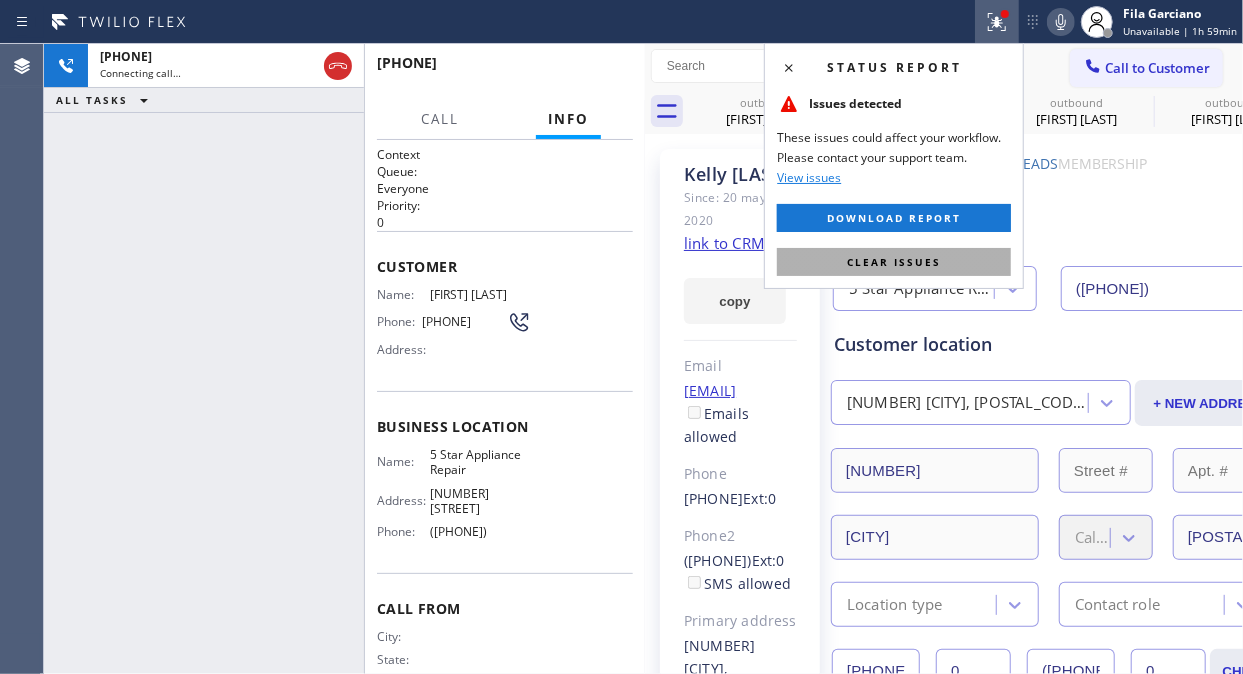 click on "Clear issues" at bounding box center [894, 262] 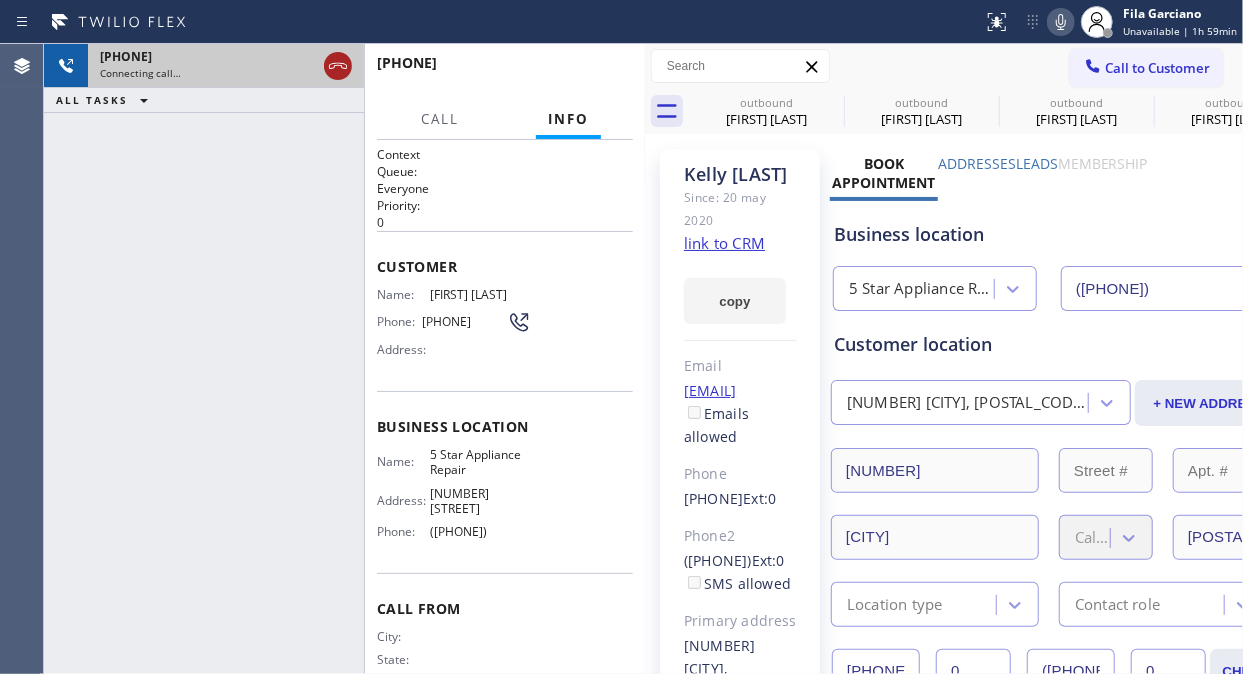 click 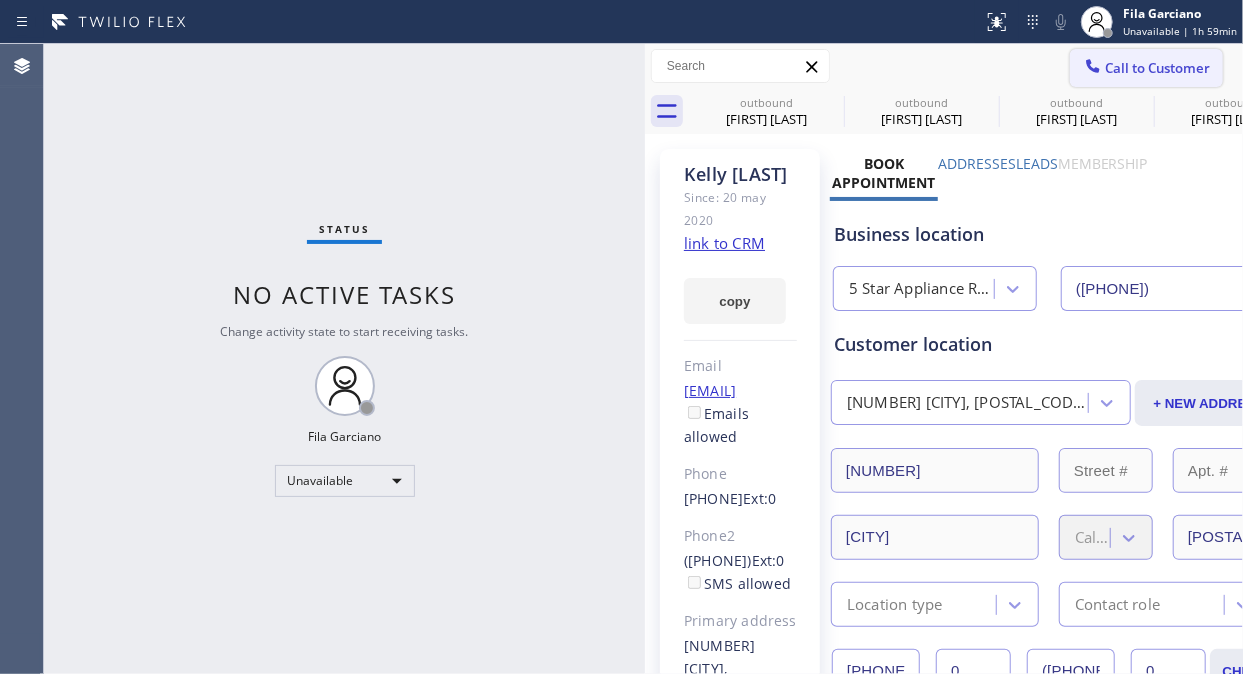 click on "Call to Customer" at bounding box center [1157, 68] 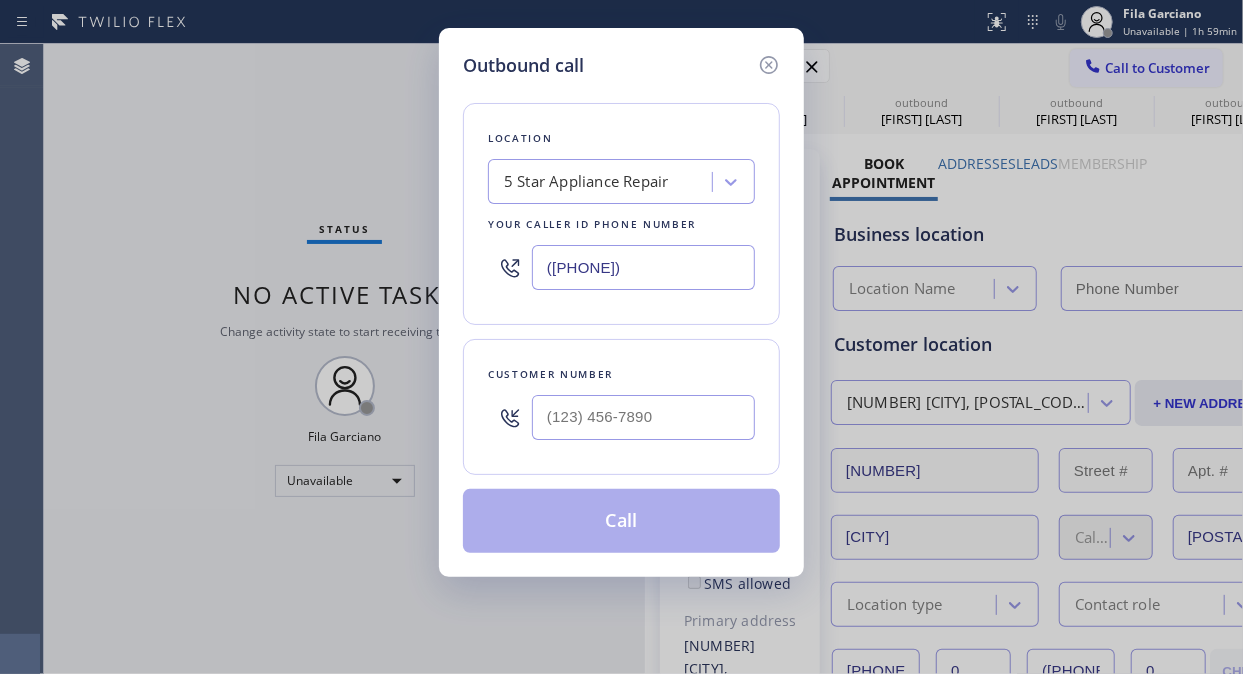 type on "([PHONE])" 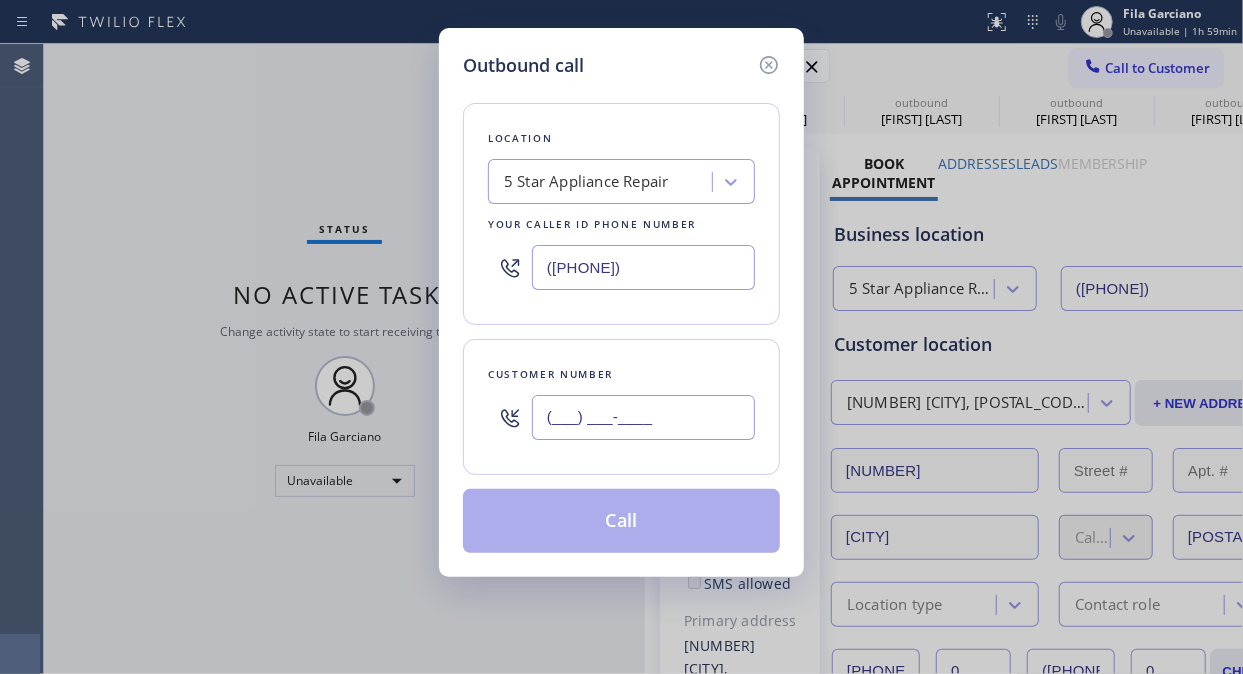 click on "(___) ___-____" at bounding box center [643, 417] 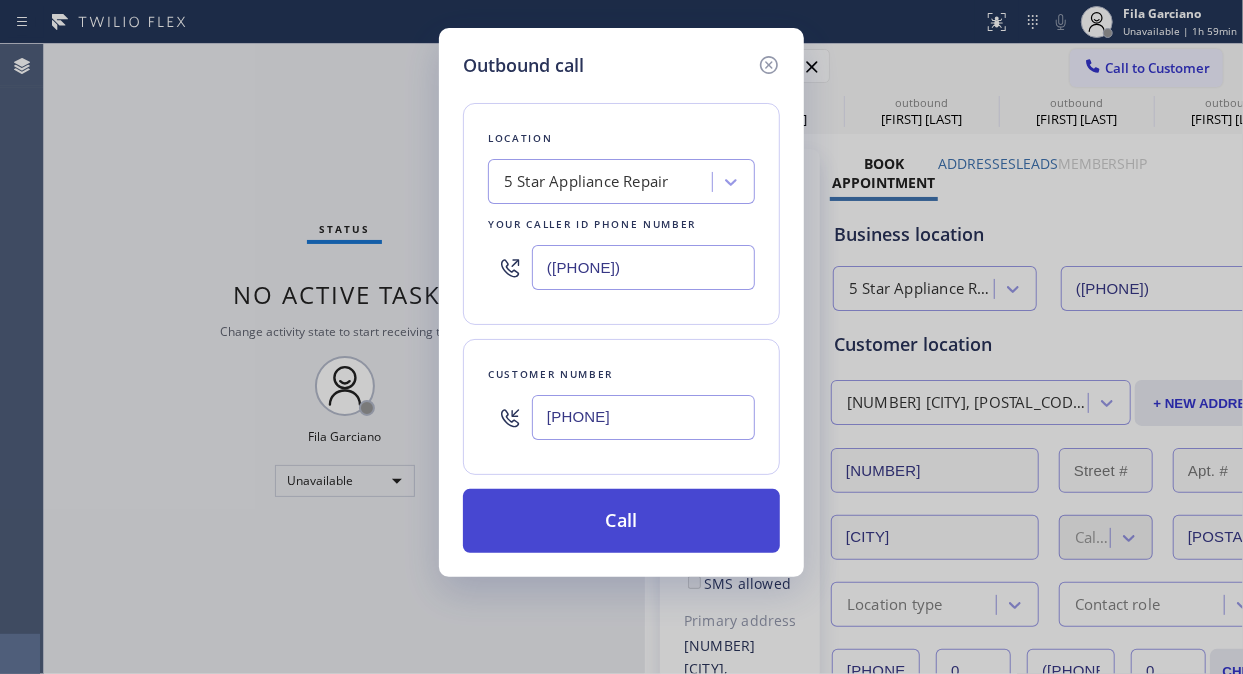 type on "[PHONE]" 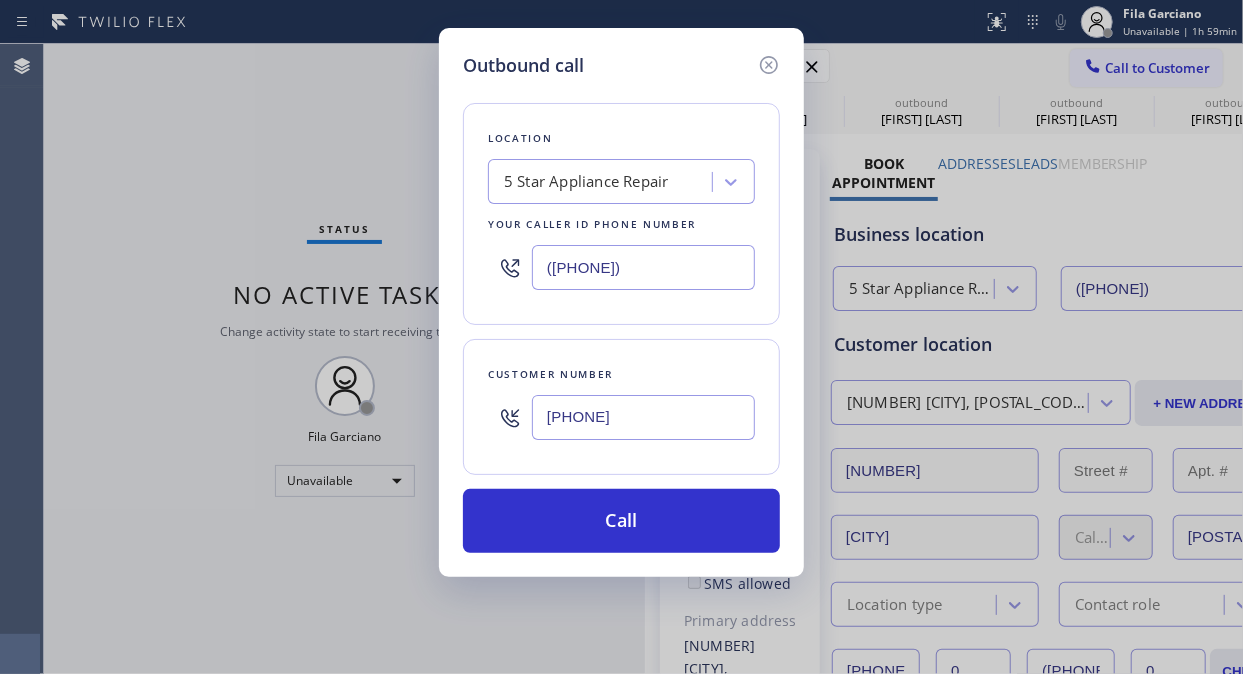 drag, startPoint x: 623, startPoint y: 538, endPoint x: 871, endPoint y: 1, distance: 591.5006 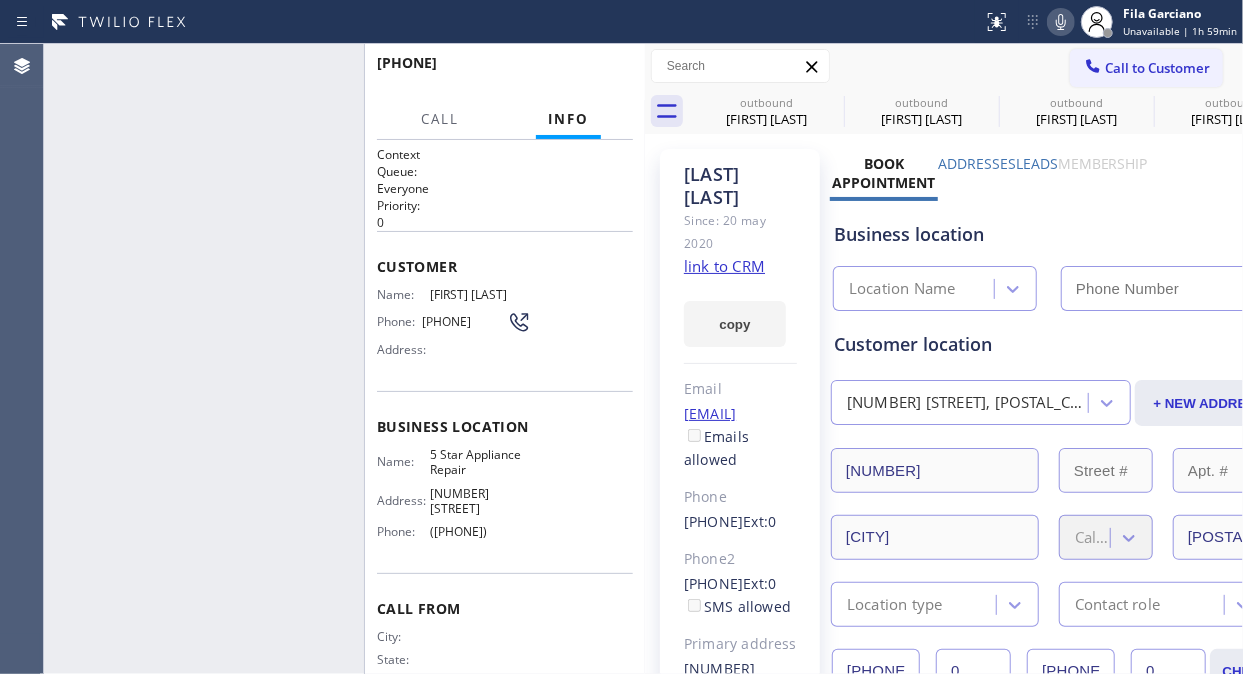 type on "([PHONE])" 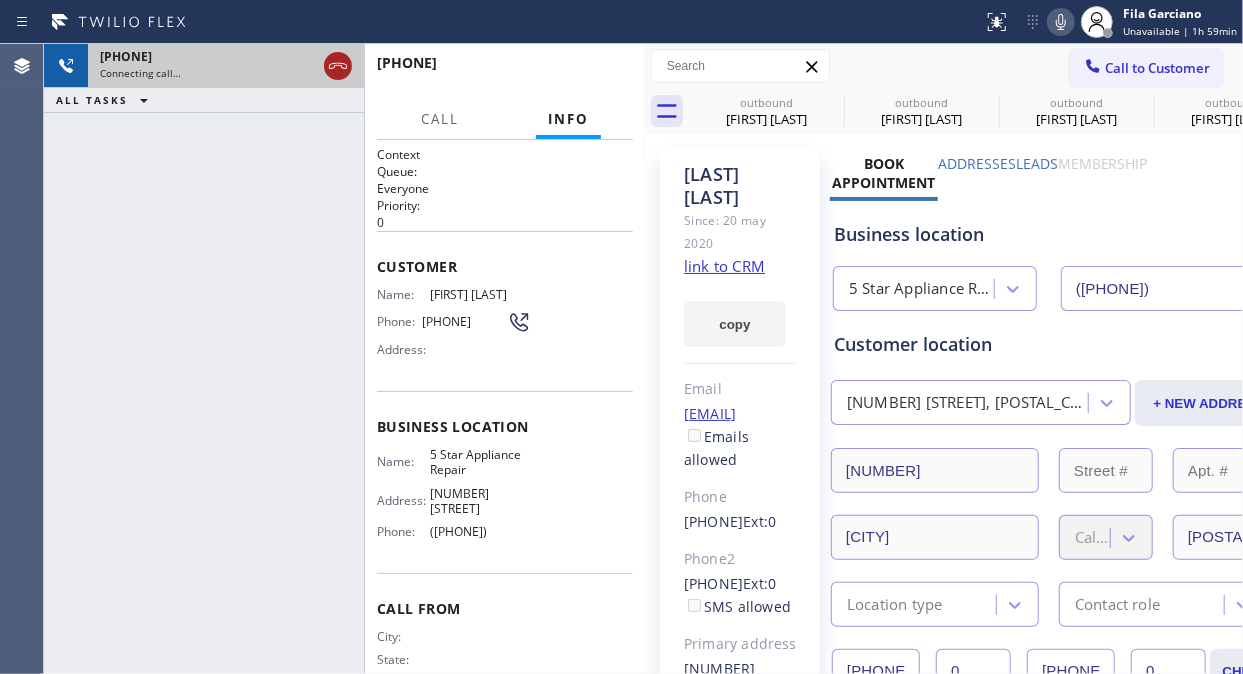 click 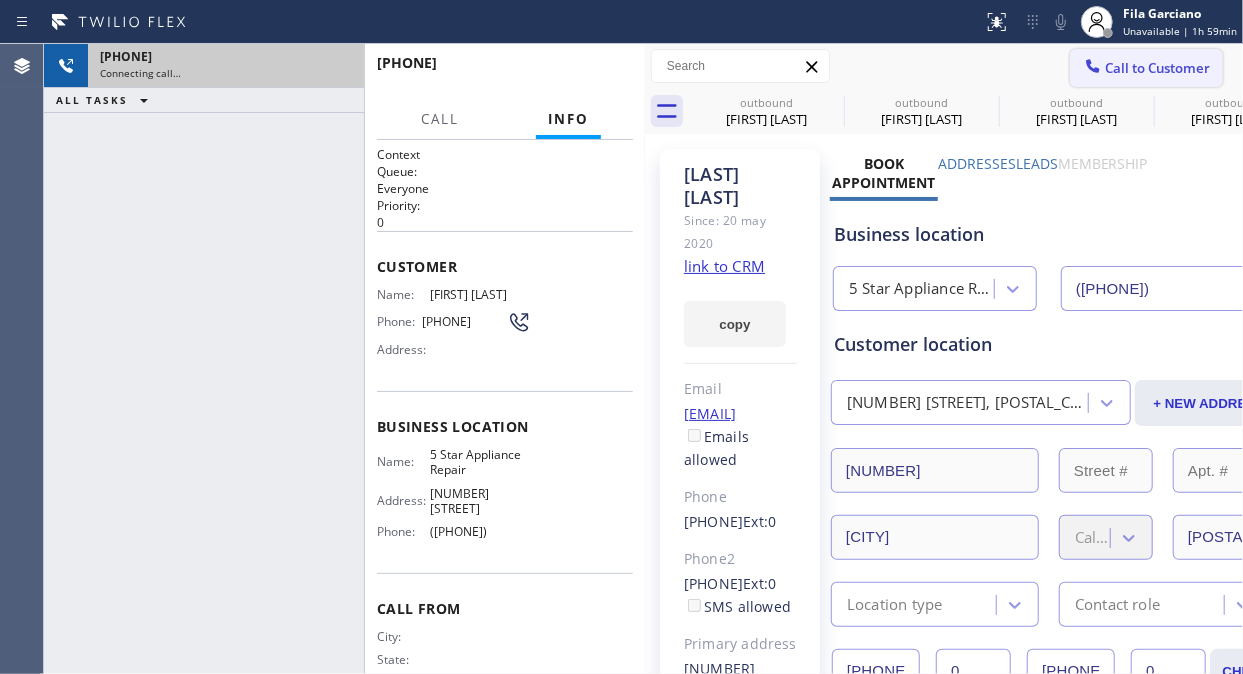 click 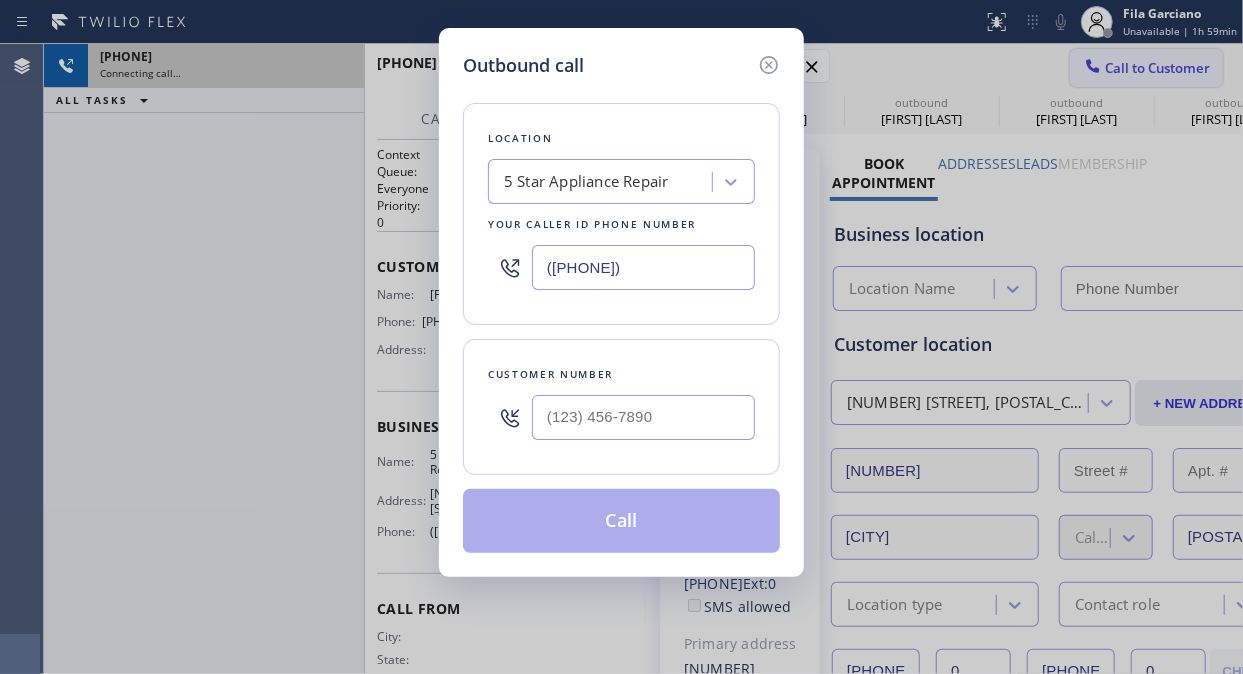 click on "Outbound call Location 5 Star Appliance Repair Your caller id phone number [PHONE] Customer number Call" at bounding box center (621, 337) 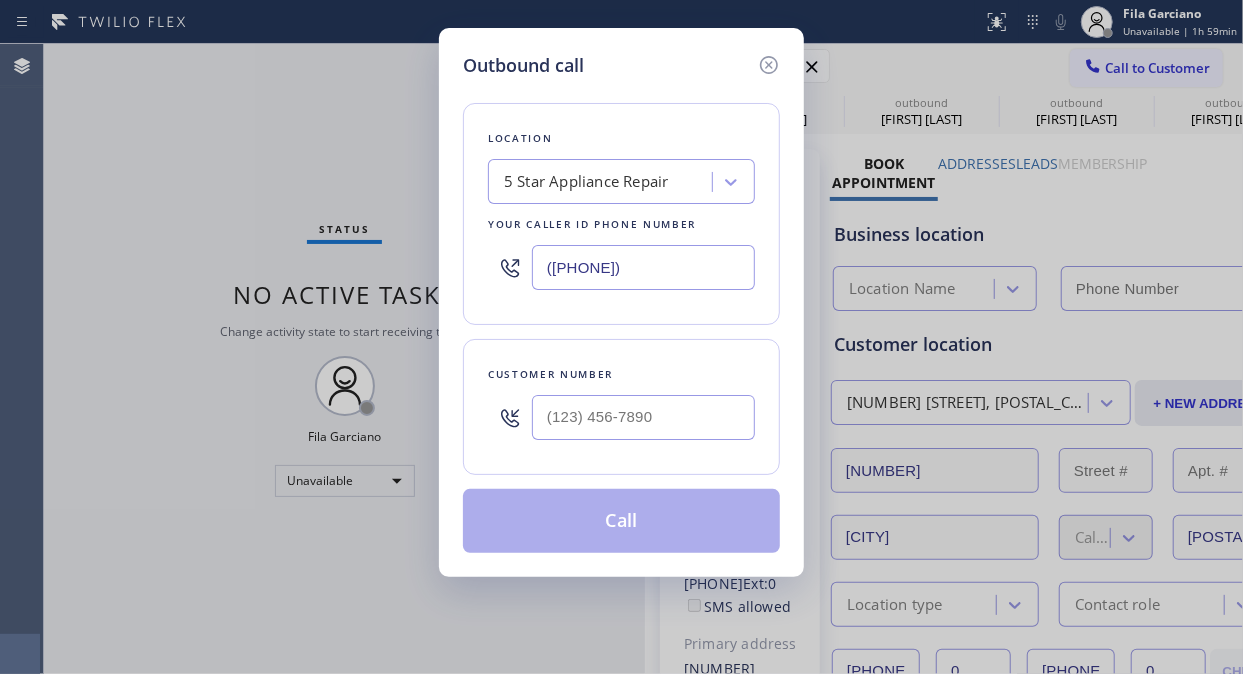 type on "([PHONE])" 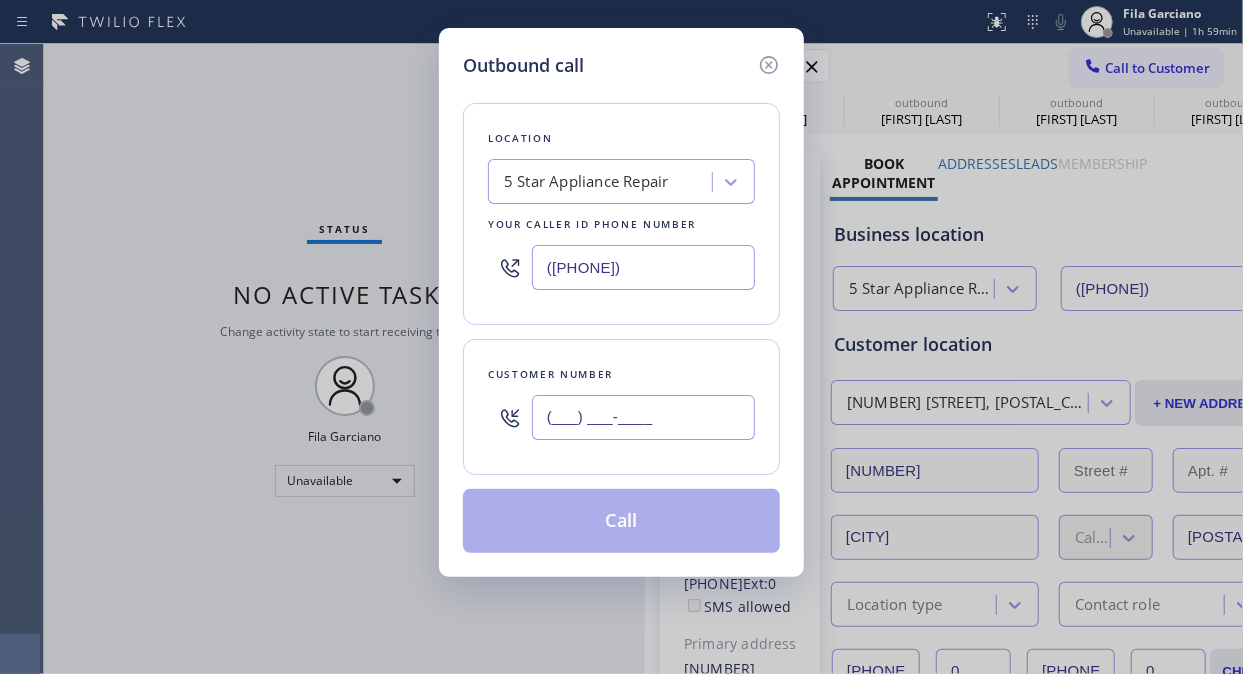 drag, startPoint x: 647, startPoint y: 438, endPoint x: 642, endPoint y: 424, distance: 14.866069 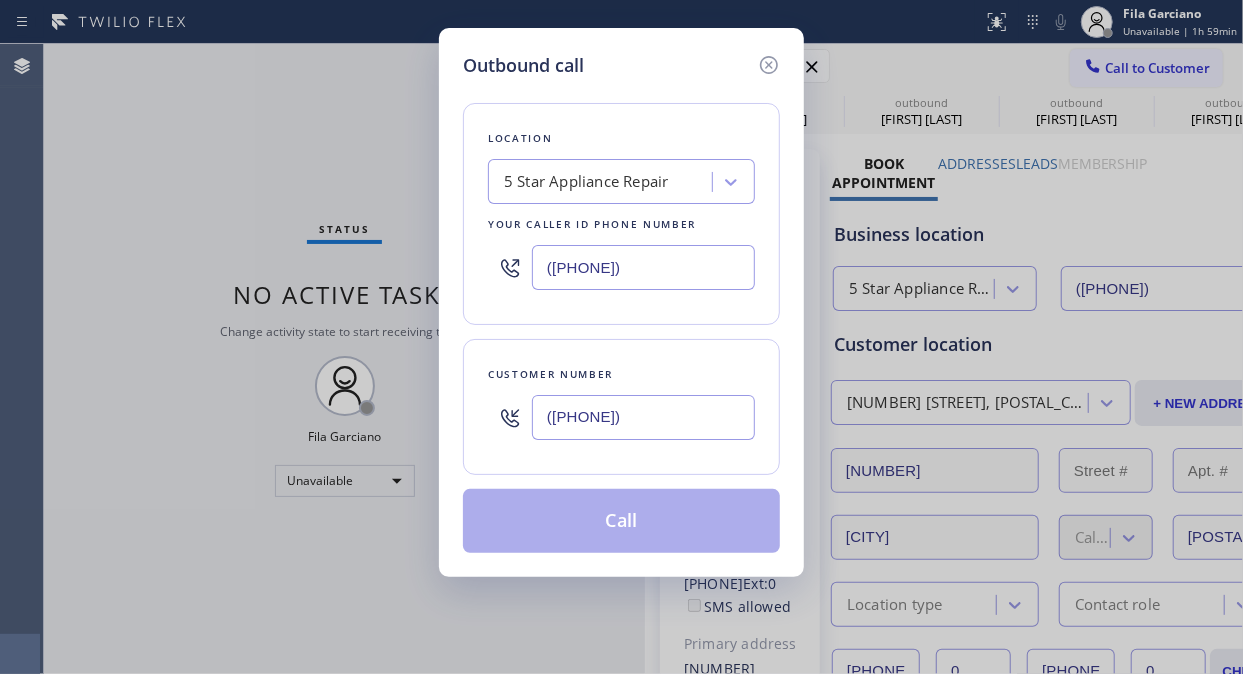 click on "([PHONE])" at bounding box center (643, 417) 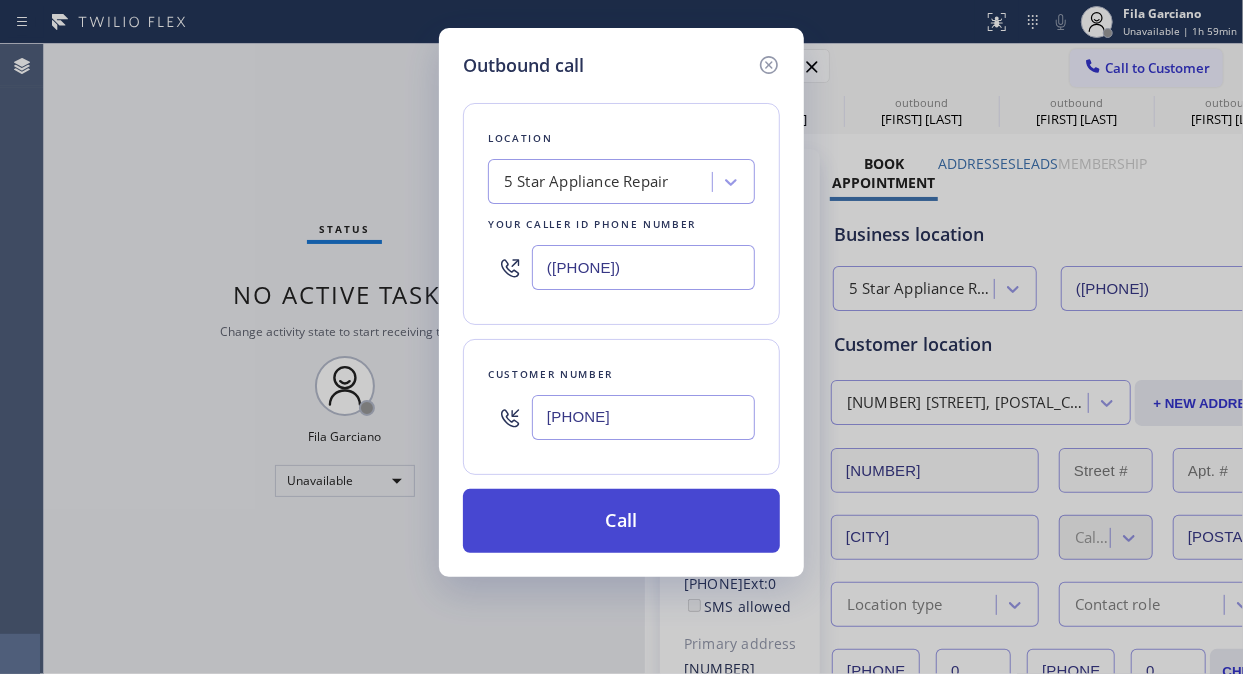 type on "[PHONE]" 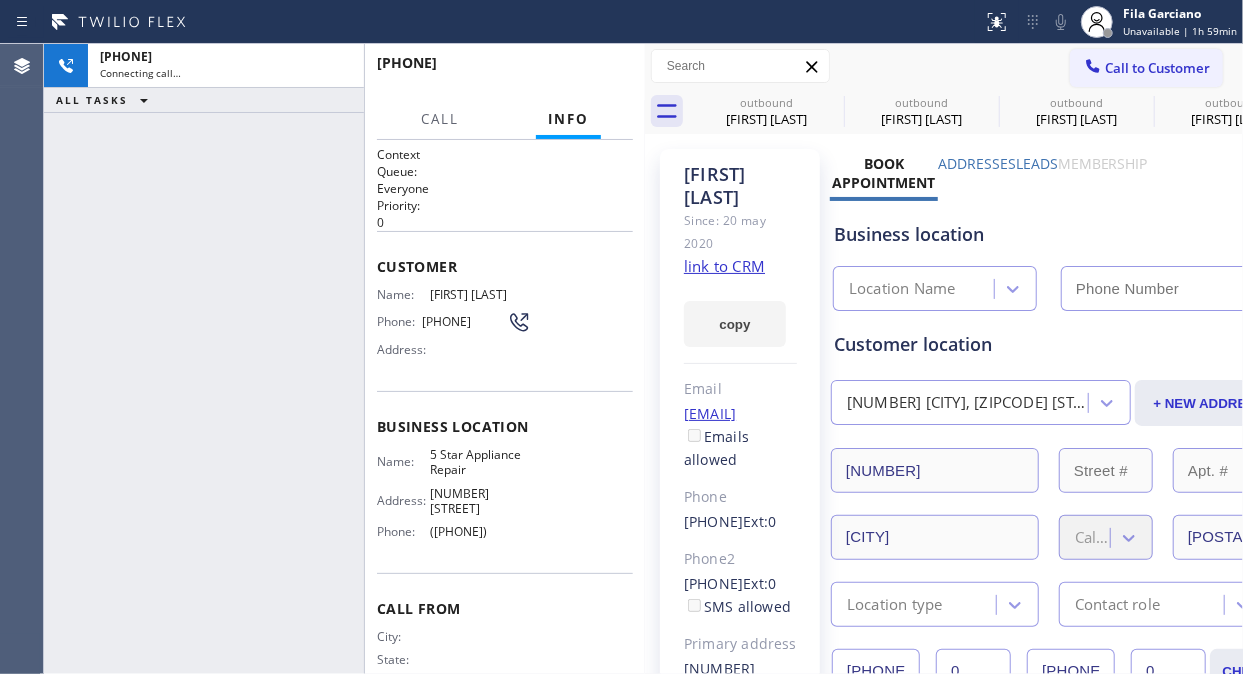 type on "([PHONE])" 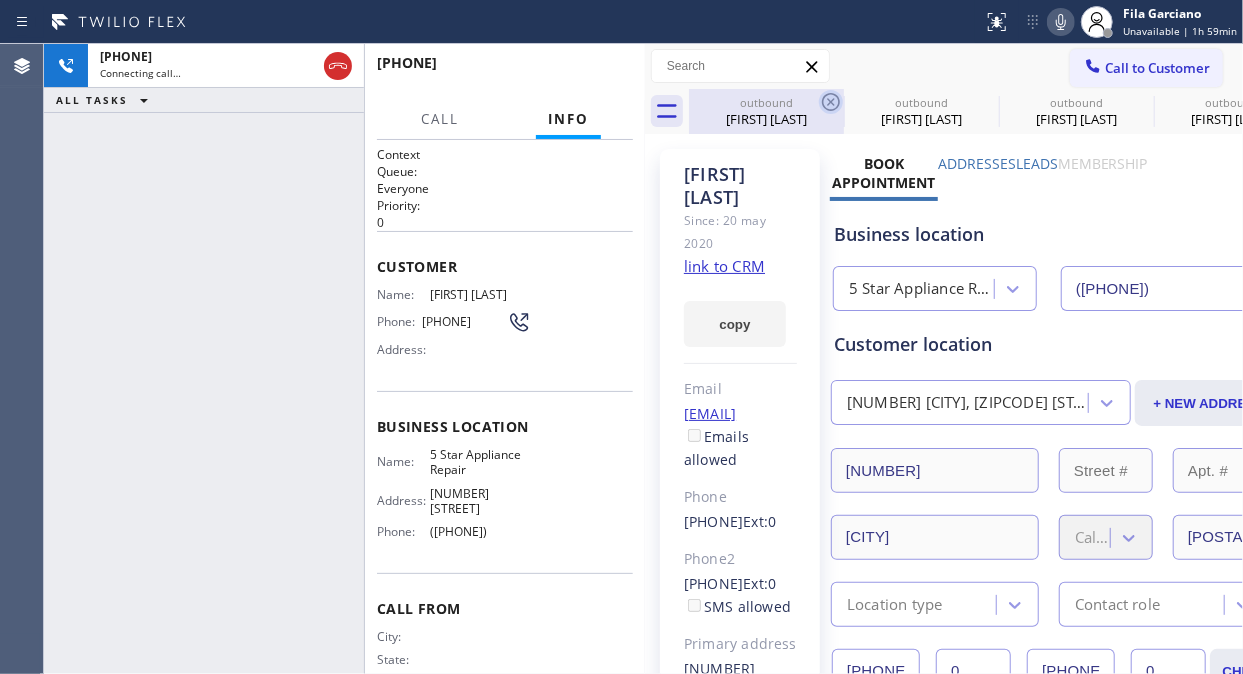 click 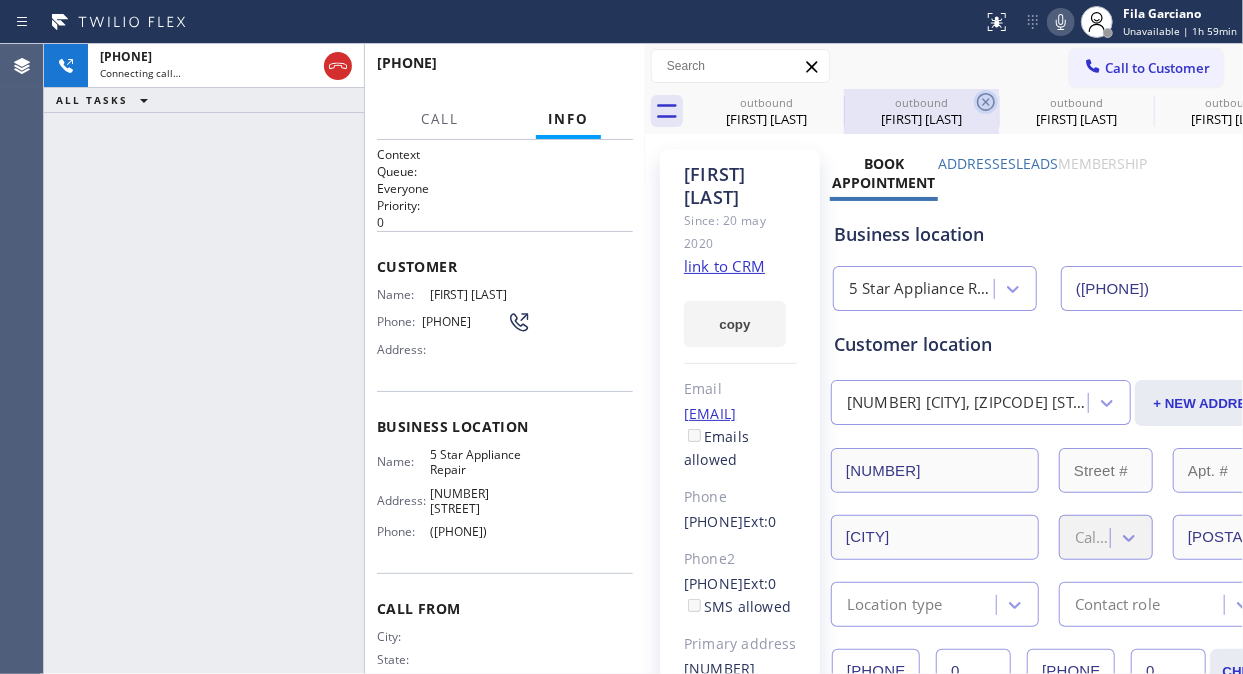 click 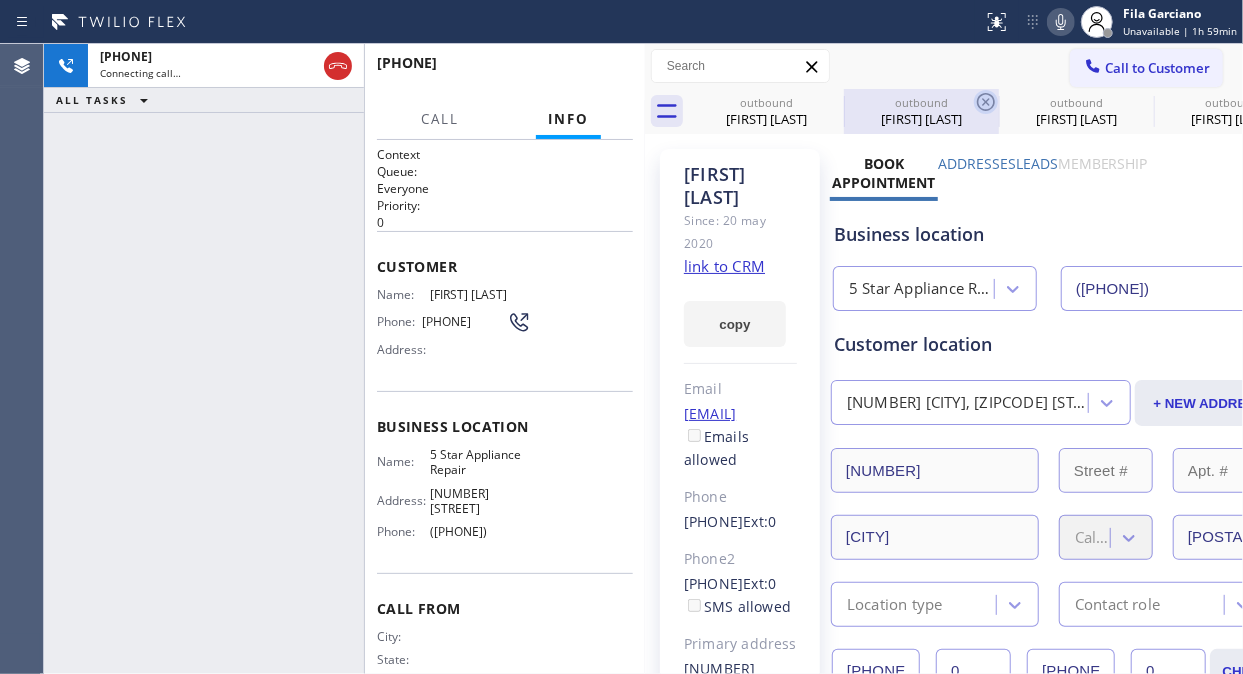 click 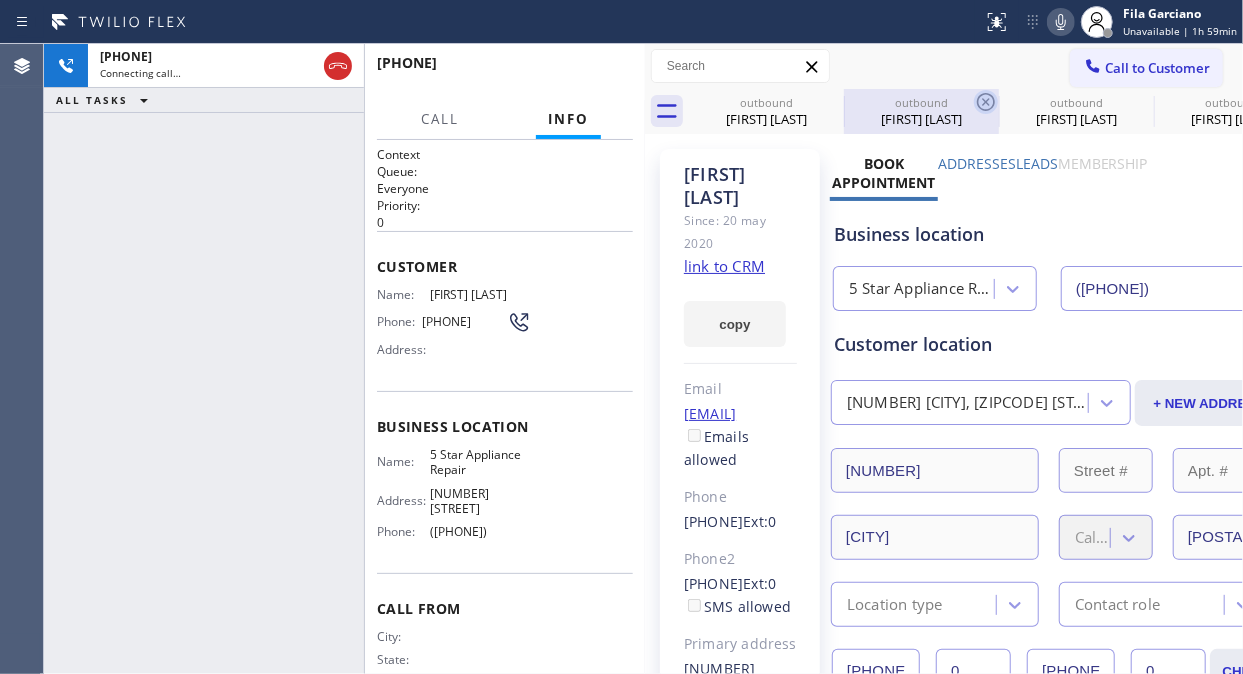 click 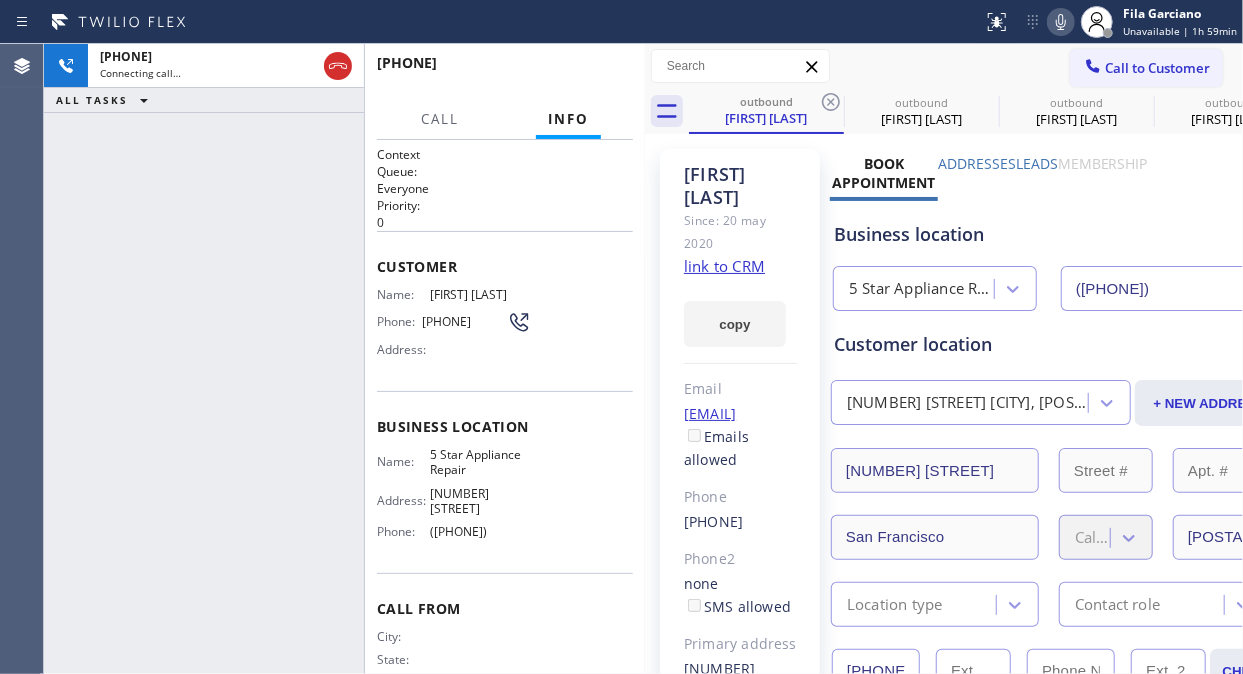 click 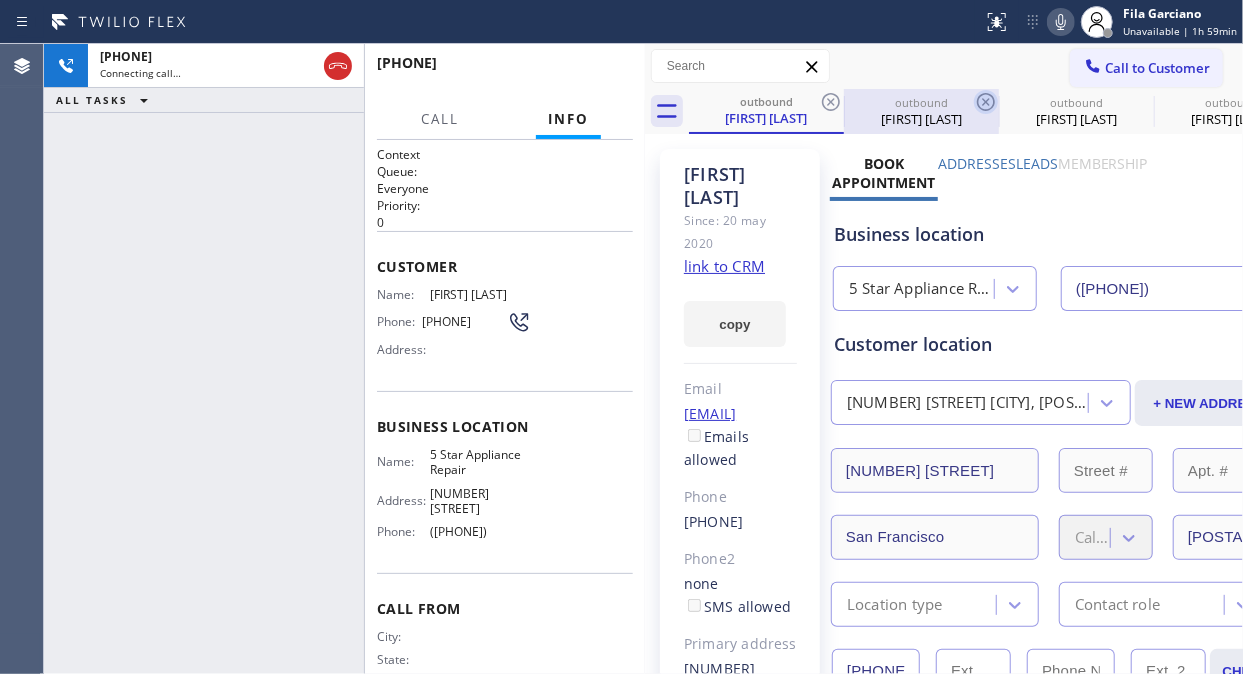 click 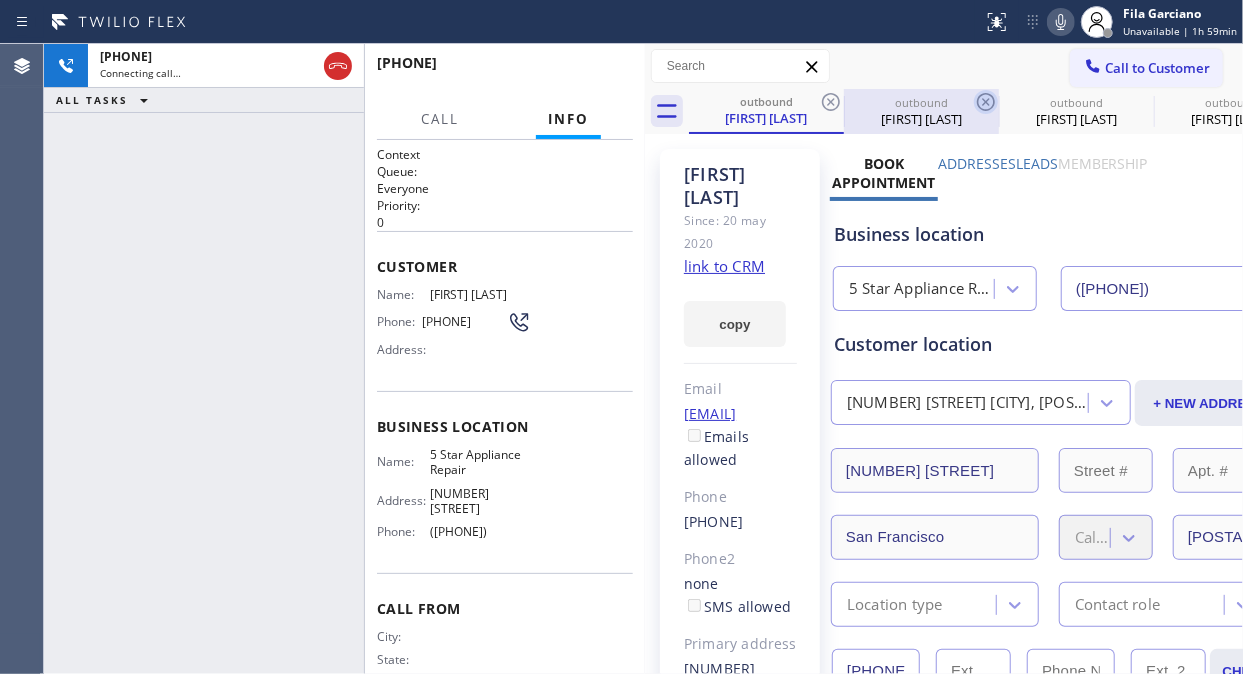 click 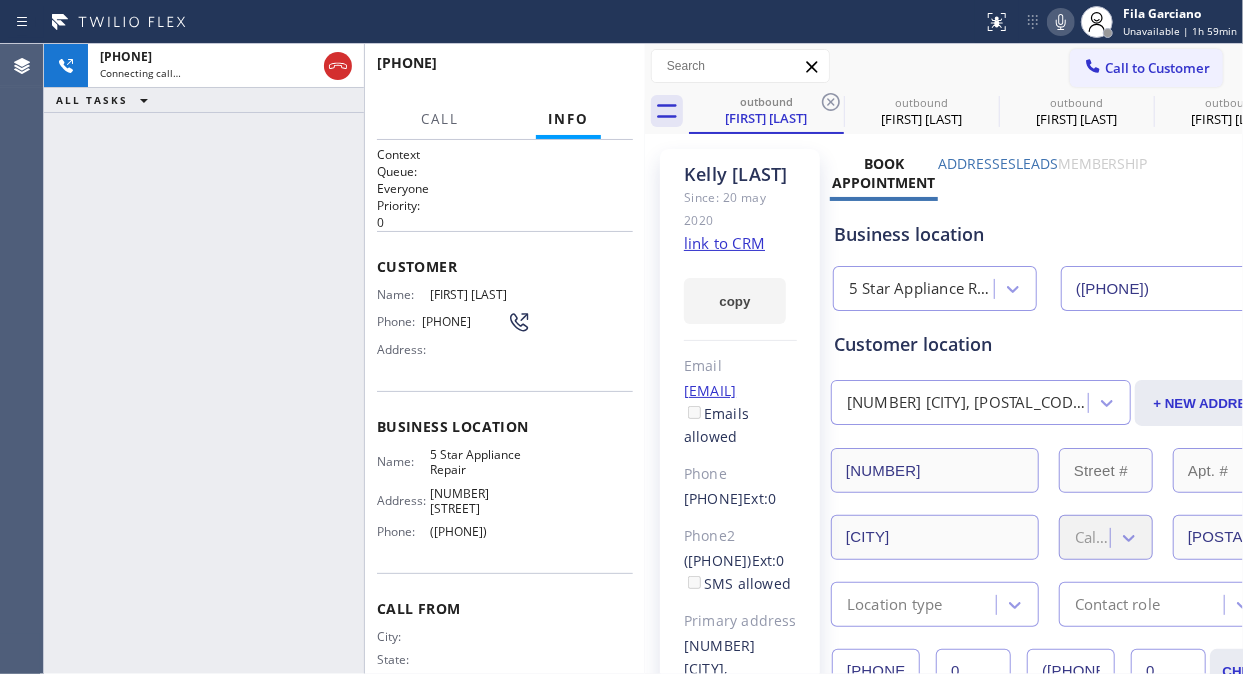 click 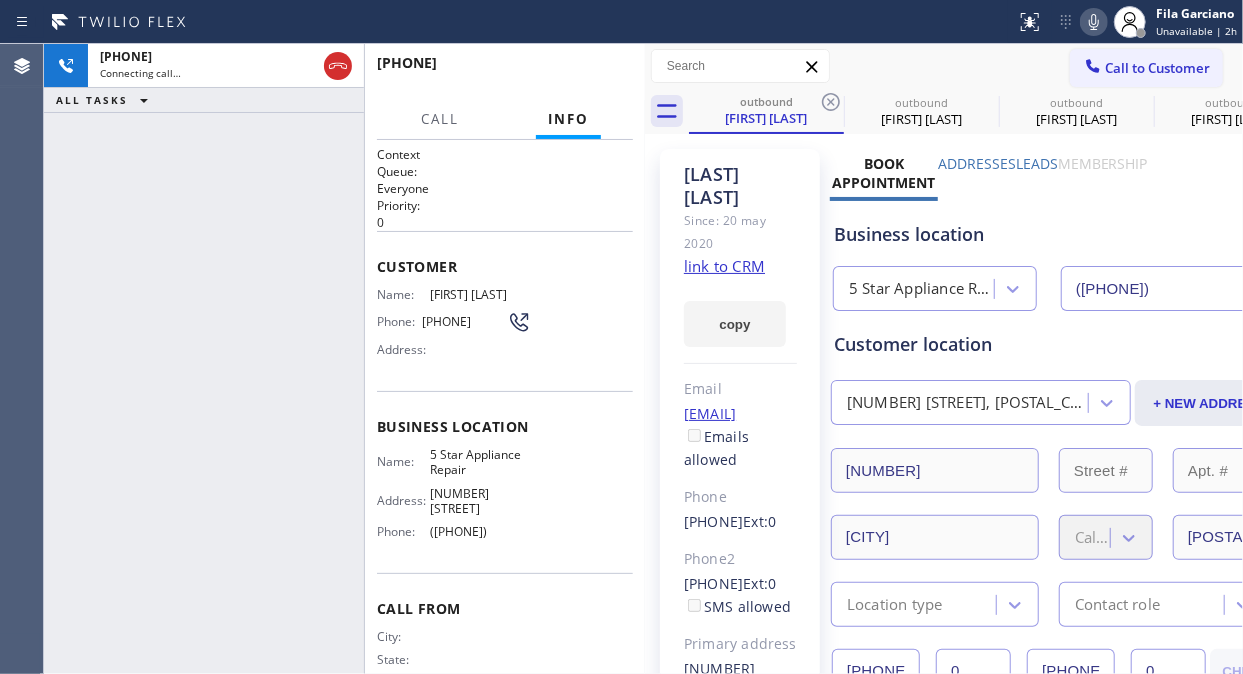 click 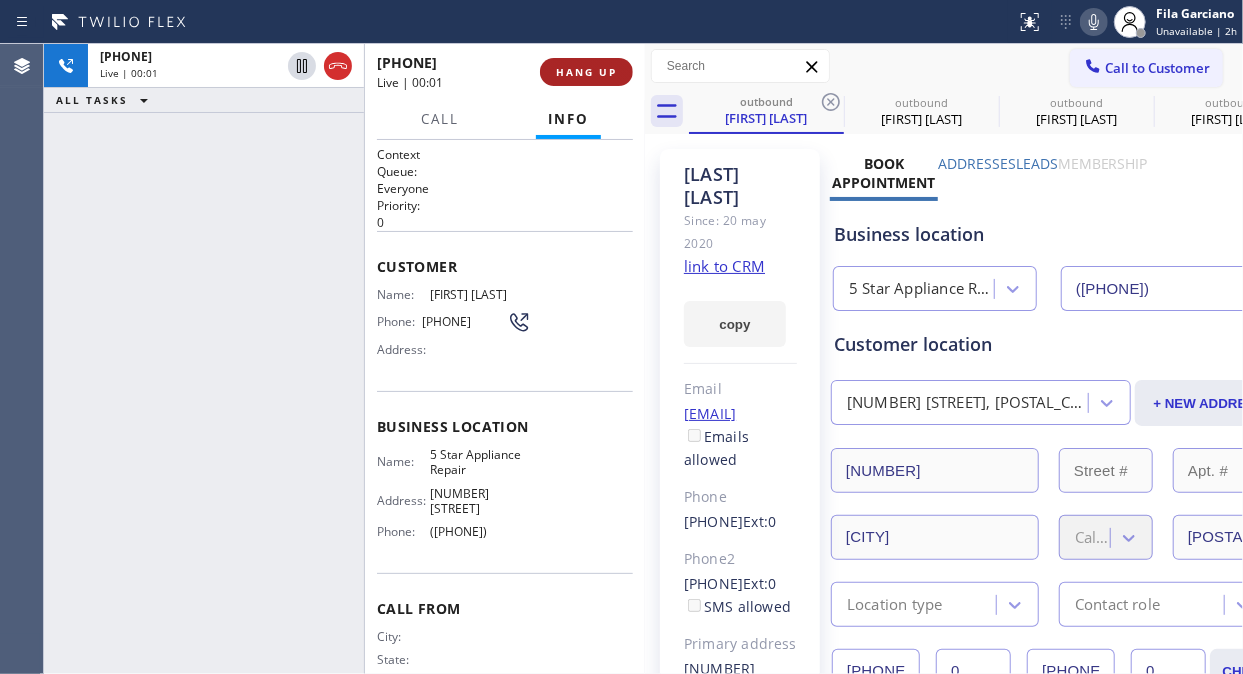 click on "HANG UP" at bounding box center [586, 72] 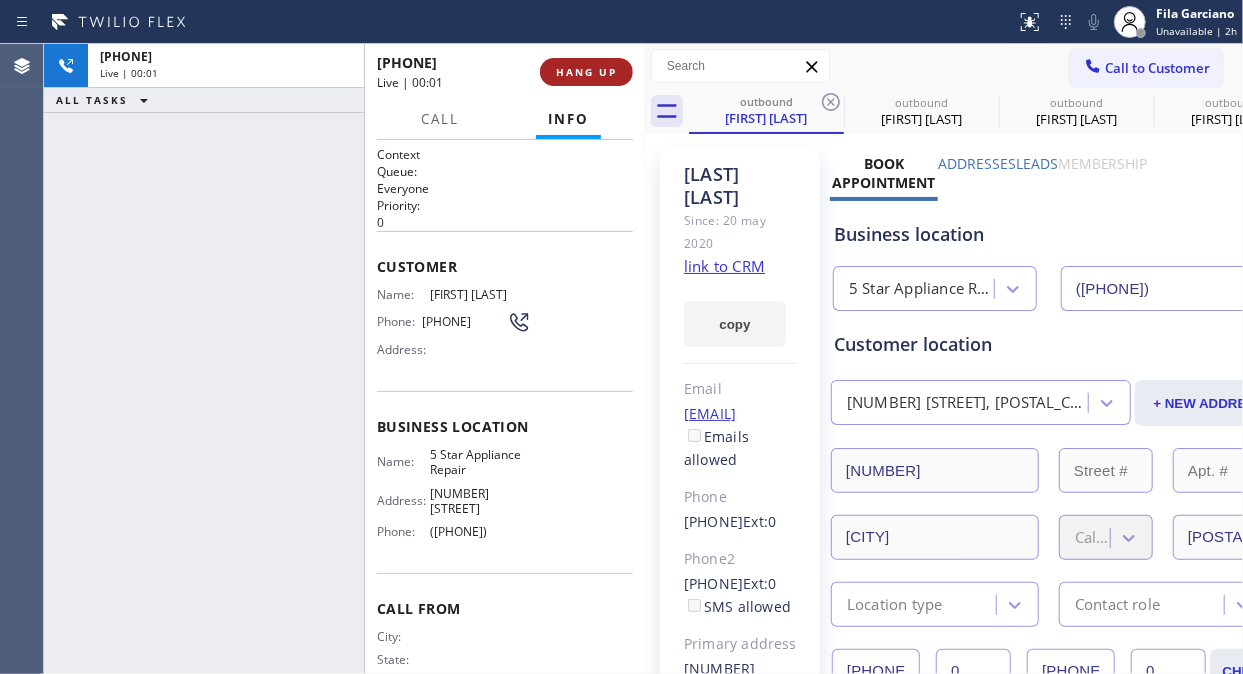 click on "HANG UP" at bounding box center [586, 72] 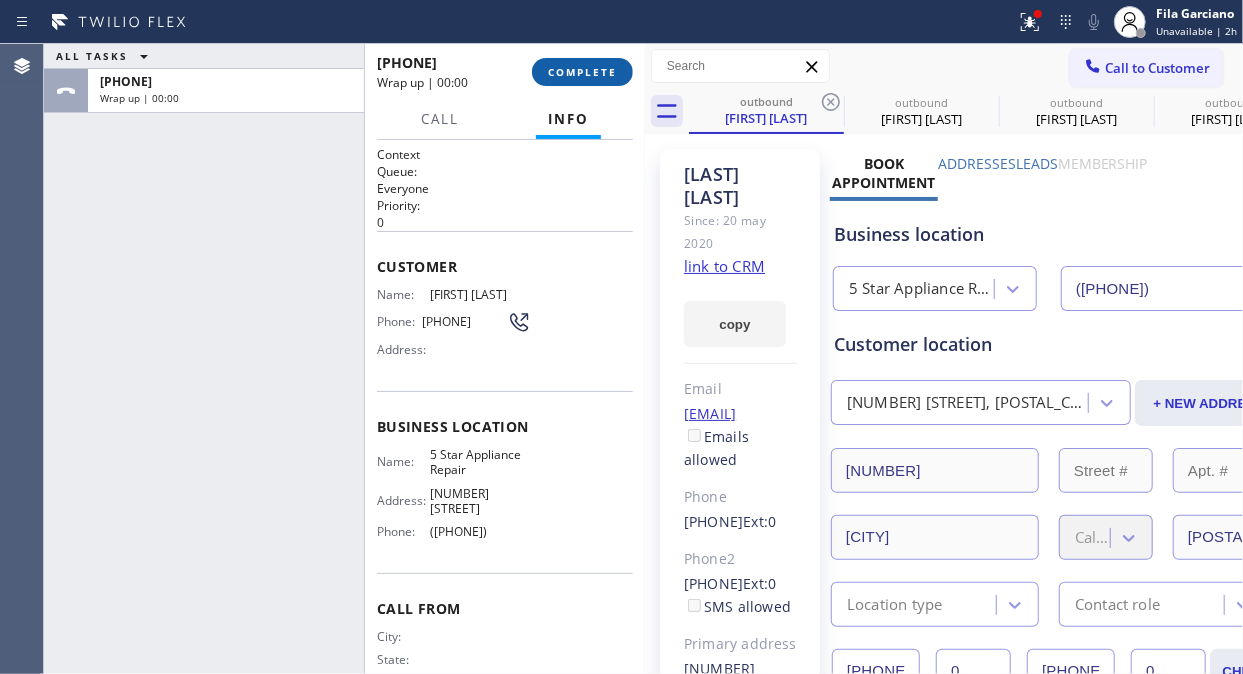 click on "COMPLETE" at bounding box center [582, 72] 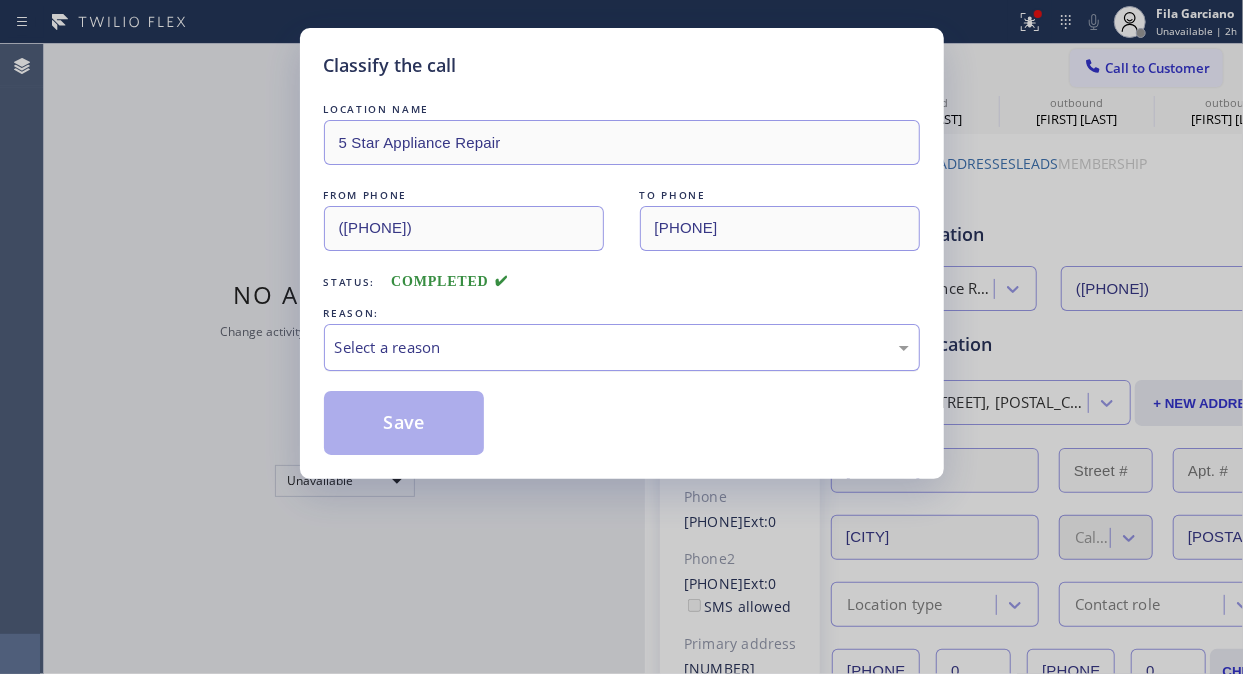 click on "Select a reason" at bounding box center (622, 347) 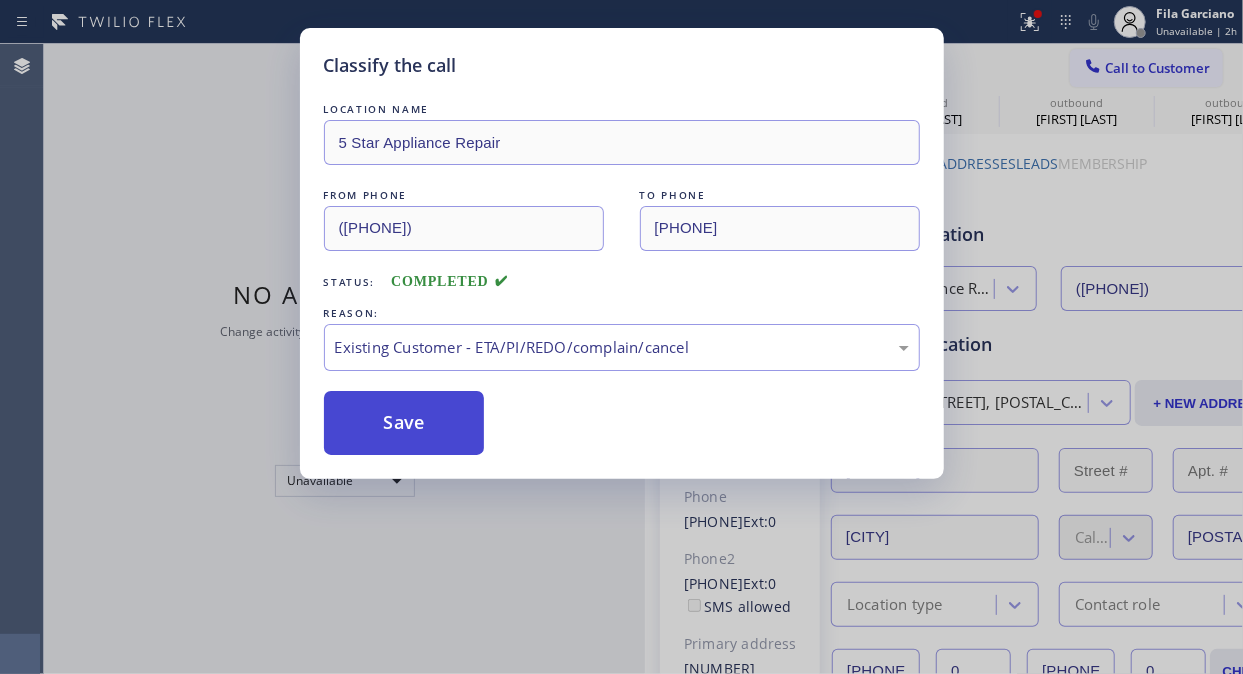 click on "Save" at bounding box center (404, 423) 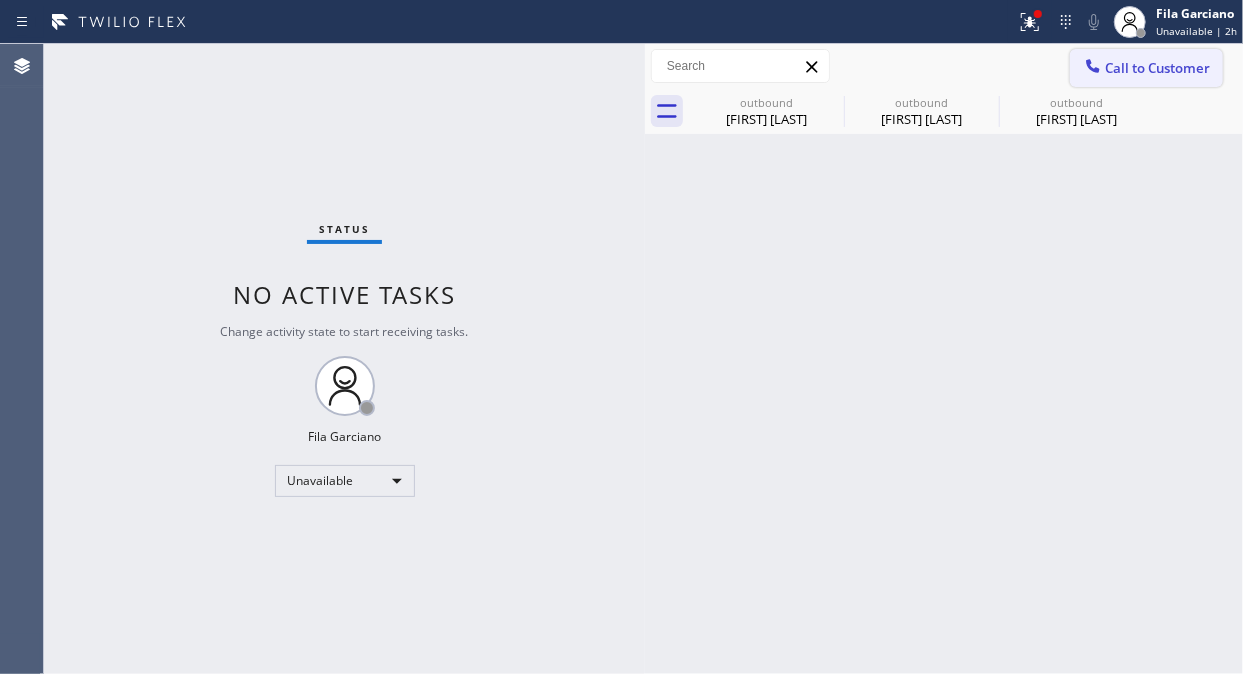 click on "Call to Customer" at bounding box center (1146, 68) 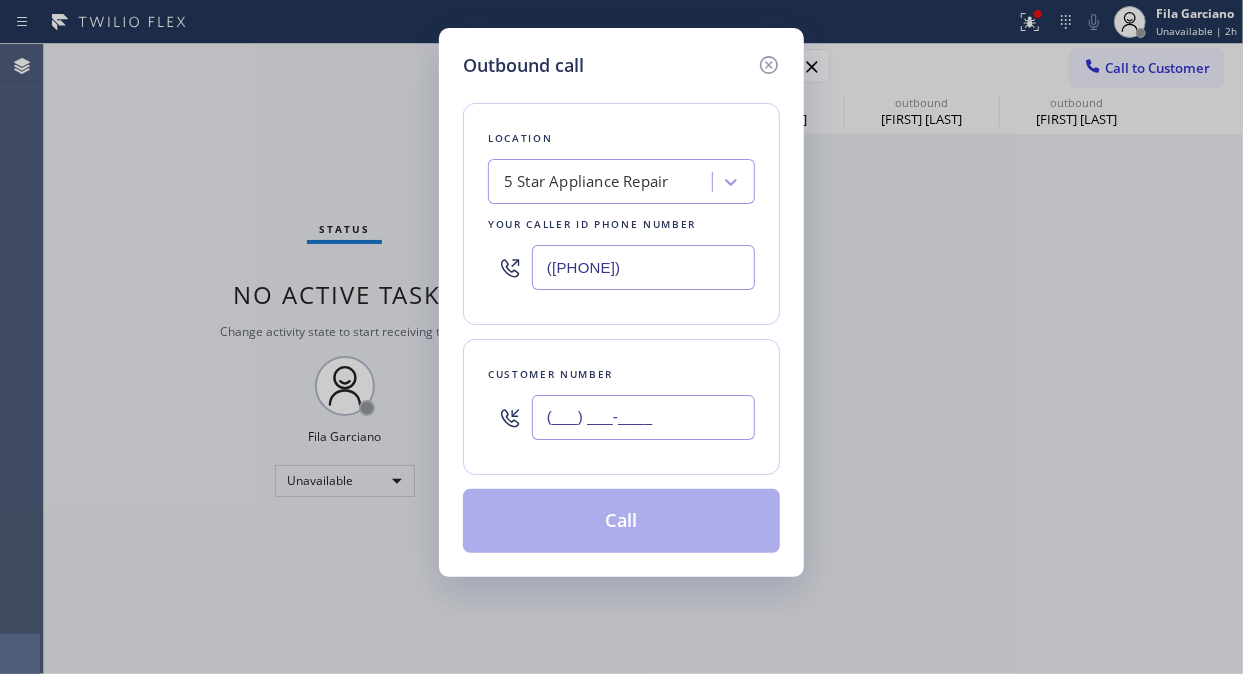 click on "(___) ___-____" at bounding box center (643, 417) 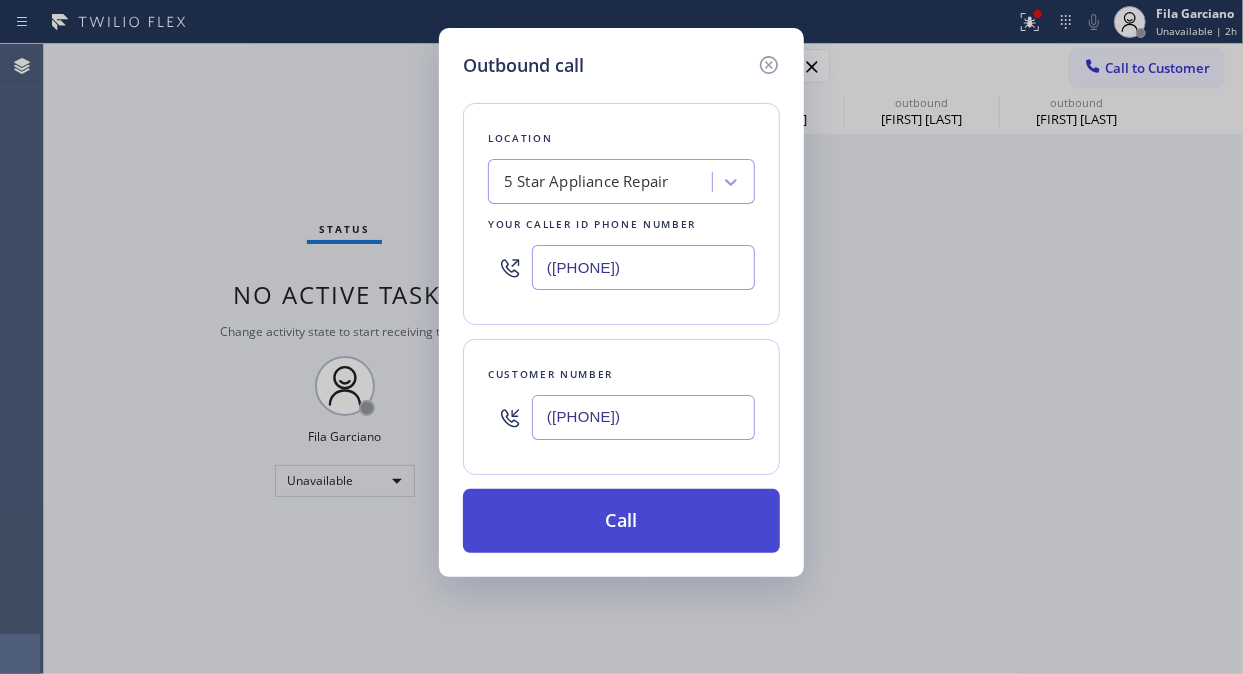 type on "([PHONE])" 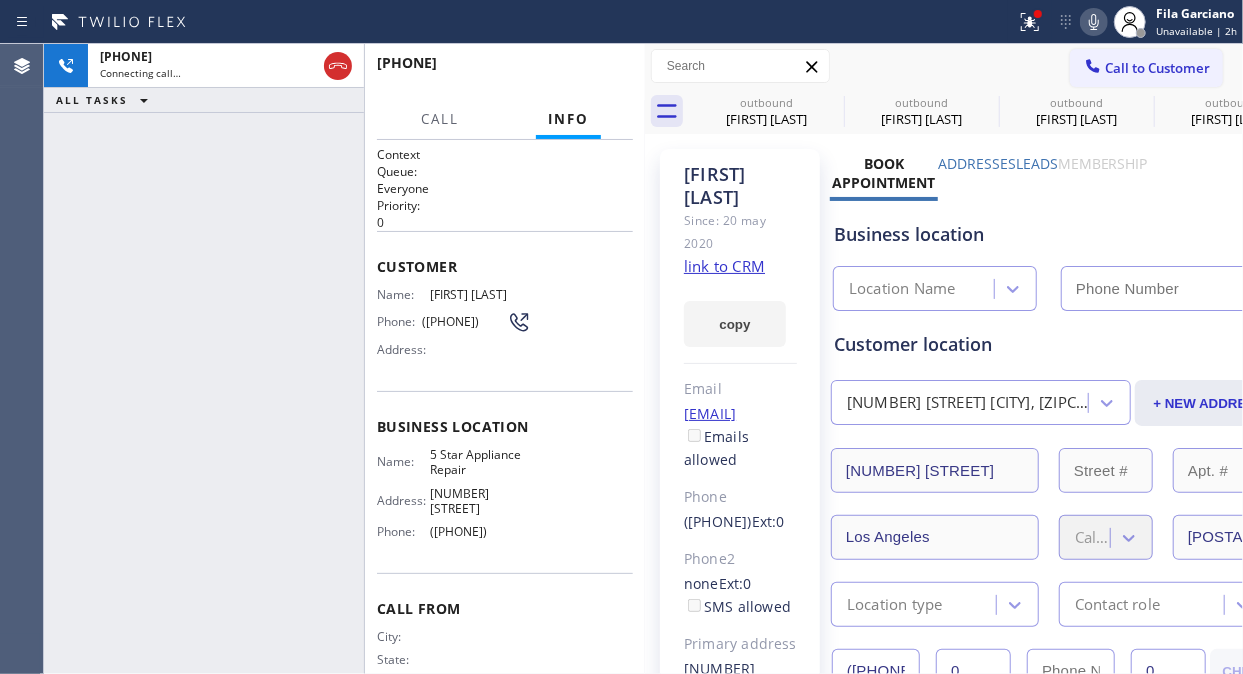 type on "([PHONE])" 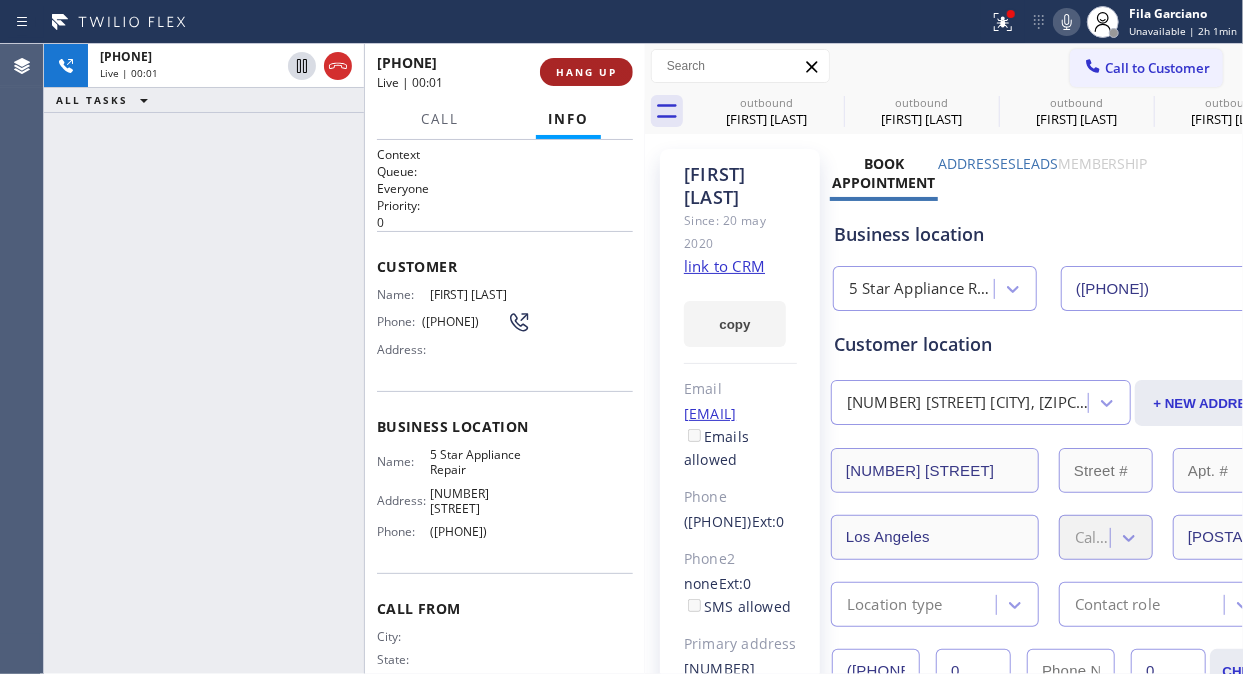click on "HANG UP" at bounding box center [586, 72] 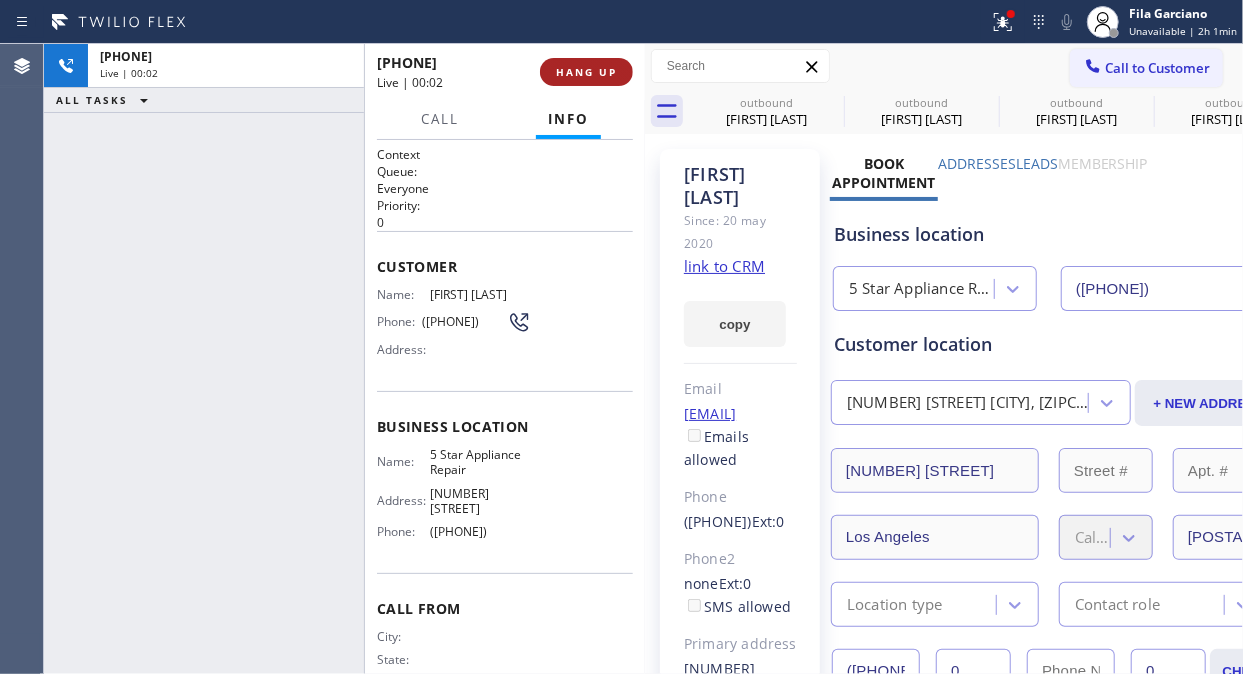 click on "HANG UP" at bounding box center (586, 72) 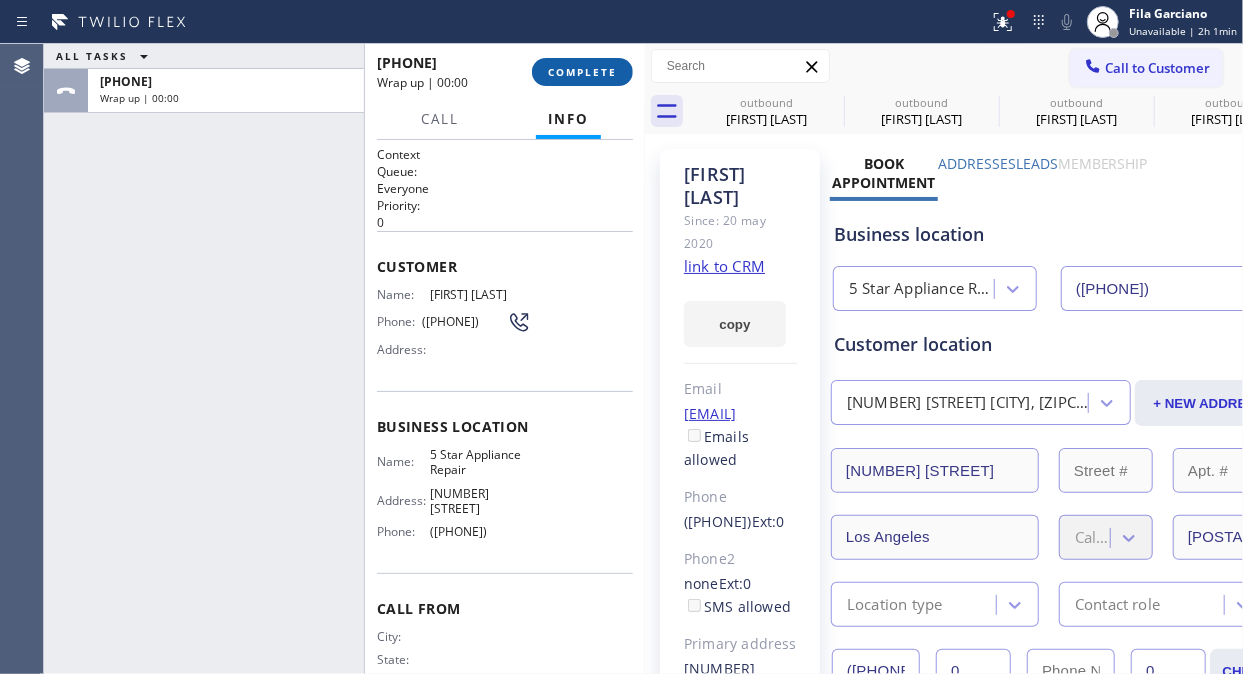 click on "COMPLETE" at bounding box center (582, 72) 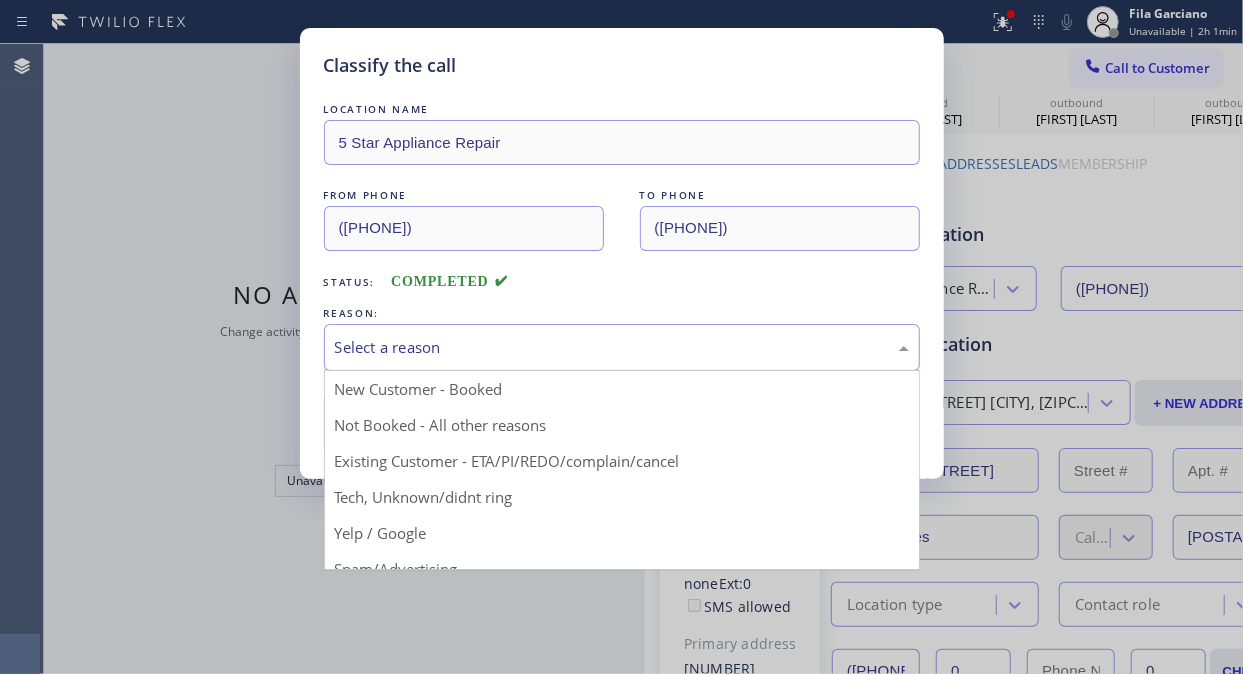 click on "Select a reason" at bounding box center (622, 347) 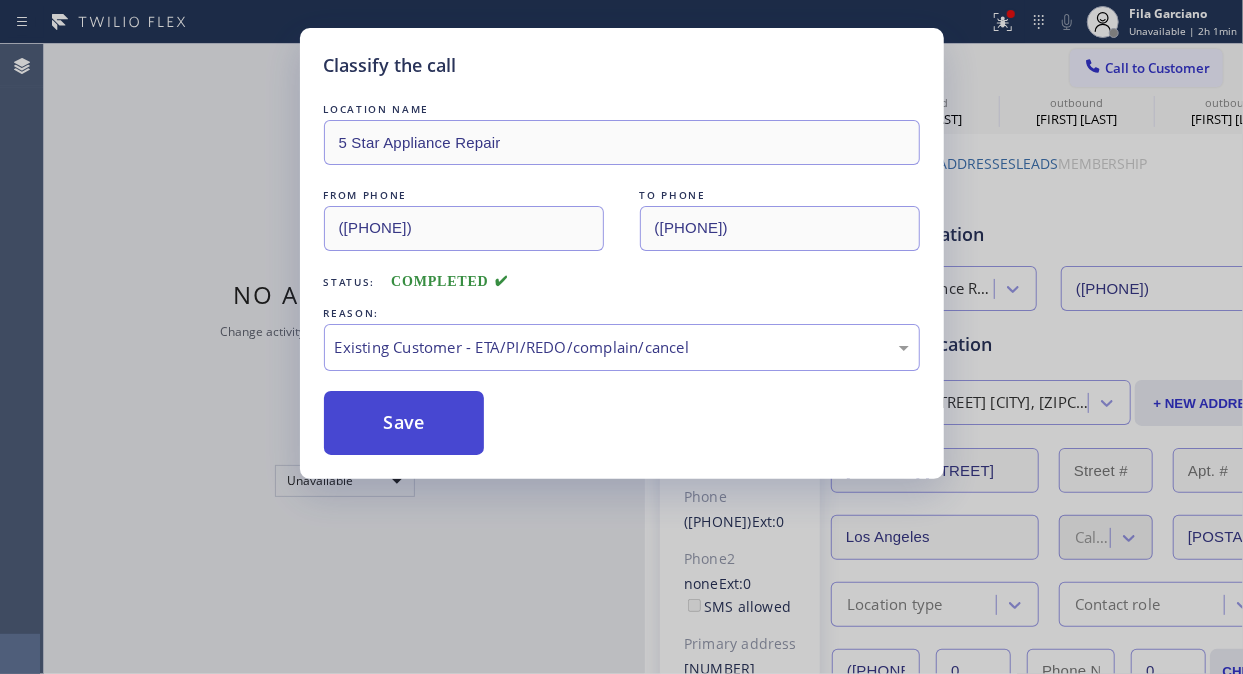drag, startPoint x: 412, startPoint y: 443, endPoint x: 430, endPoint y: 441, distance: 18.110771 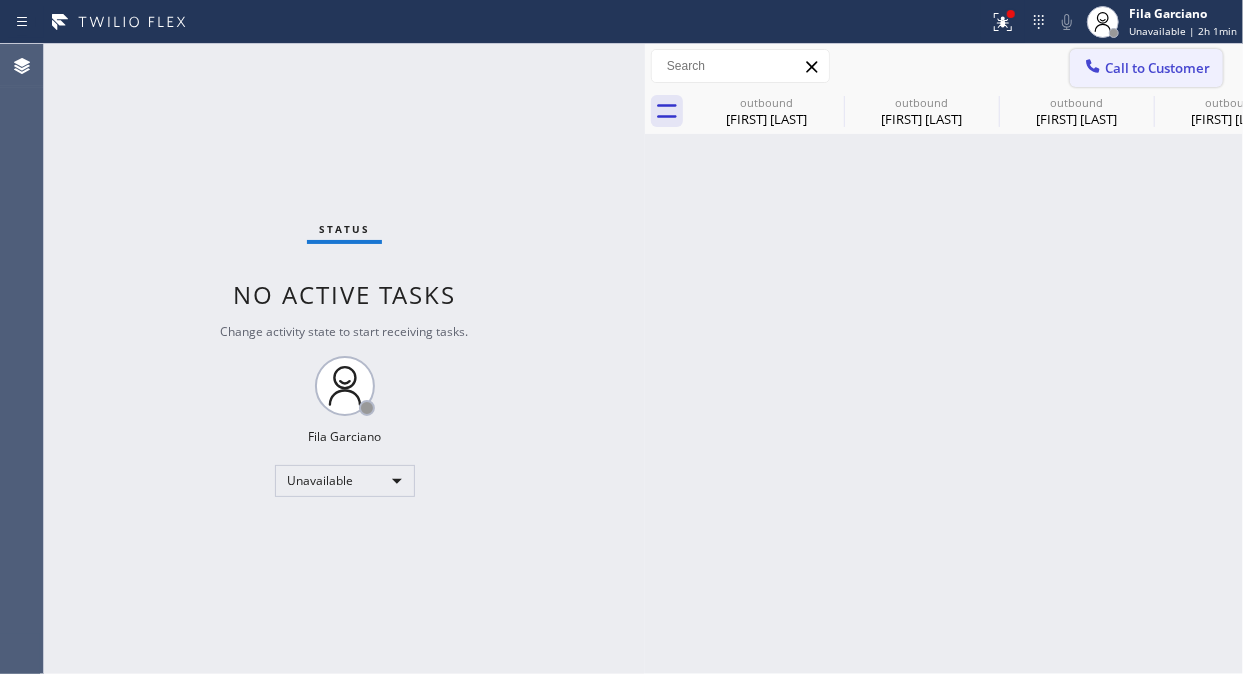 click on "Call to Customer" at bounding box center (1146, 68) 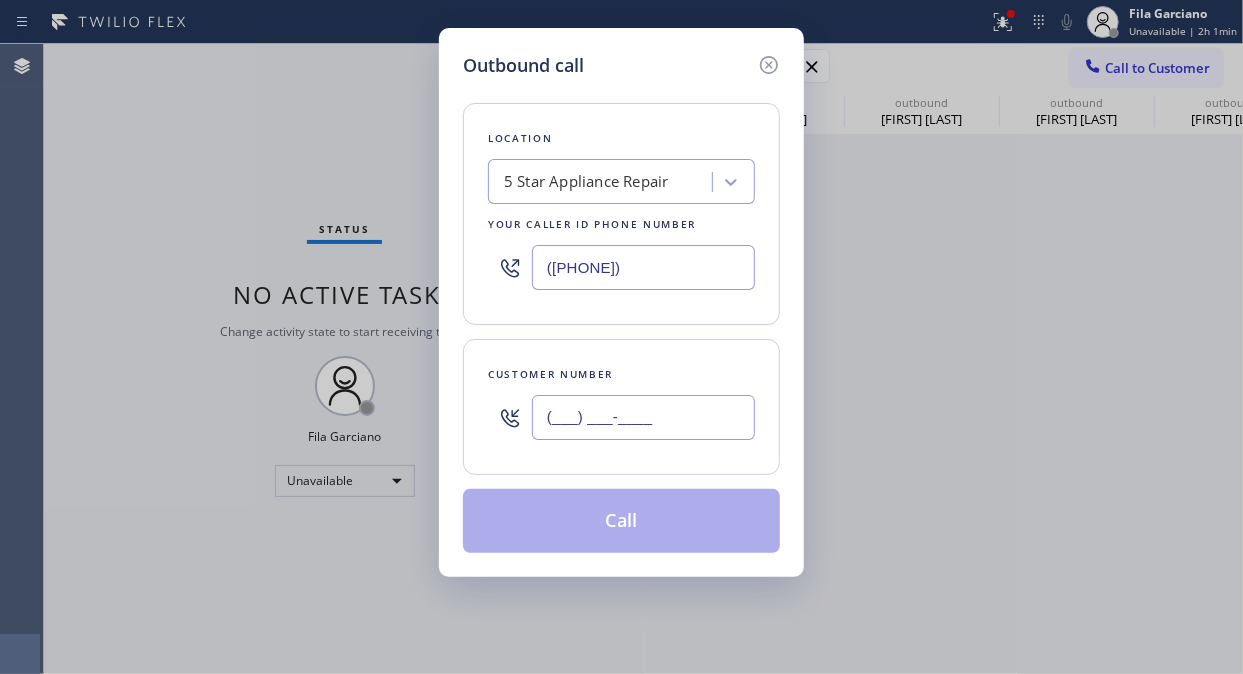 click on "(___) ___-____" at bounding box center [643, 417] 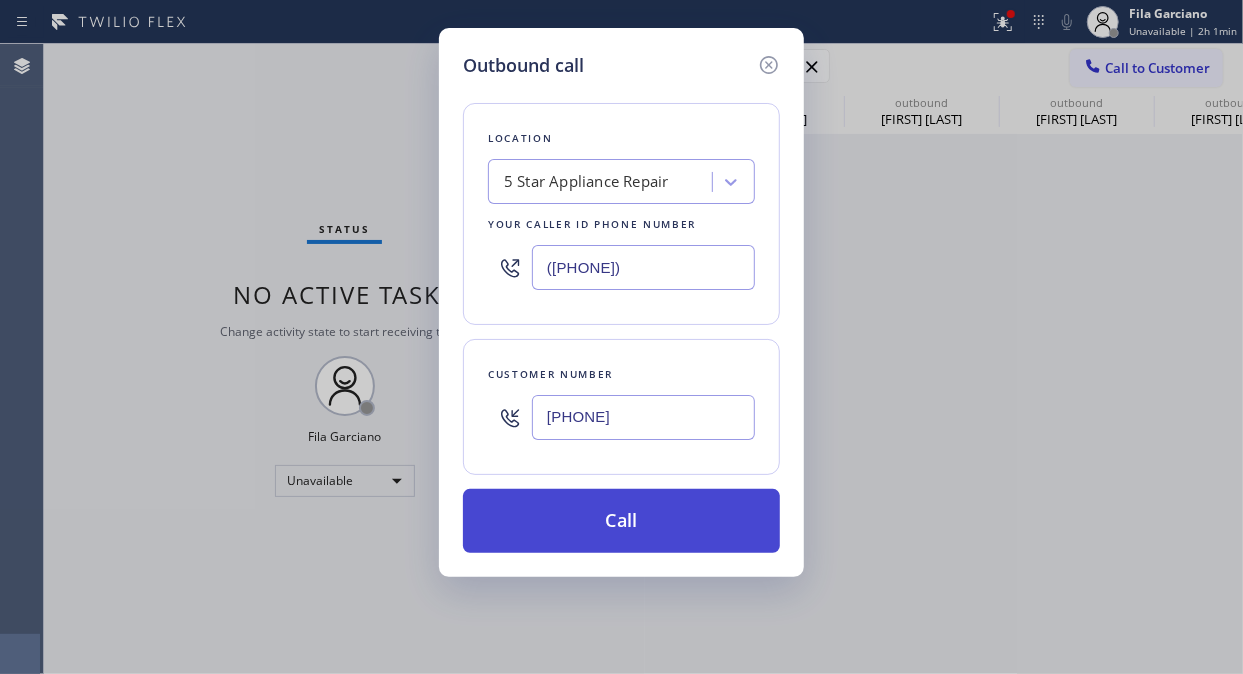 type on "[PHONE]" 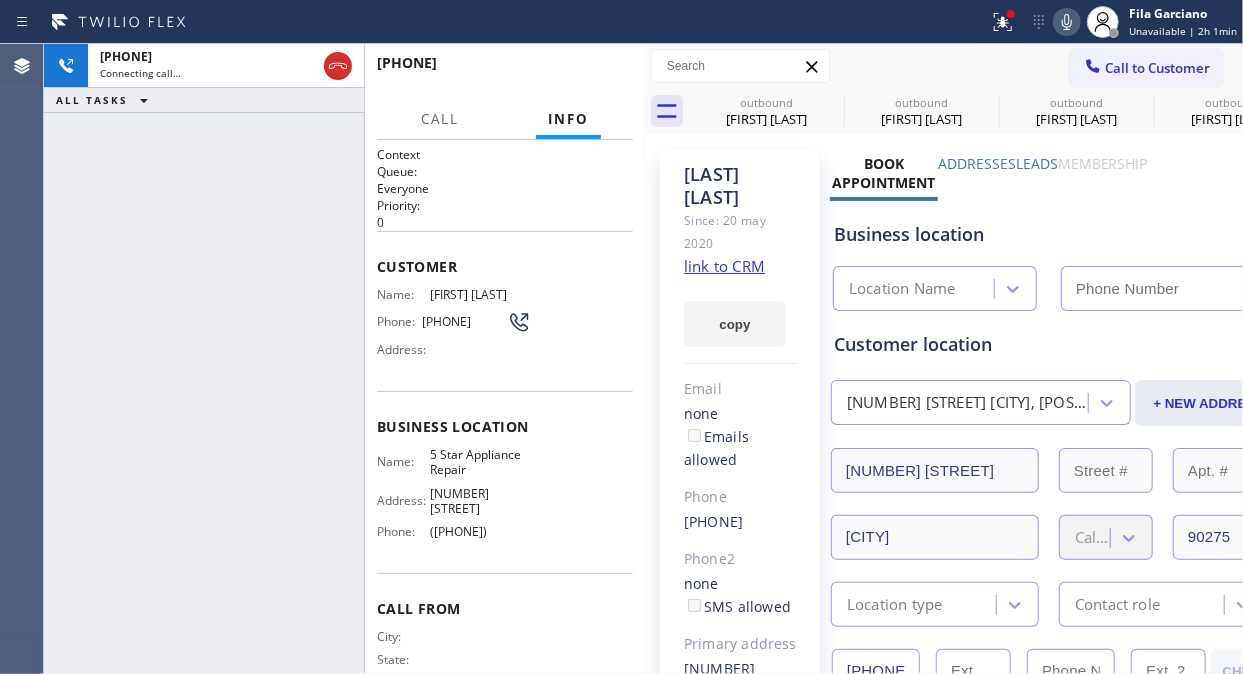 type on "([PHONE])" 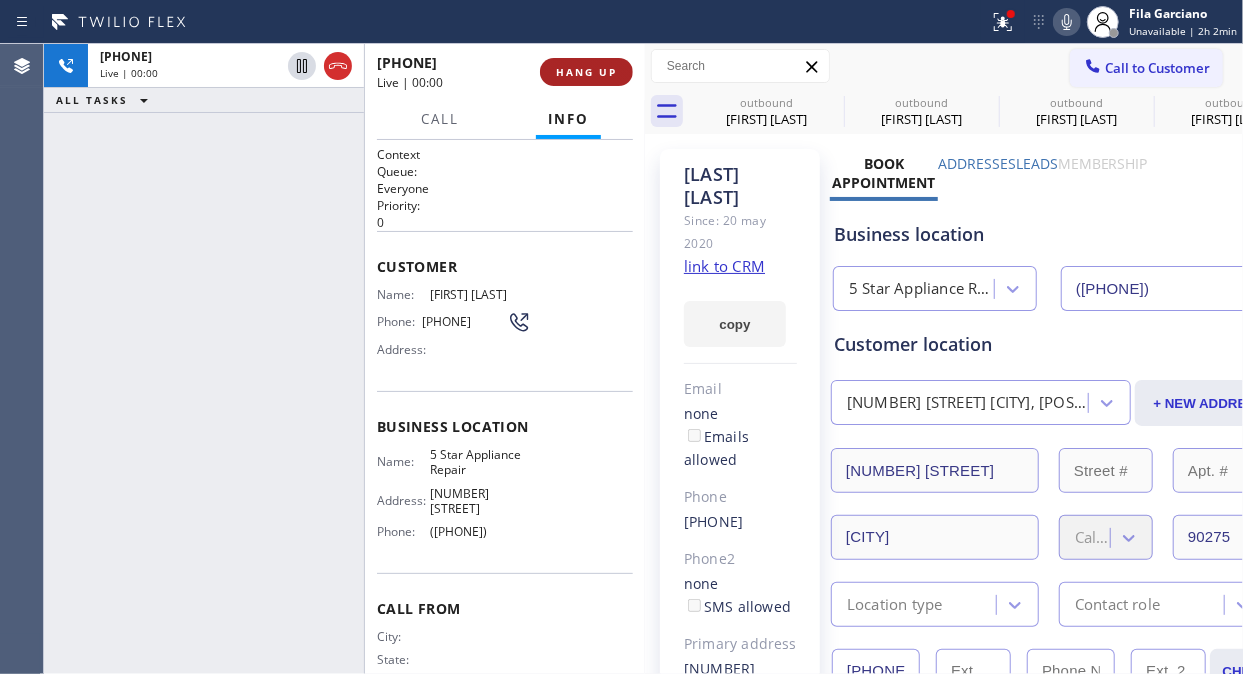 click on "HANG UP" at bounding box center (586, 72) 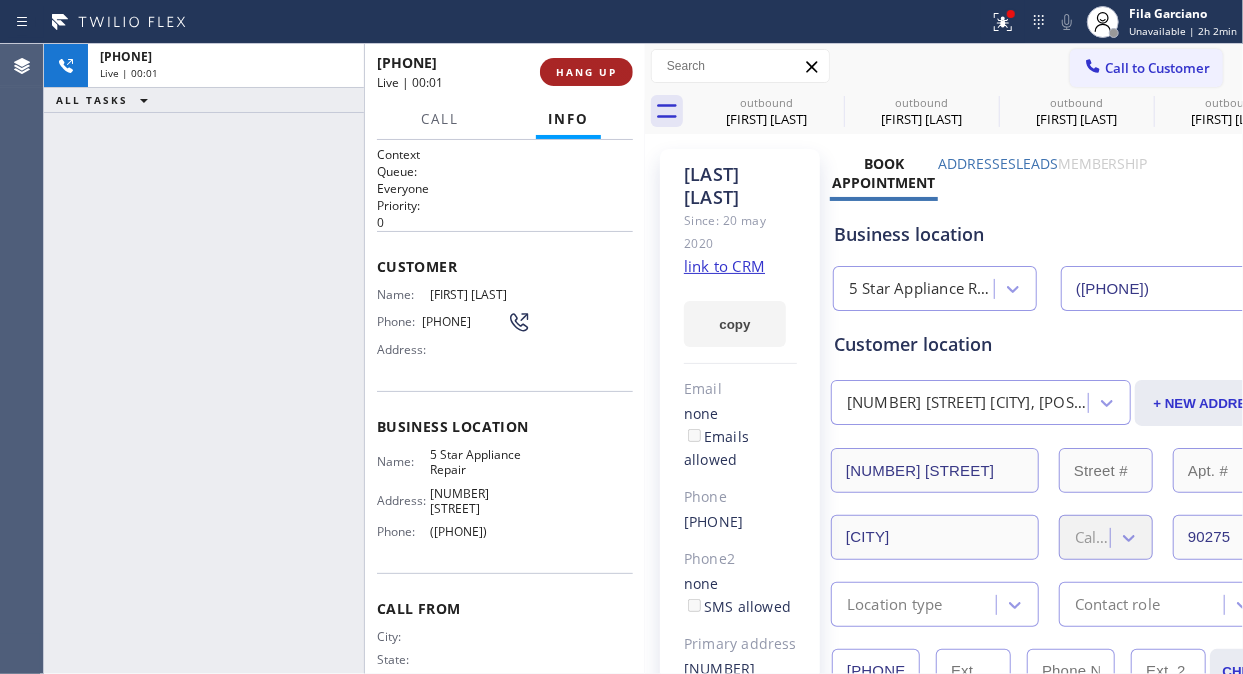 click on "HANG UP" at bounding box center (586, 72) 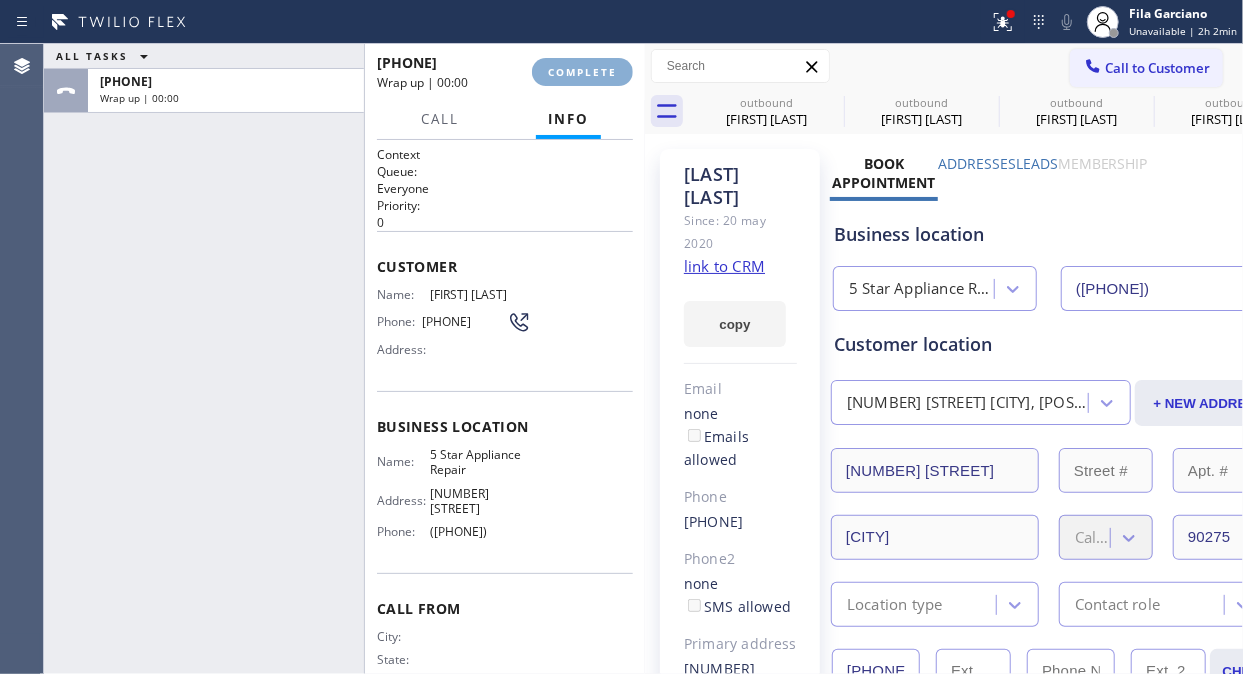 click on "COMPLETE" at bounding box center (582, 72) 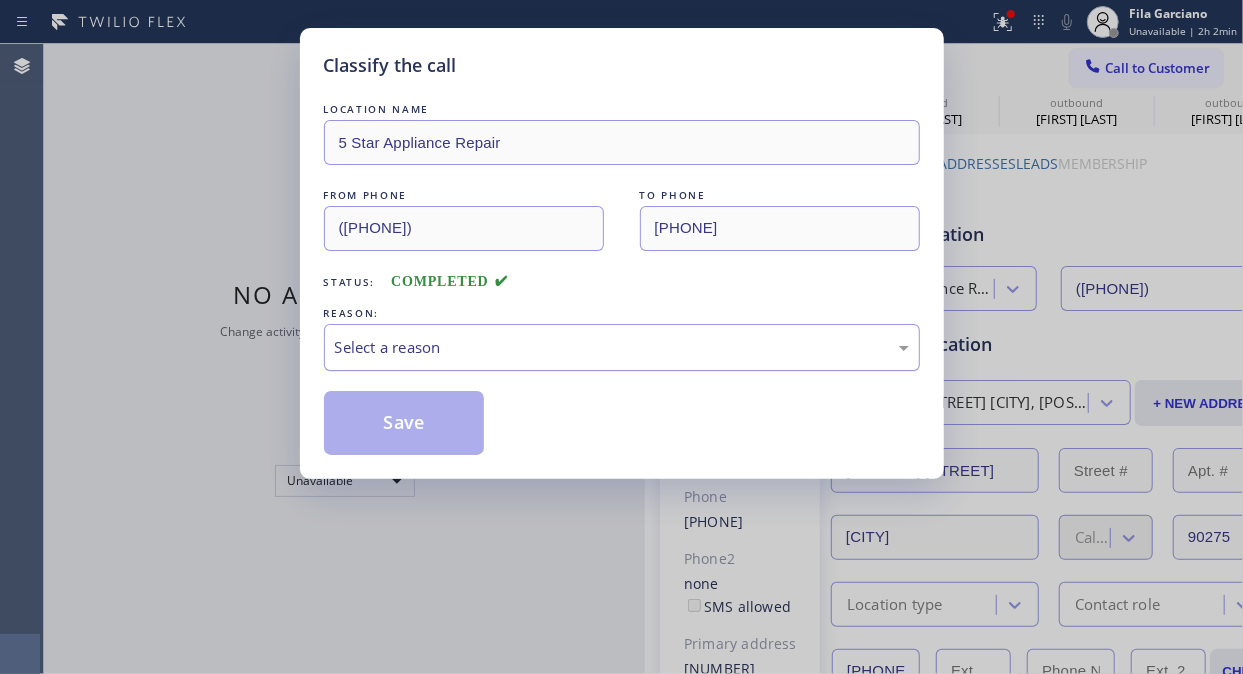 click on "Select a reason" at bounding box center [622, 347] 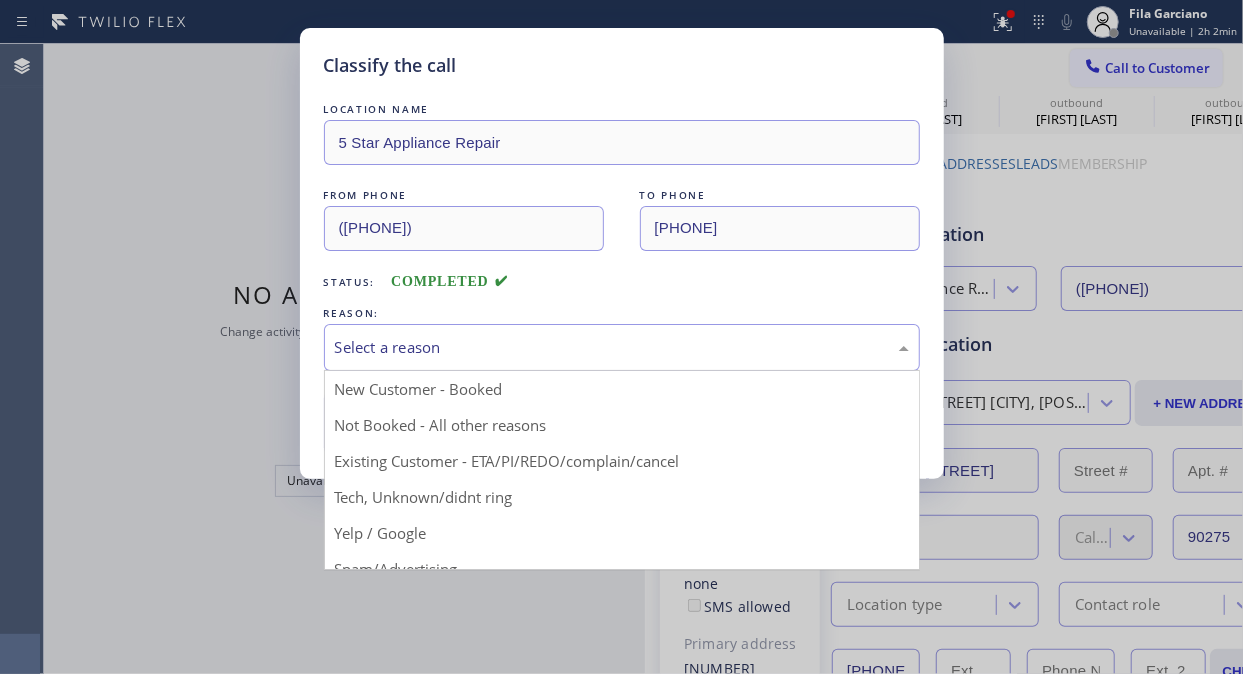 drag, startPoint x: 565, startPoint y: 458, endPoint x: 523, endPoint y: 446, distance: 43.68066 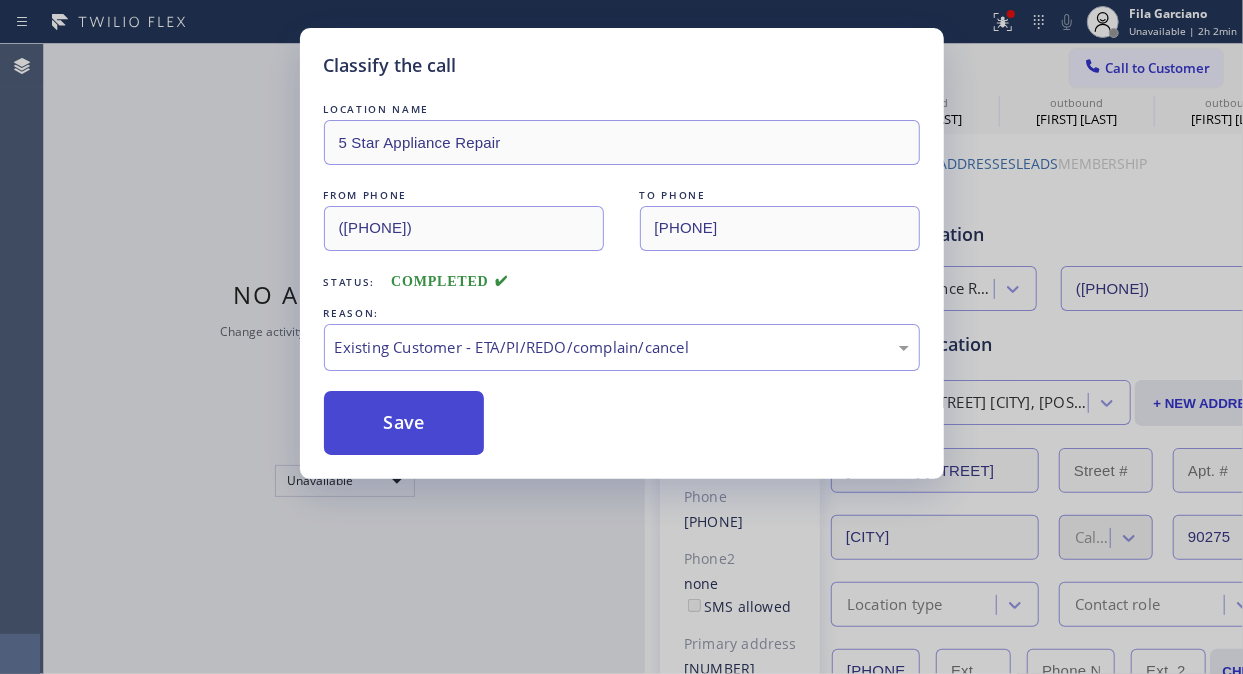 click on "Save" at bounding box center (404, 423) 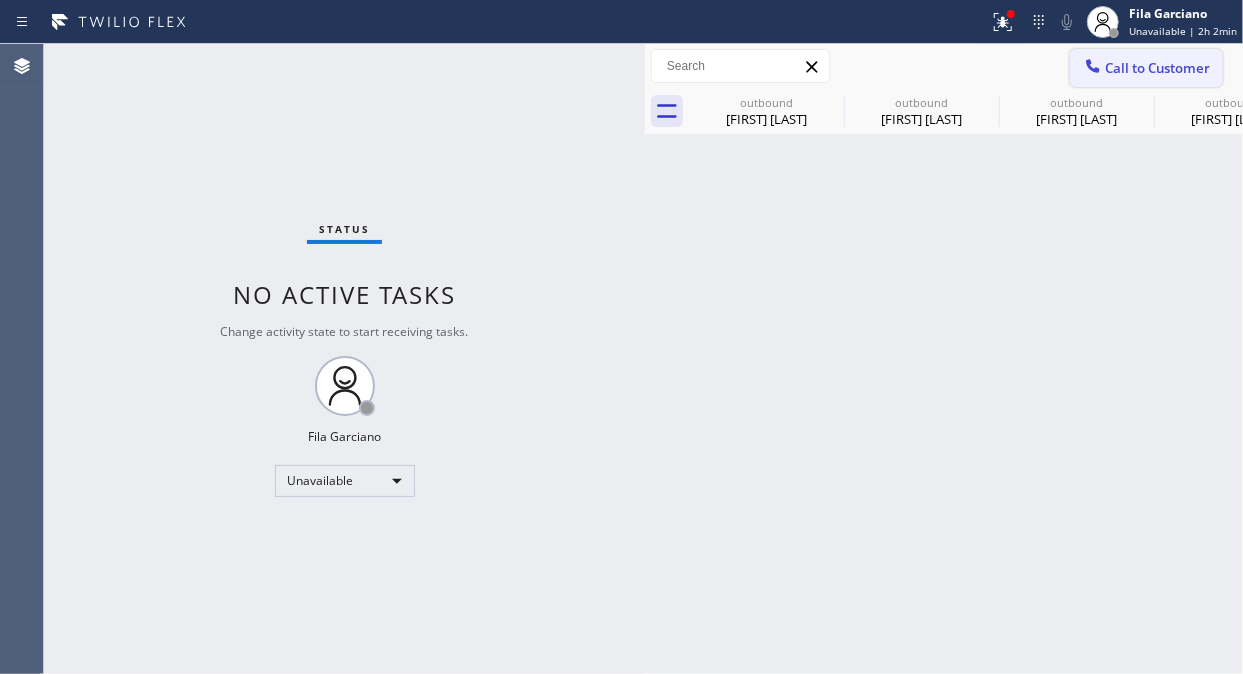 drag, startPoint x: 1195, startPoint y: 62, endPoint x: 834, endPoint y: 337, distance: 453.81274 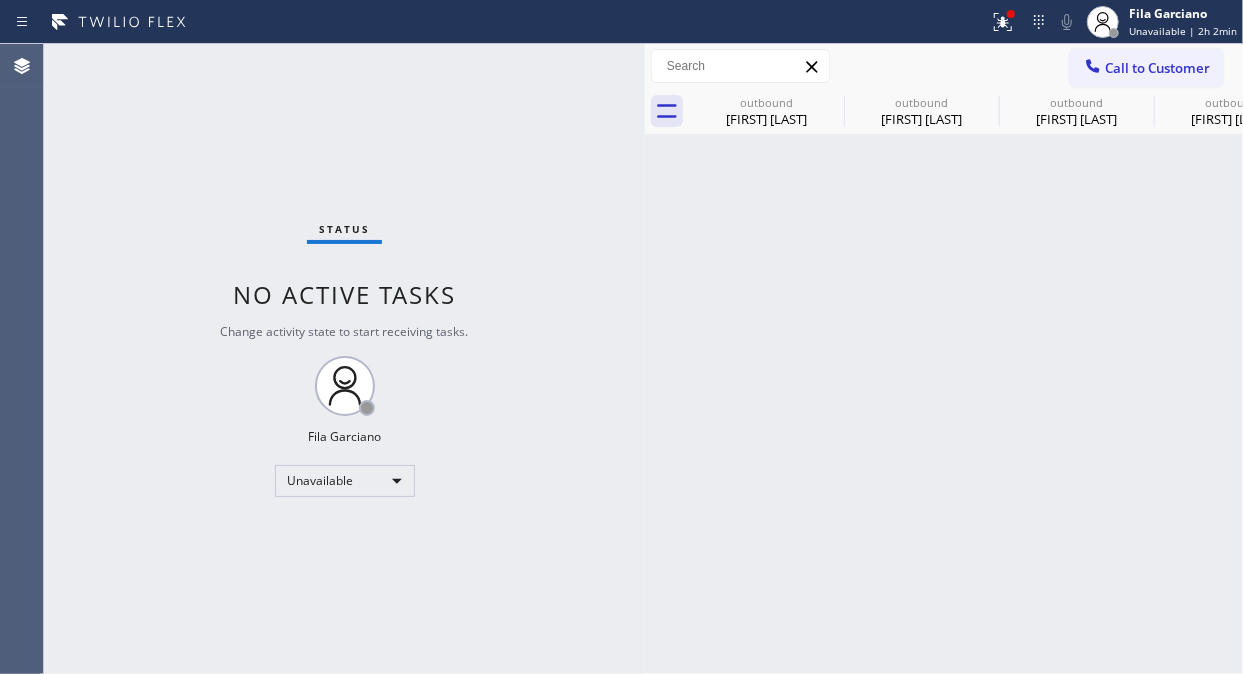 click on "Call to Customer" at bounding box center (1157, 68) 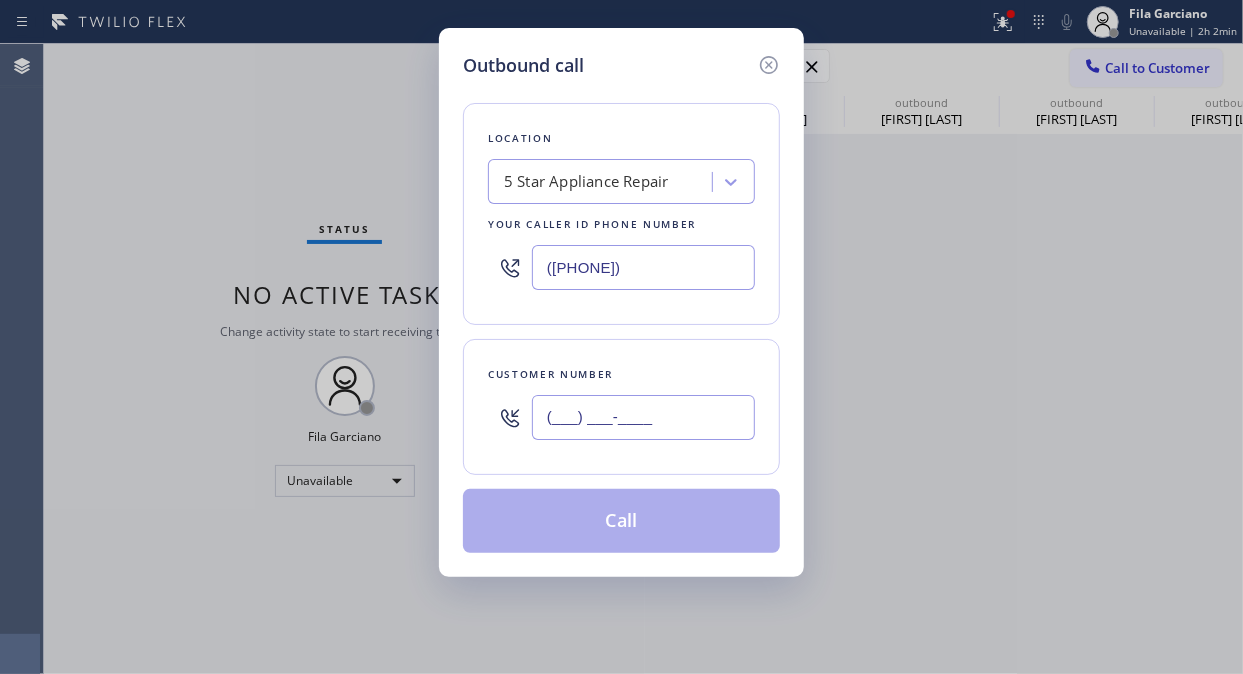 click on "(___) ___-____" at bounding box center (643, 417) 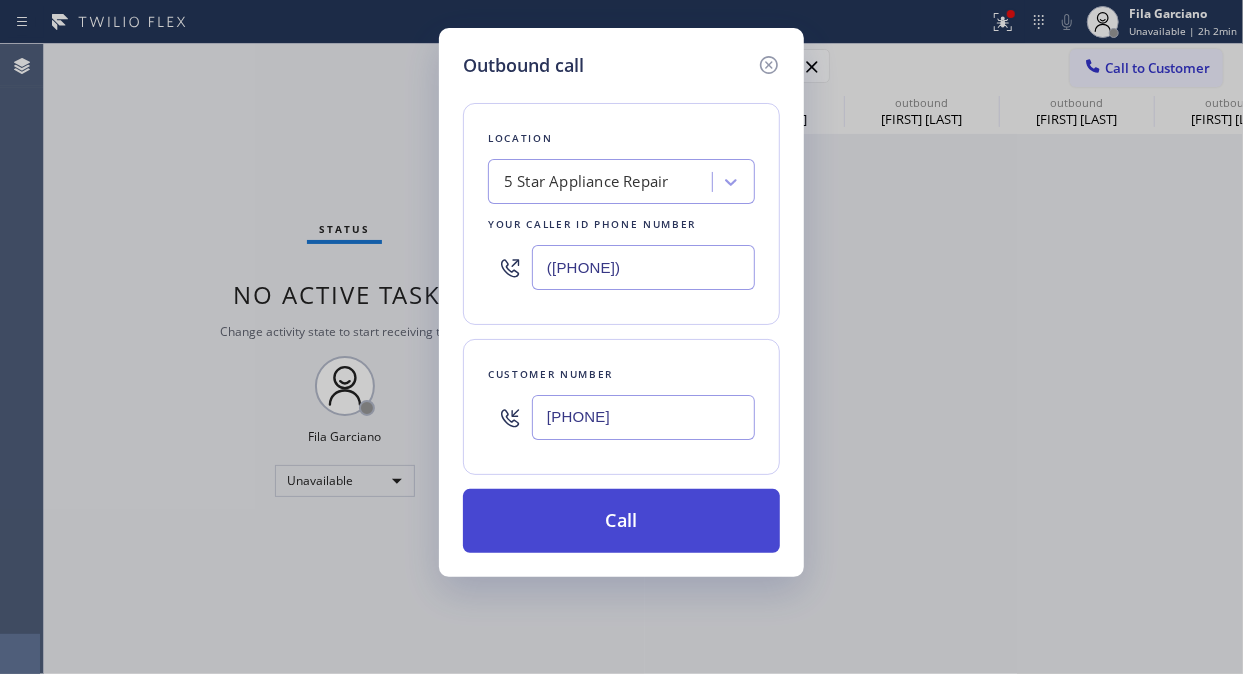 type on "[PHONE]" 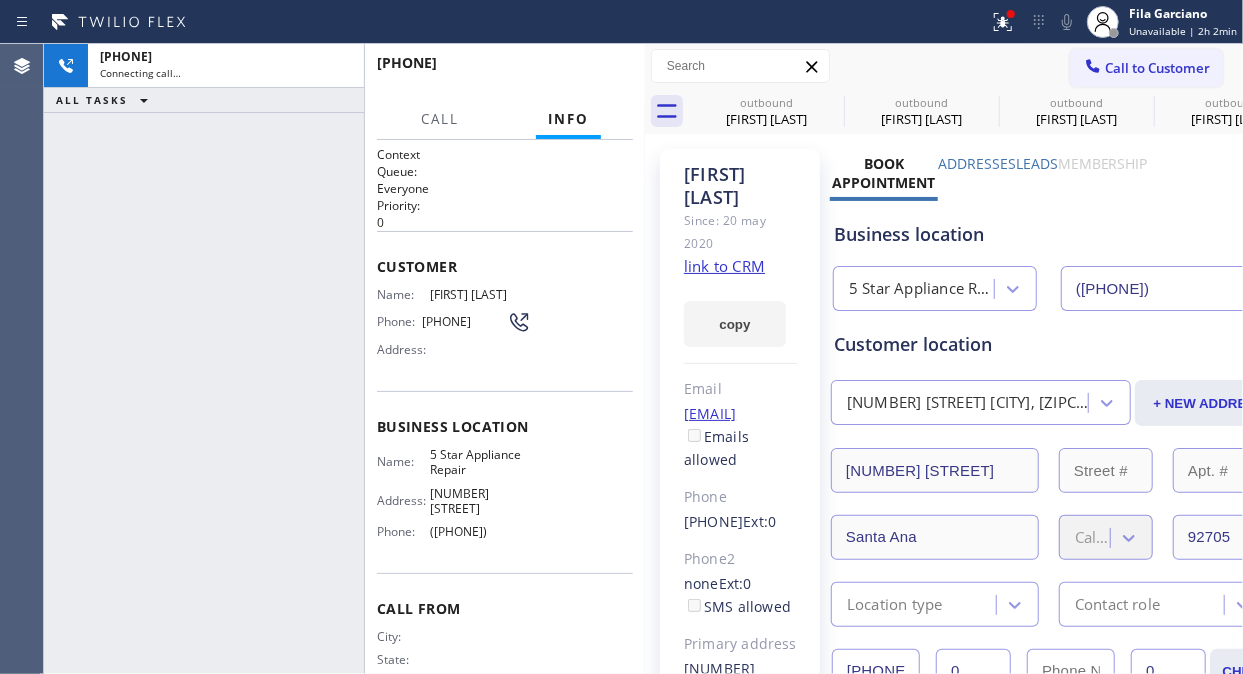type on "([PHONE])" 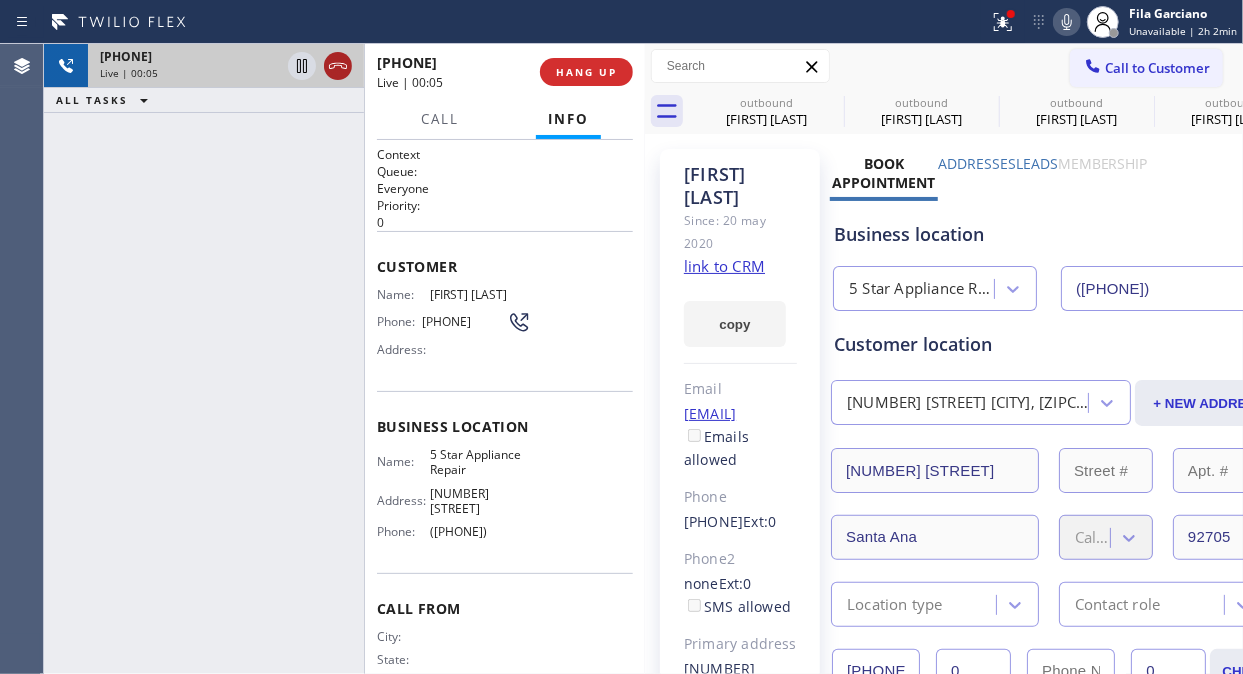 click 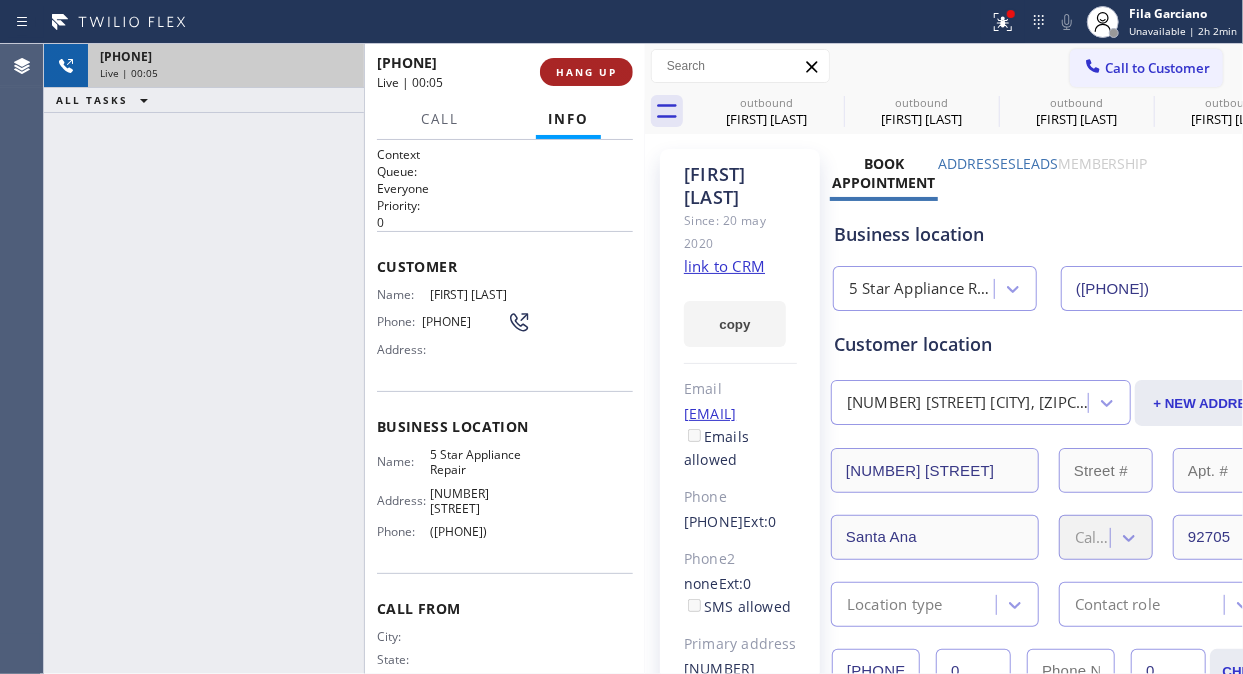 click on "HANG UP" at bounding box center (586, 72) 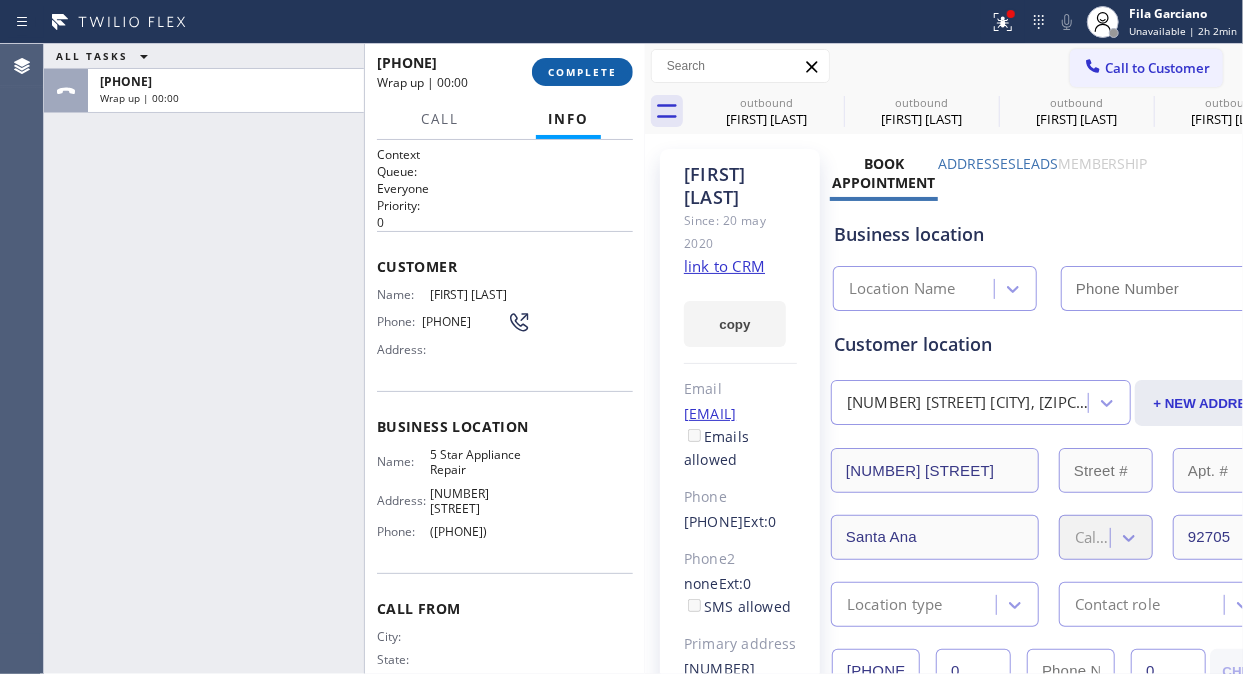 click on "COMPLETE" at bounding box center (582, 72) 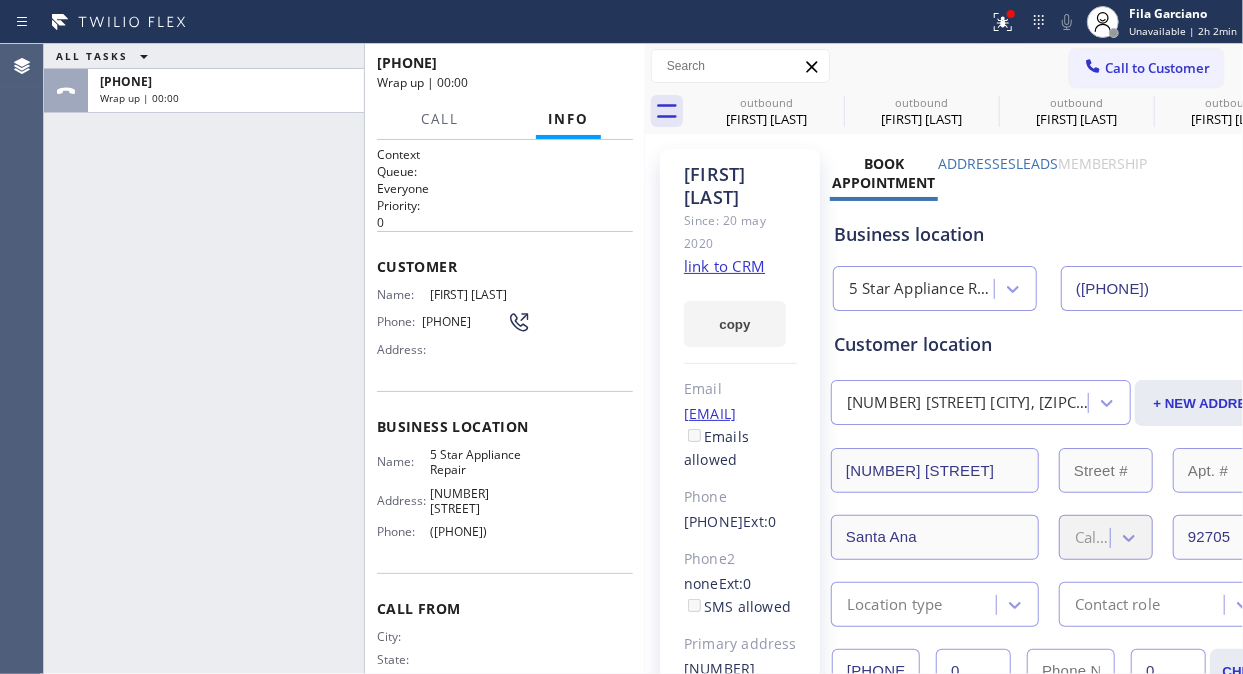 type on "([PHONE])" 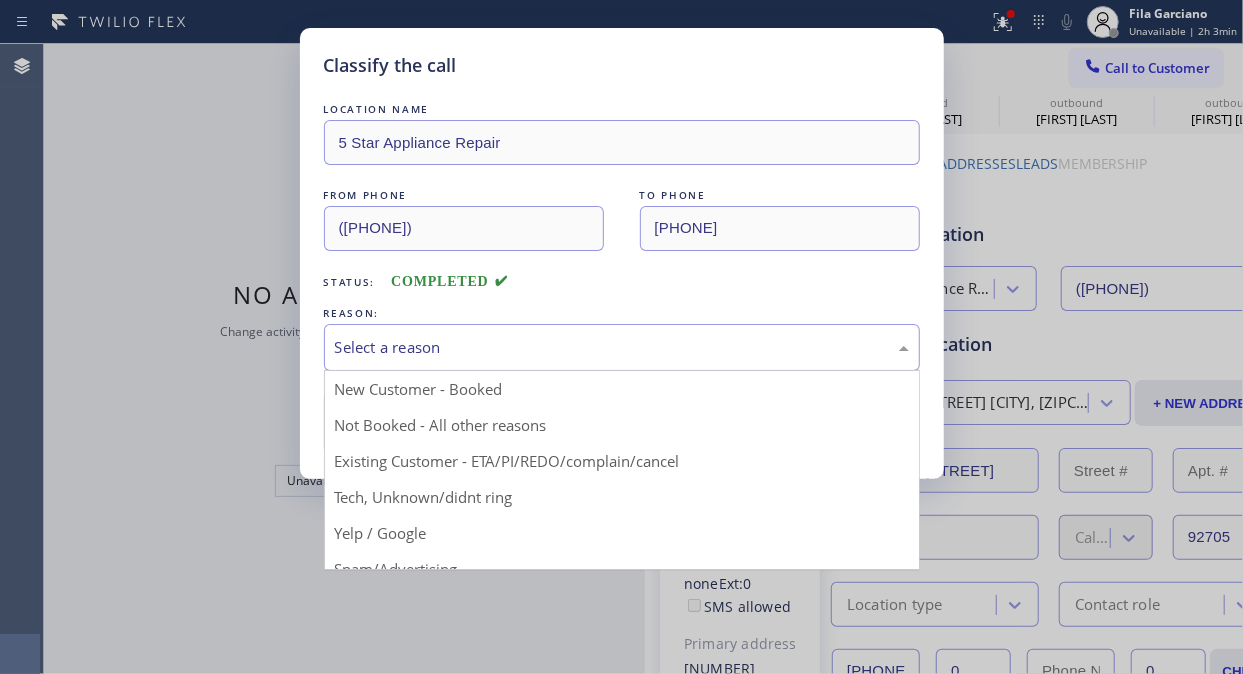 click on "Select a reason" at bounding box center (622, 347) 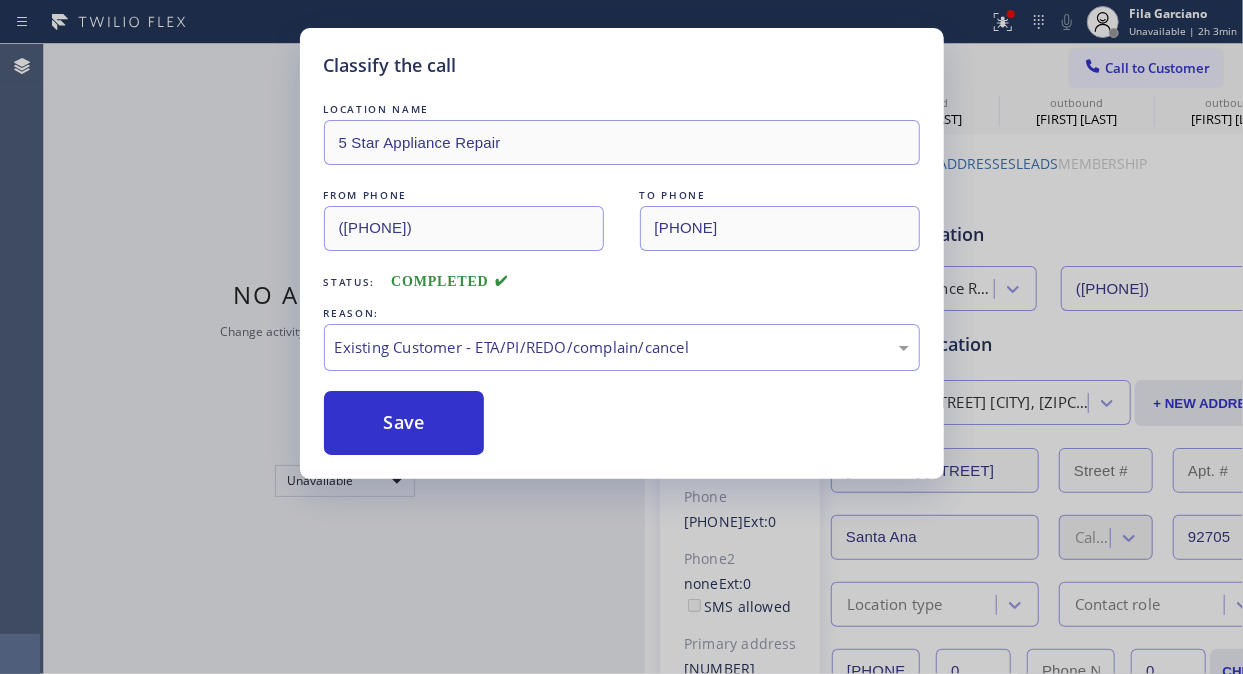 drag, startPoint x: 606, startPoint y: 460, endPoint x: 590, endPoint y: 454, distance: 17.088007 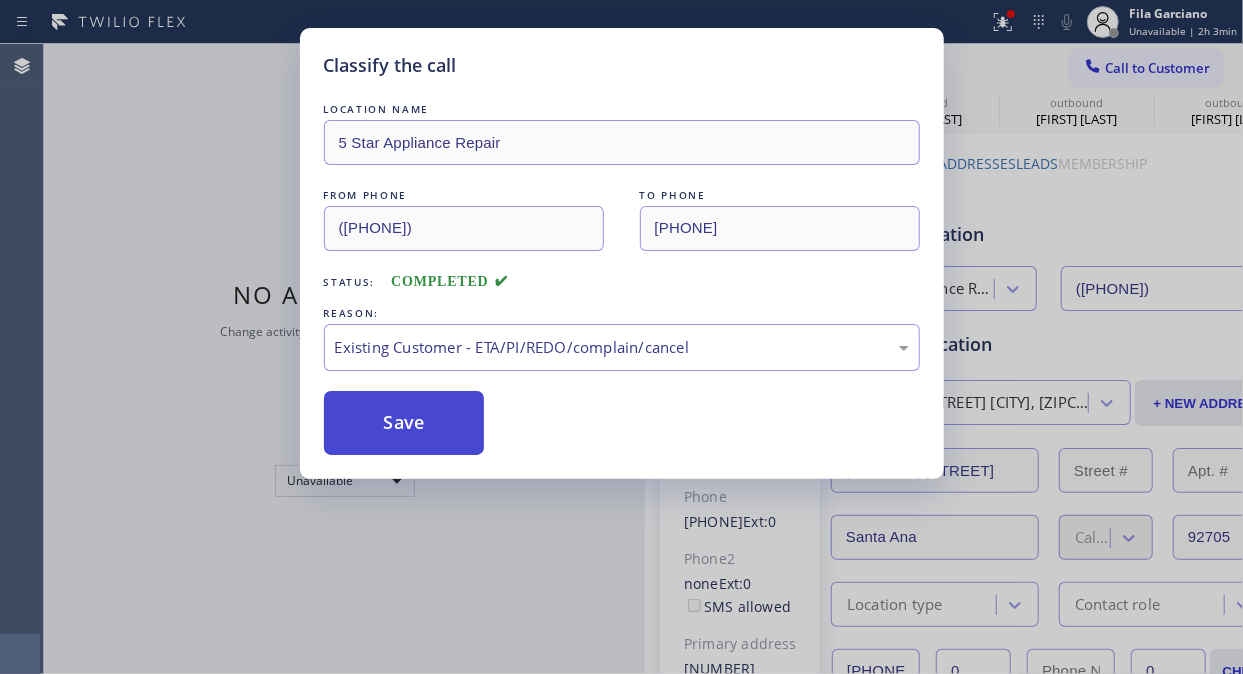 click on "Save" at bounding box center [404, 423] 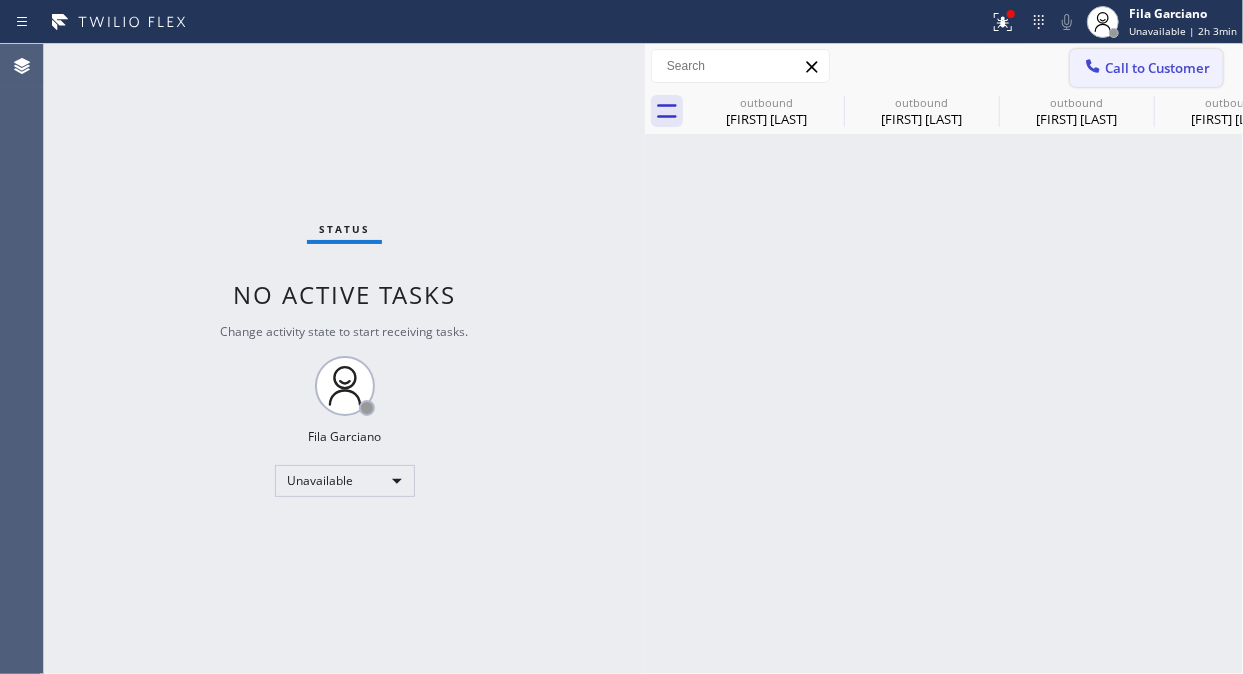 click on "Call to Customer" at bounding box center (1146, 68) 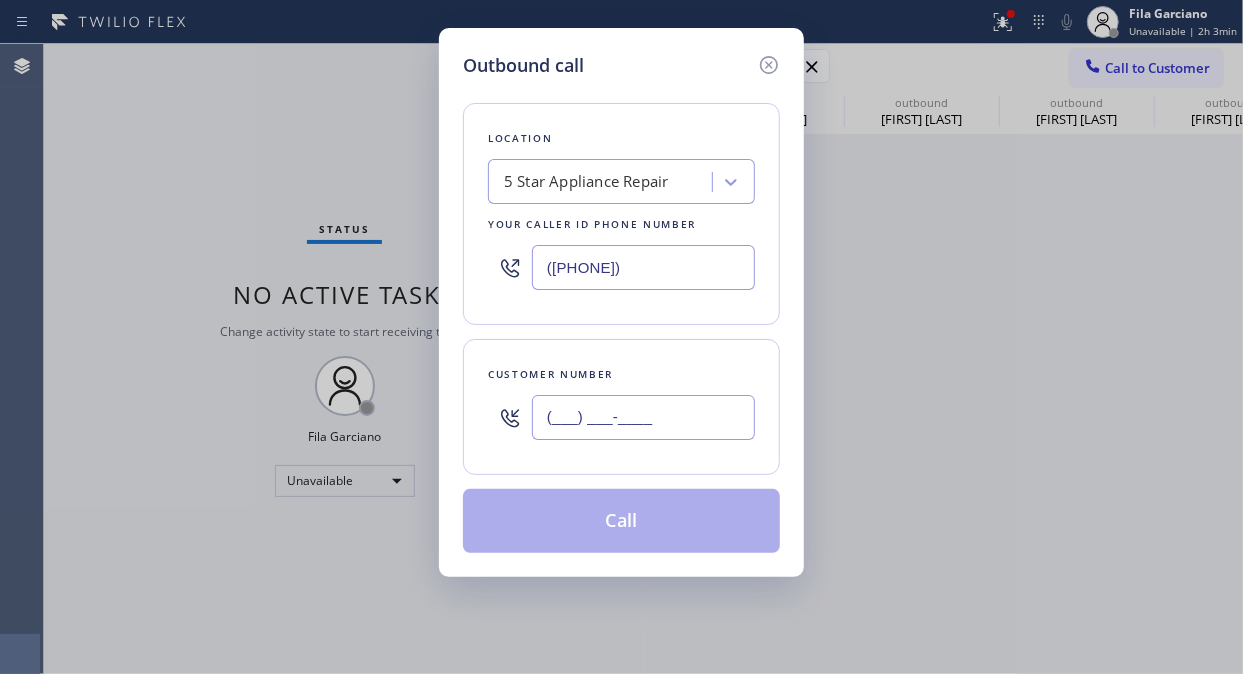 click on "(___) ___-____" at bounding box center (643, 417) 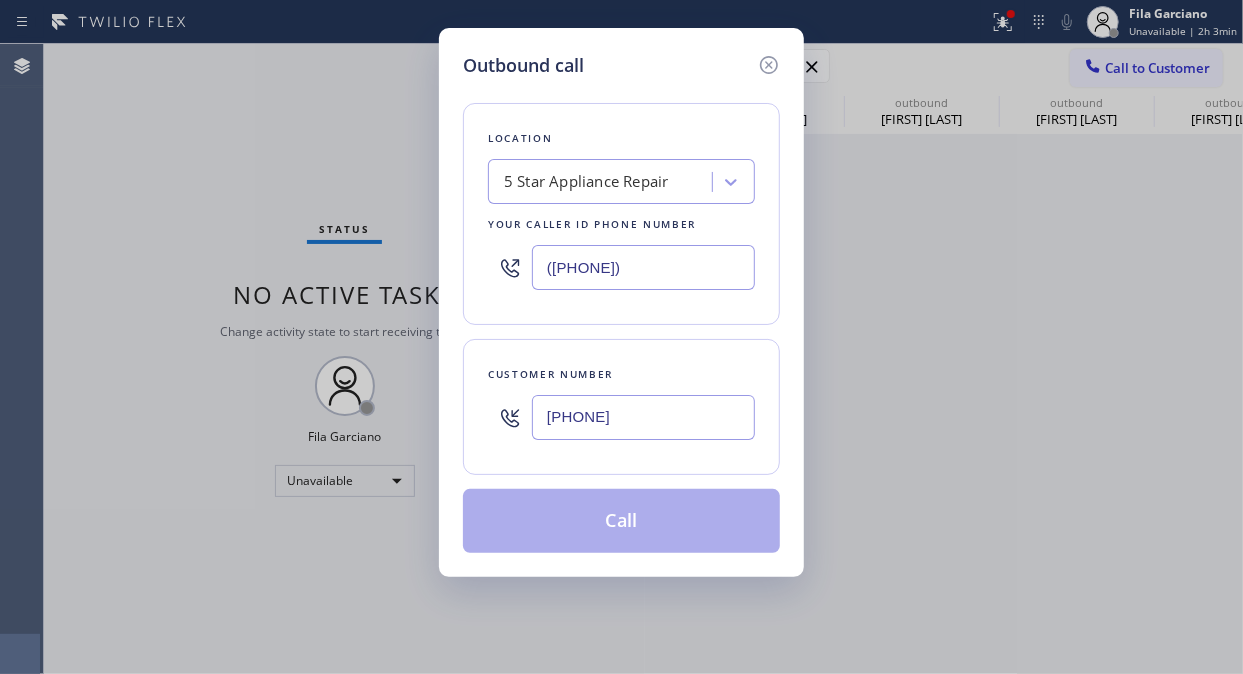 type on "[PHONE]" 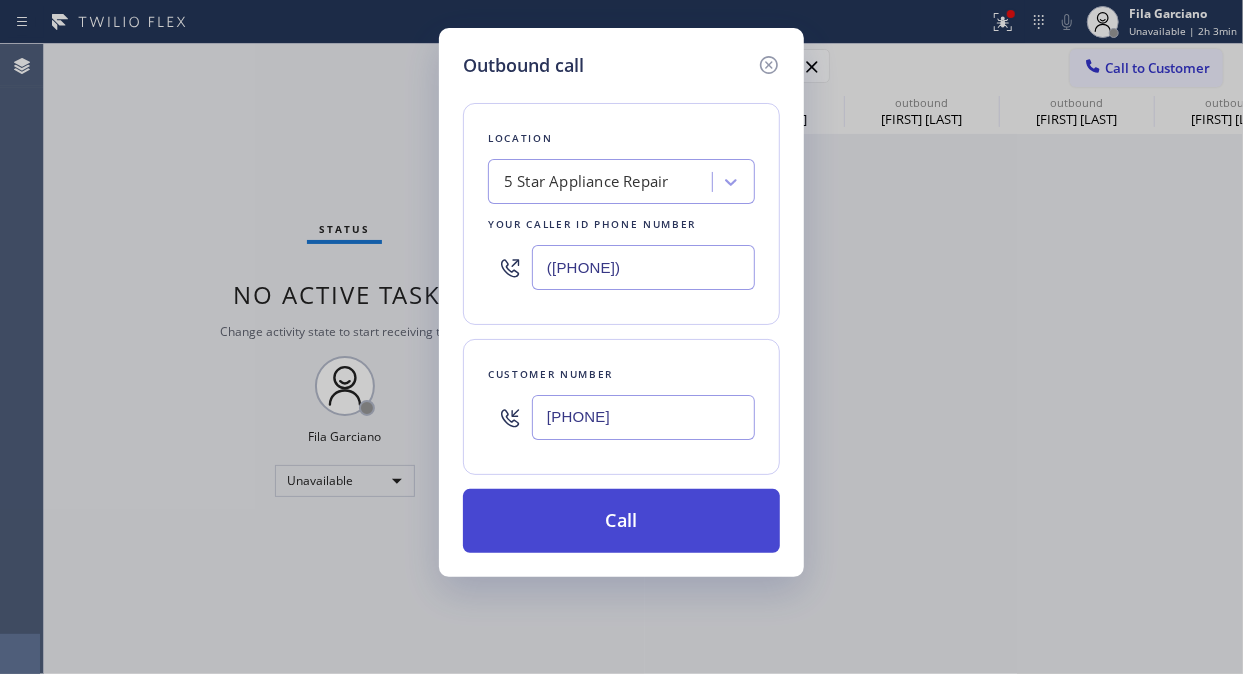 click on "Call" at bounding box center [621, 521] 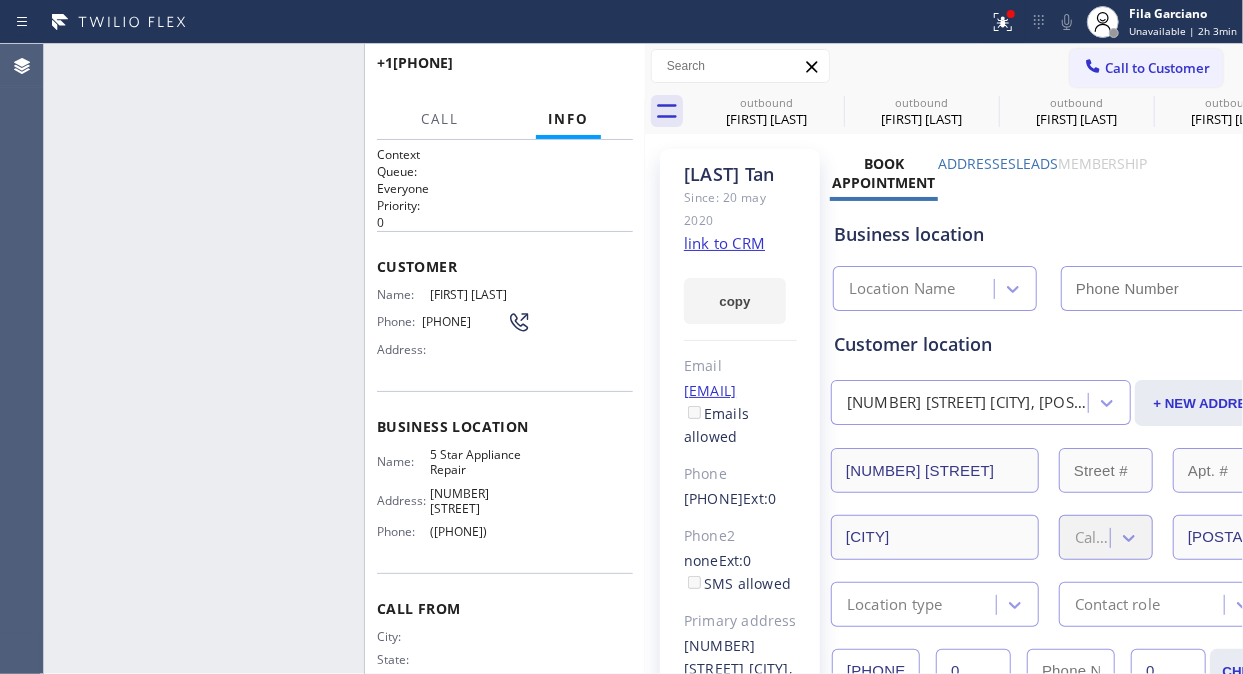 type on "([PHONE])" 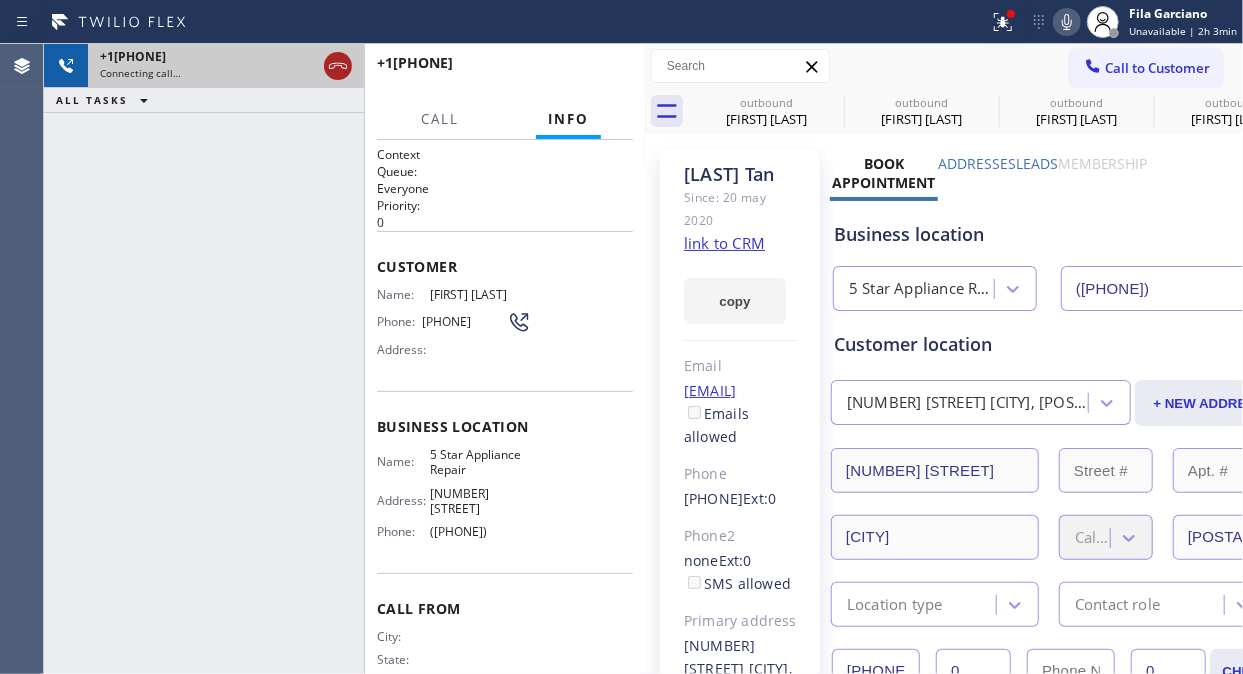 click 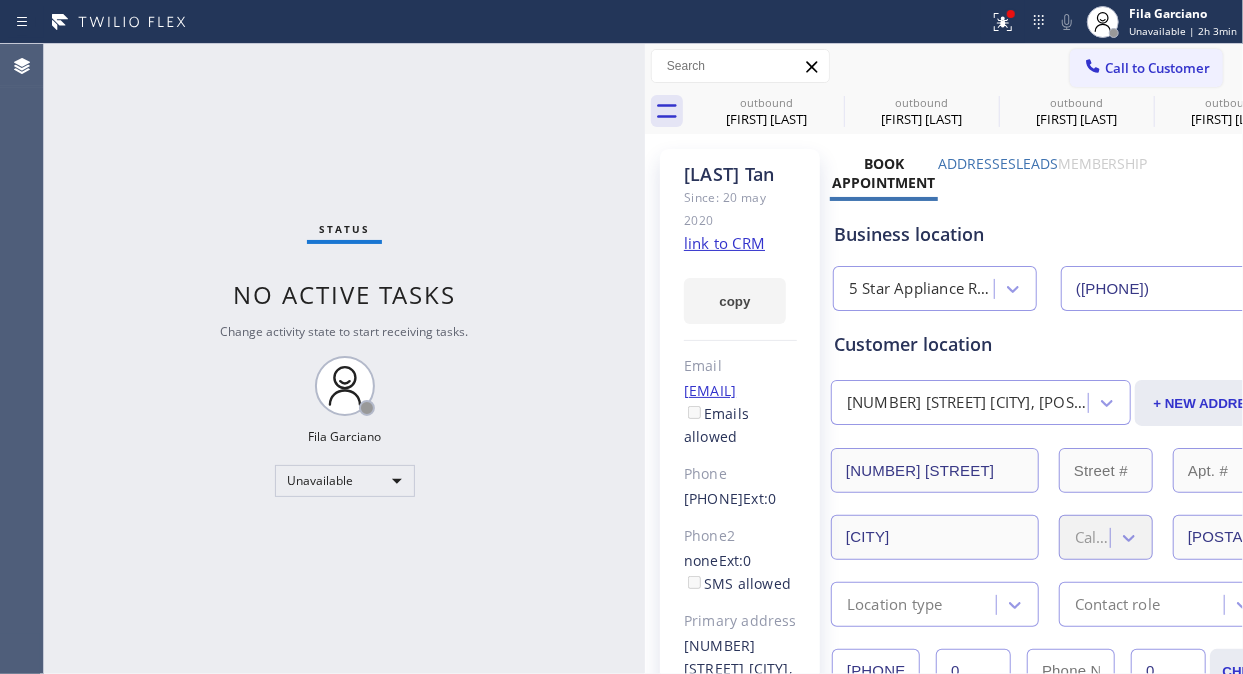type on "([PHONE])" 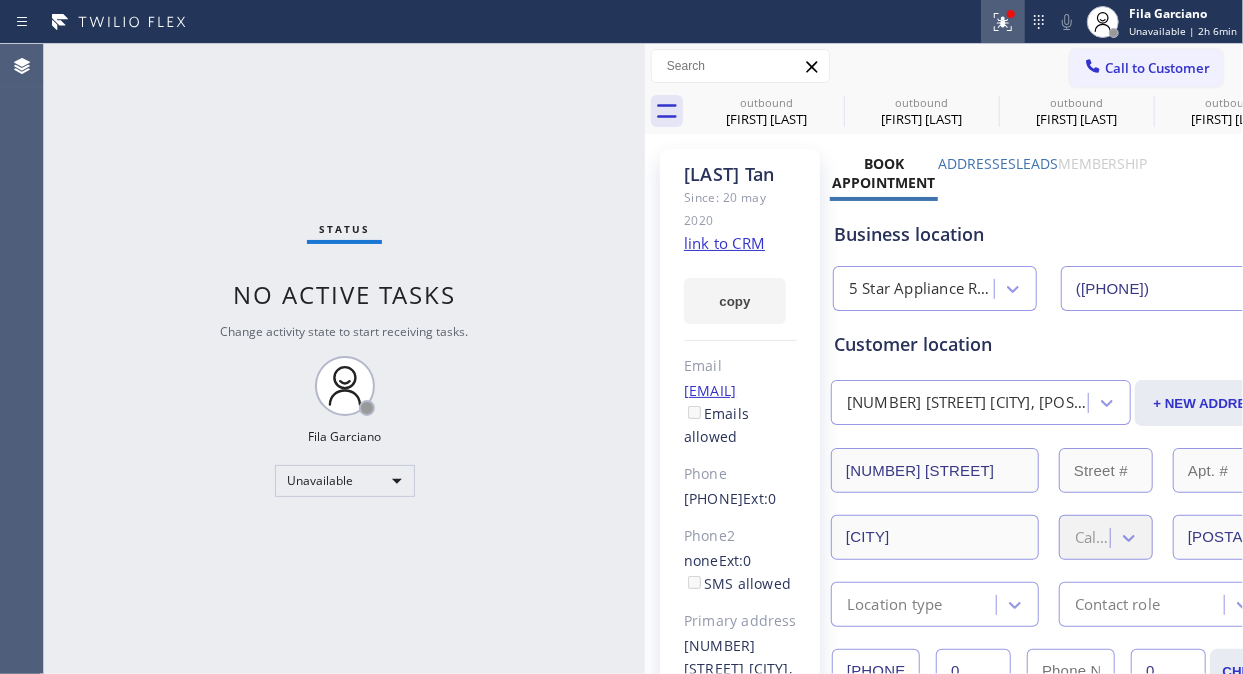 click at bounding box center [1003, 22] 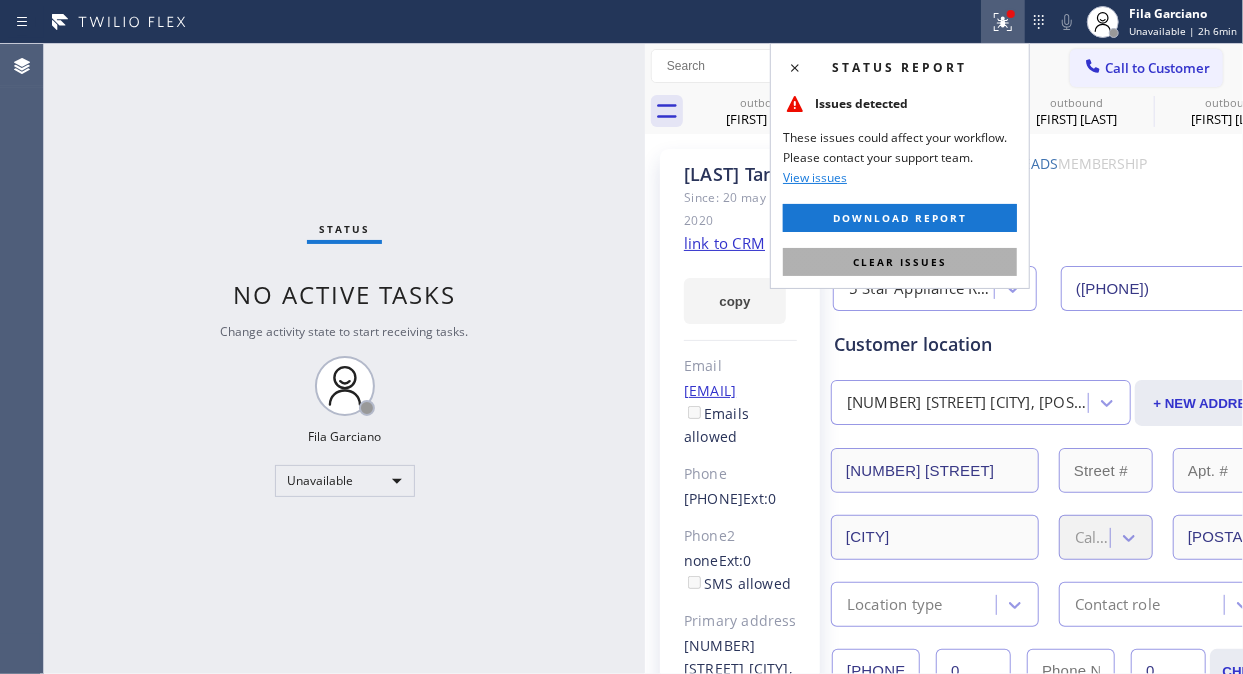 click on "Clear issues" at bounding box center (900, 262) 